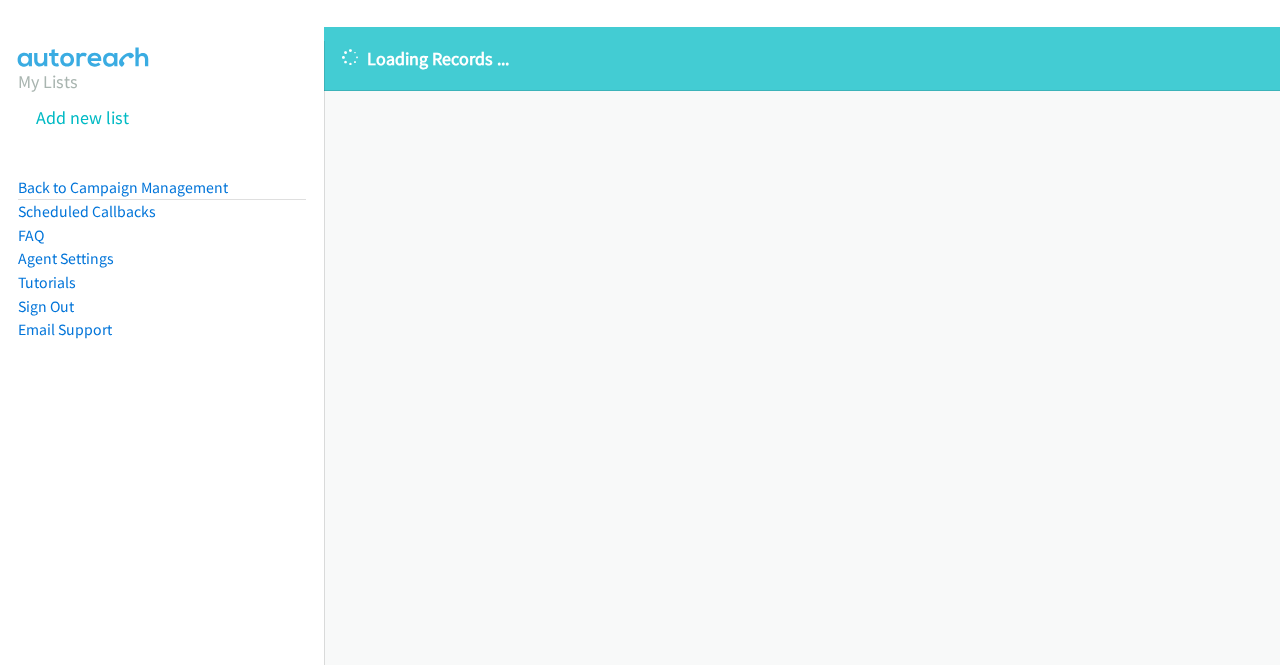 scroll, scrollTop: 0, scrollLeft: 0, axis: both 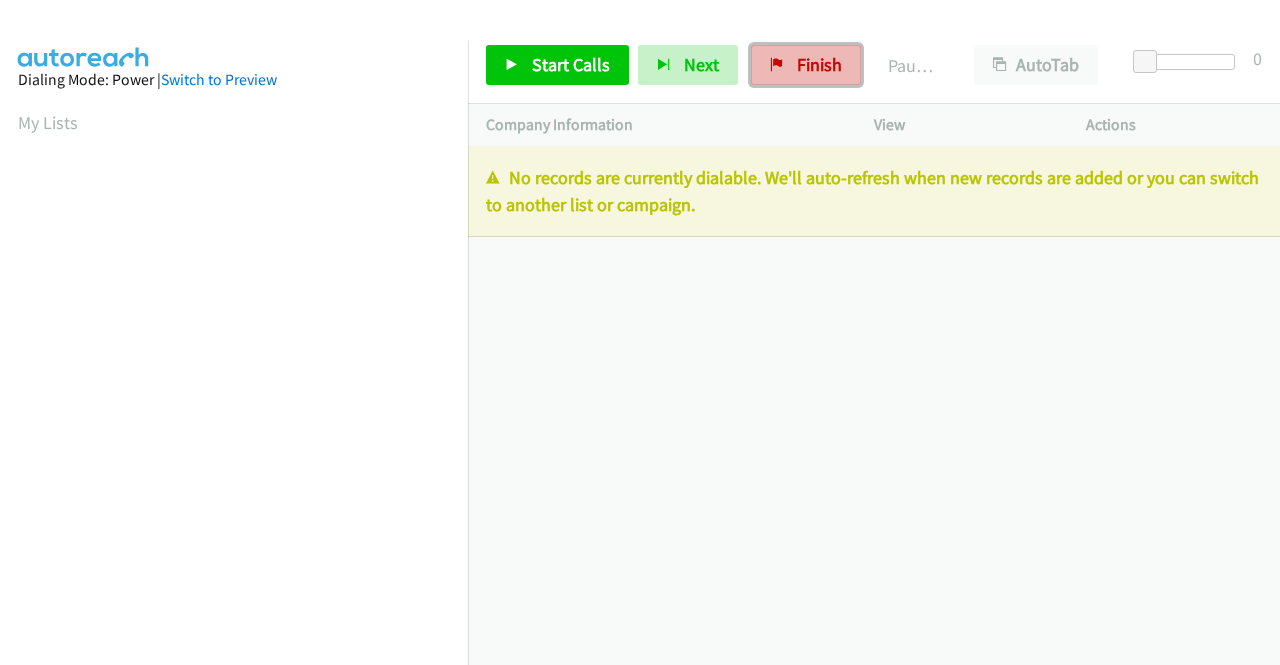 click on "Finish" at bounding box center (819, 64) 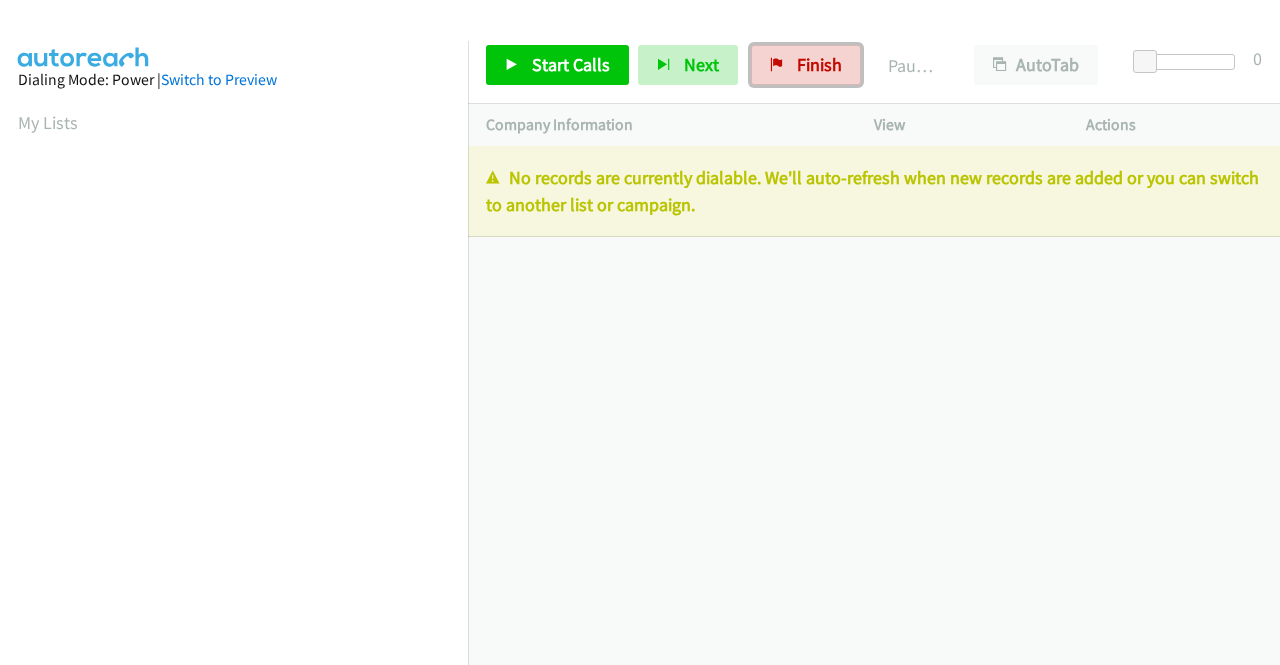 scroll, scrollTop: 0, scrollLeft: 0, axis: both 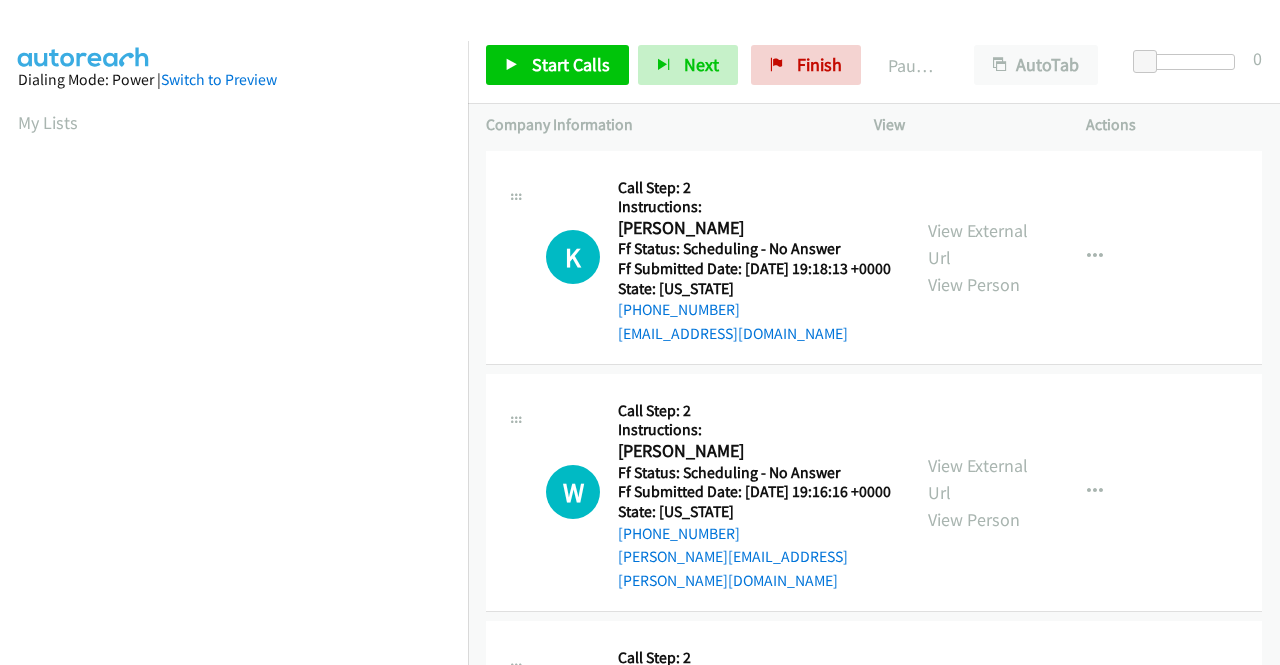 click on "W
Callback Scheduled
Call Step: 2
Instructions:
William Flynn
America/Los_Angeles
Ff Status: Scheduling - No Answer
Ff Submitted Date: 2025-07-16 19:16:16 +0000
State: Oregon
+1 541-231-1907
william.r.flynn@outlook.com
Call was successful?
View External Url
View Person
View External Url
Email
Schedule/Manage Callback
Skip Call
Add to do not call list" at bounding box center (874, 492) 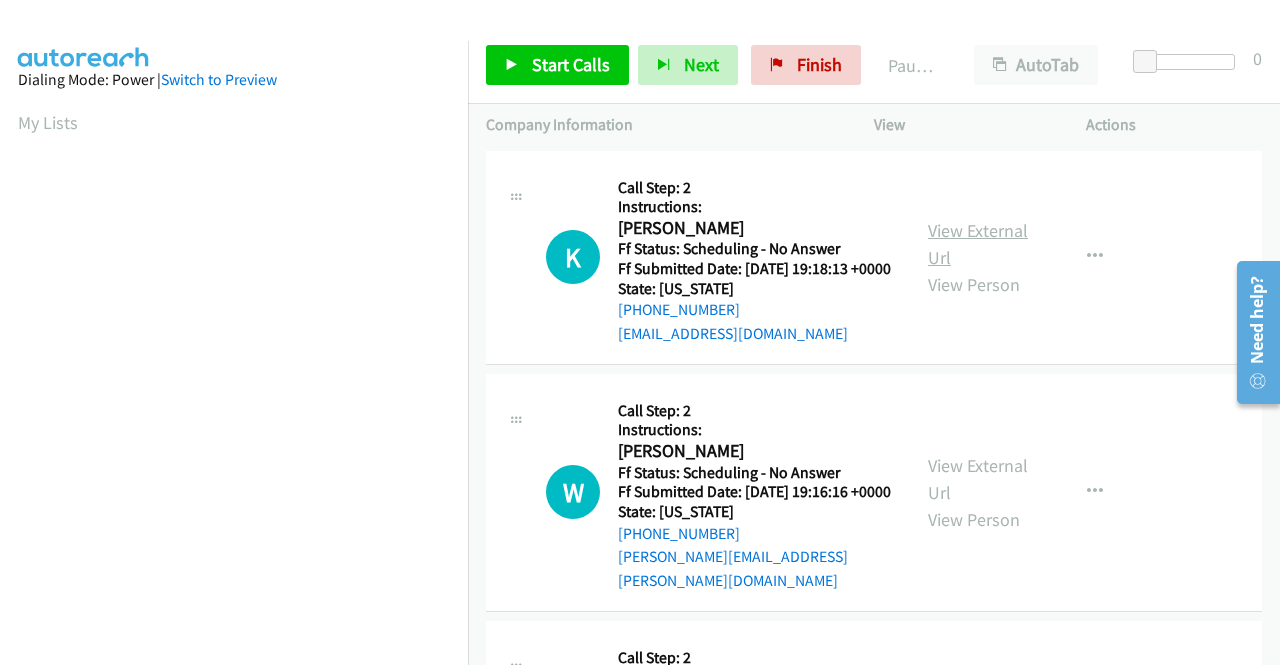 click on "View External Url" at bounding box center [978, 244] 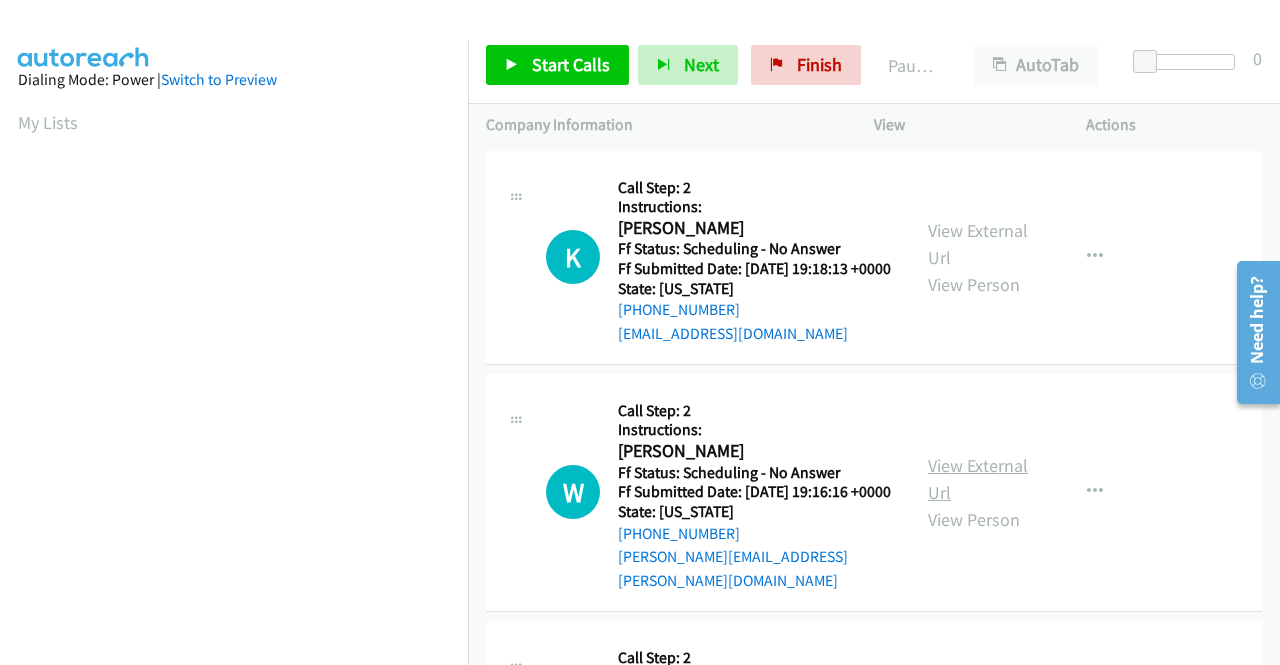click on "View External Url" at bounding box center [978, 479] 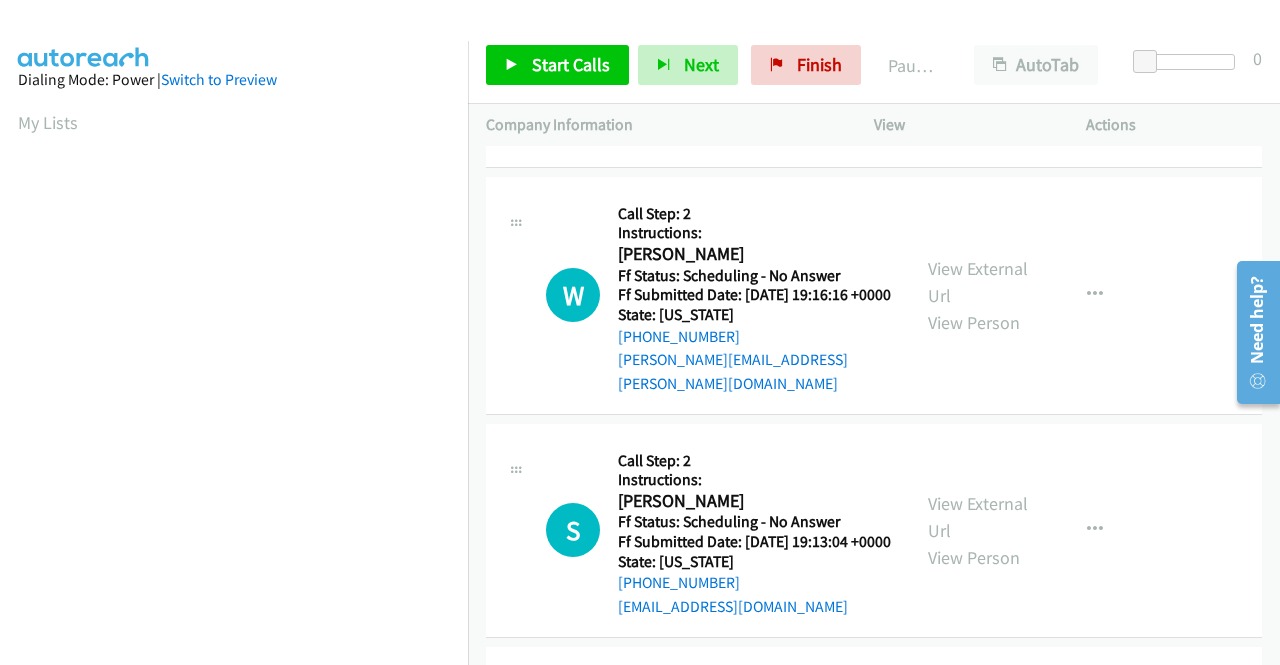 scroll, scrollTop: 200, scrollLeft: 0, axis: vertical 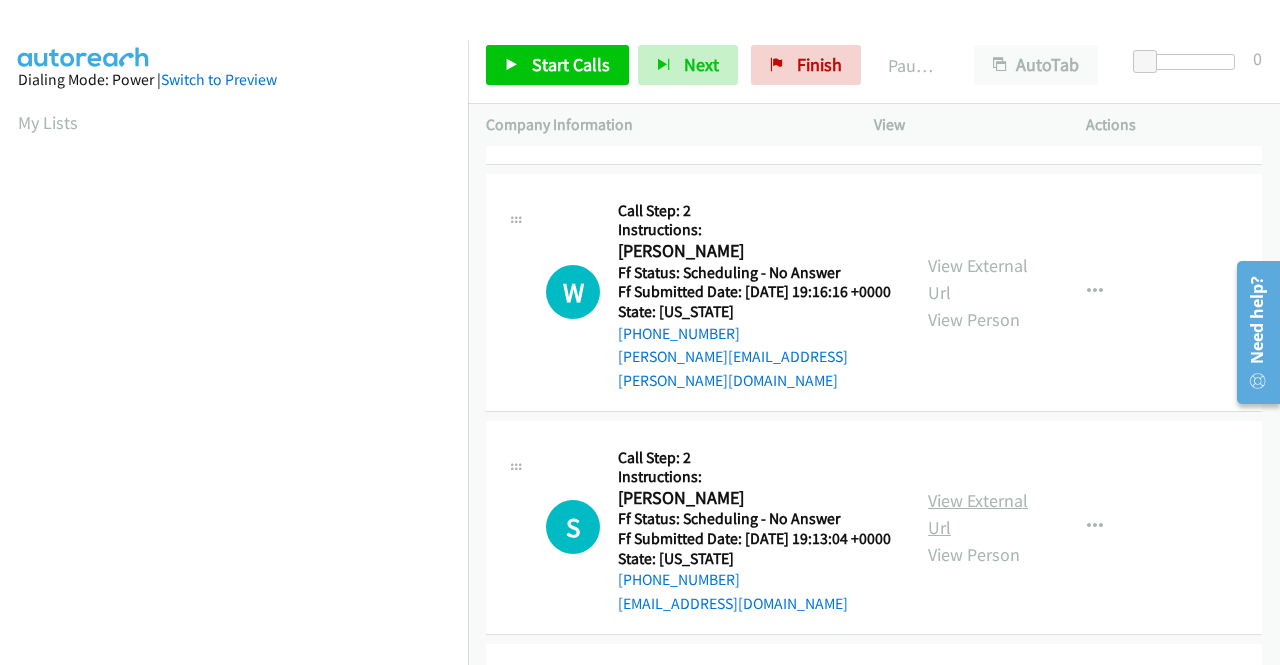 click on "View External Url" at bounding box center [978, 514] 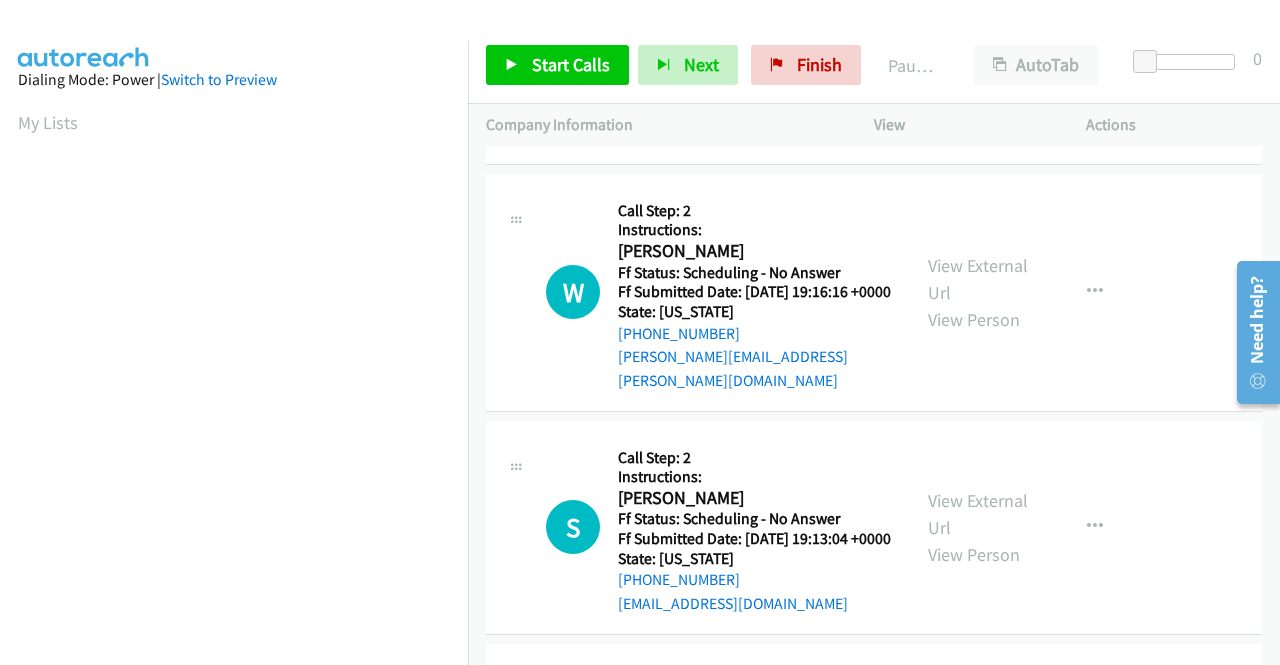 scroll, scrollTop: 400, scrollLeft: 0, axis: vertical 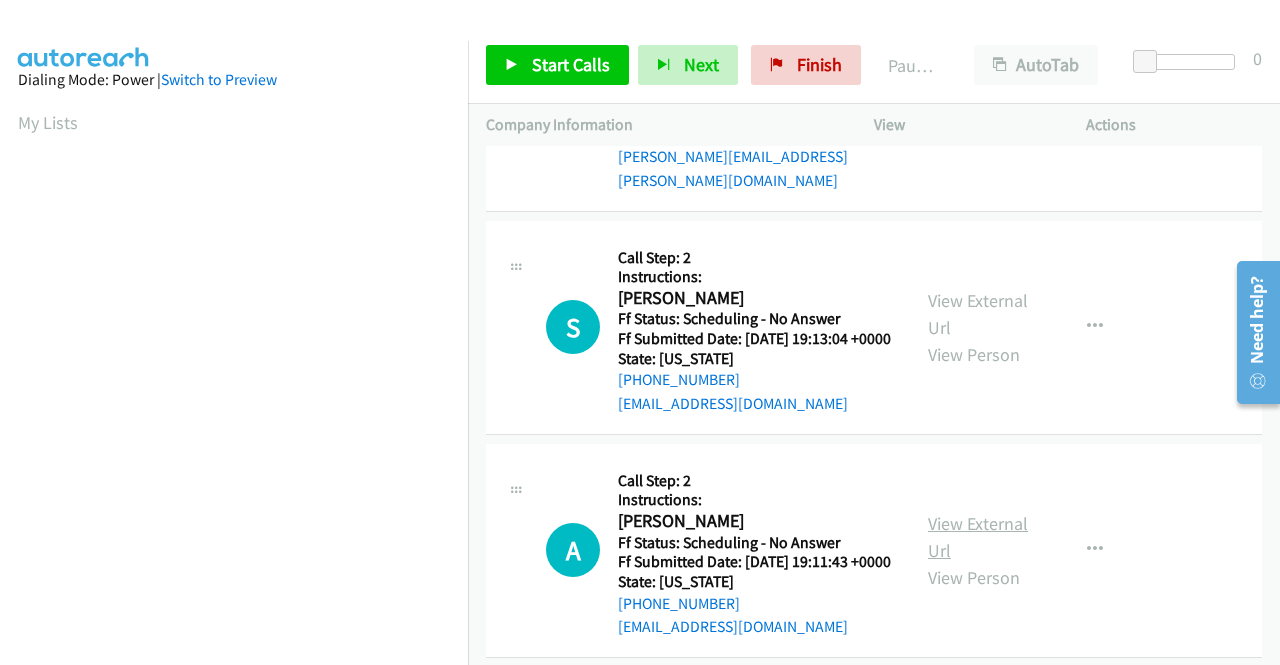 click on "View External Url" at bounding box center [978, 537] 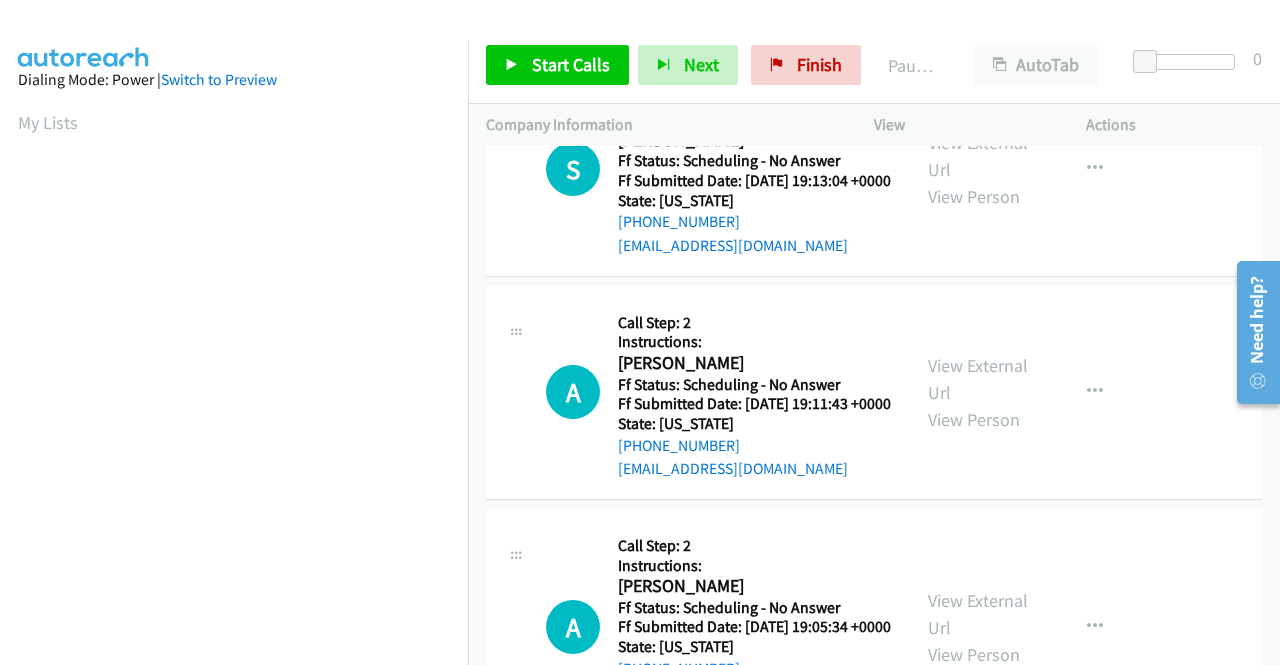 scroll, scrollTop: 600, scrollLeft: 0, axis: vertical 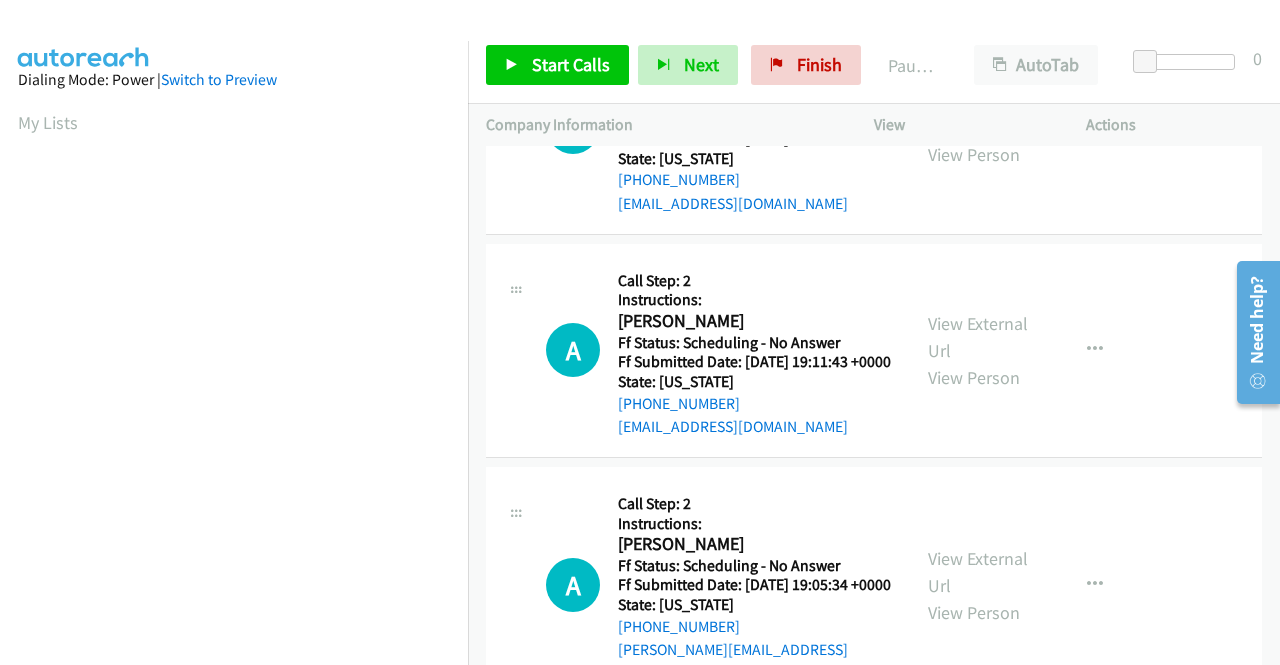 click on "View External Url
View Person" at bounding box center [980, 585] 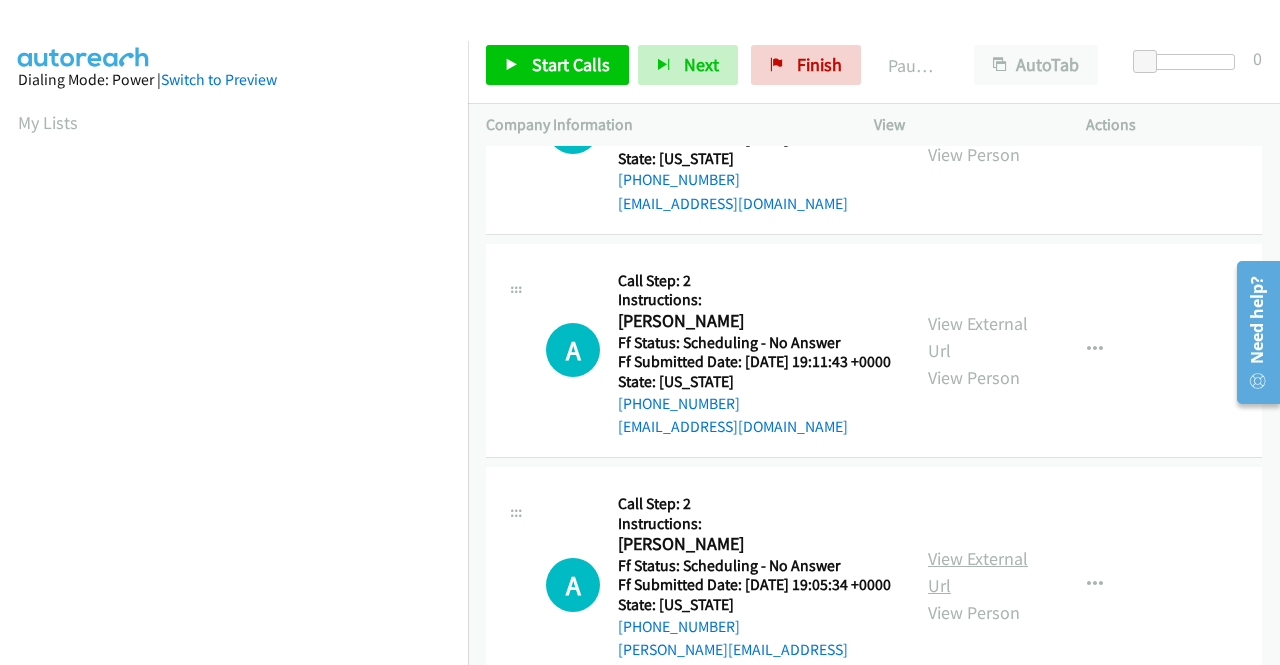 click on "View External Url" at bounding box center (978, 572) 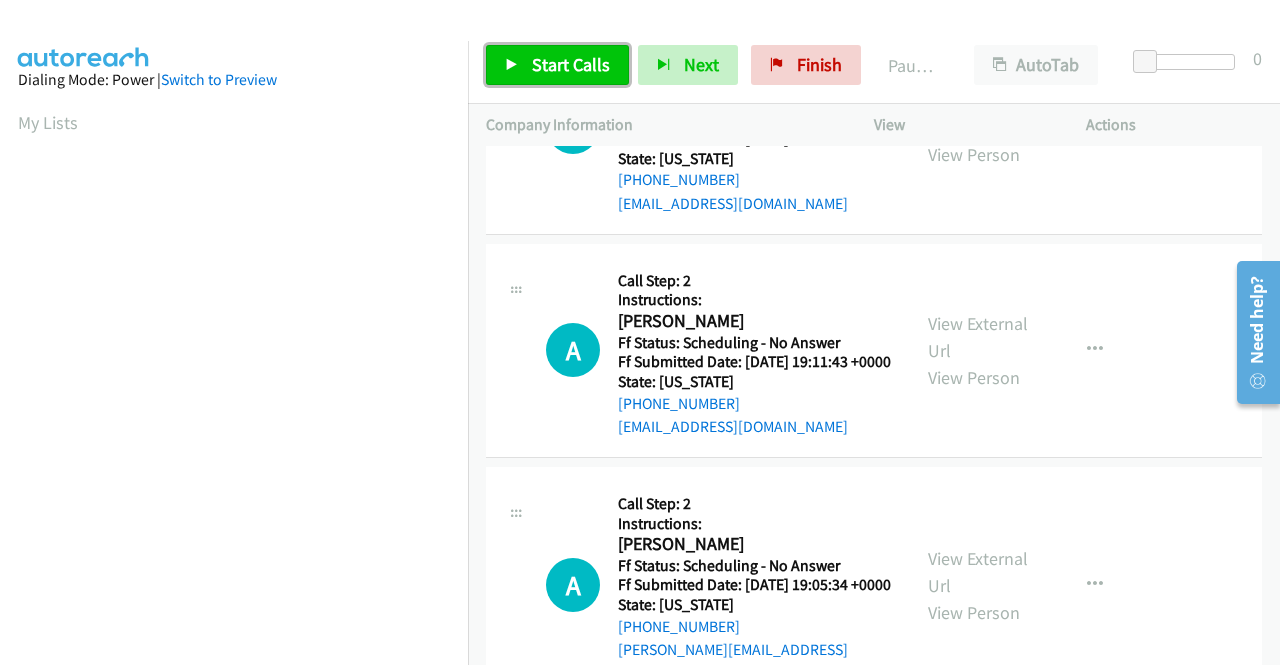click on "Start Calls" at bounding box center (571, 64) 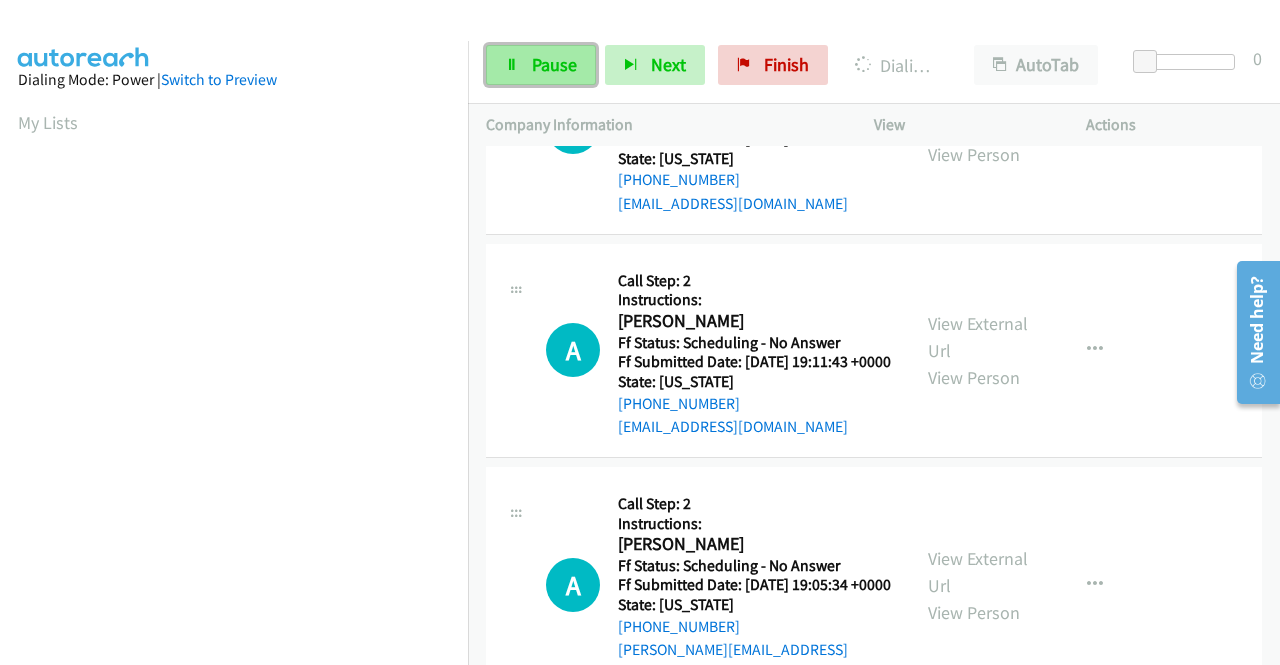 click on "Pause" at bounding box center (554, 64) 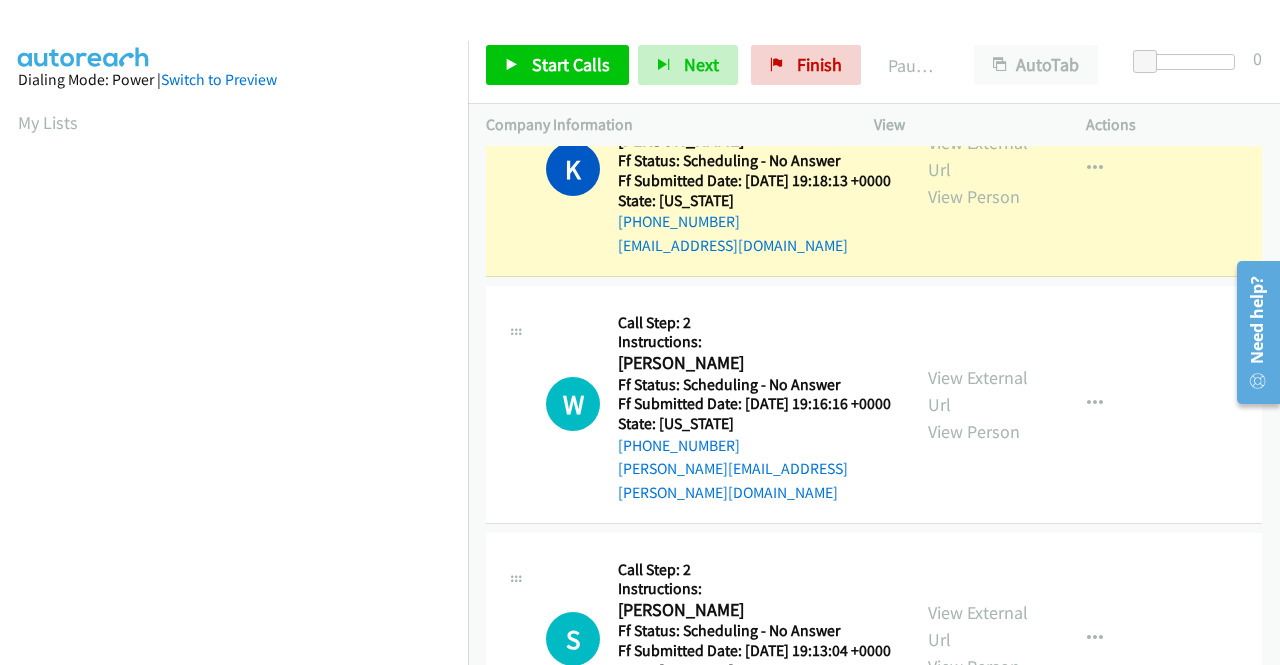 scroll, scrollTop: 0, scrollLeft: 0, axis: both 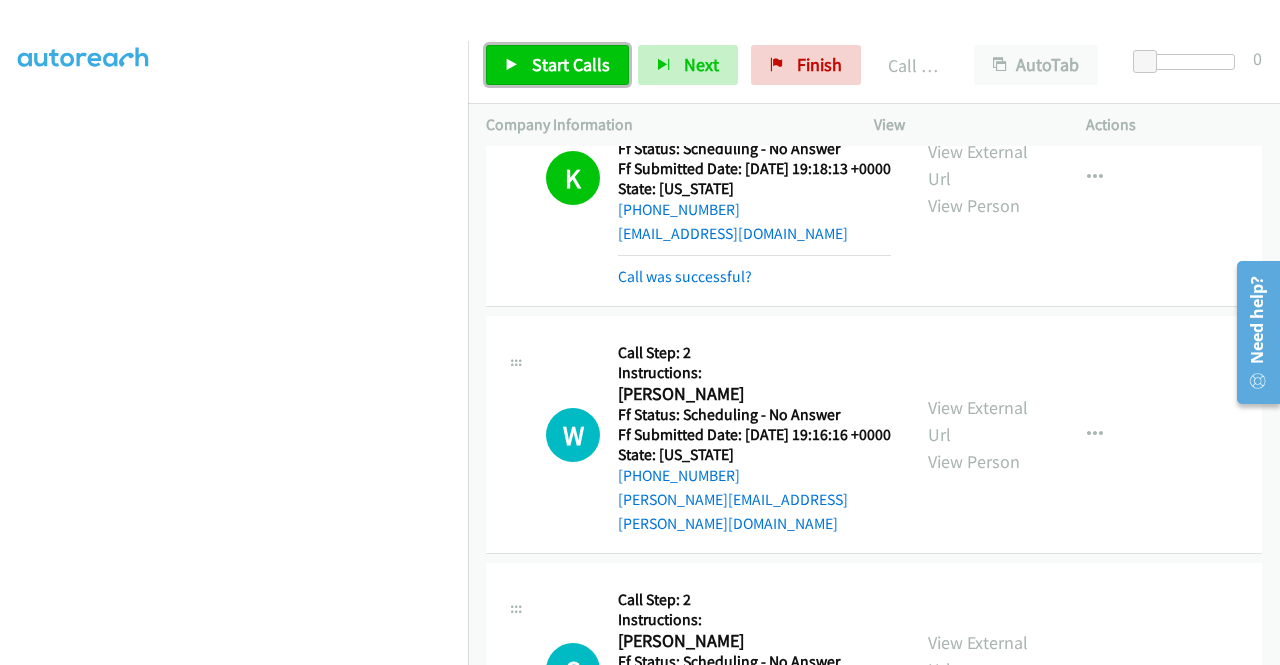 click on "Start Calls" at bounding box center (557, 65) 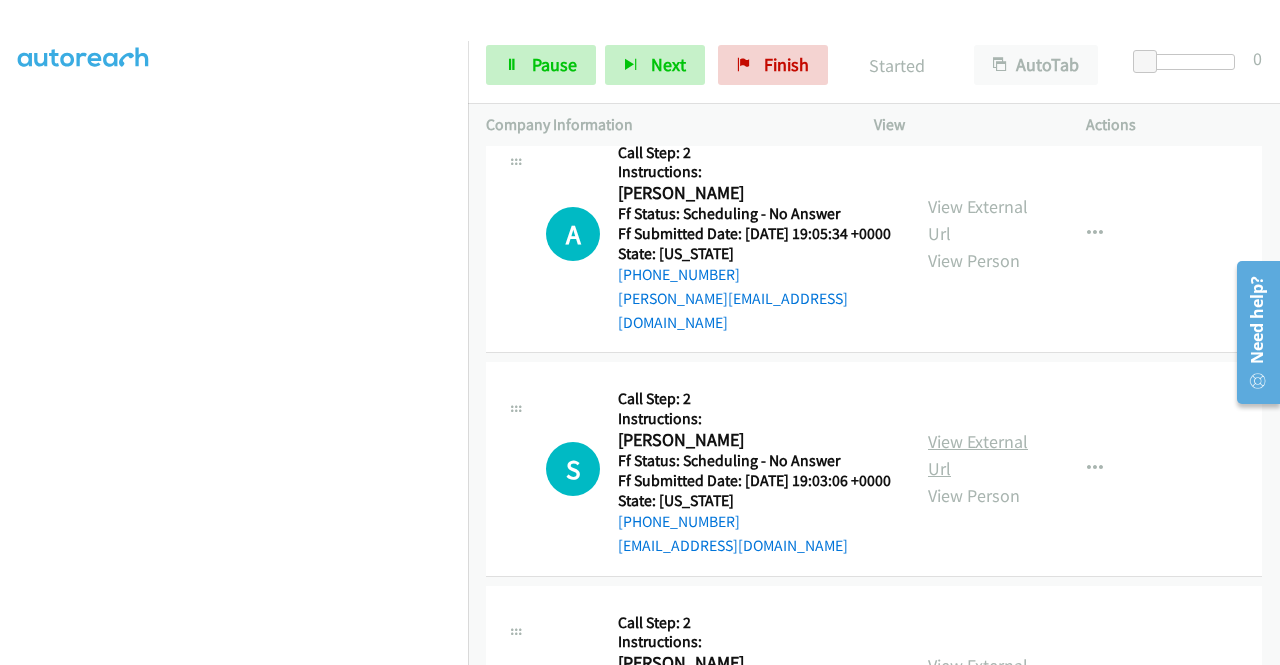 scroll, scrollTop: 1000, scrollLeft: 0, axis: vertical 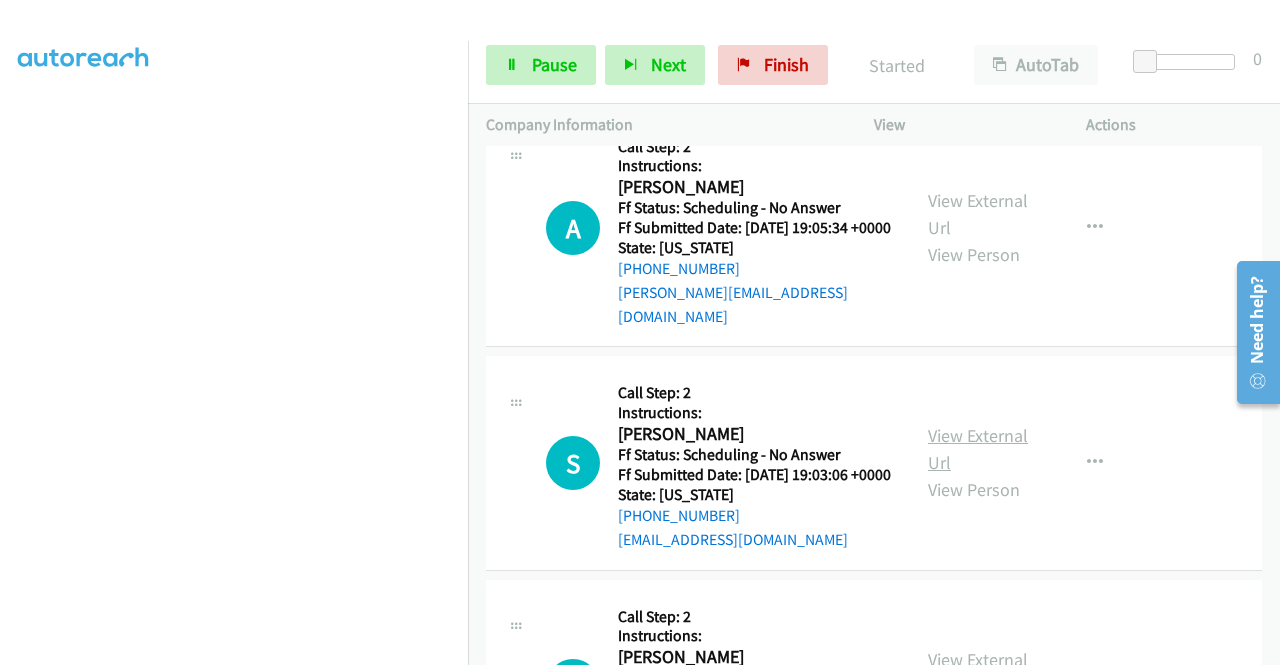 click on "View External Url" at bounding box center (978, 449) 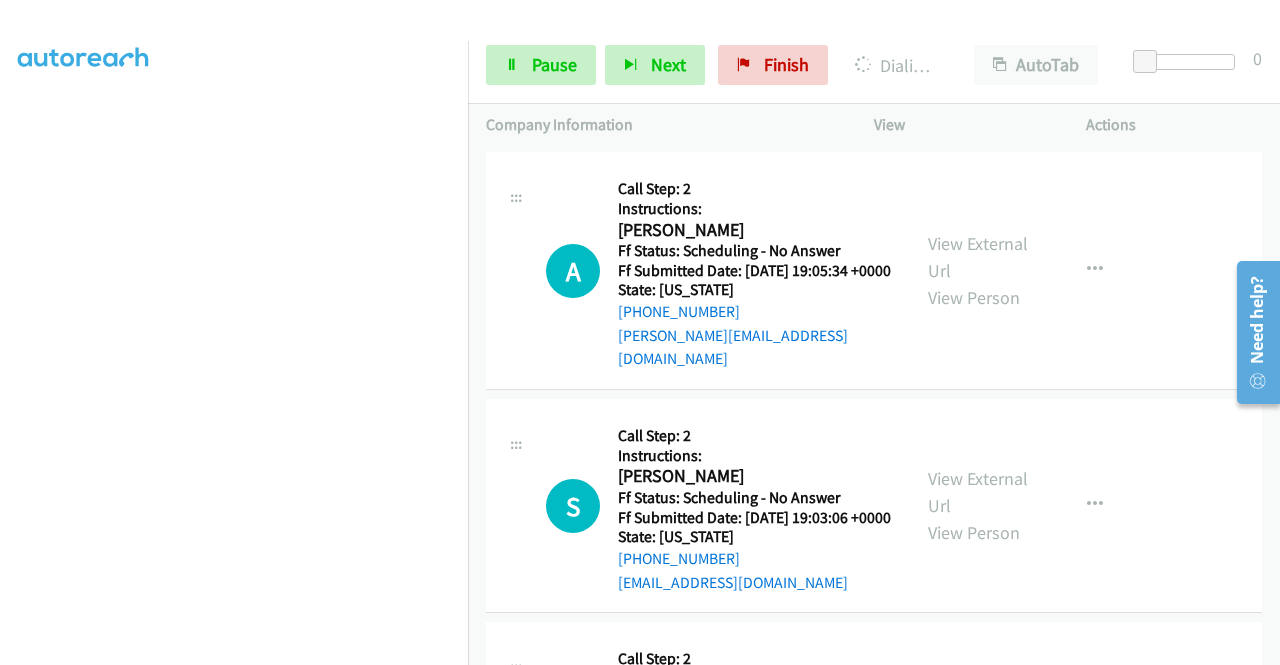 scroll, scrollTop: 1042, scrollLeft: 0, axis: vertical 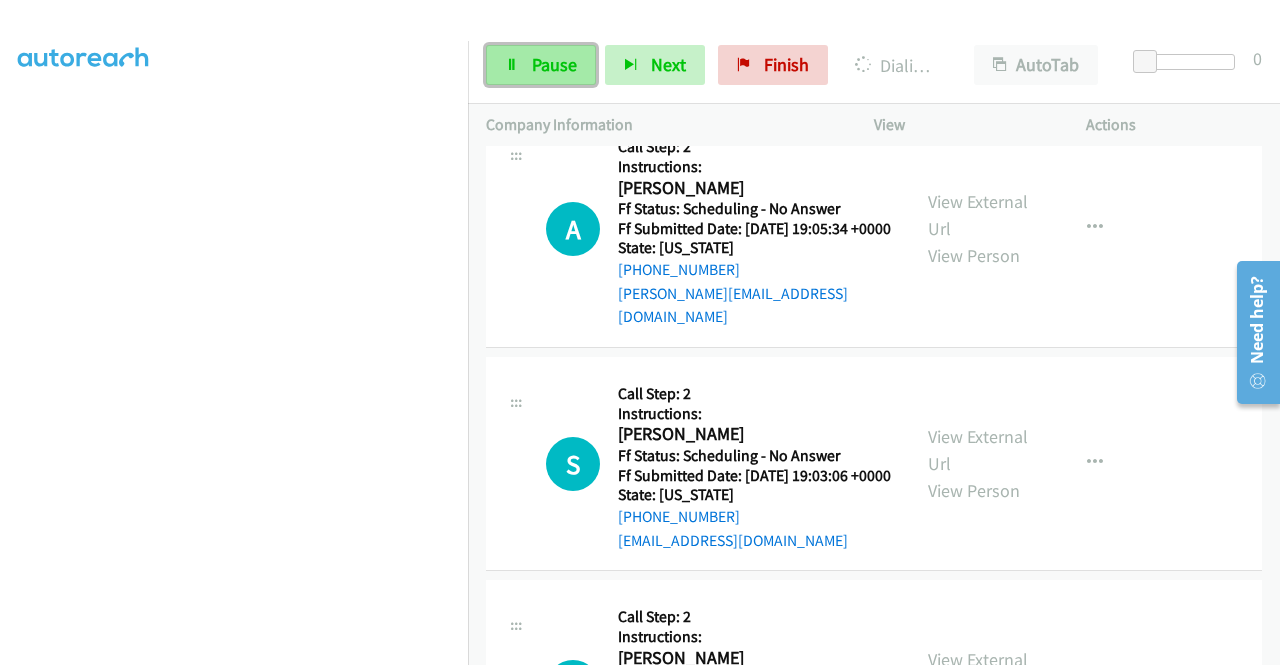 click on "Pause" at bounding box center (554, 64) 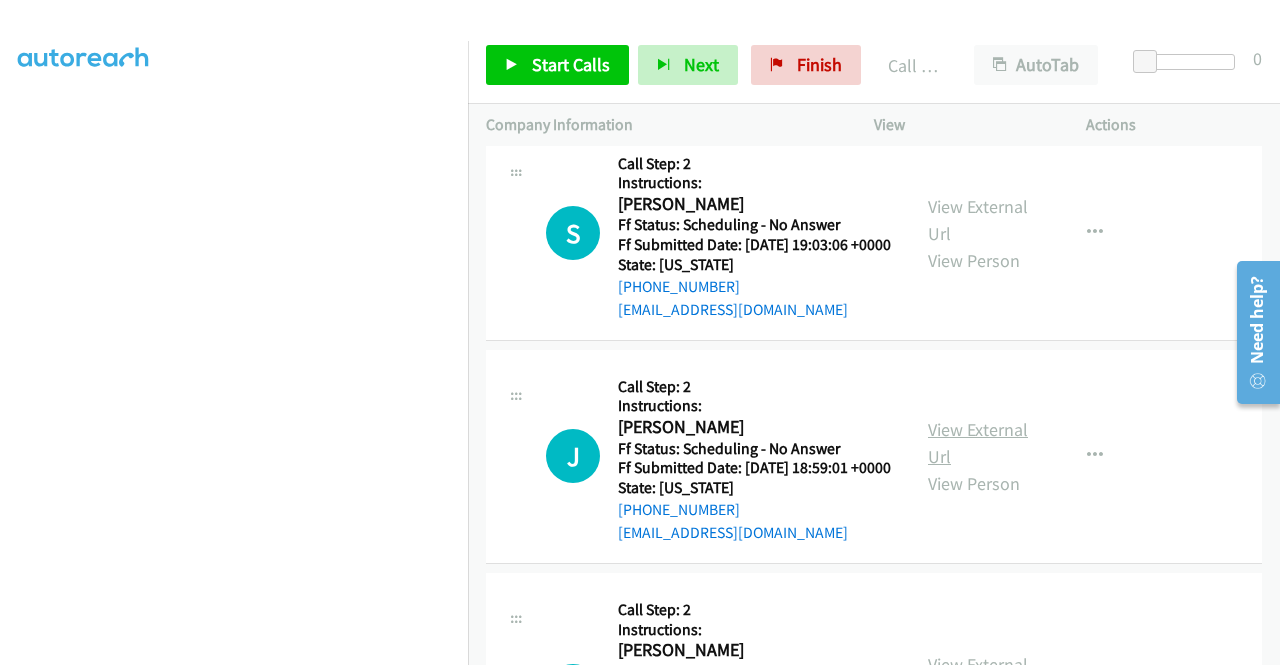 scroll, scrollTop: 1384, scrollLeft: 0, axis: vertical 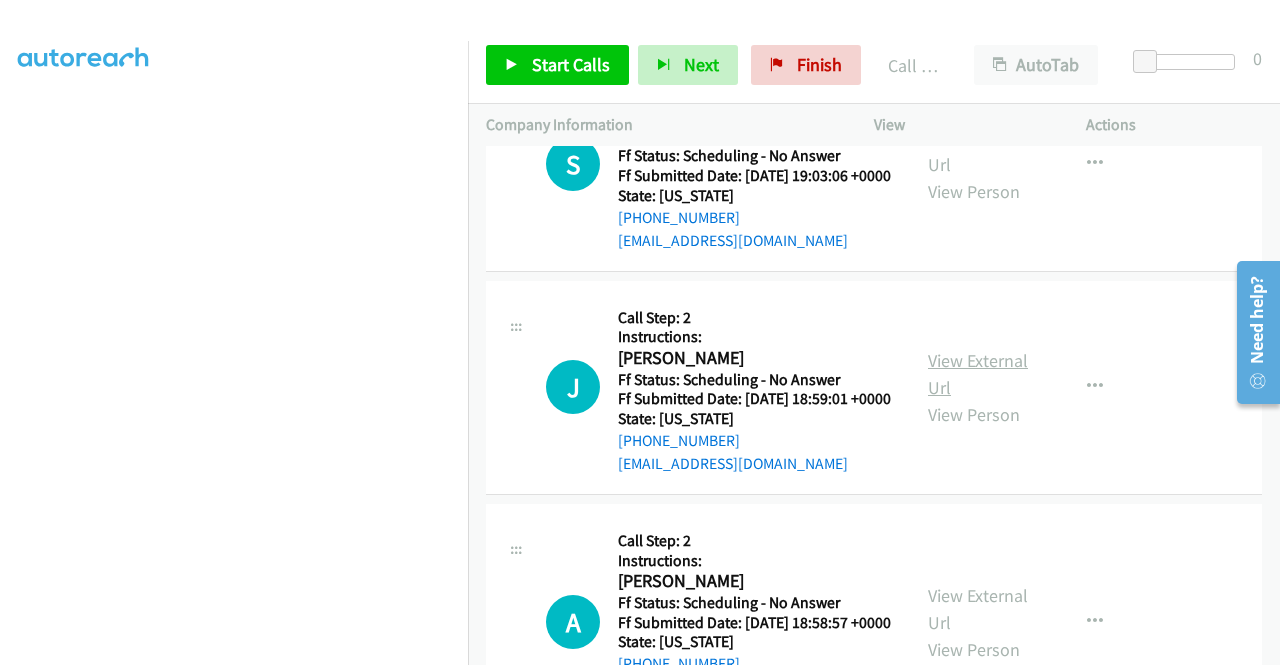 click on "View External Url" at bounding box center [978, 374] 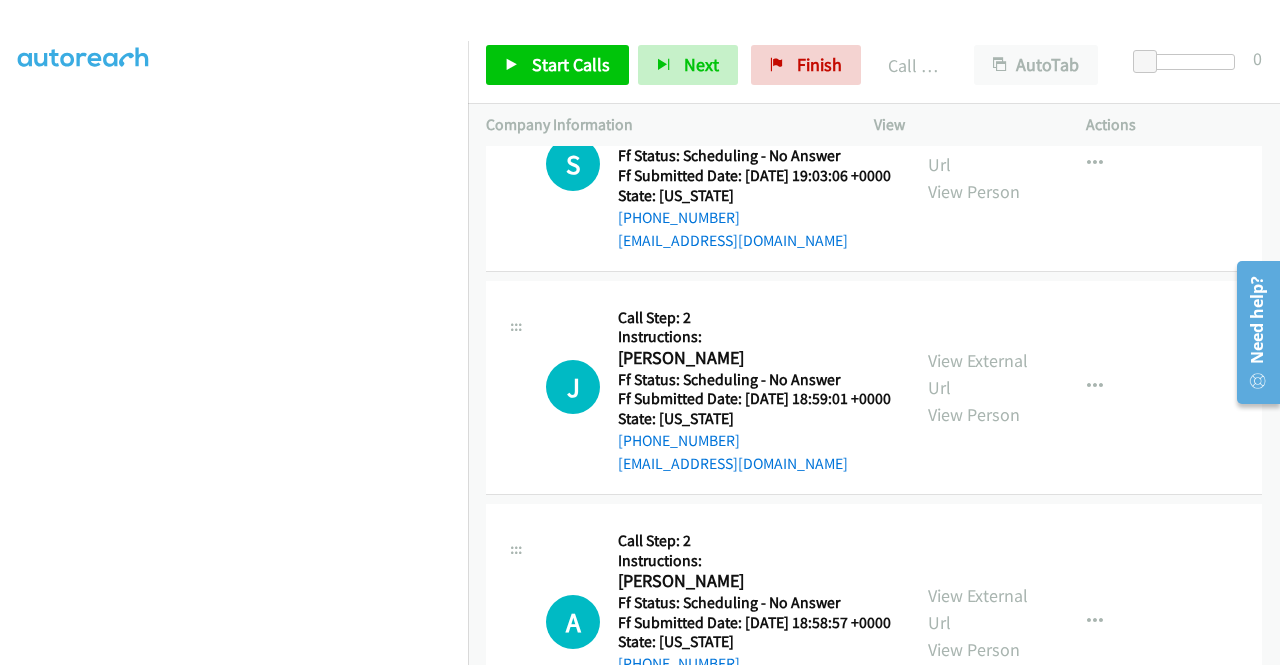 scroll, scrollTop: 1584, scrollLeft: 0, axis: vertical 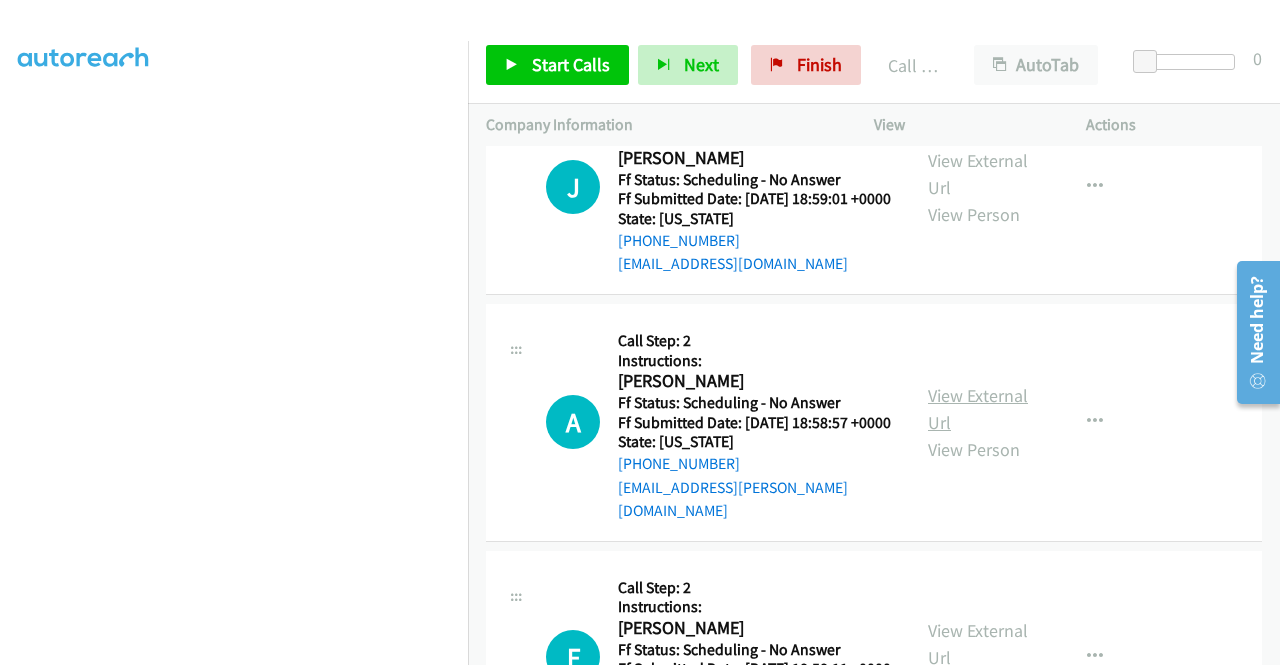 click on "View External Url" at bounding box center (978, 409) 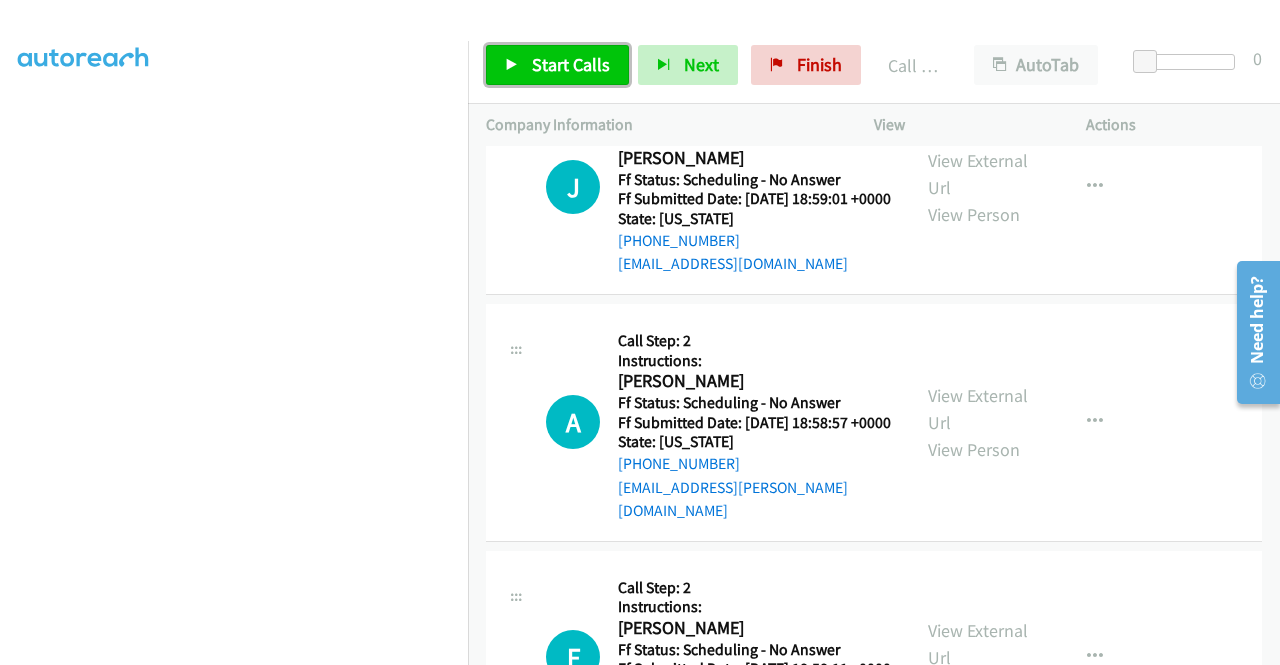 click on "Start Calls" at bounding box center (571, 64) 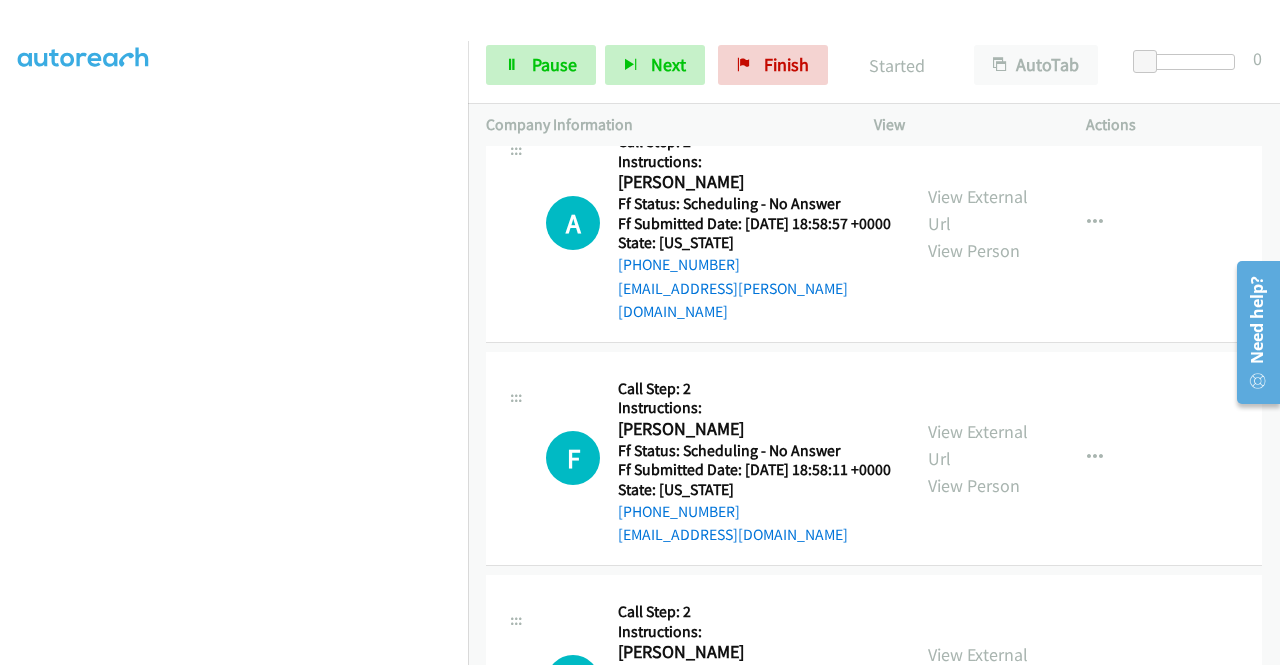 scroll, scrollTop: 1784, scrollLeft: 0, axis: vertical 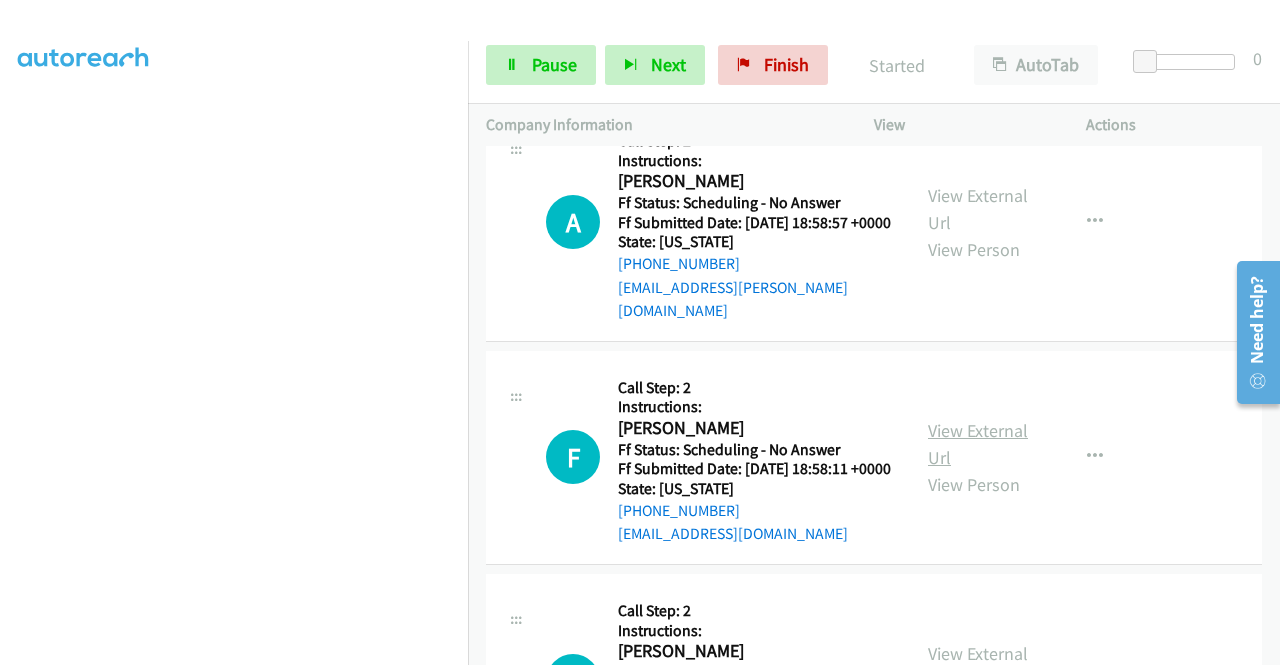 click on "View External Url" at bounding box center (978, 444) 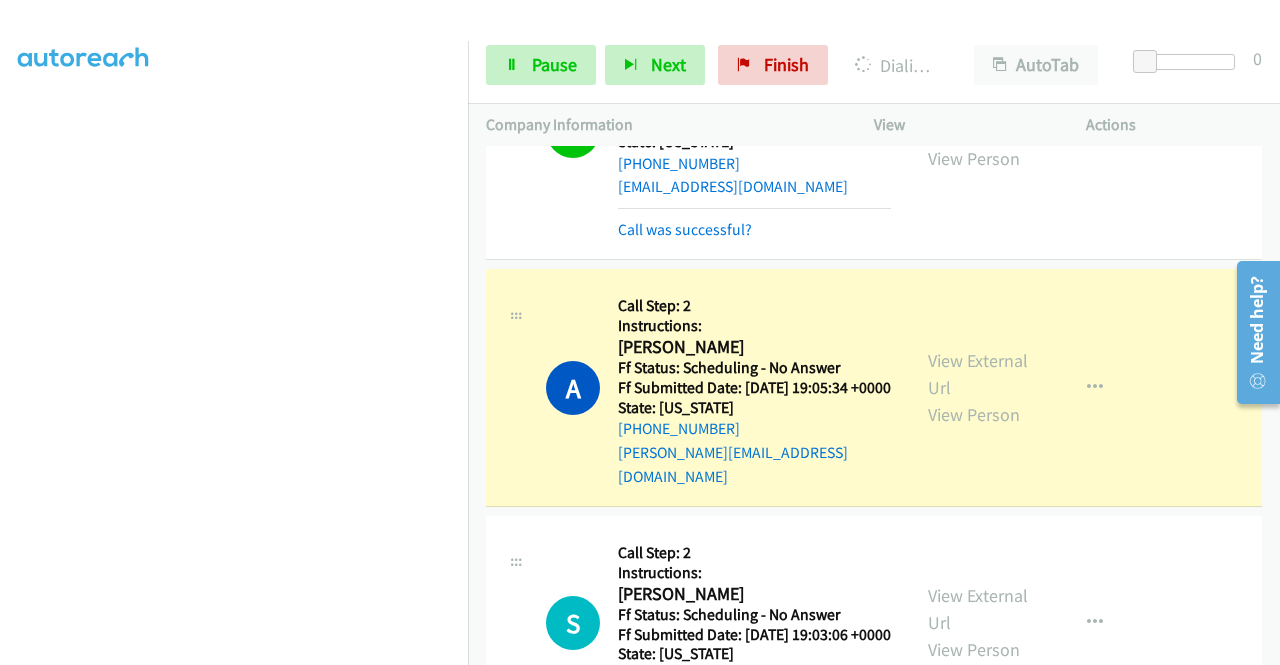scroll, scrollTop: 926, scrollLeft: 0, axis: vertical 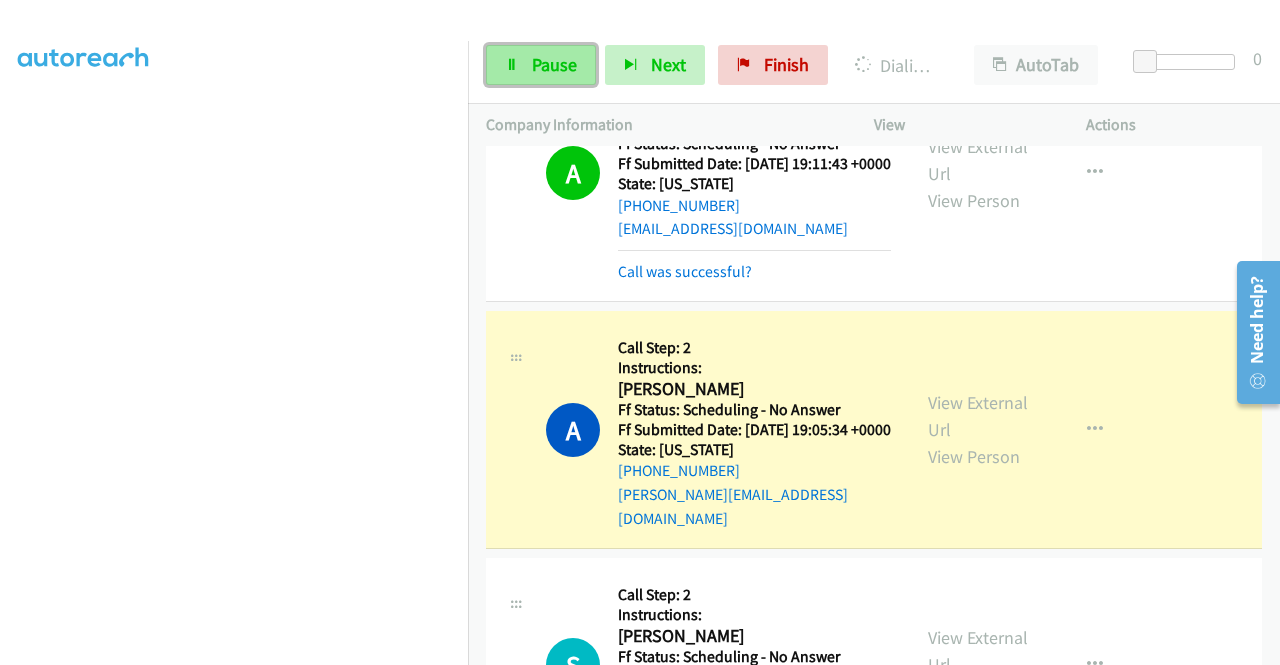 click on "Pause" at bounding box center (541, 65) 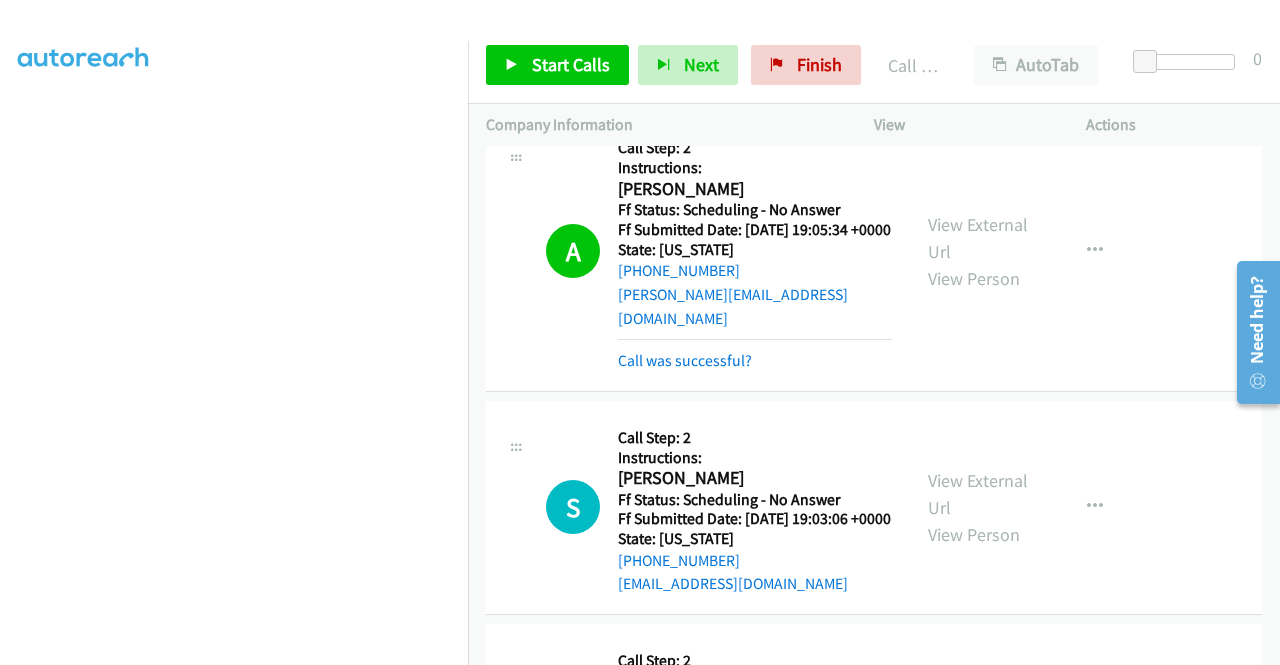 scroll, scrollTop: 1326, scrollLeft: 0, axis: vertical 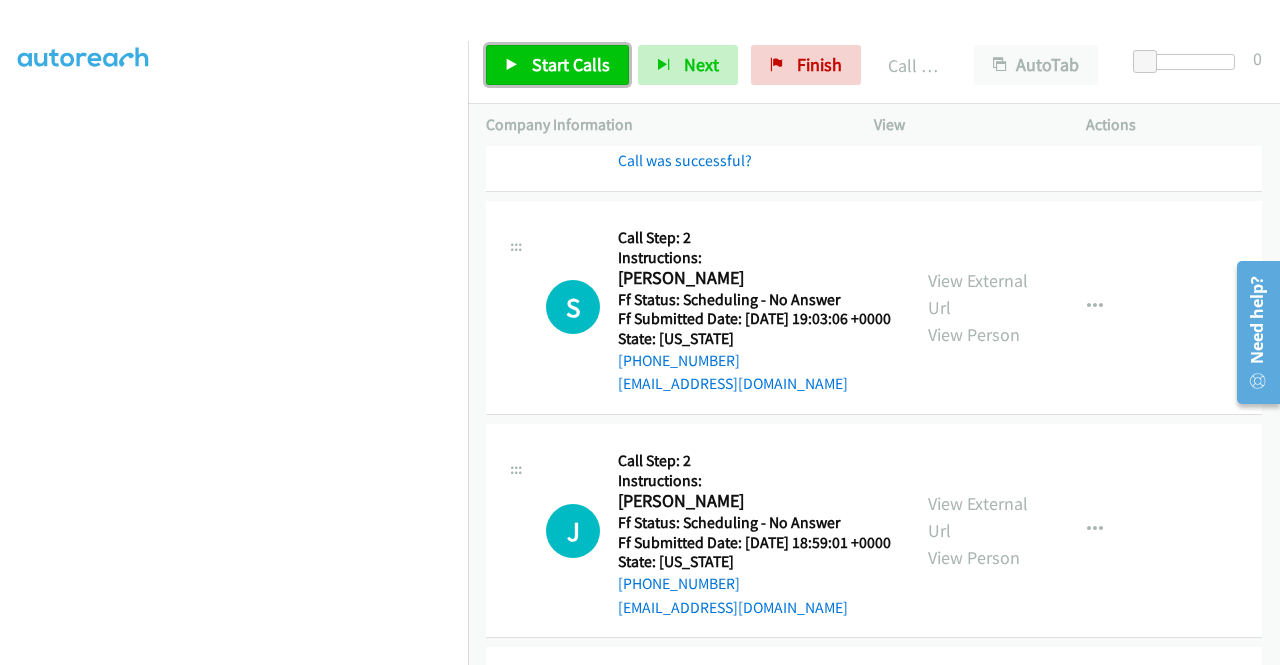 click on "Start Calls" at bounding box center [571, 64] 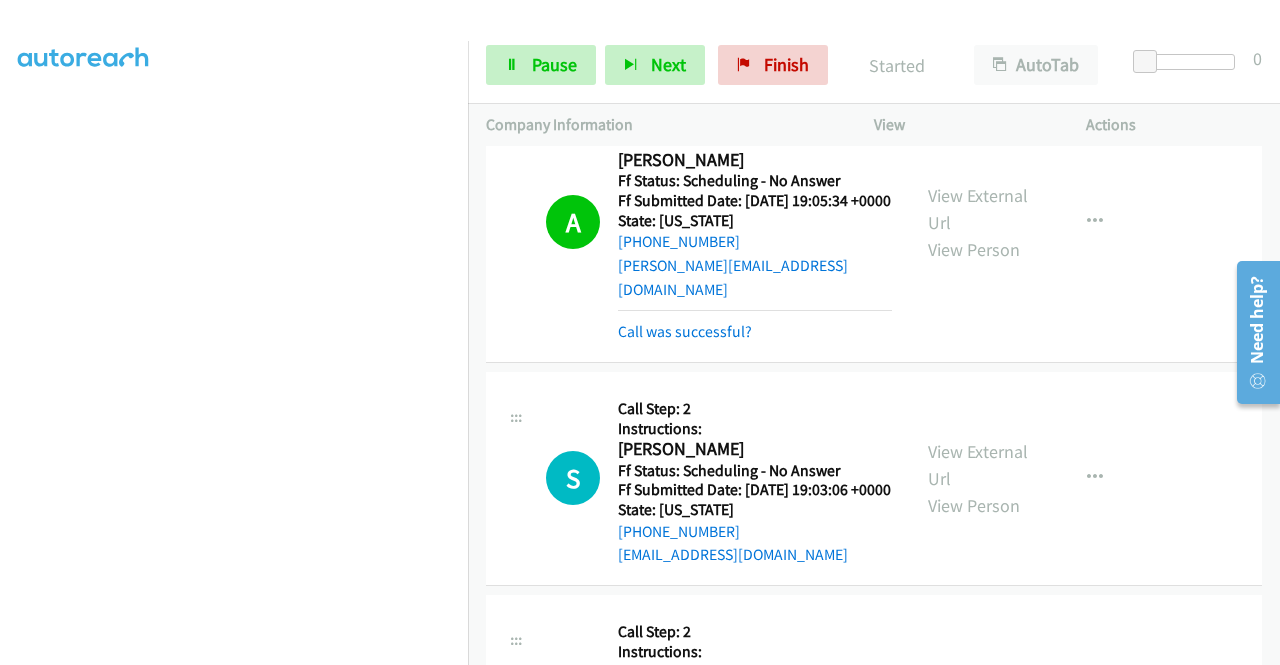 scroll, scrollTop: 1126, scrollLeft: 0, axis: vertical 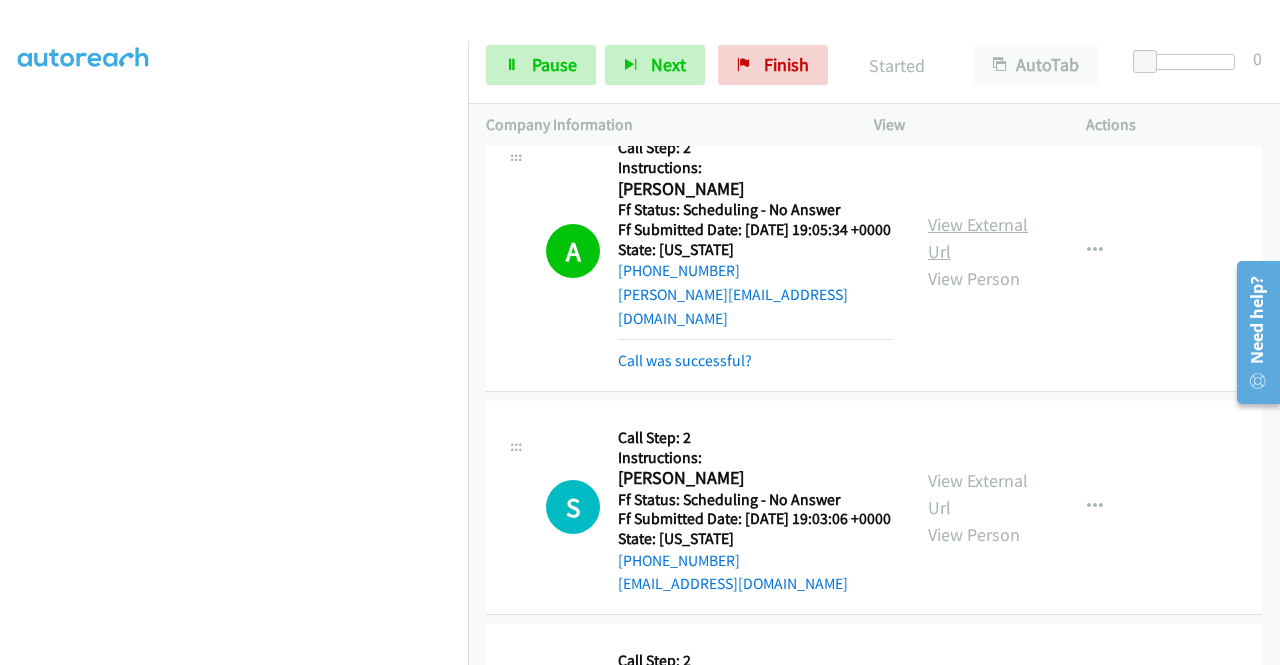 click on "View External Url" at bounding box center (978, 238) 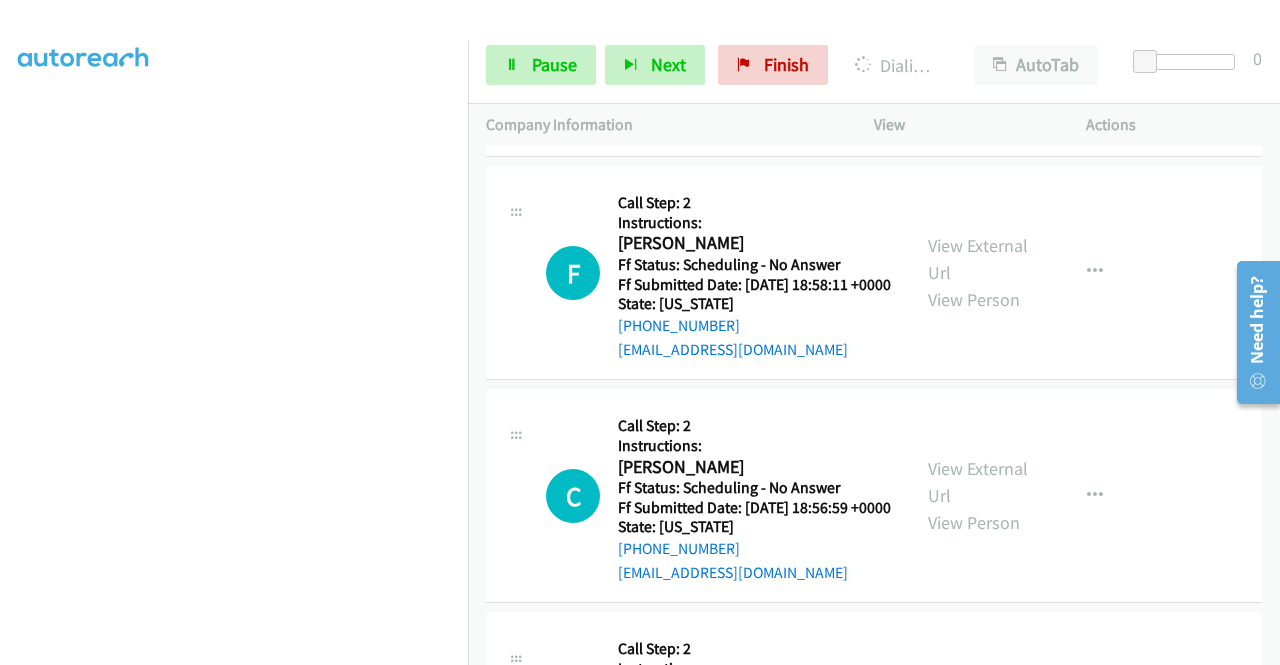 scroll, scrollTop: 2126, scrollLeft: 0, axis: vertical 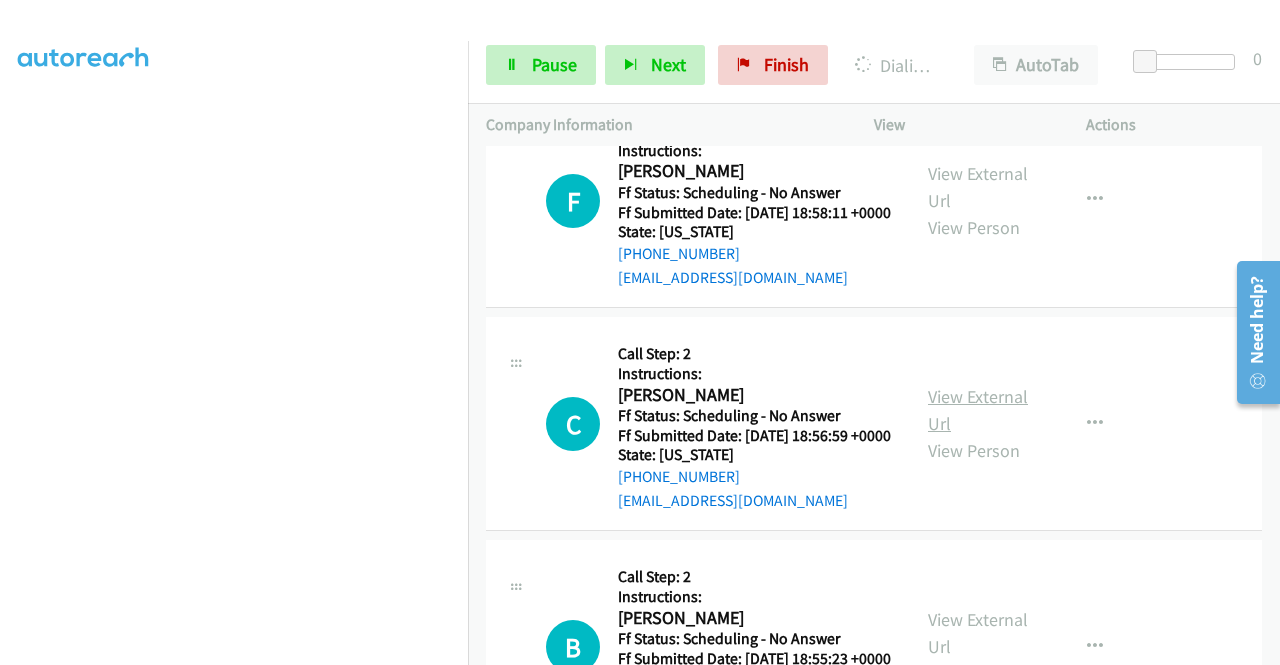 click on "View External Url" at bounding box center [978, 410] 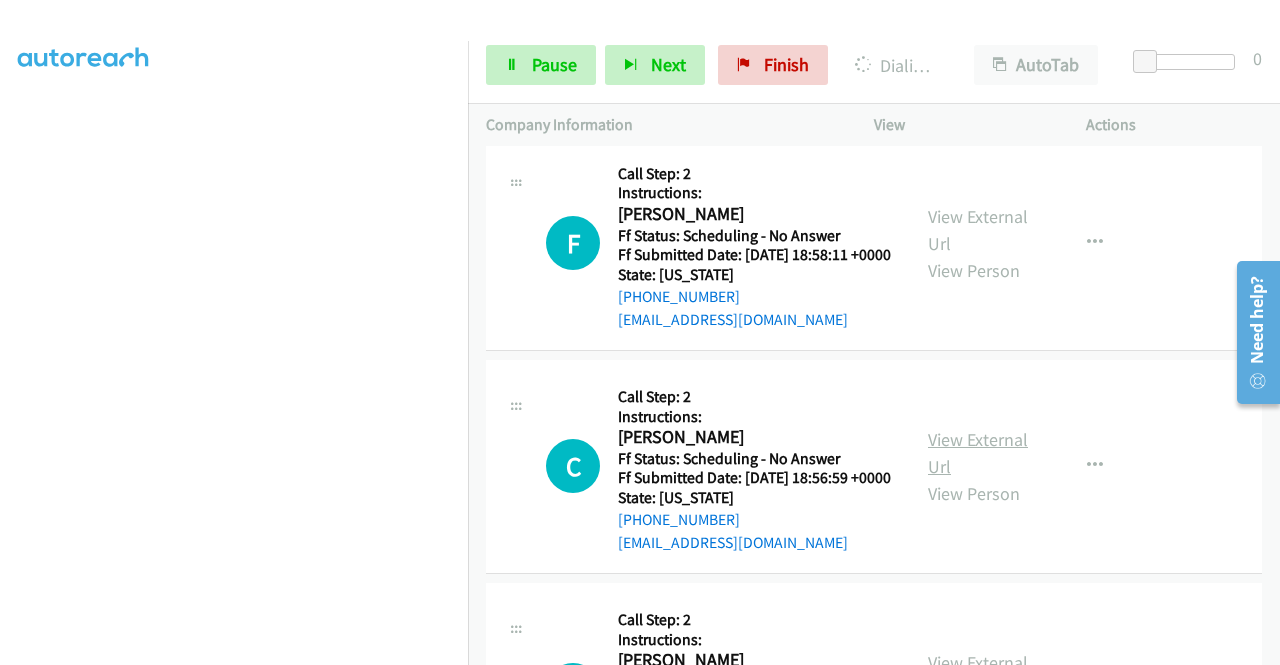 scroll, scrollTop: 2168, scrollLeft: 0, axis: vertical 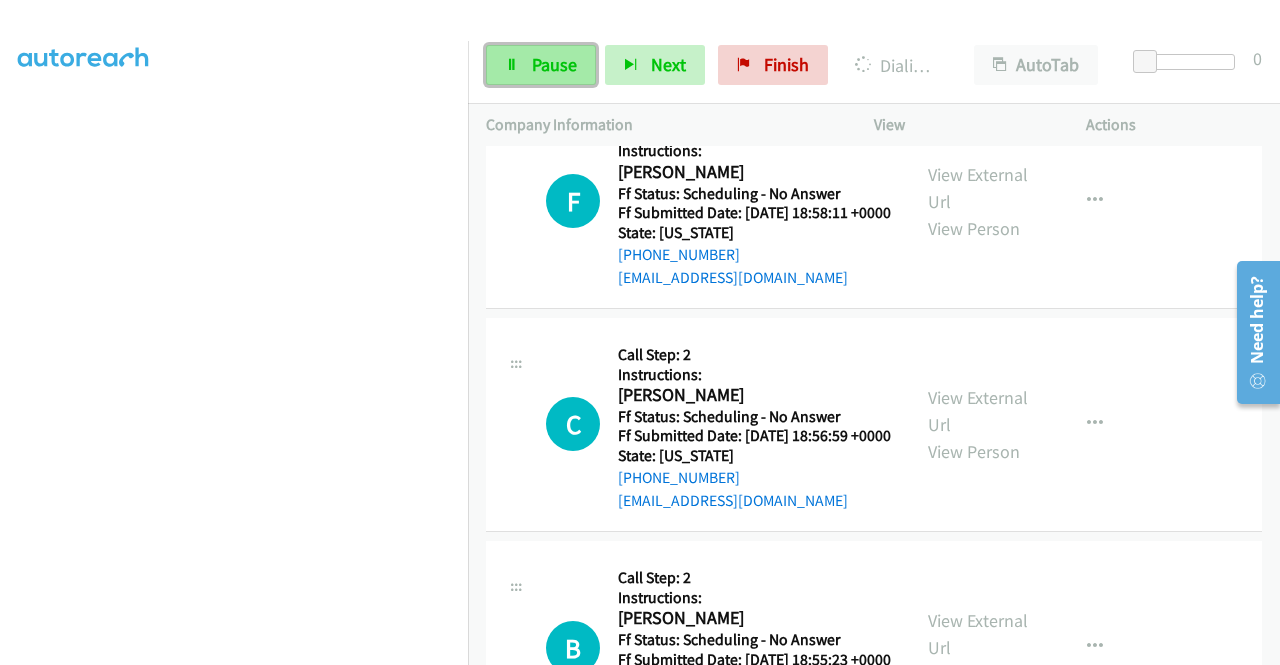 click on "Pause" at bounding box center [554, 64] 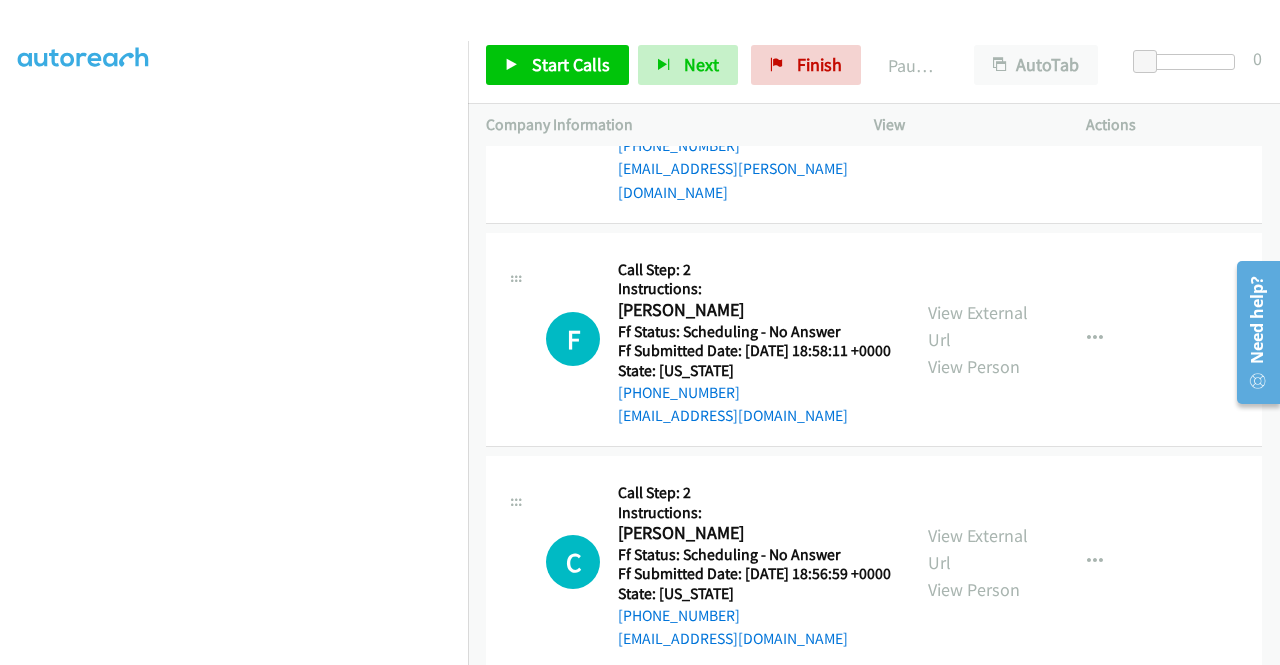 scroll, scrollTop: 1868, scrollLeft: 0, axis: vertical 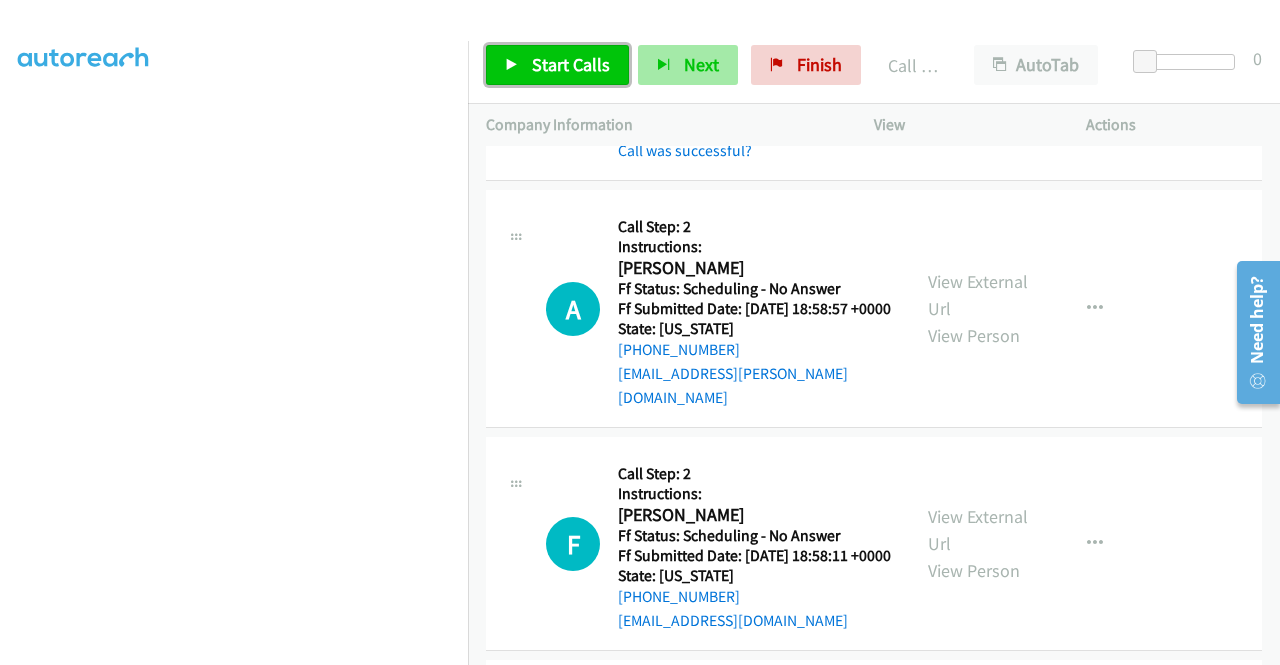 drag, startPoint x: 596, startPoint y: 60, endPoint x: 674, endPoint y: 47, distance: 79.07591 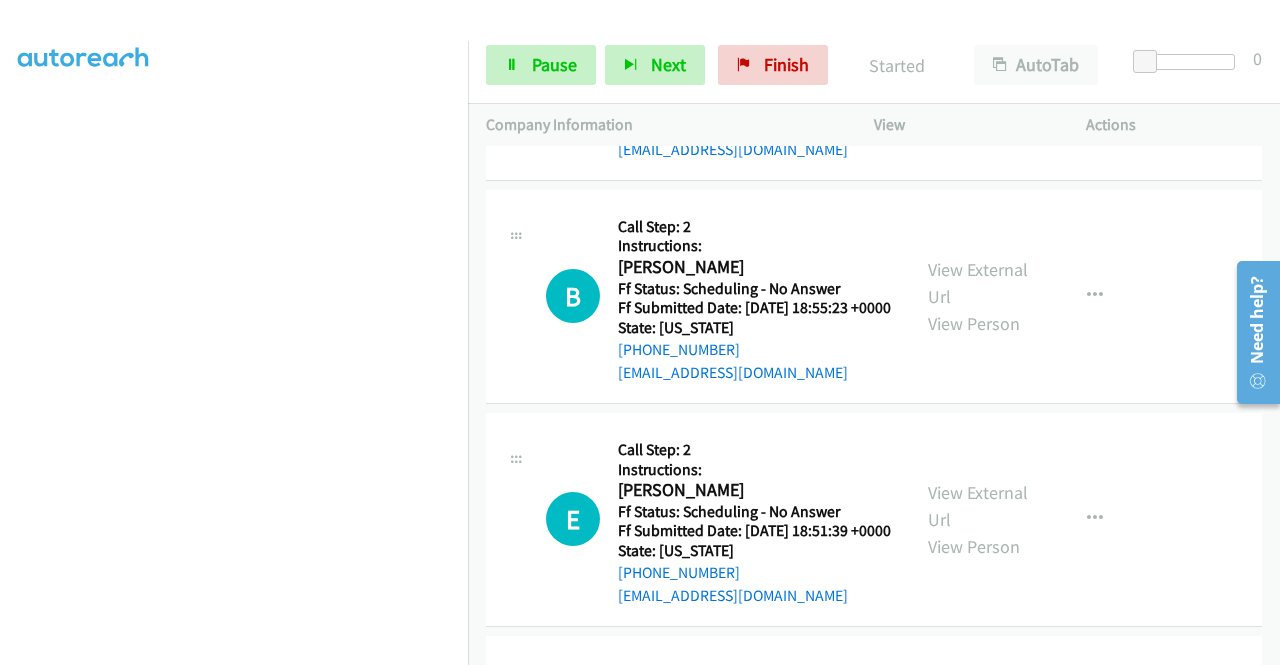 scroll, scrollTop: 2568, scrollLeft: 0, axis: vertical 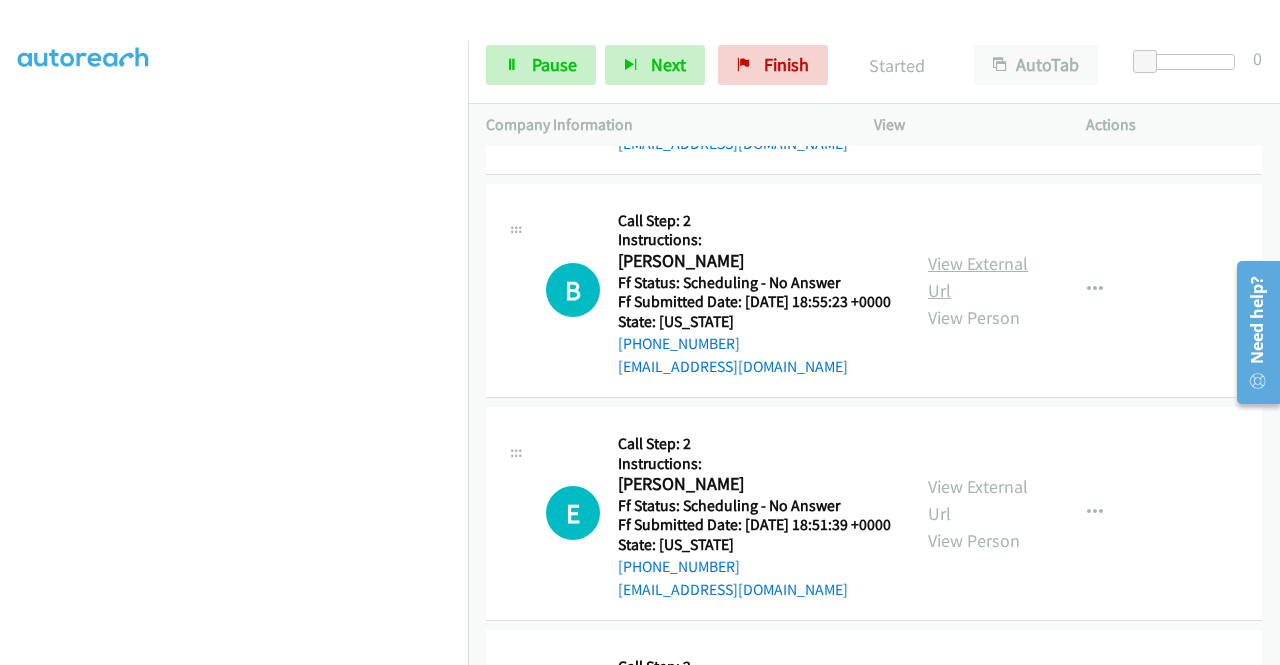 click on "View External Url" at bounding box center [978, 277] 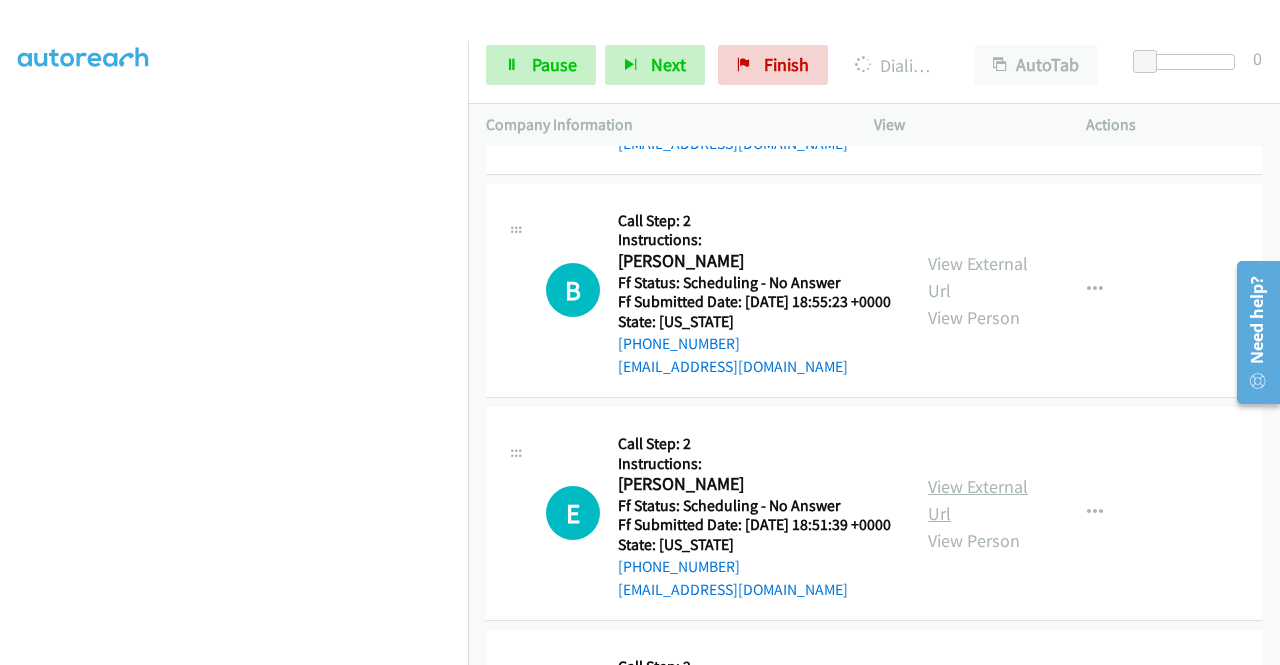 click on "View External Url" at bounding box center [978, 500] 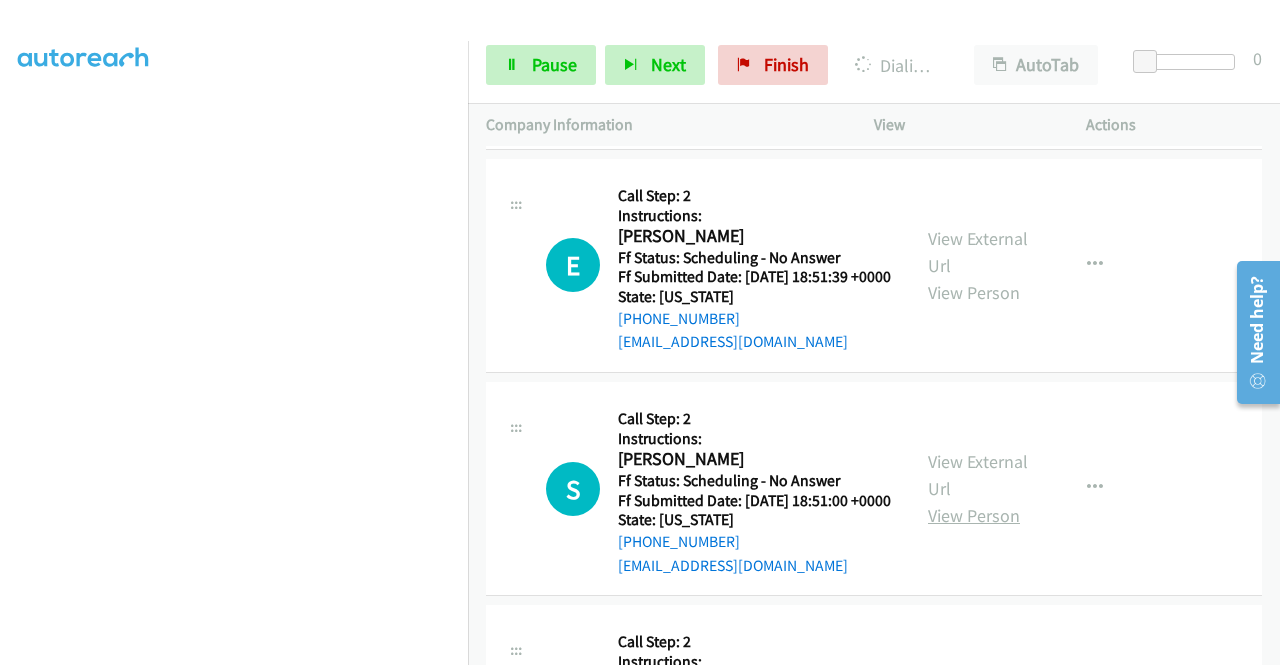 scroll, scrollTop: 2968, scrollLeft: 0, axis: vertical 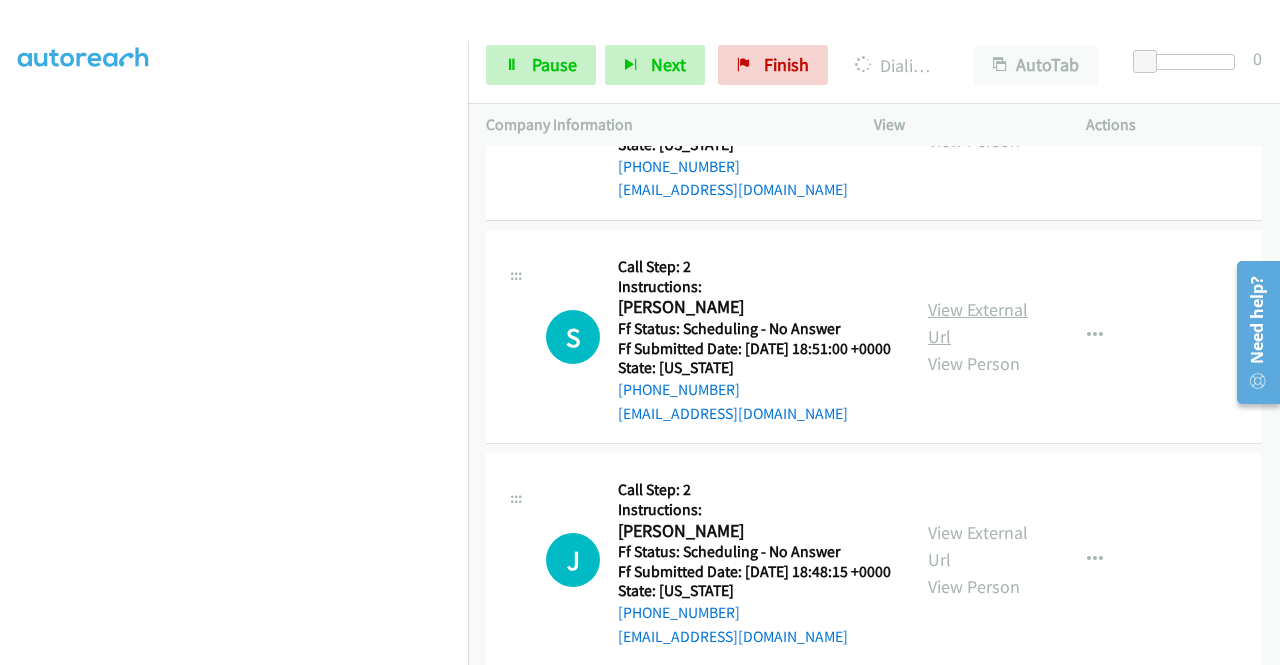 click on "View External Url" at bounding box center (978, 323) 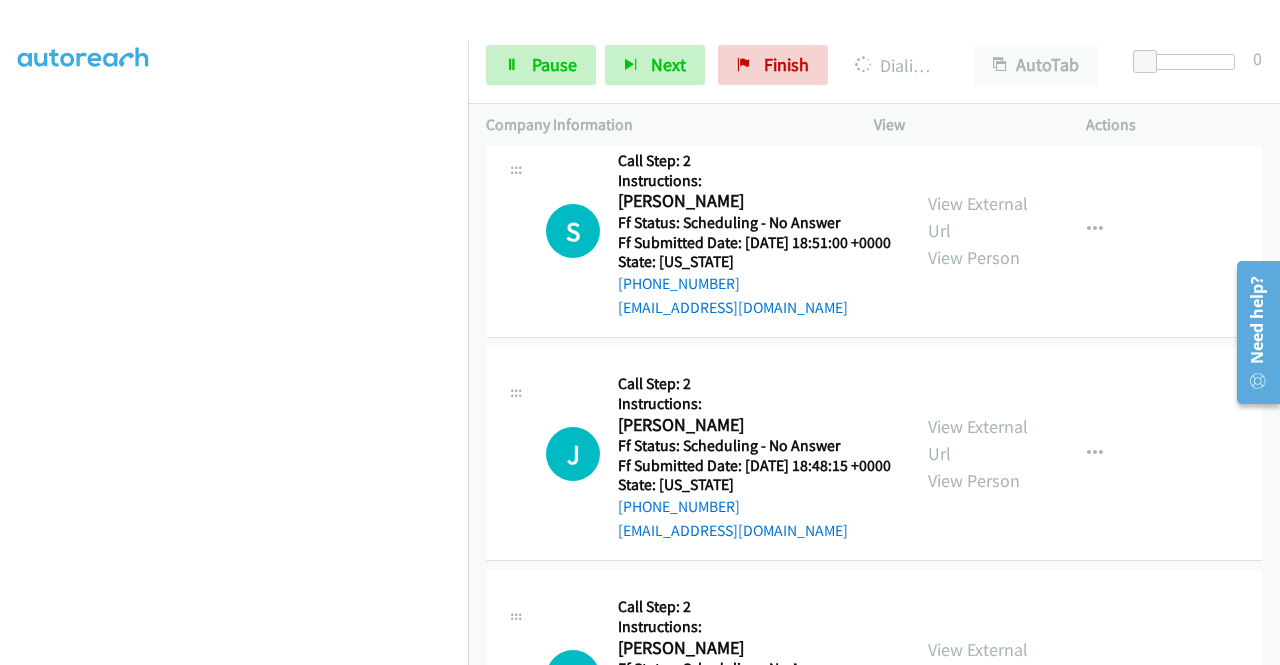 scroll, scrollTop: 3168, scrollLeft: 0, axis: vertical 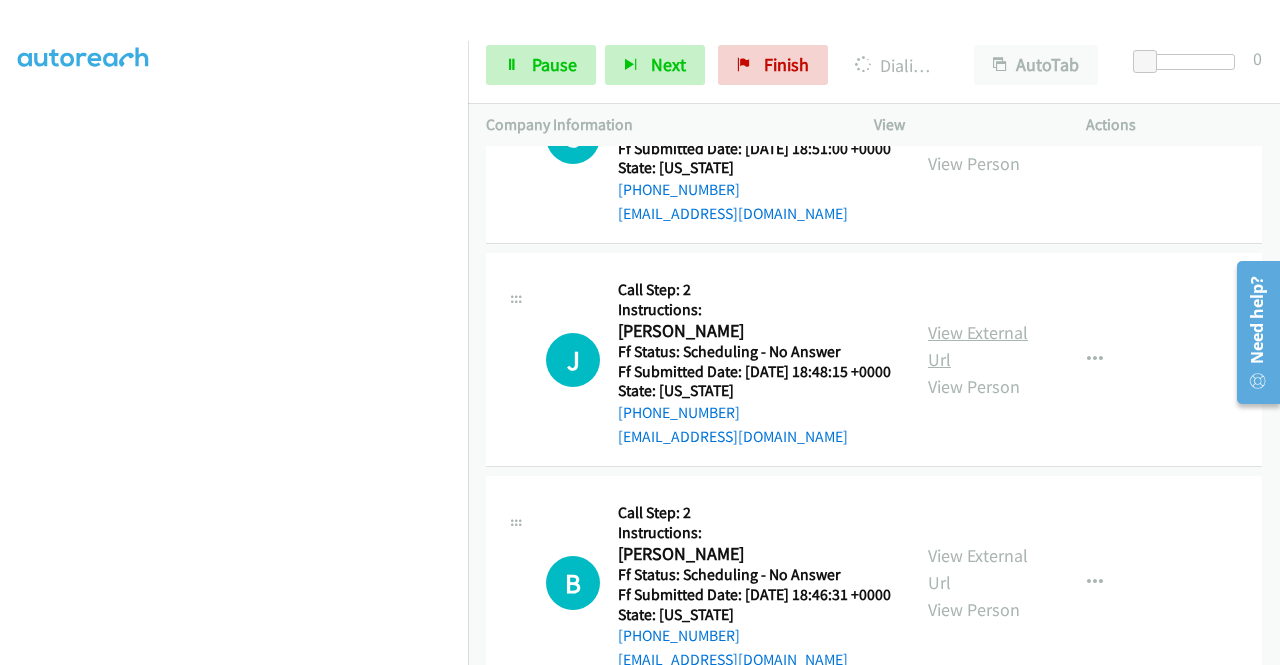 click on "View External Url" at bounding box center (978, 346) 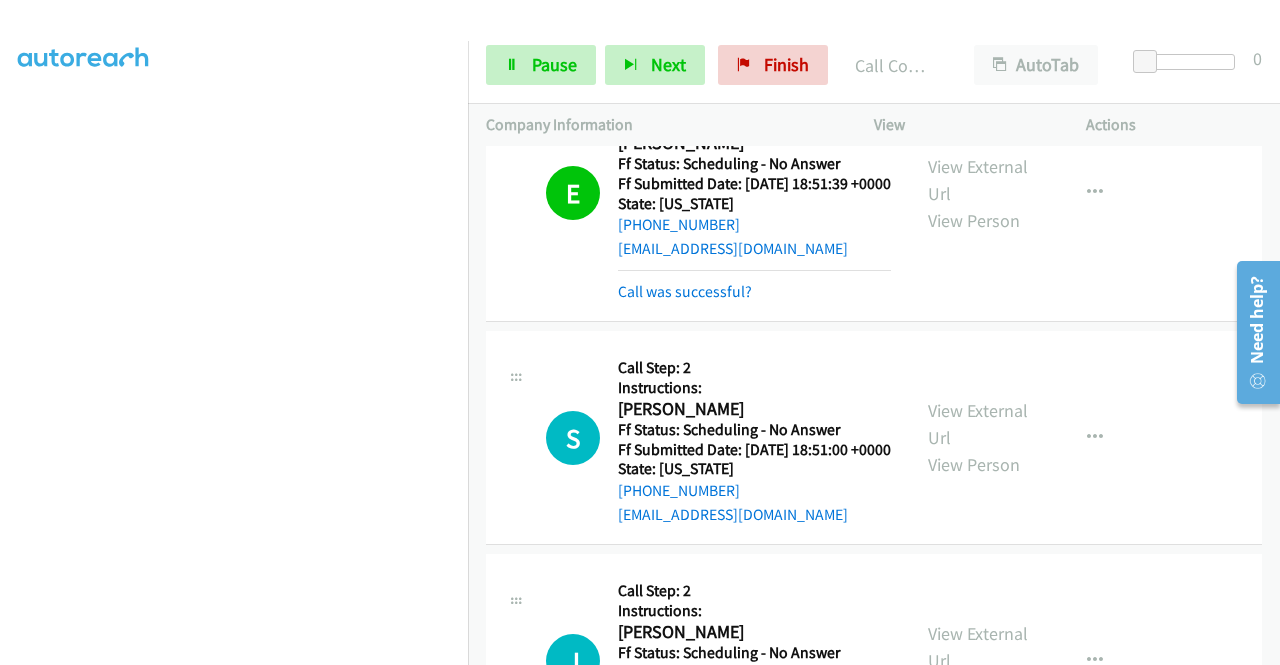 scroll, scrollTop: 3110, scrollLeft: 0, axis: vertical 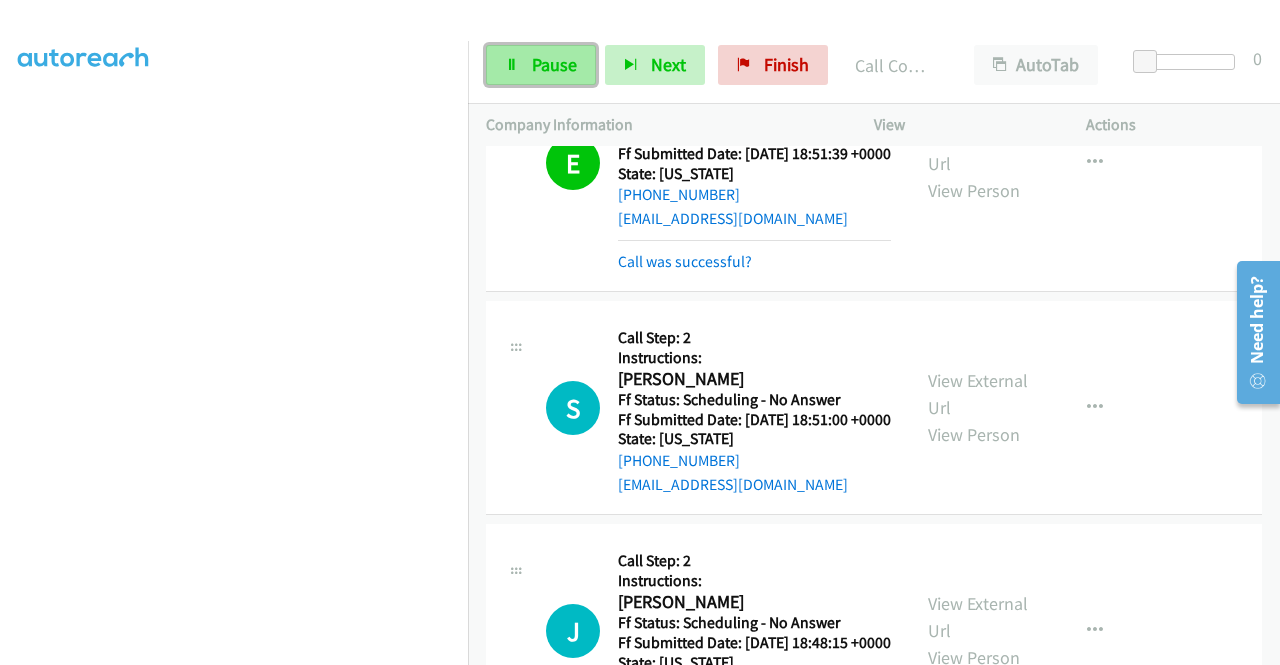 click on "Pause" at bounding box center (554, 64) 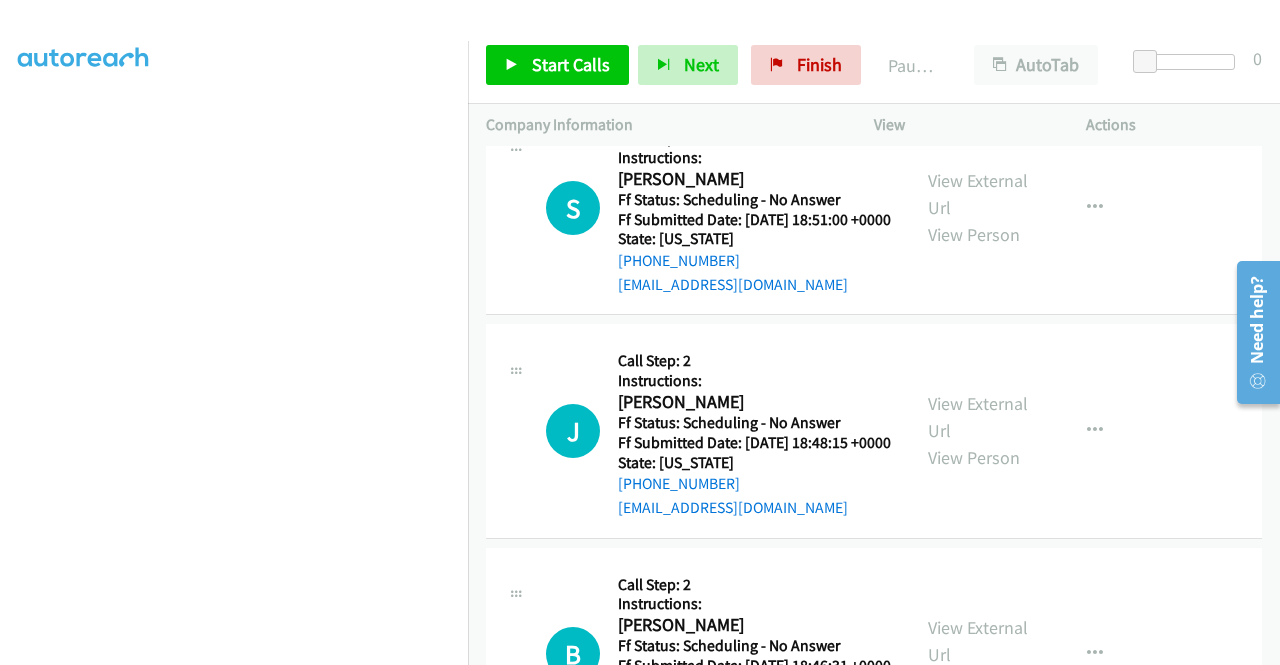 scroll, scrollTop: 3410, scrollLeft: 0, axis: vertical 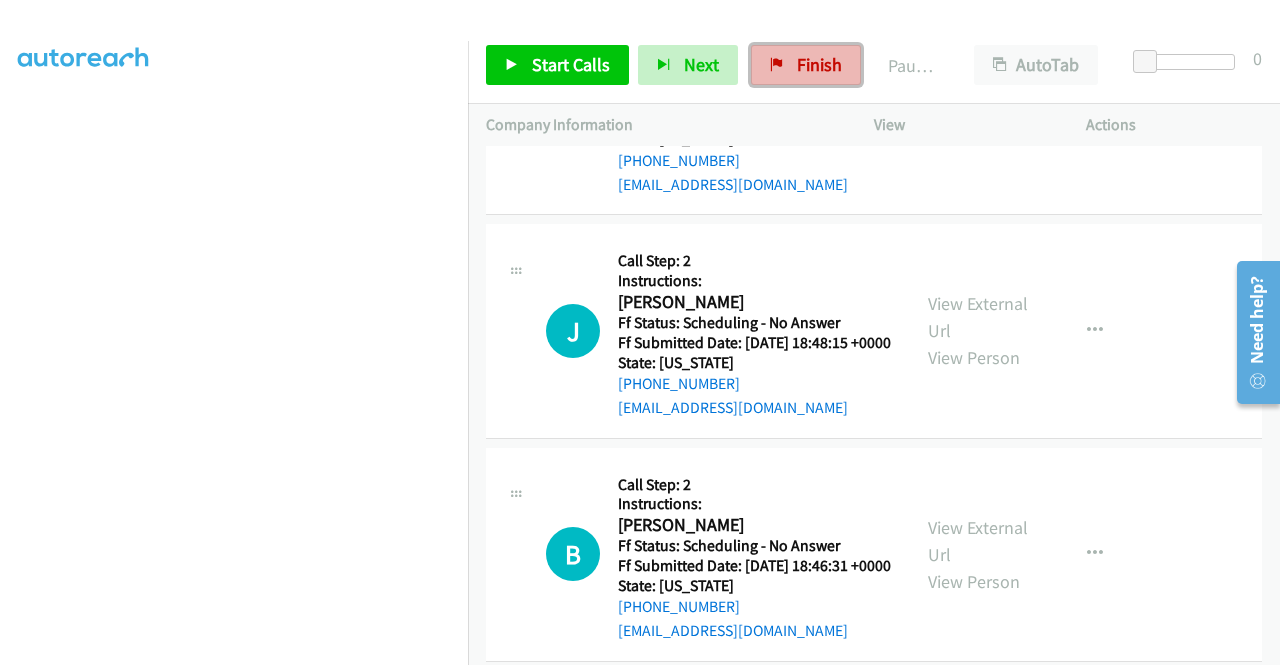 click on "Finish" at bounding box center [806, 65] 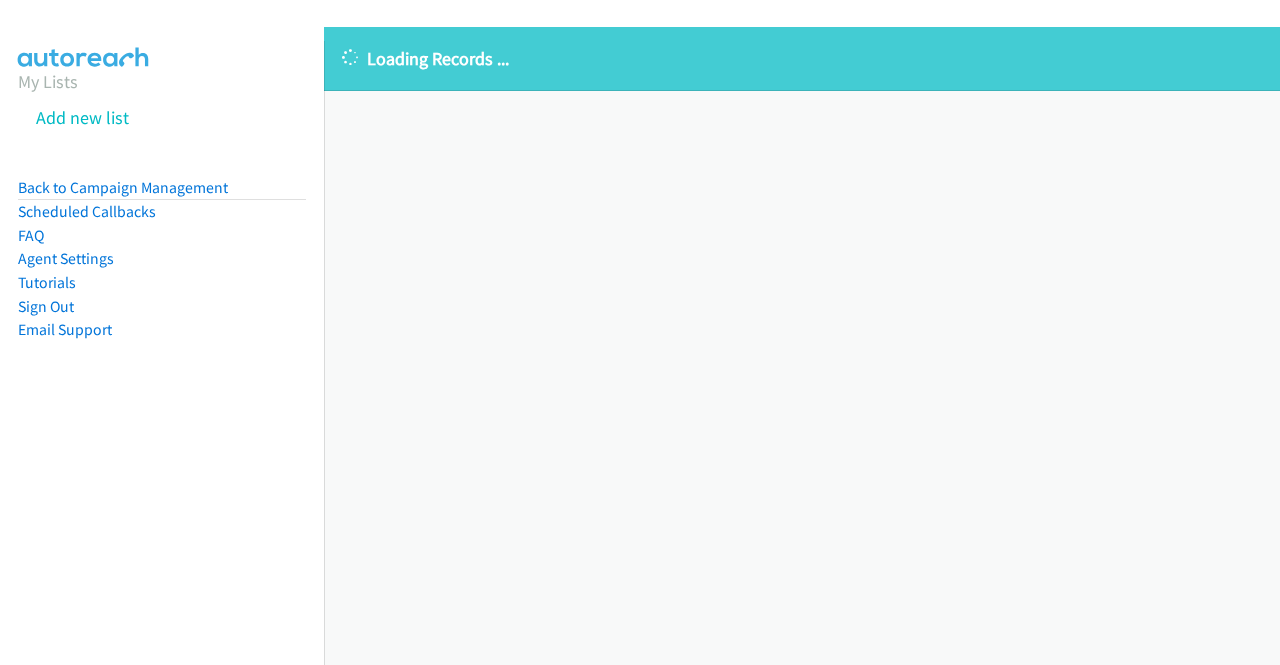 scroll, scrollTop: 0, scrollLeft: 0, axis: both 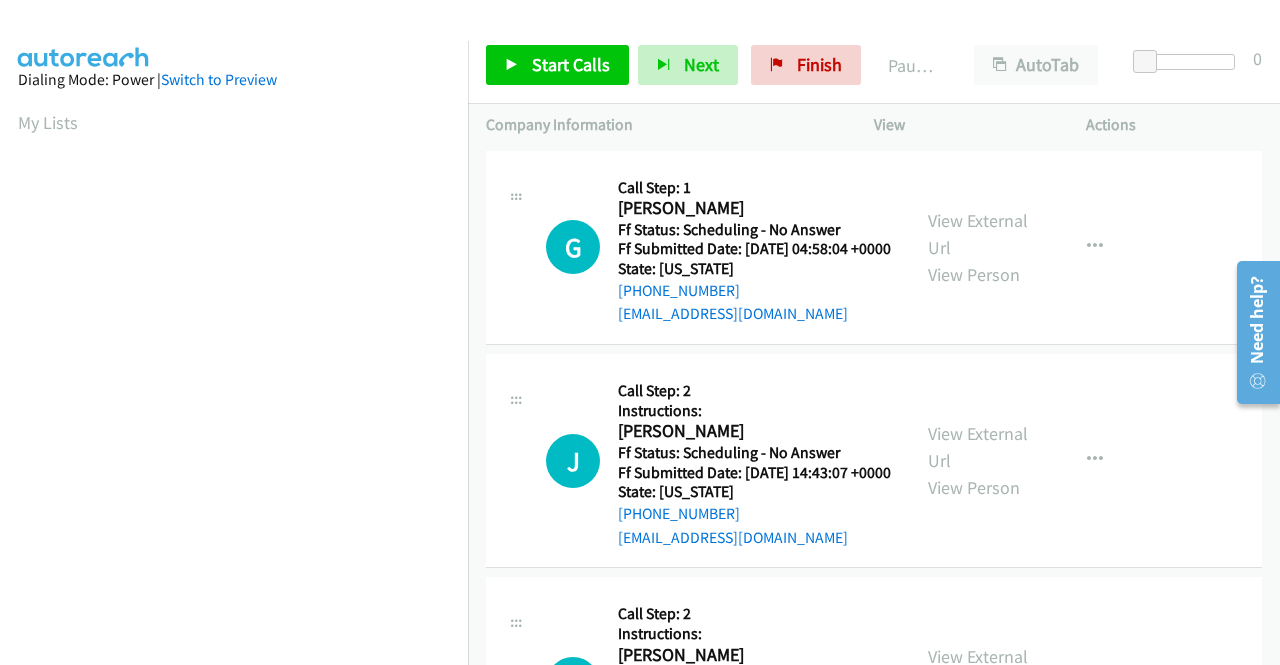 click on "J
Callback Scheduled
Call Step: 2
Instructions:
[PERSON_NAME]
America/New_York
Ff Status: Scheduling - No Answer
Ff Submitted Date: [DATE] 14:43:07 +0000
State: [US_STATE]
[PHONE_NUMBER]
[EMAIL_ADDRESS][DOMAIN_NAME]
Call was successful?
View External Url
View Person
View External Url
Email
Schedule/Manage Callback
Skip Call
Add to do not call list" at bounding box center [874, 461] 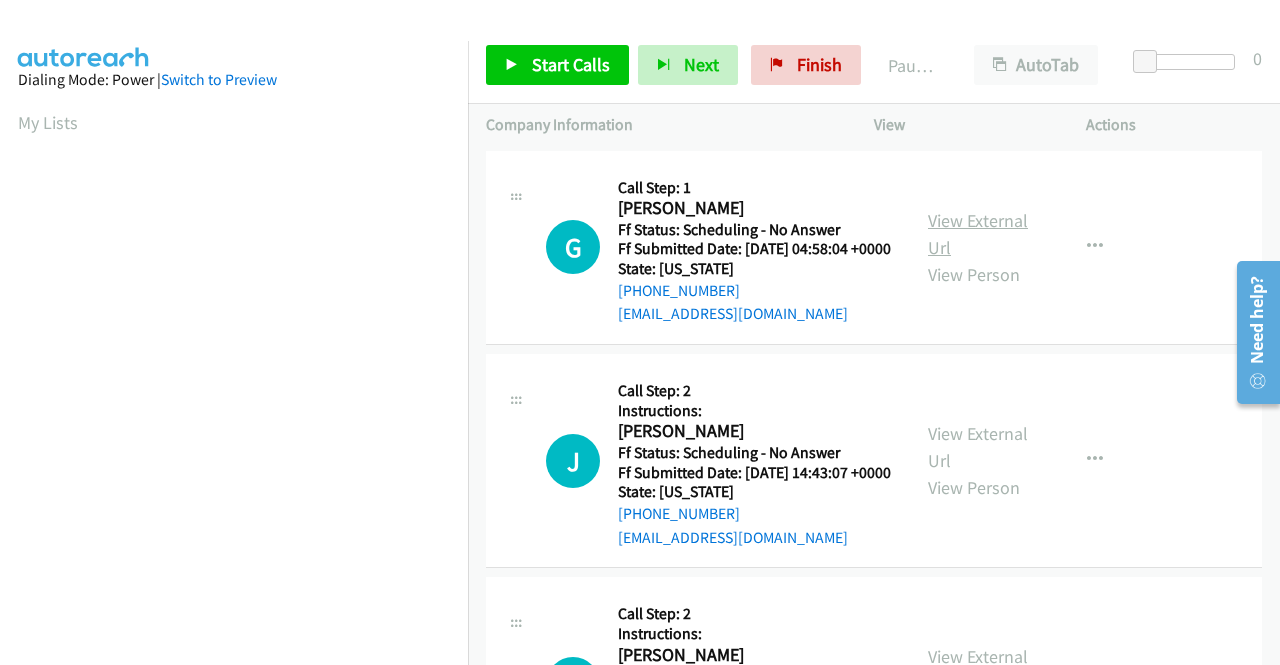 click on "View External Url" at bounding box center [978, 234] 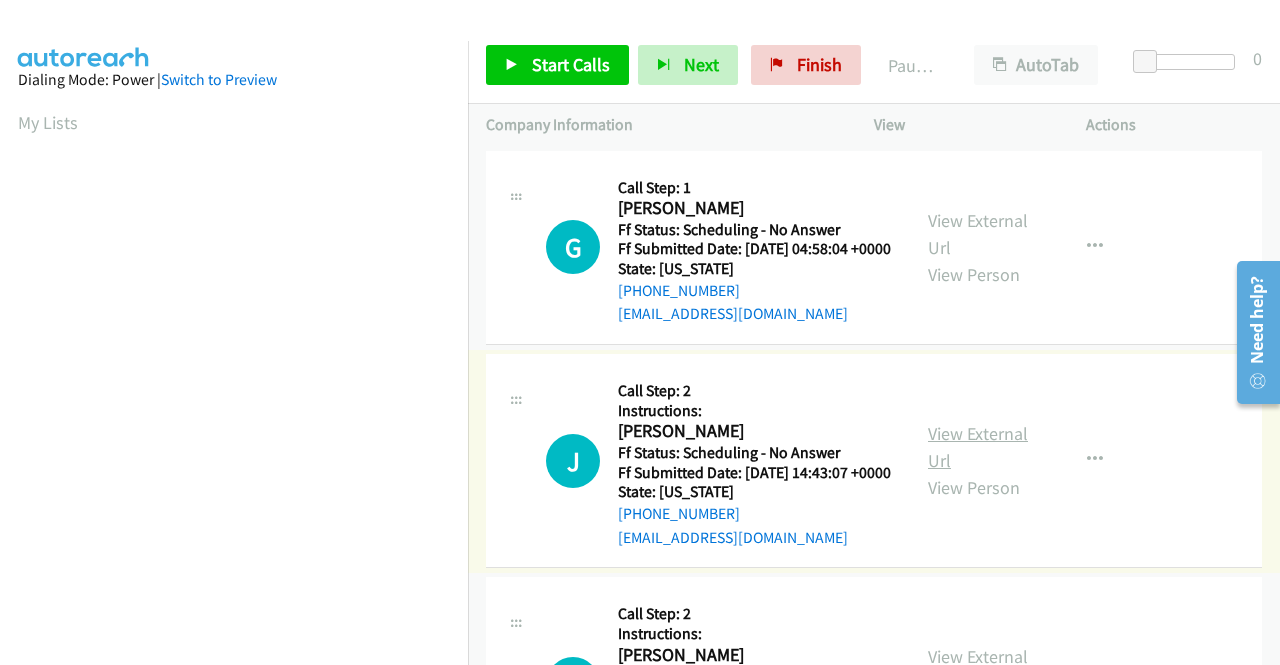 click on "View External Url" at bounding box center (978, 447) 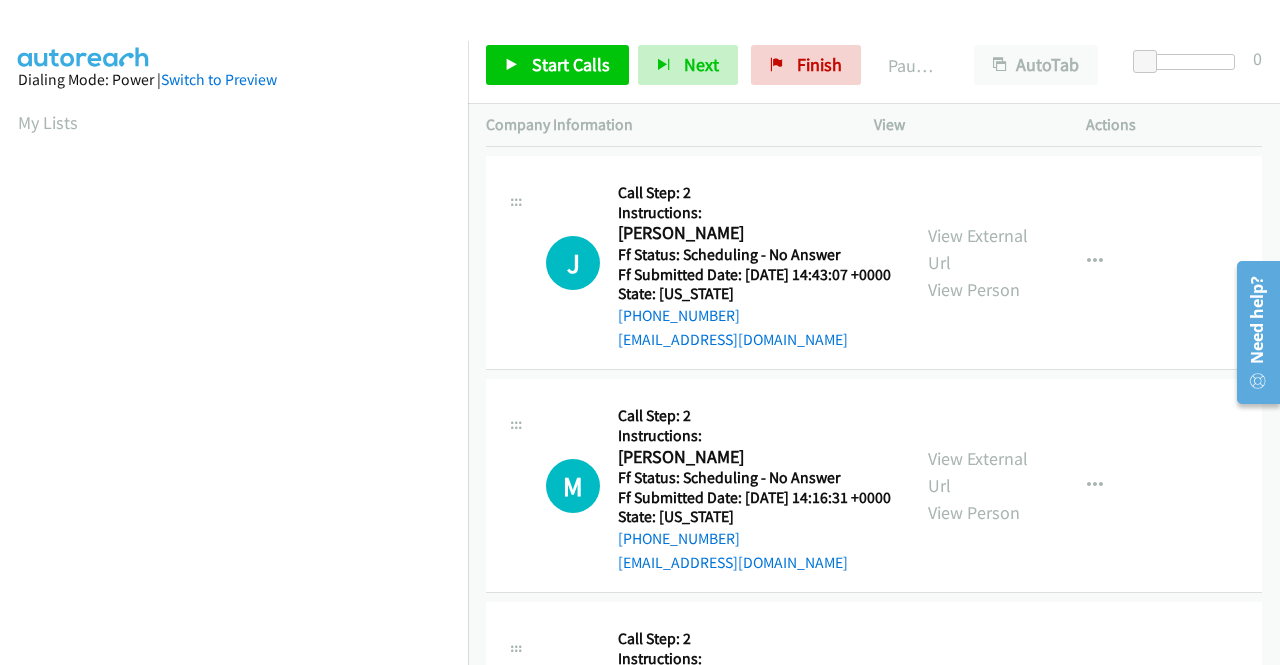 scroll, scrollTop: 200, scrollLeft: 0, axis: vertical 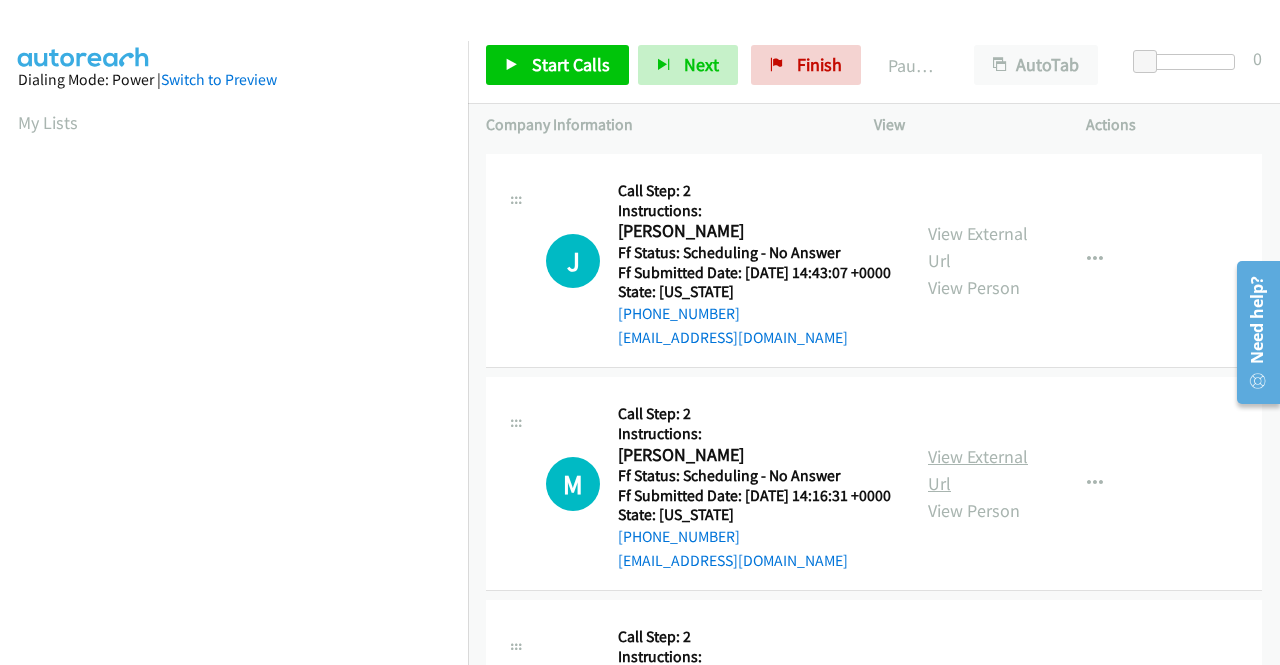 click on "View External Url" at bounding box center (978, 470) 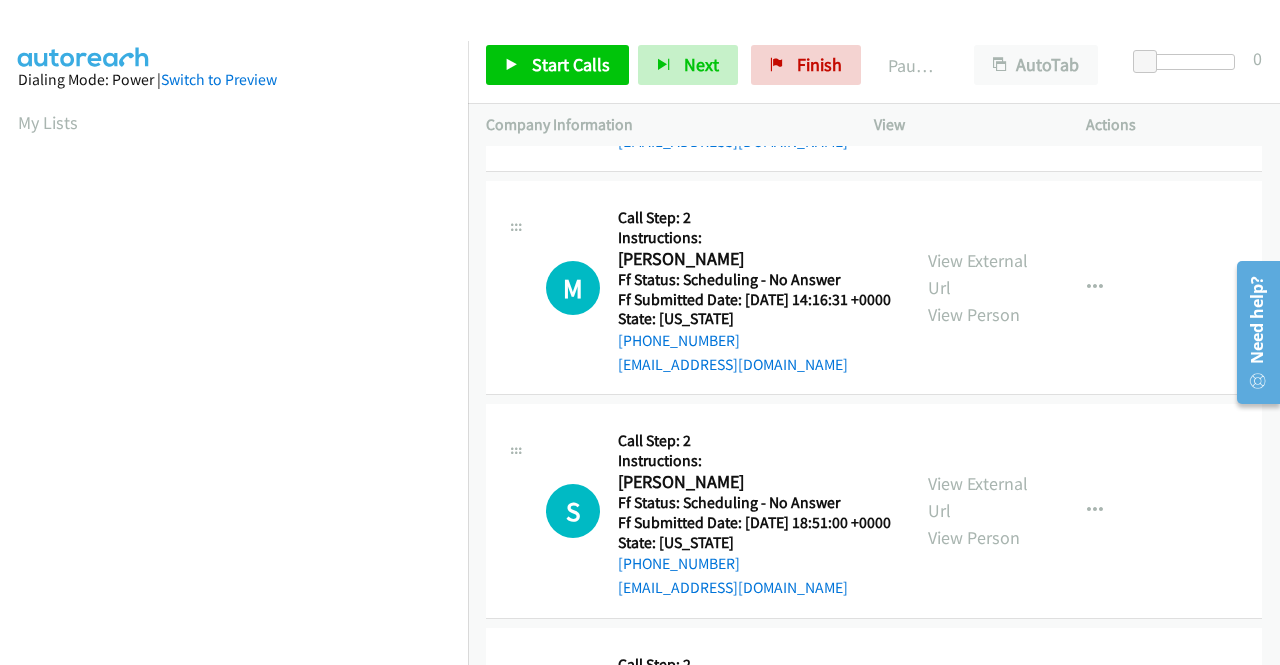scroll, scrollTop: 400, scrollLeft: 0, axis: vertical 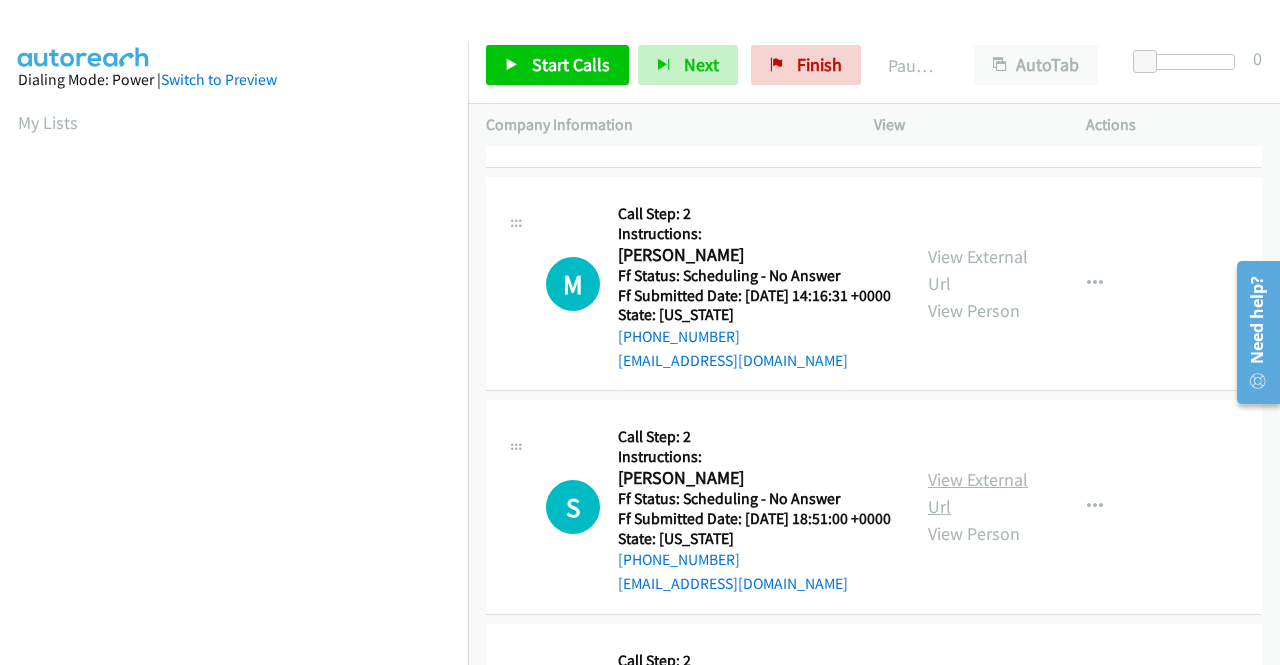 click on "View External Url" at bounding box center [978, 493] 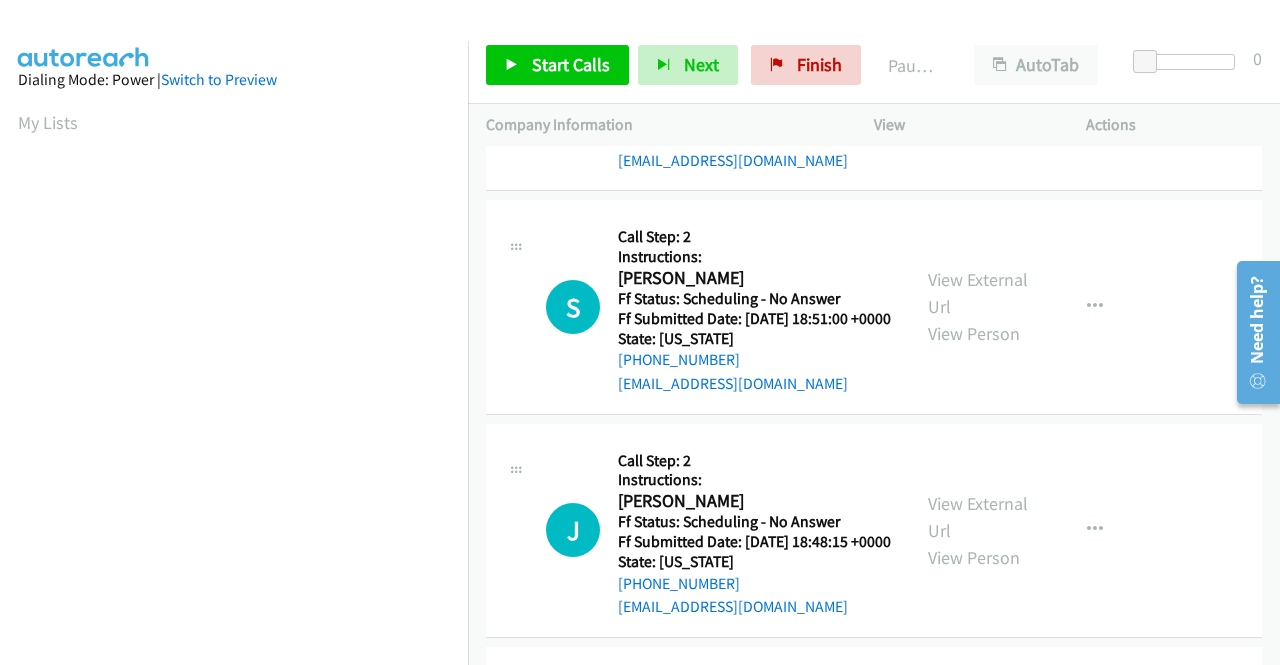 scroll, scrollTop: 700, scrollLeft: 0, axis: vertical 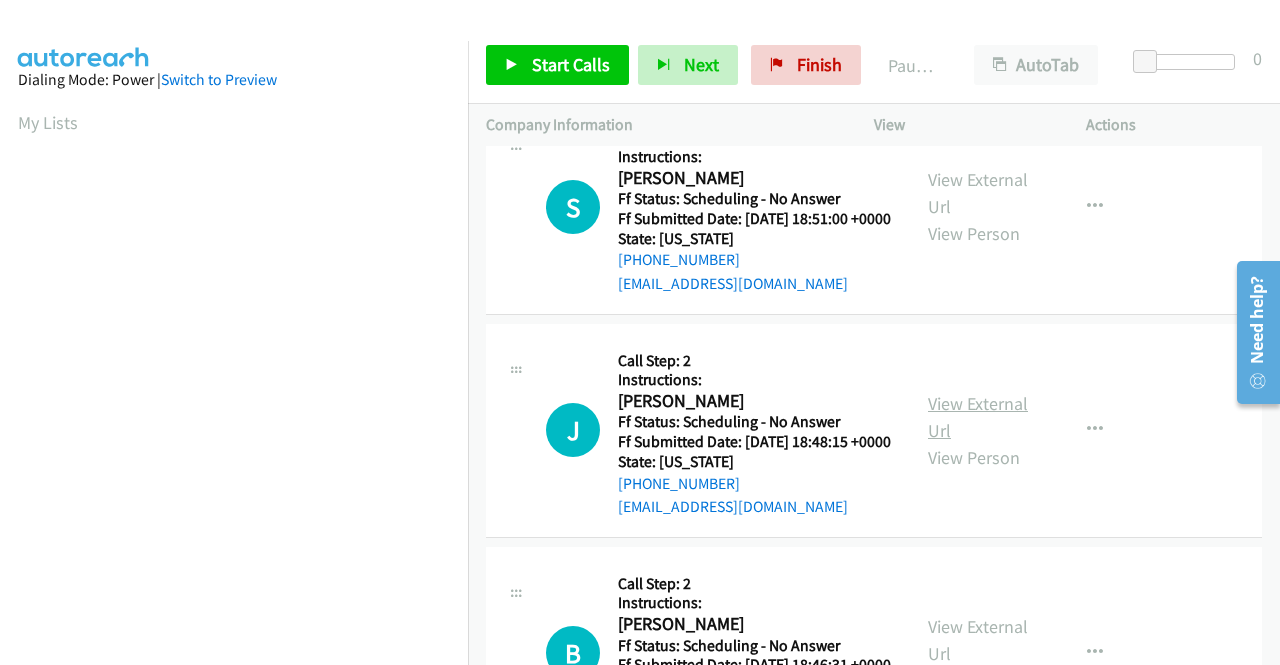 click on "View External Url" at bounding box center (978, 417) 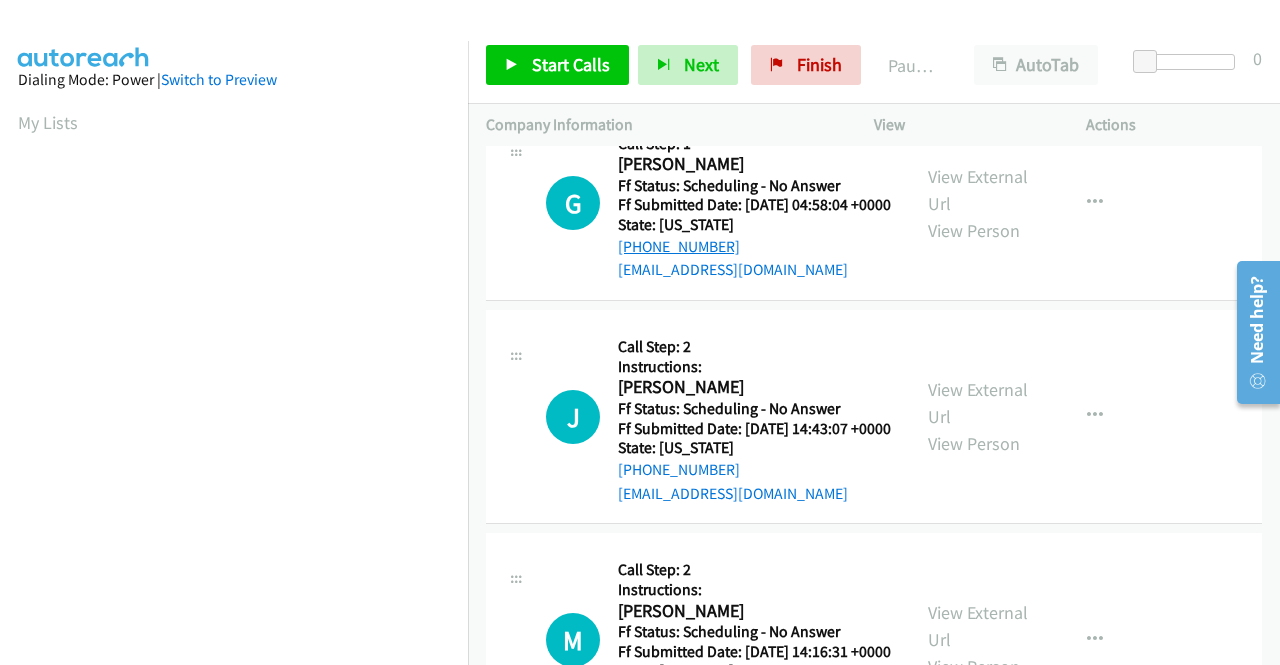 scroll, scrollTop: 0, scrollLeft: 0, axis: both 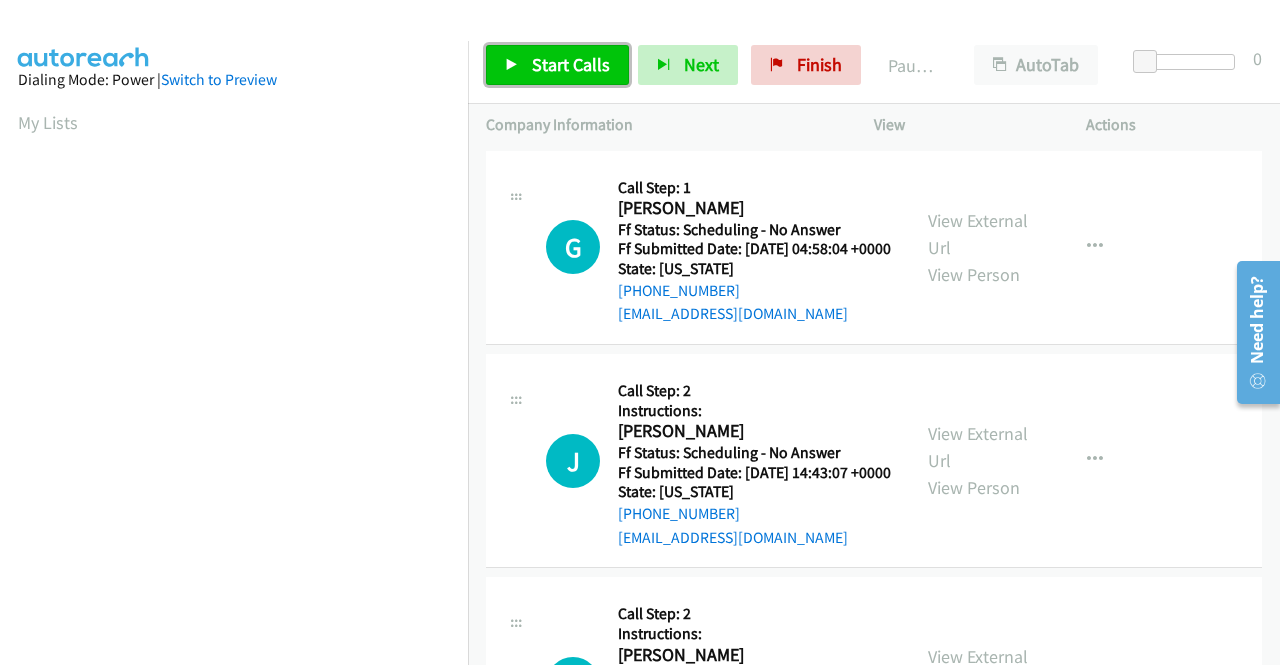 click on "Start Calls" at bounding box center (571, 64) 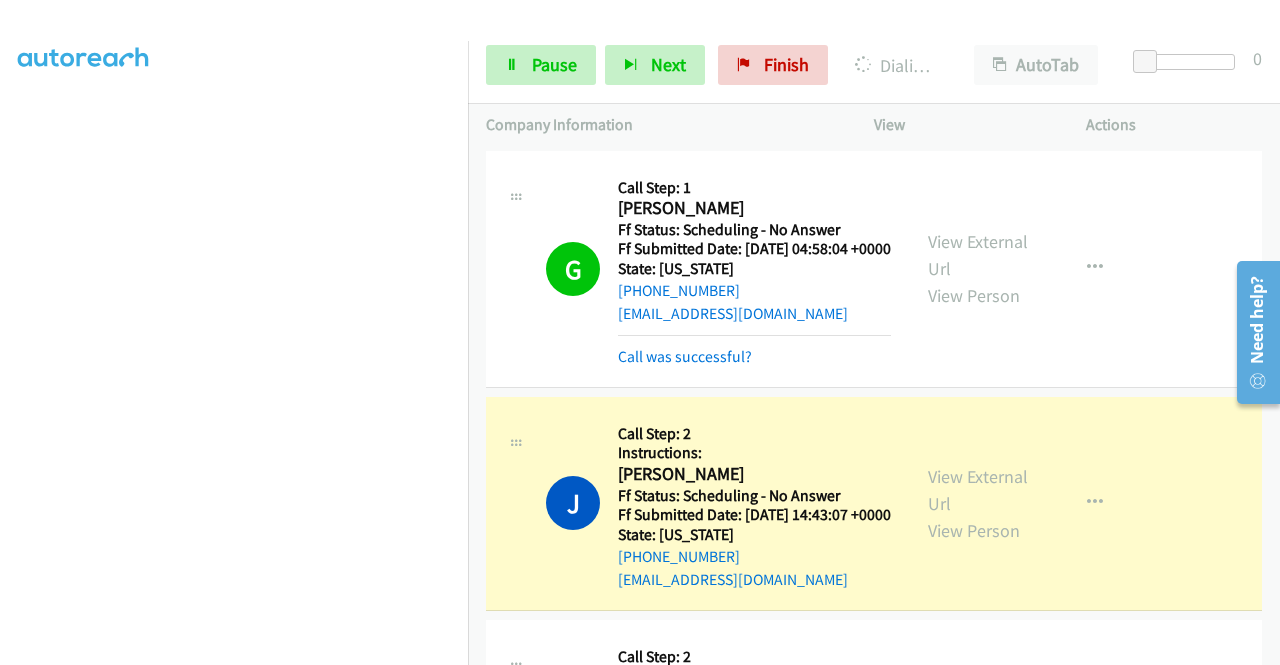 scroll, scrollTop: 413, scrollLeft: 0, axis: vertical 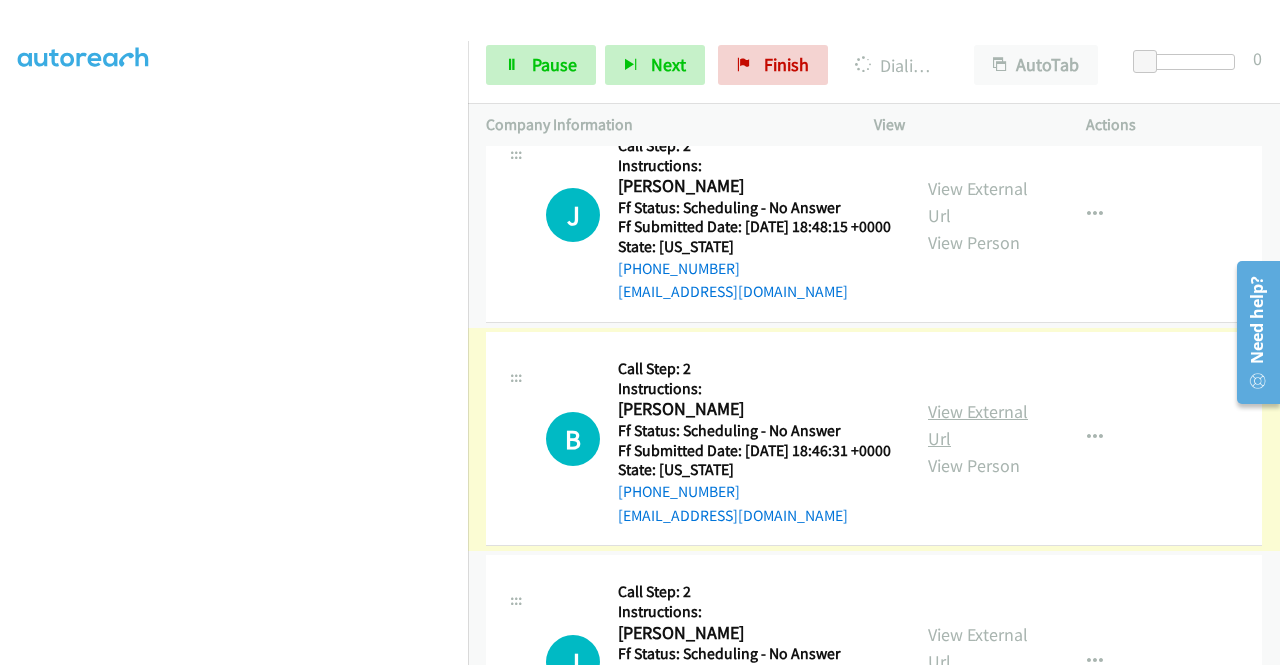 click on "View External Url" at bounding box center (978, 425) 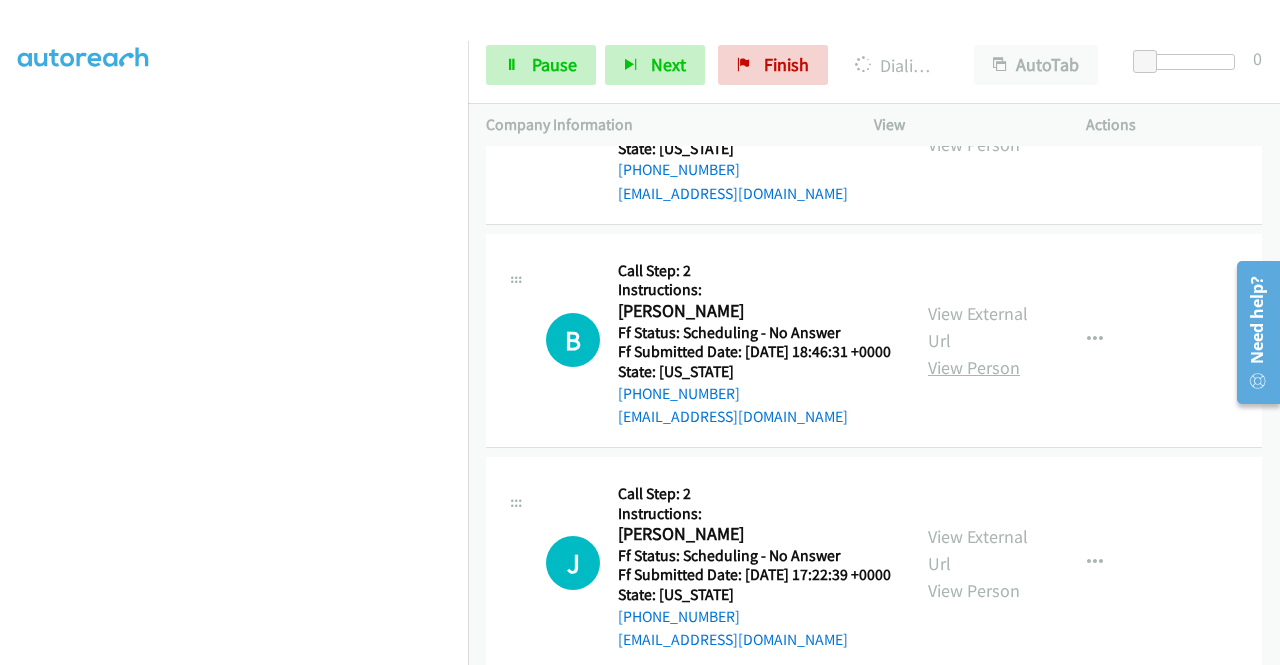 scroll, scrollTop: 1142, scrollLeft: 0, axis: vertical 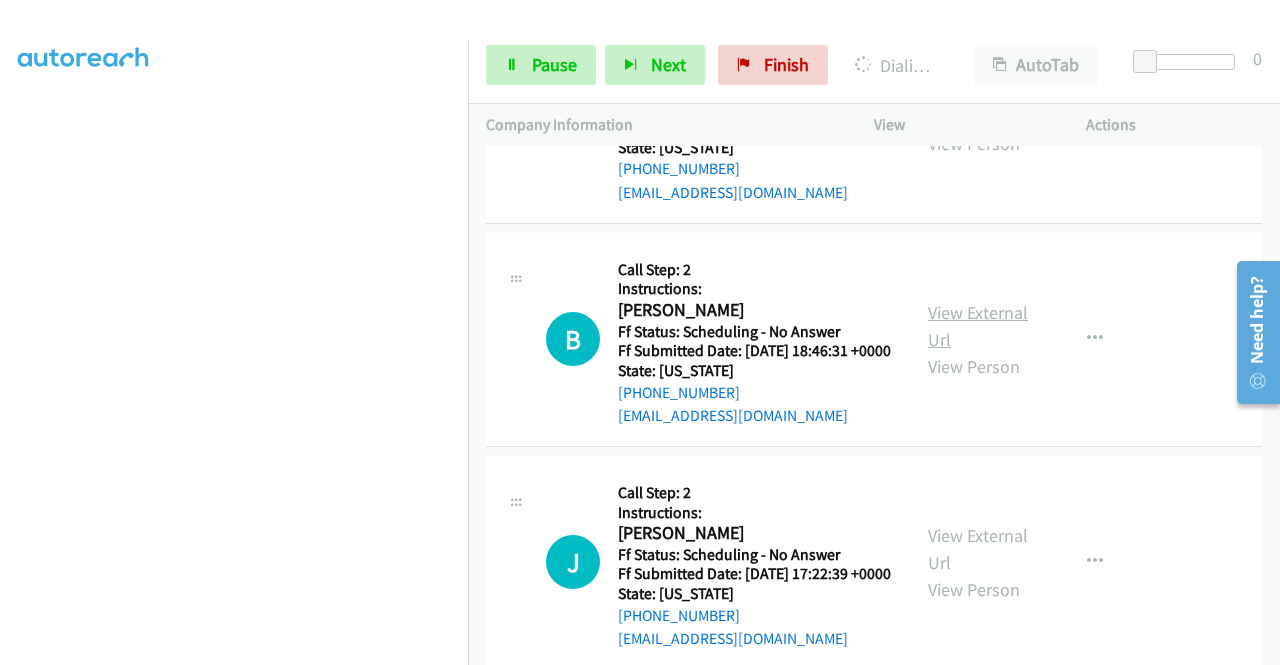 click on "View External Url" at bounding box center [978, 326] 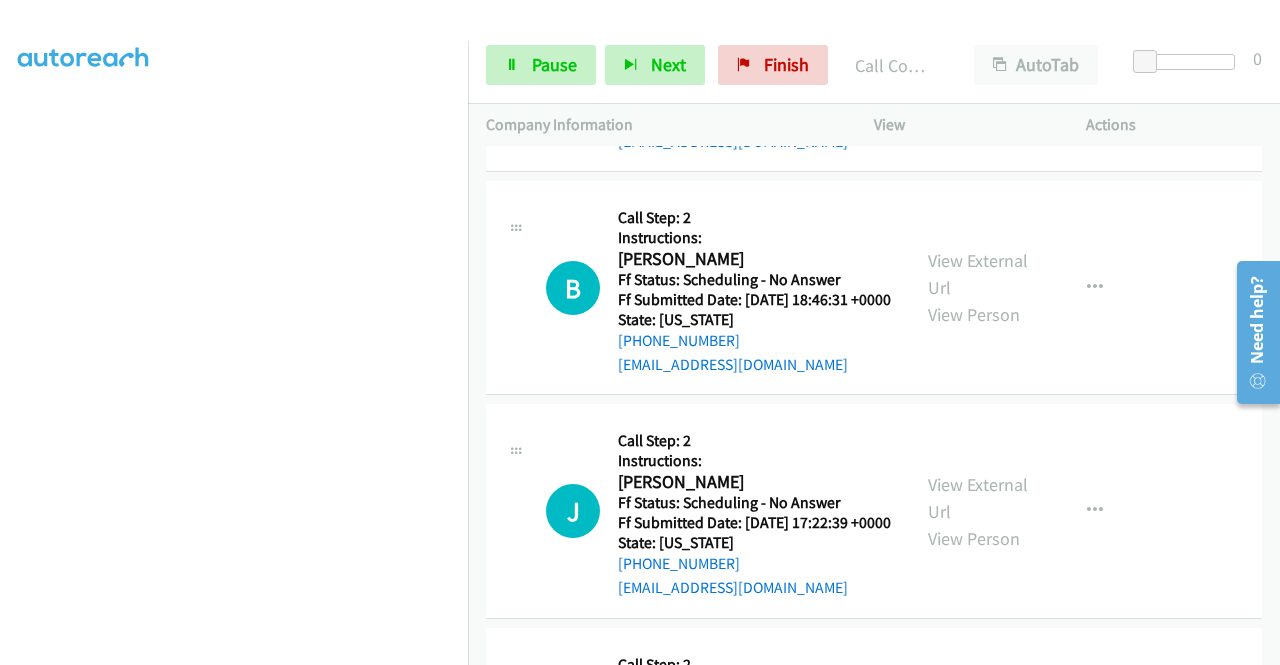 scroll, scrollTop: 1384, scrollLeft: 0, axis: vertical 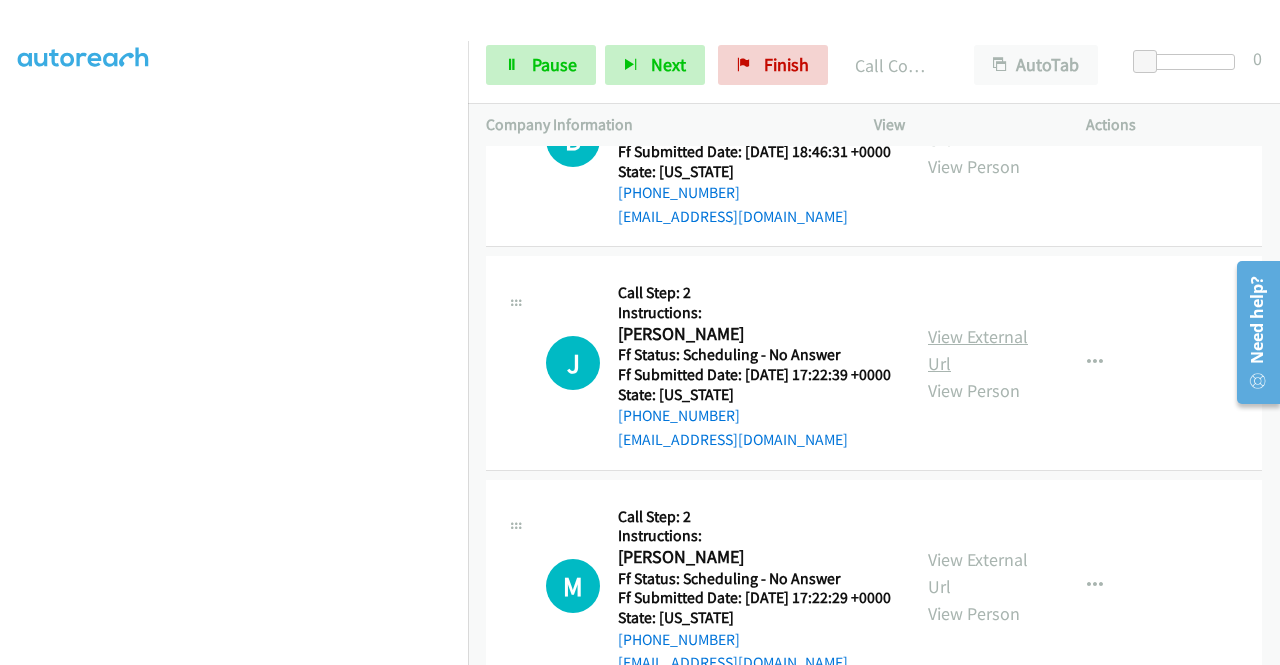 click on "View External Url" at bounding box center (978, 350) 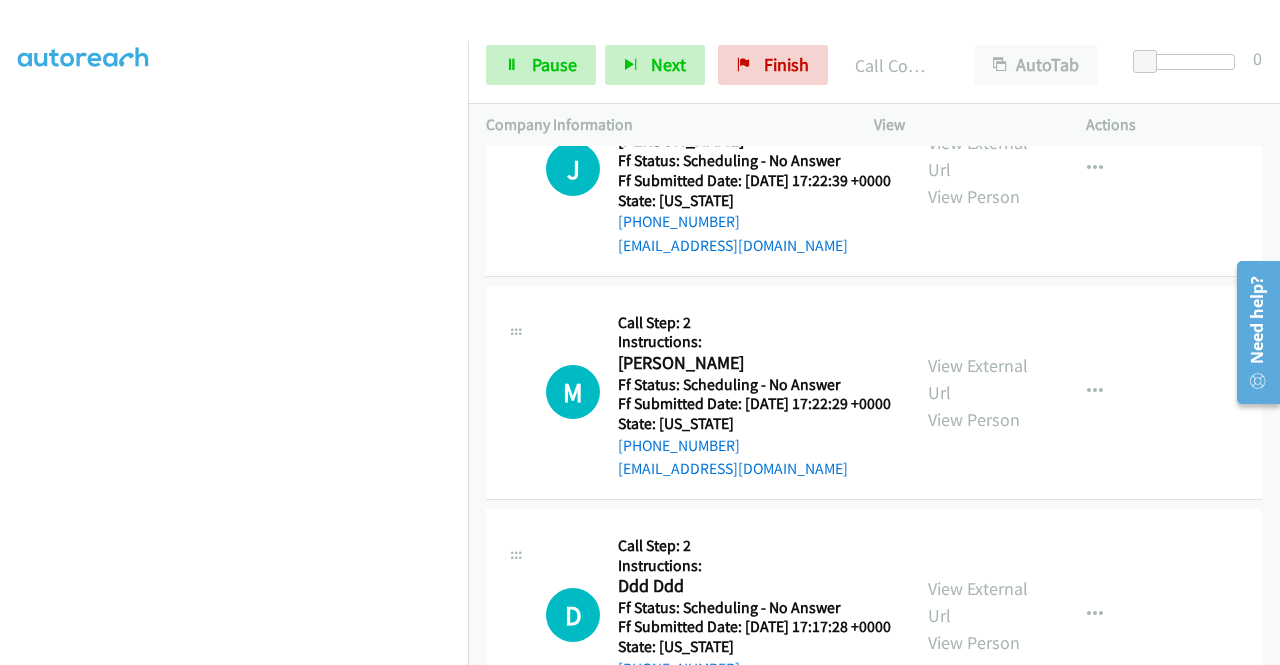 scroll, scrollTop: 1584, scrollLeft: 0, axis: vertical 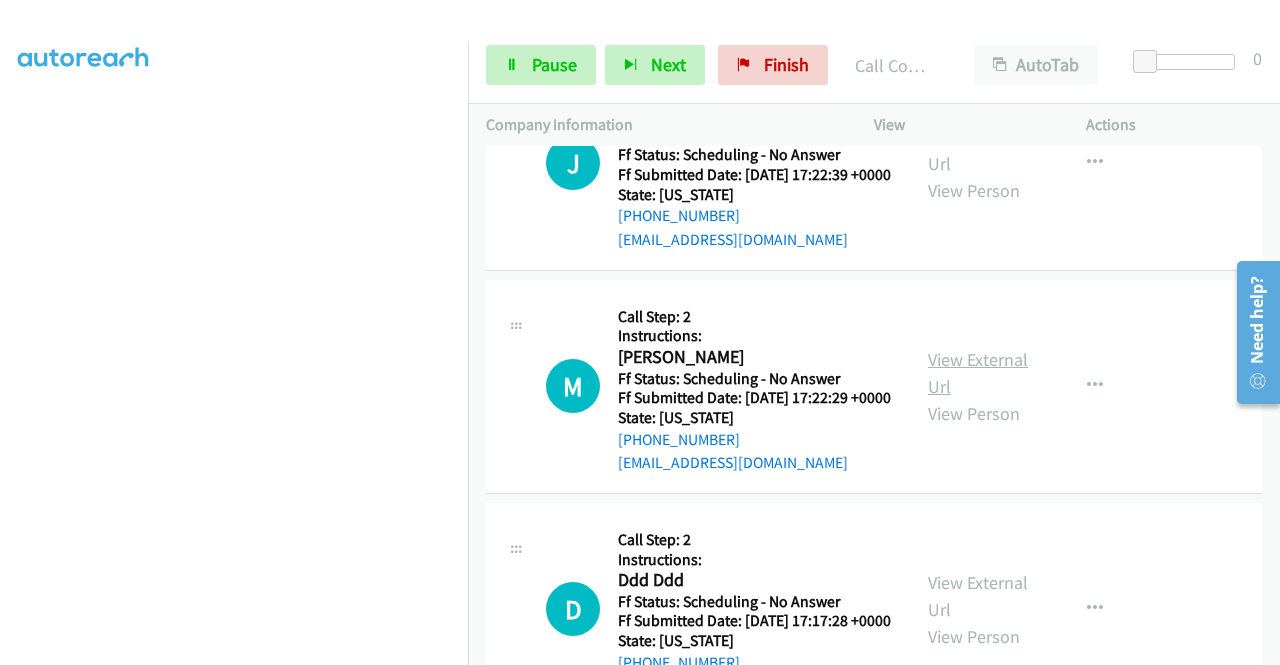 click on "View External Url" at bounding box center [978, 373] 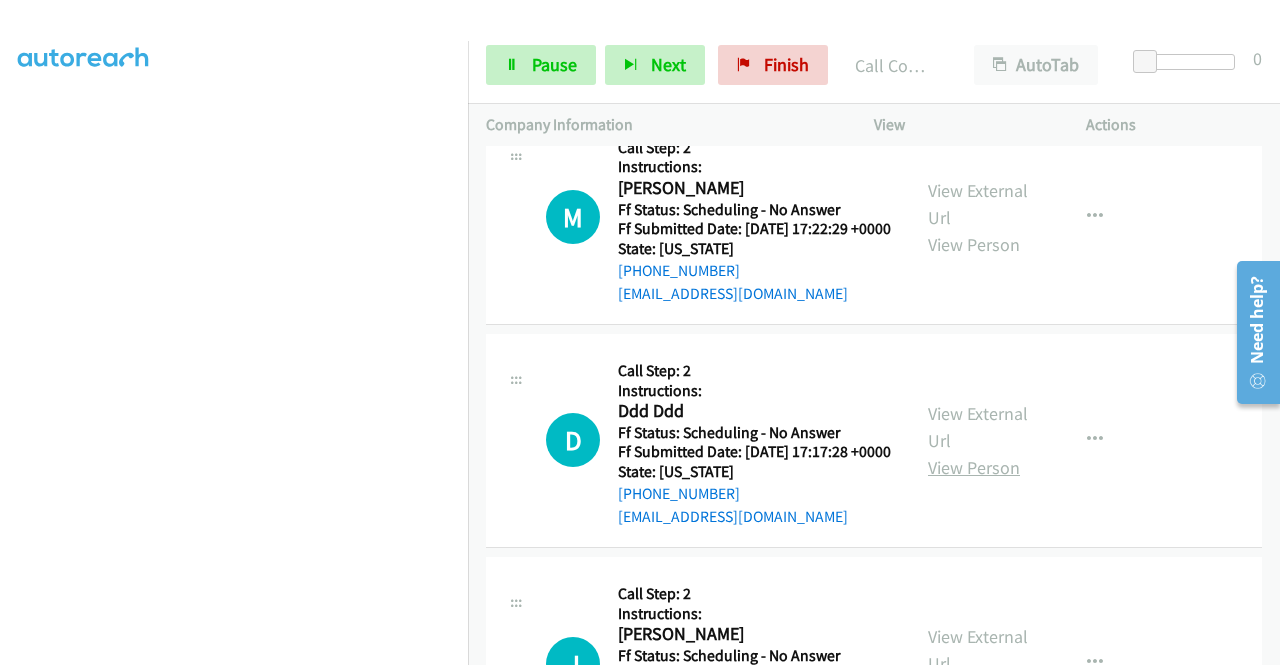 scroll, scrollTop: 1784, scrollLeft: 0, axis: vertical 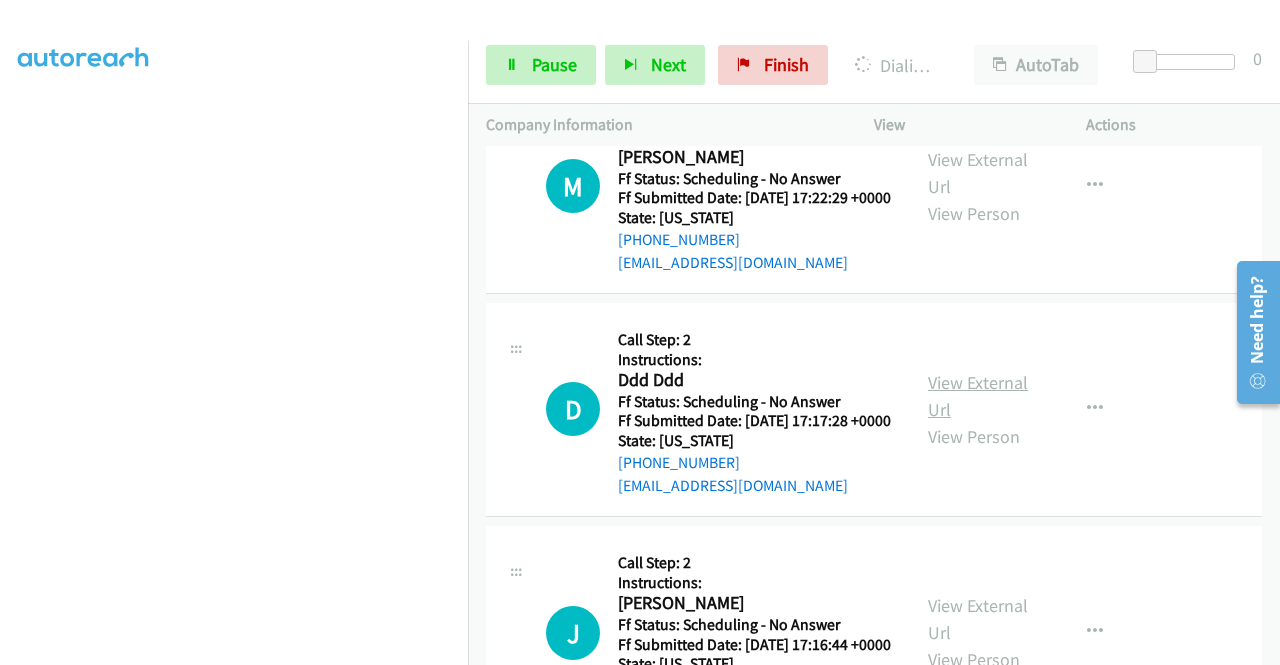 click on "View External Url" at bounding box center (978, 396) 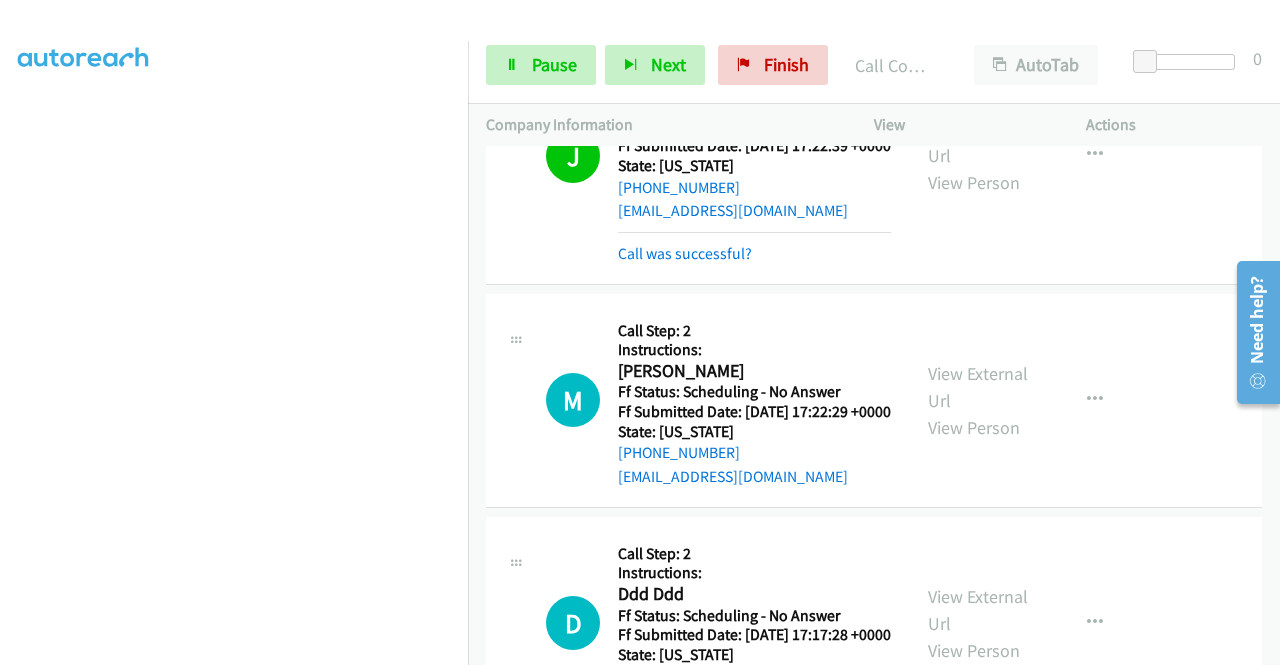 scroll, scrollTop: 1727, scrollLeft: 0, axis: vertical 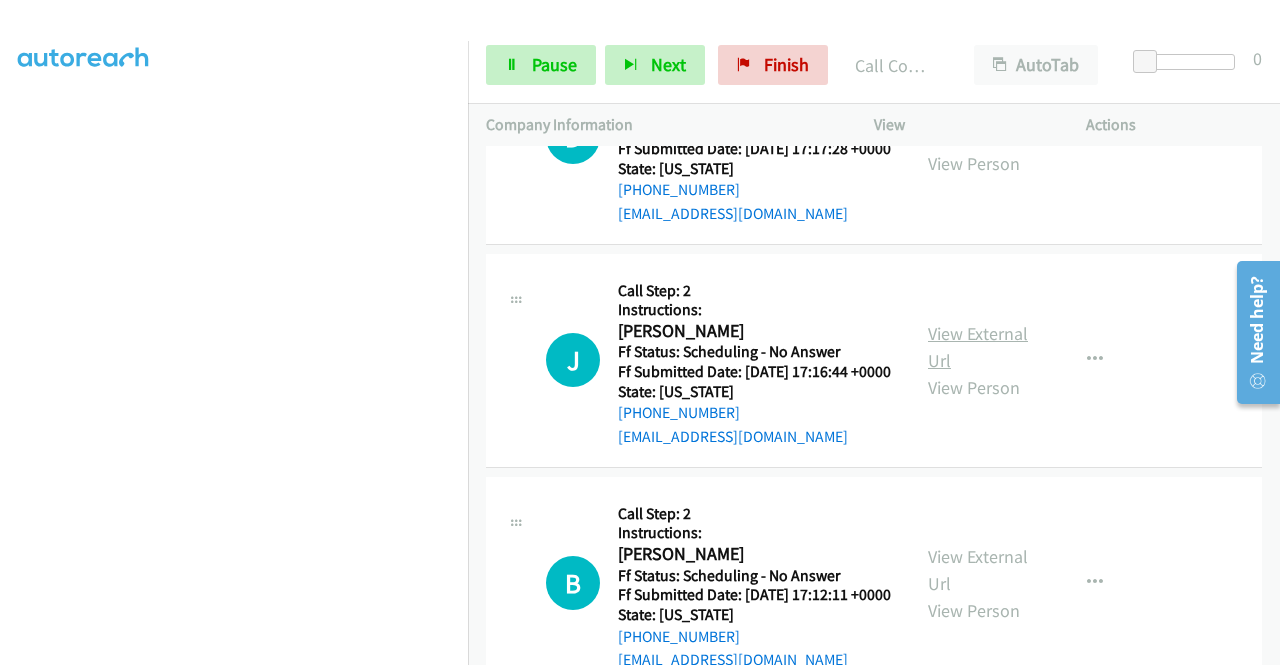 click on "View External Url" at bounding box center (978, 347) 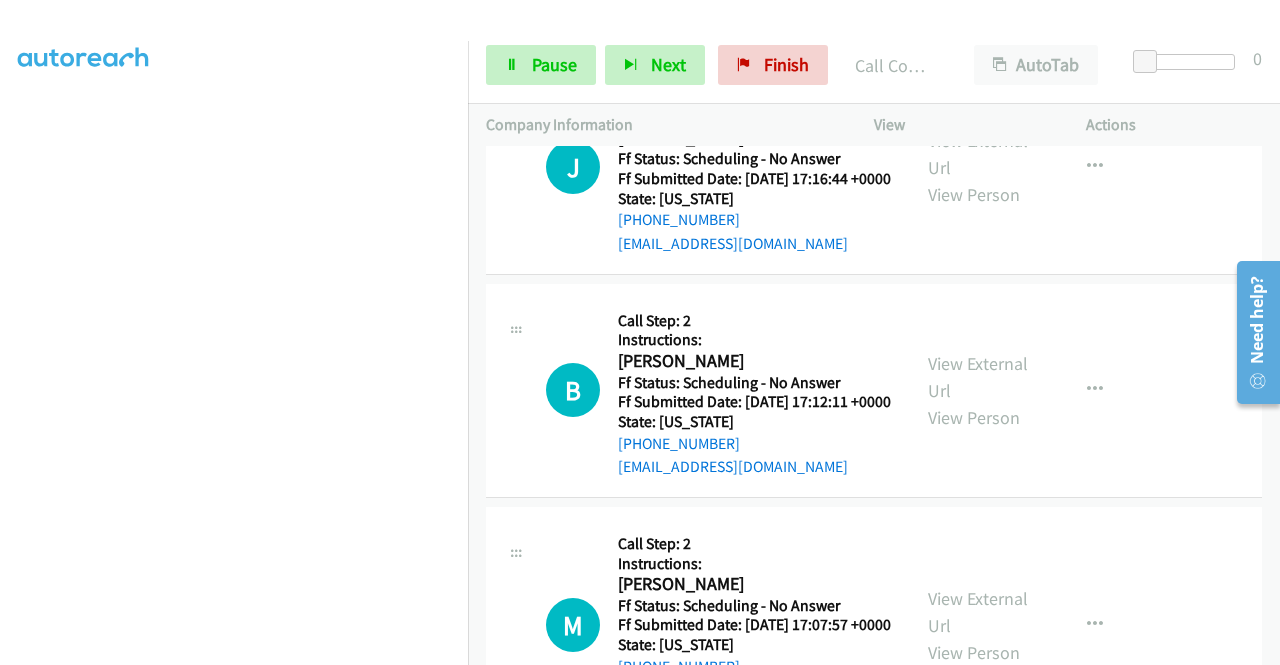scroll, scrollTop: 2427, scrollLeft: 0, axis: vertical 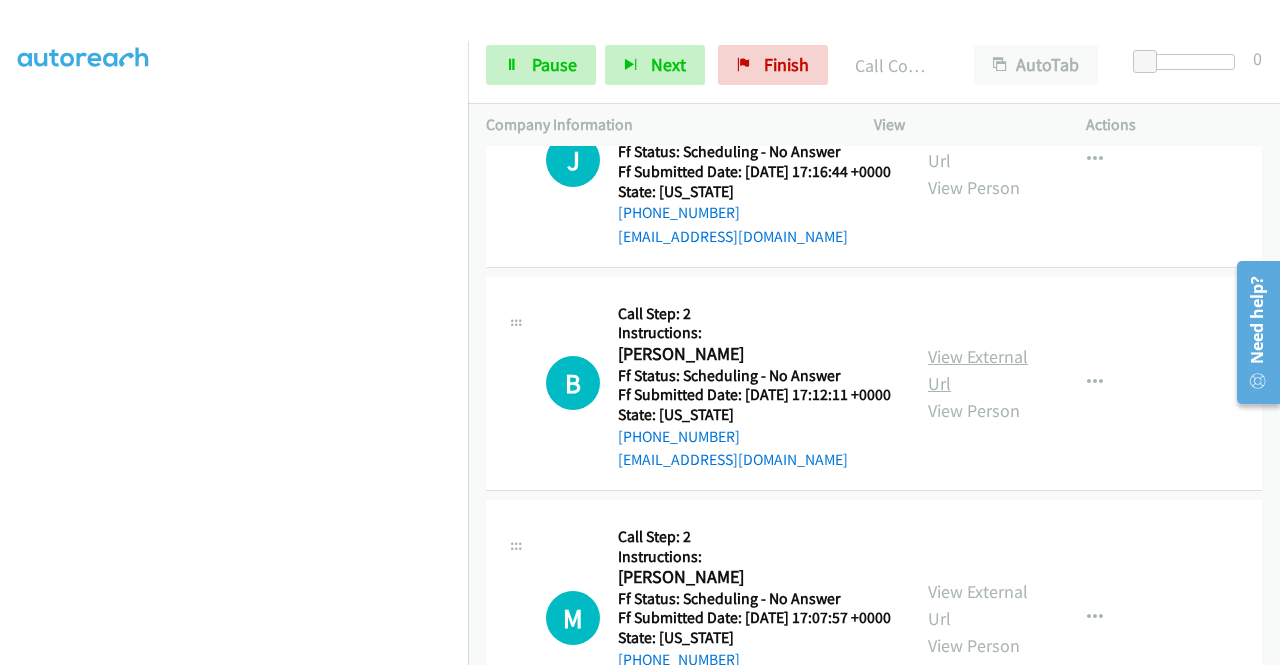 click on "View External Url" at bounding box center (978, 370) 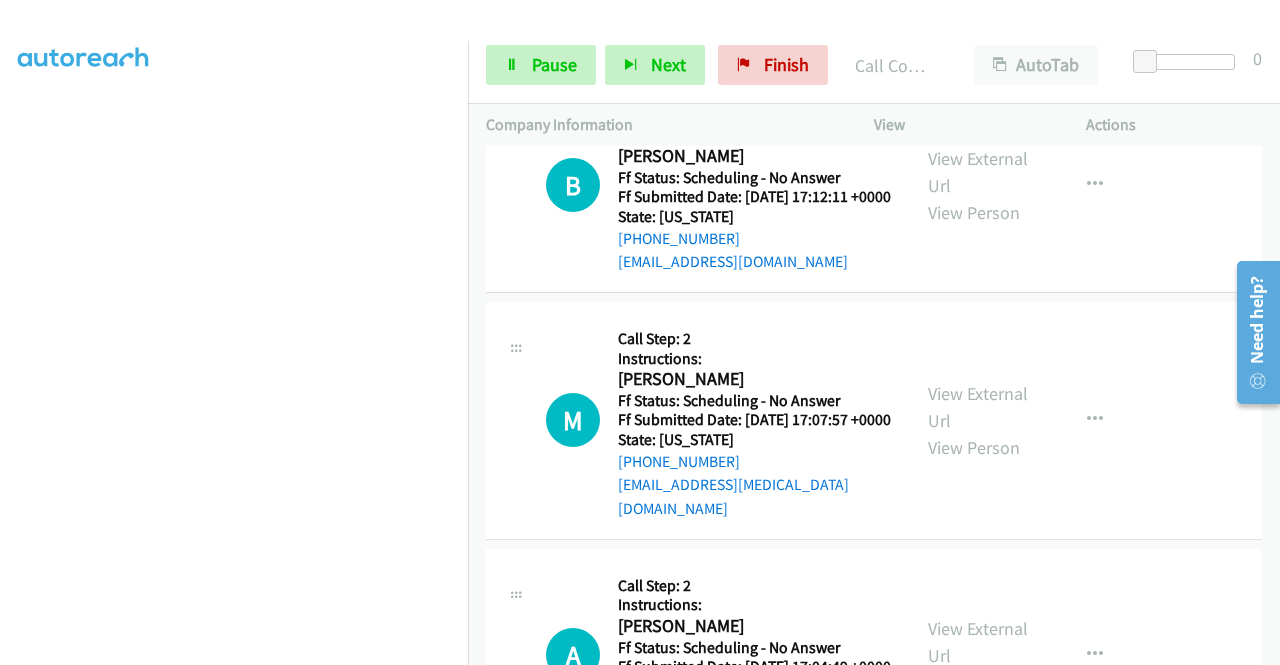 scroll, scrollTop: 2627, scrollLeft: 0, axis: vertical 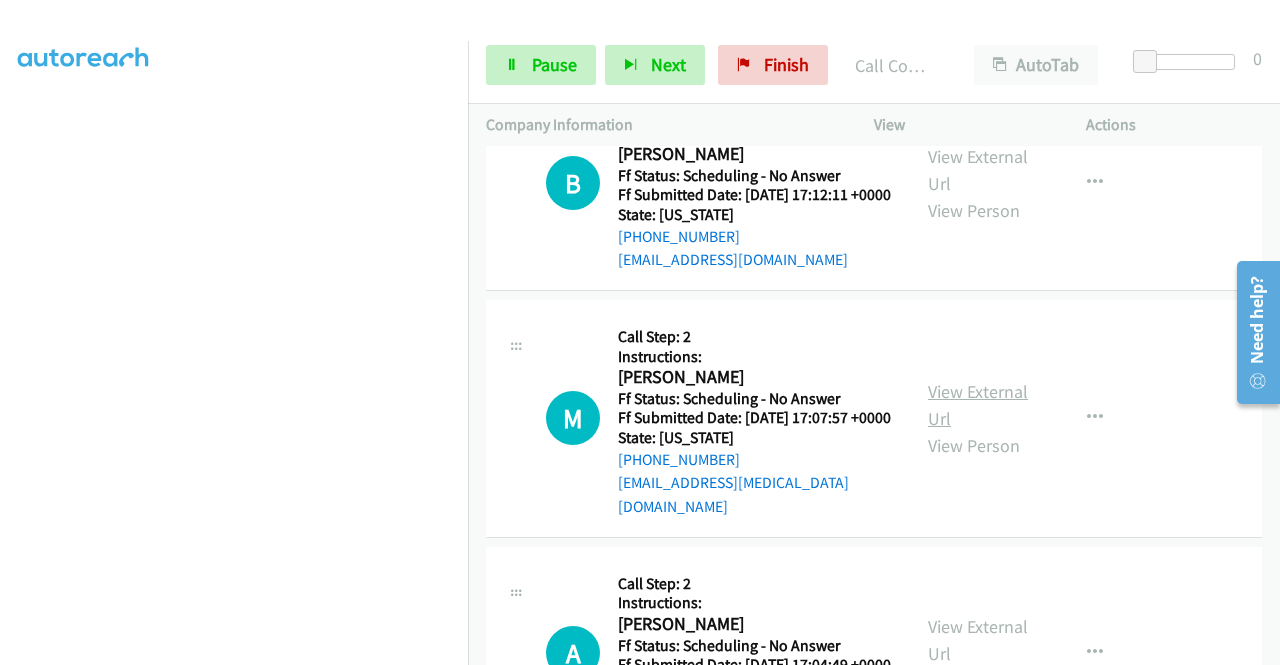click on "View External Url" at bounding box center (978, 405) 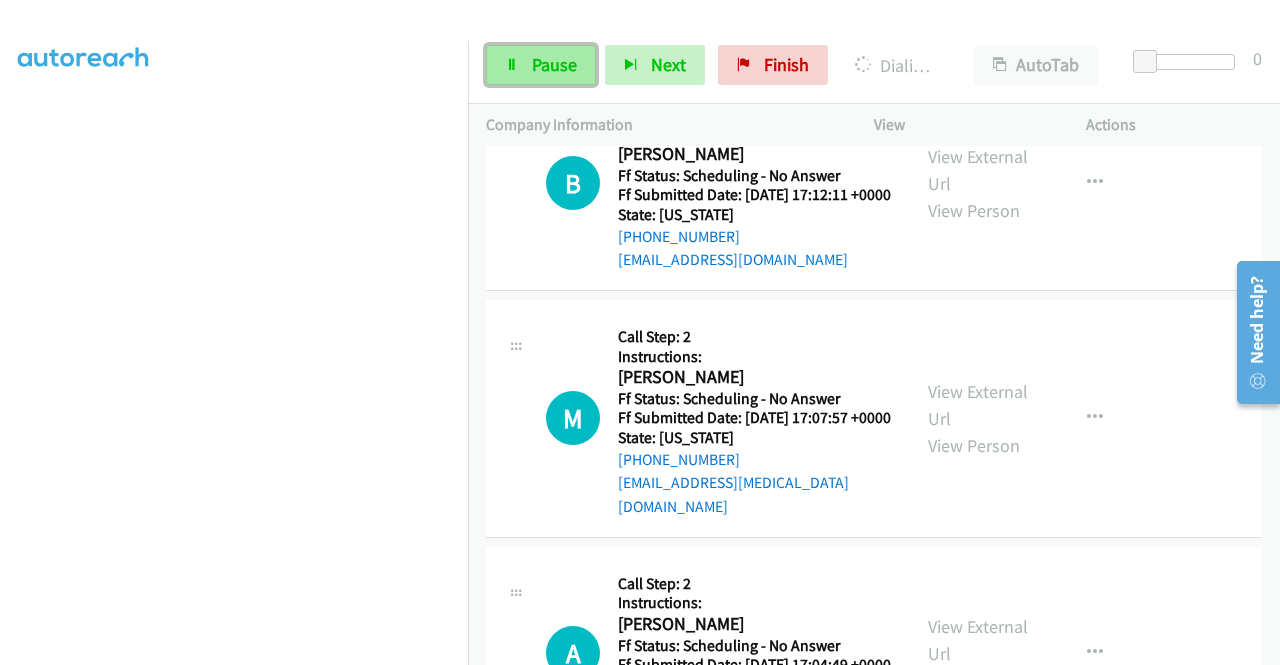 click on "Pause" at bounding box center [554, 64] 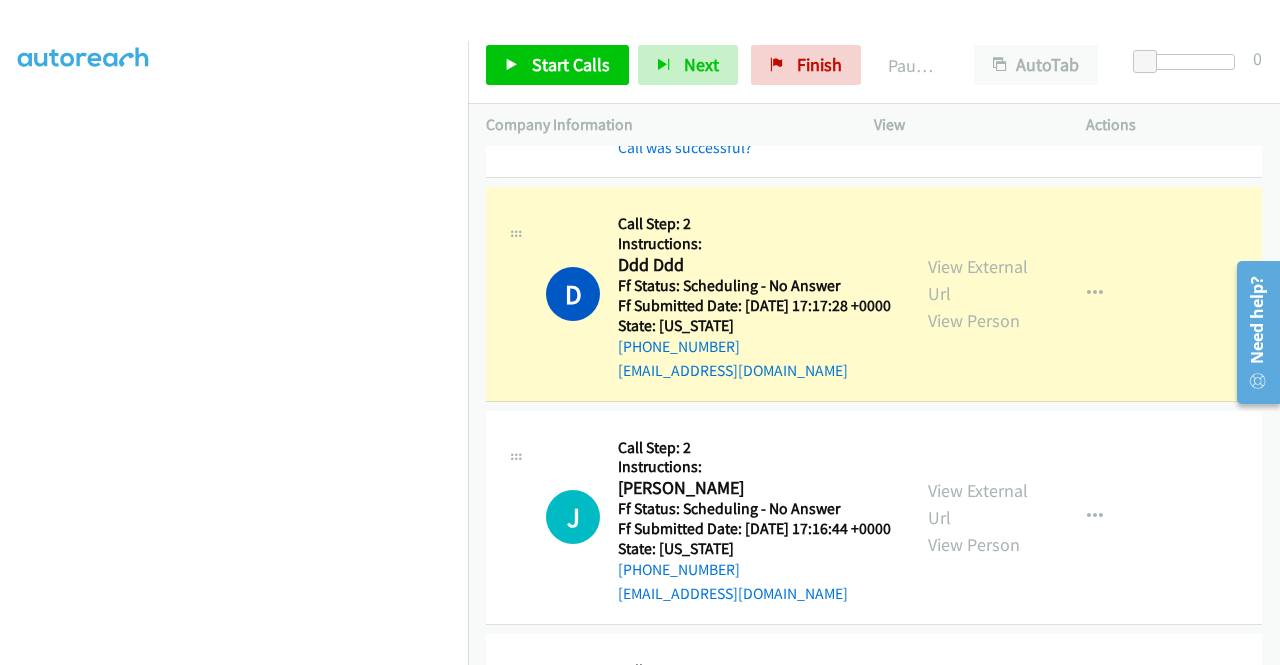 scroll, scrollTop: 2127, scrollLeft: 0, axis: vertical 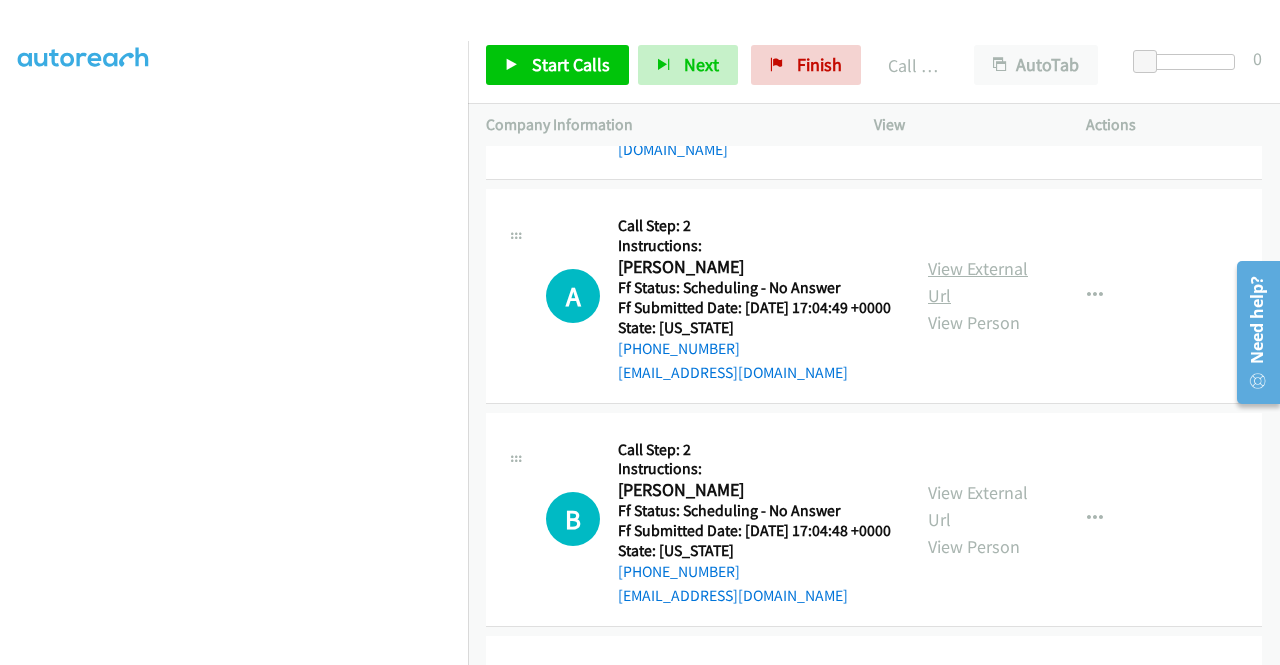 click on "View External Url" at bounding box center (978, 282) 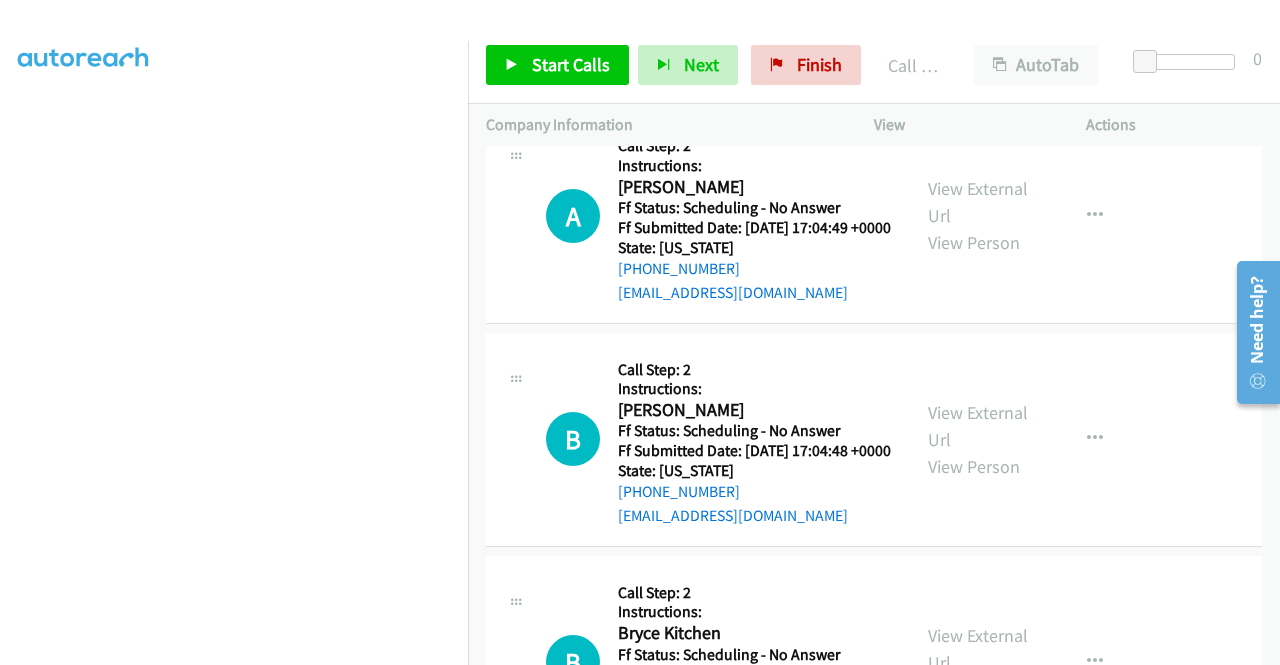 scroll, scrollTop: 3227, scrollLeft: 0, axis: vertical 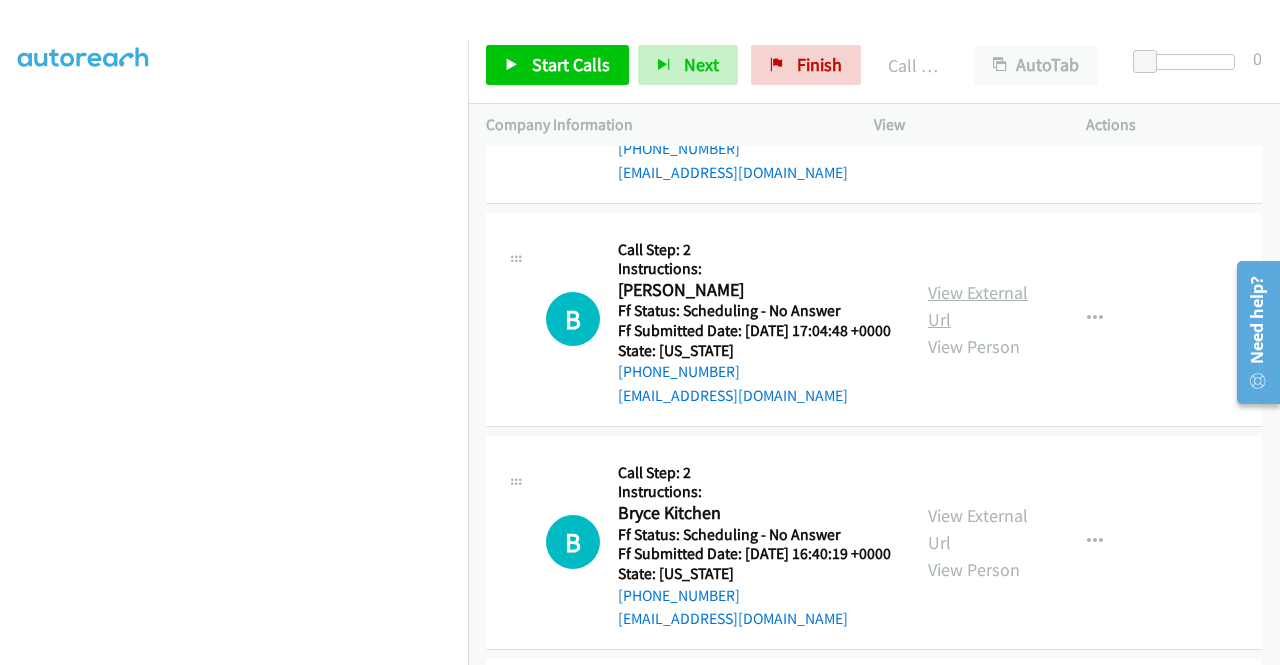 click on "View External Url" at bounding box center (978, 306) 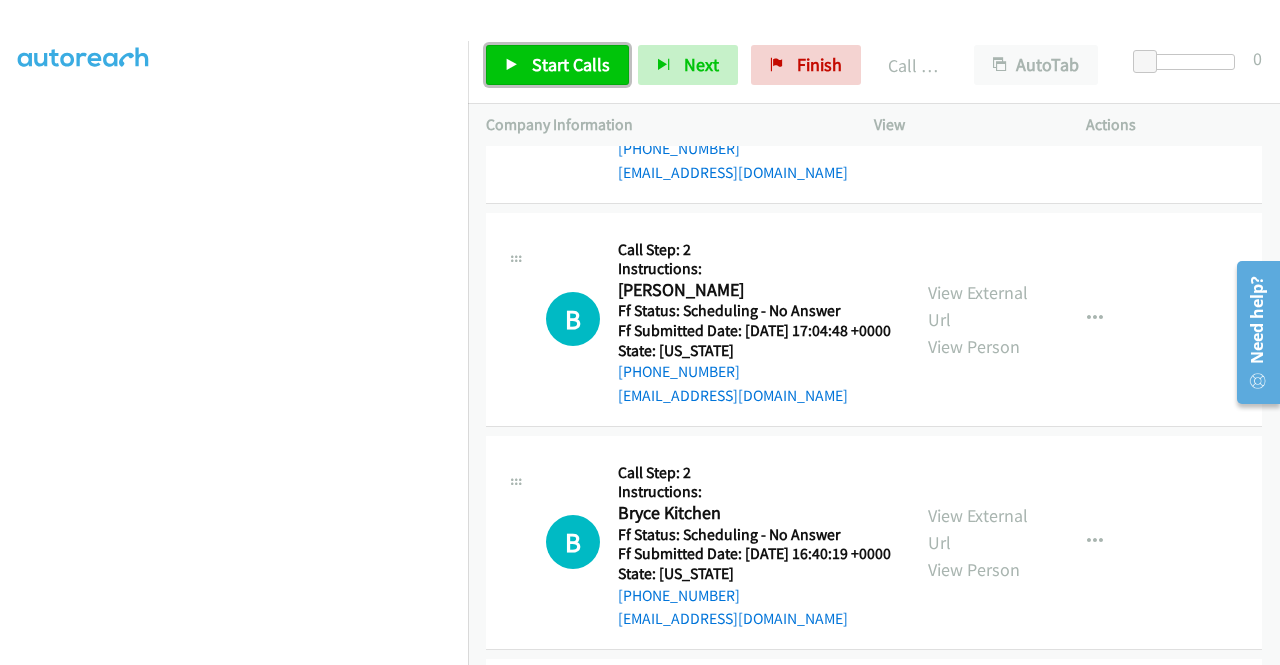 click on "Start Calls" at bounding box center [571, 64] 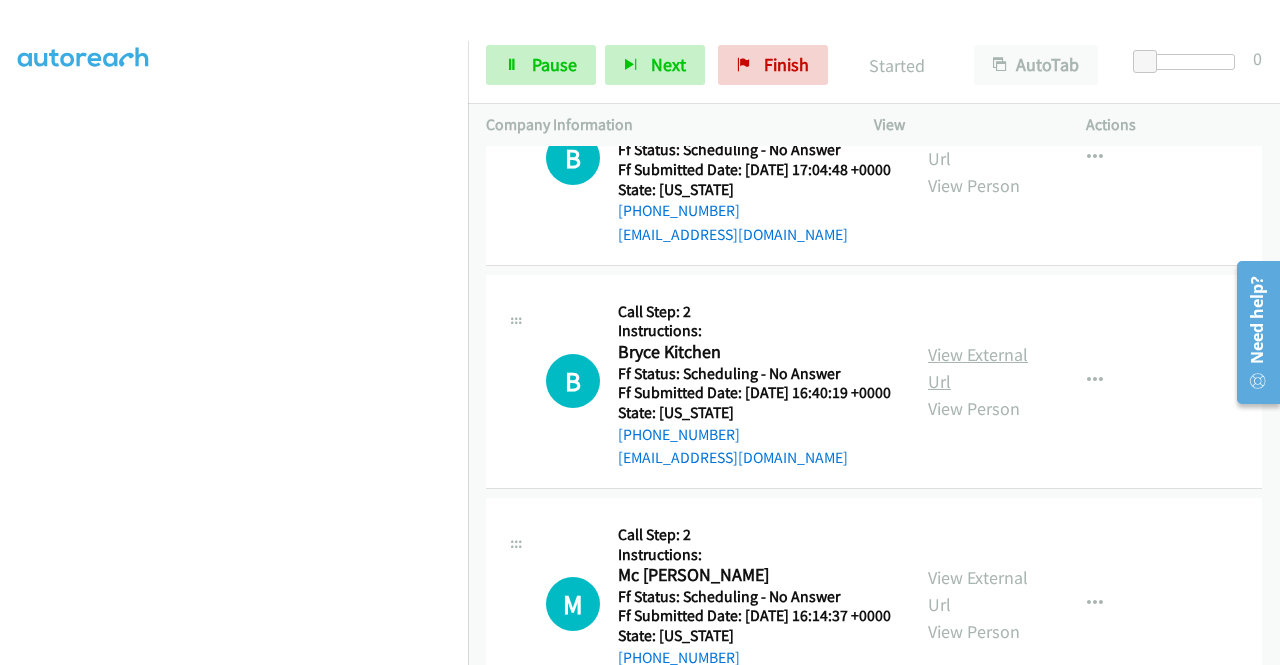 scroll, scrollTop: 3427, scrollLeft: 0, axis: vertical 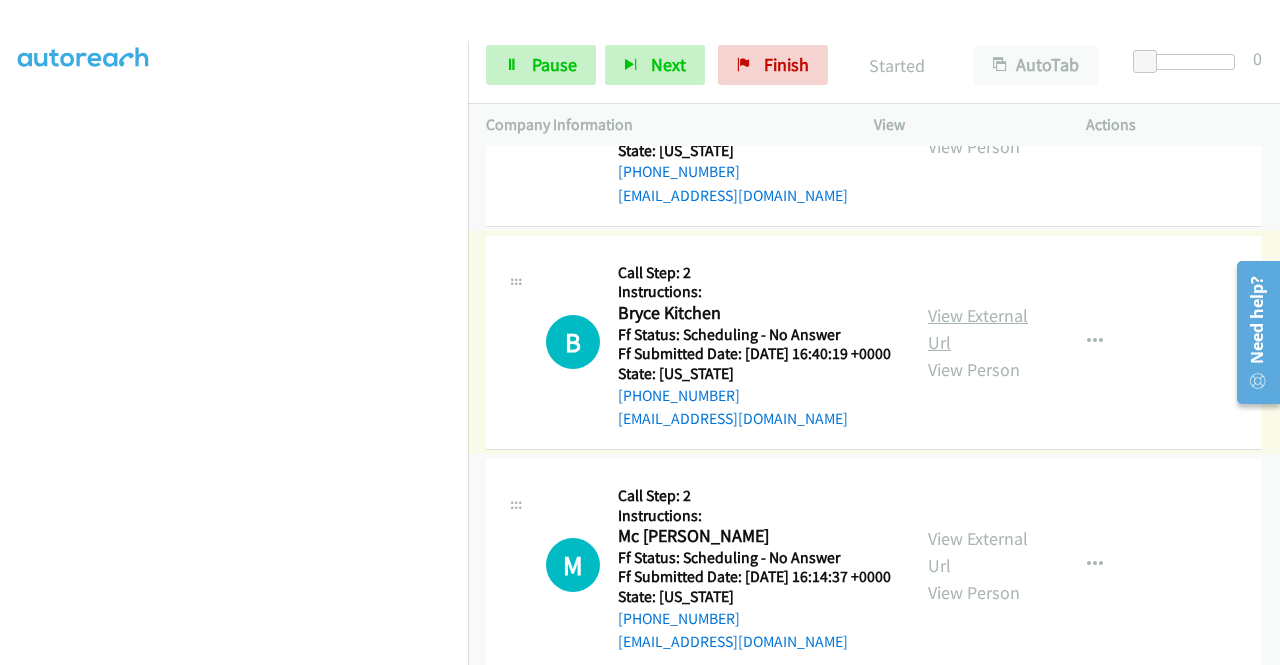 click on "View External Url" at bounding box center [978, 329] 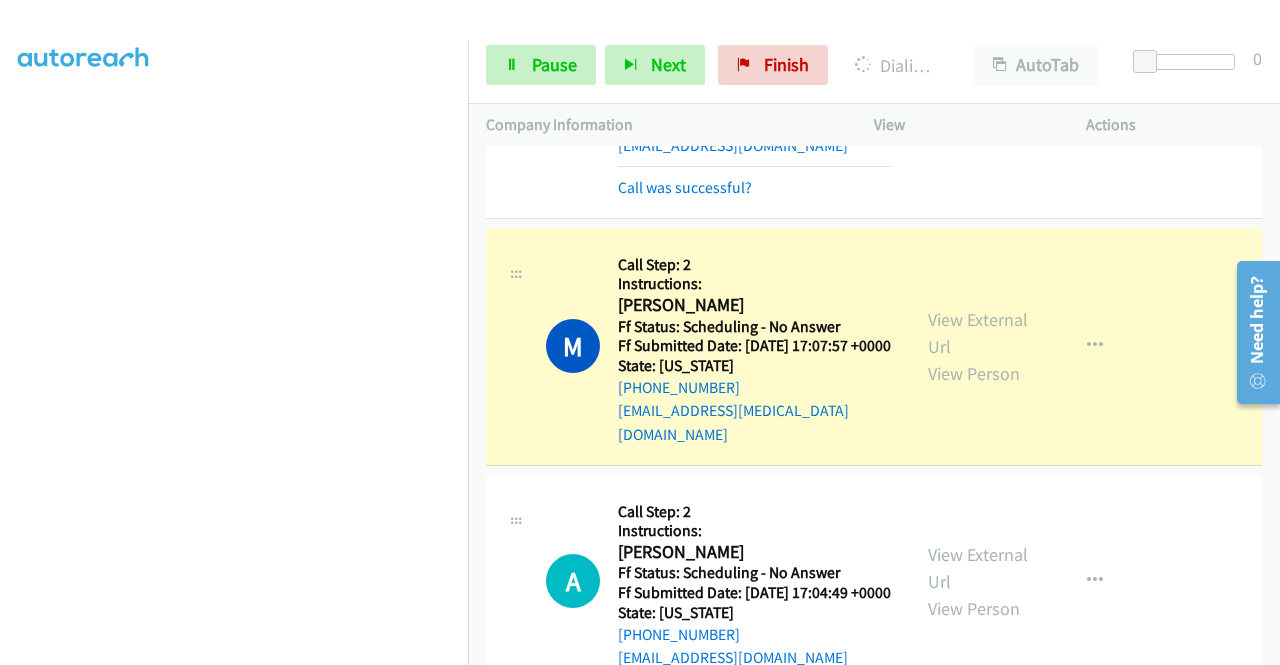 scroll, scrollTop: 3027, scrollLeft: 0, axis: vertical 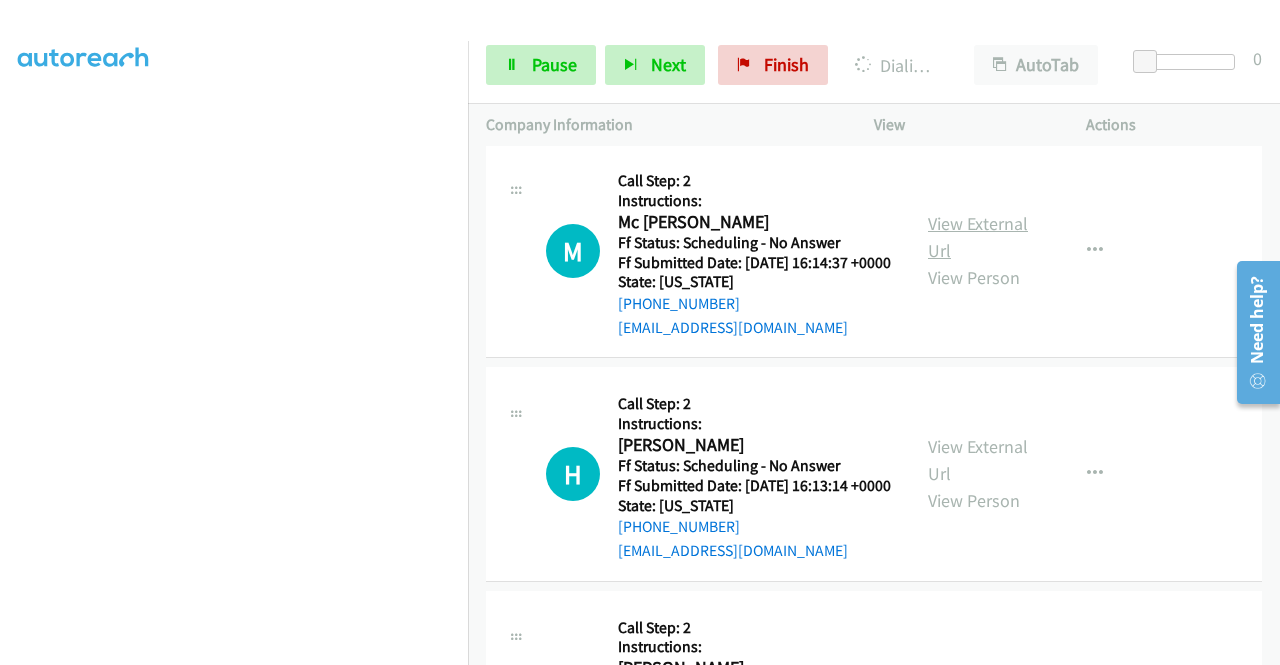 click on "View External Url" at bounding box center (978, 237) 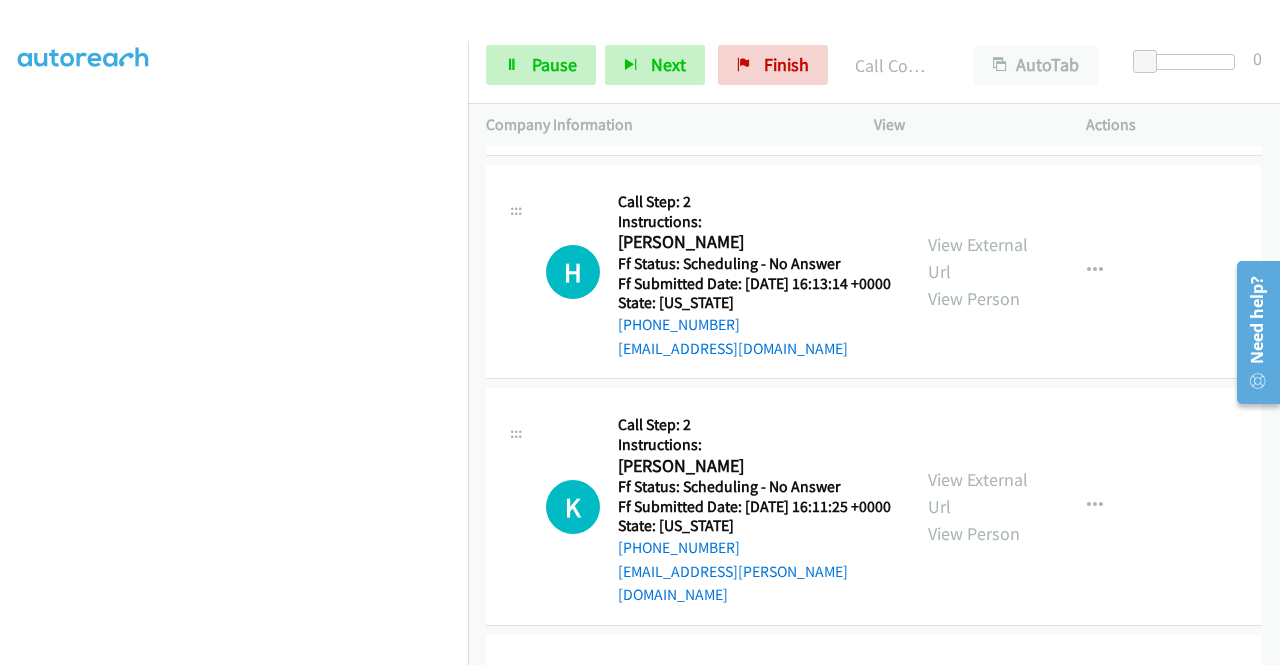 scroll, scrollTop: 4169, scrollLeft: 0, axis: vertical 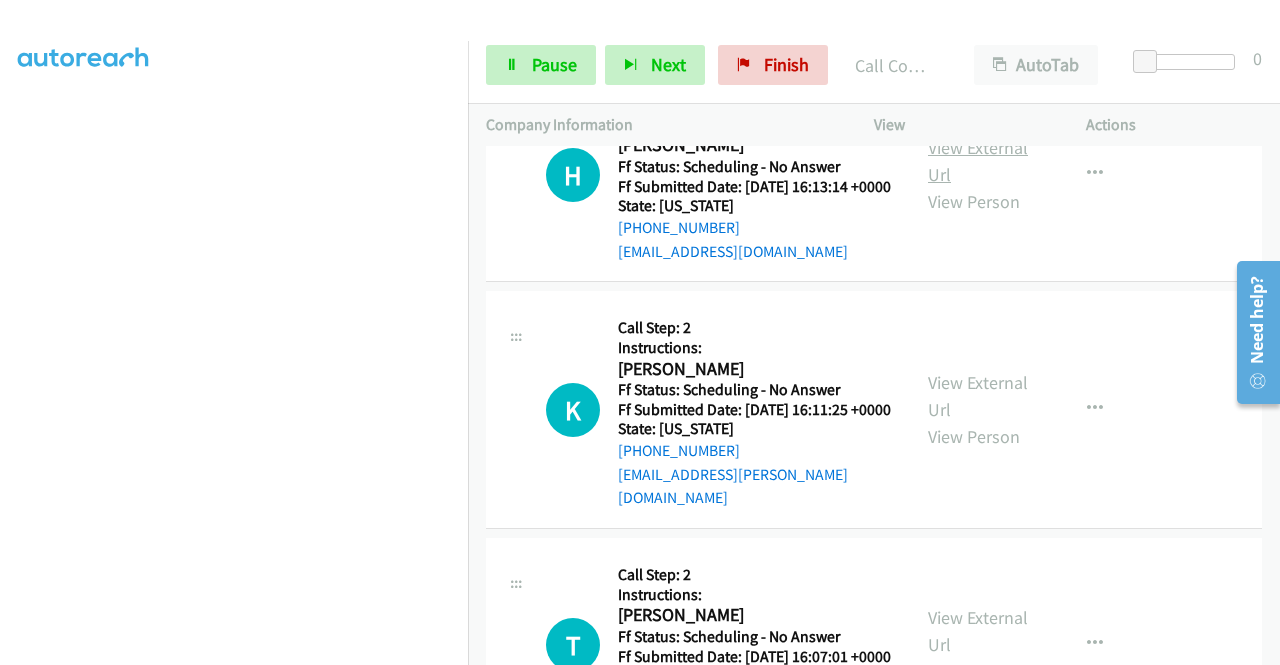click on "View External Url" at bounding box center [978, 161] 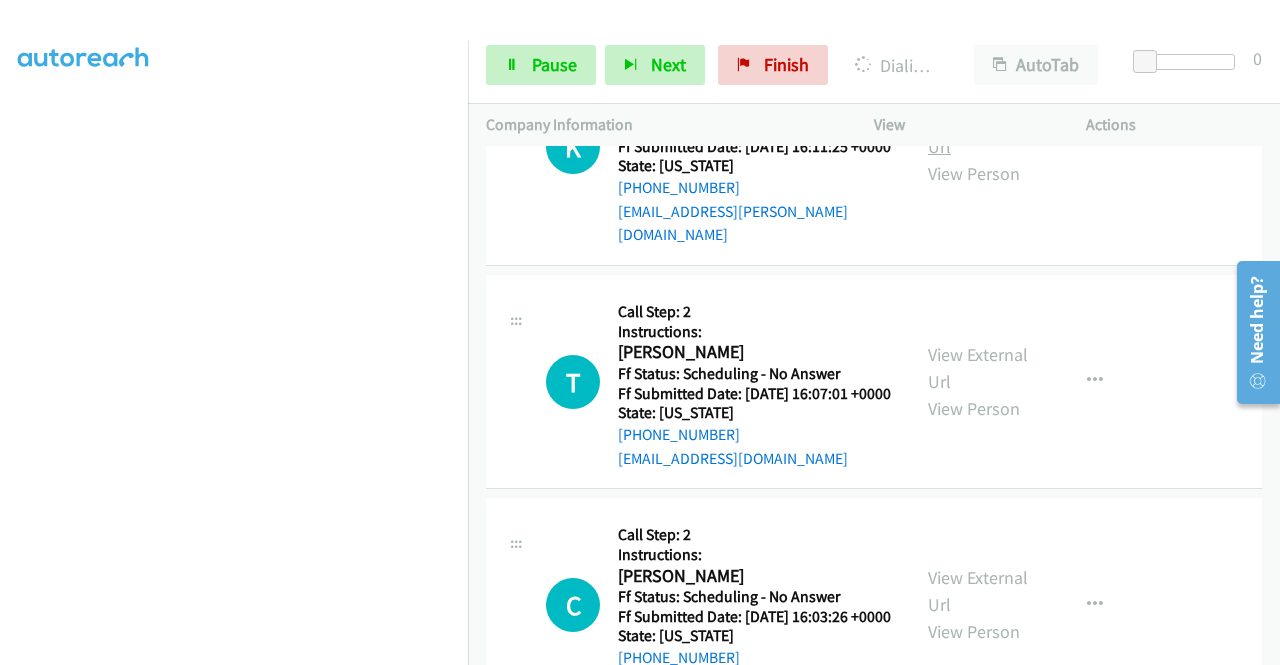 scroll, scrollTop: 4469, scrollLeft: 0, axis: vertical 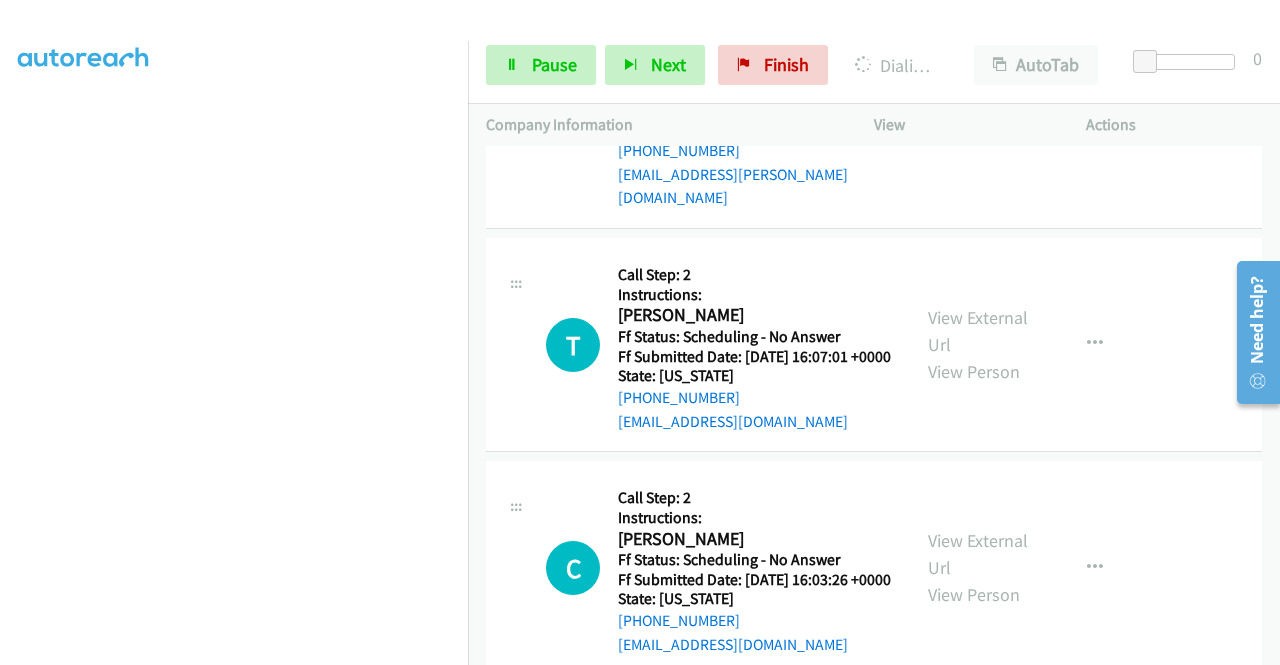 click on "View External Url" at bounding box center (978, 96) 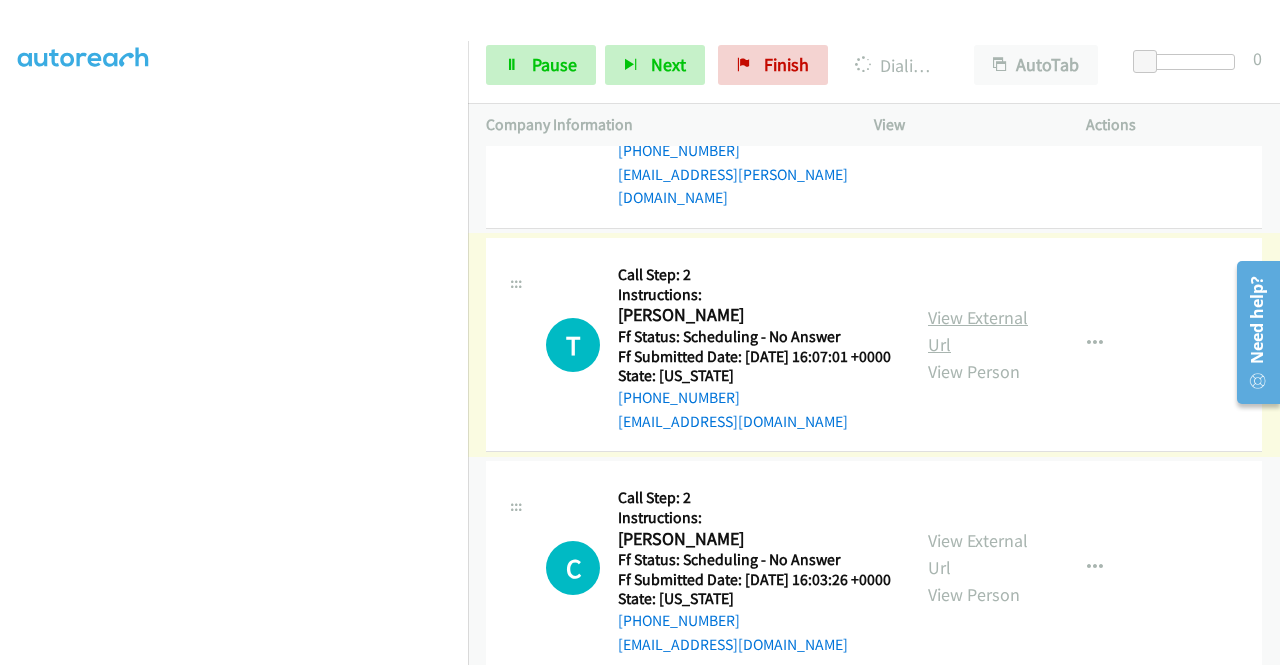 click on "View External Url" at bounding box center (978, 331) 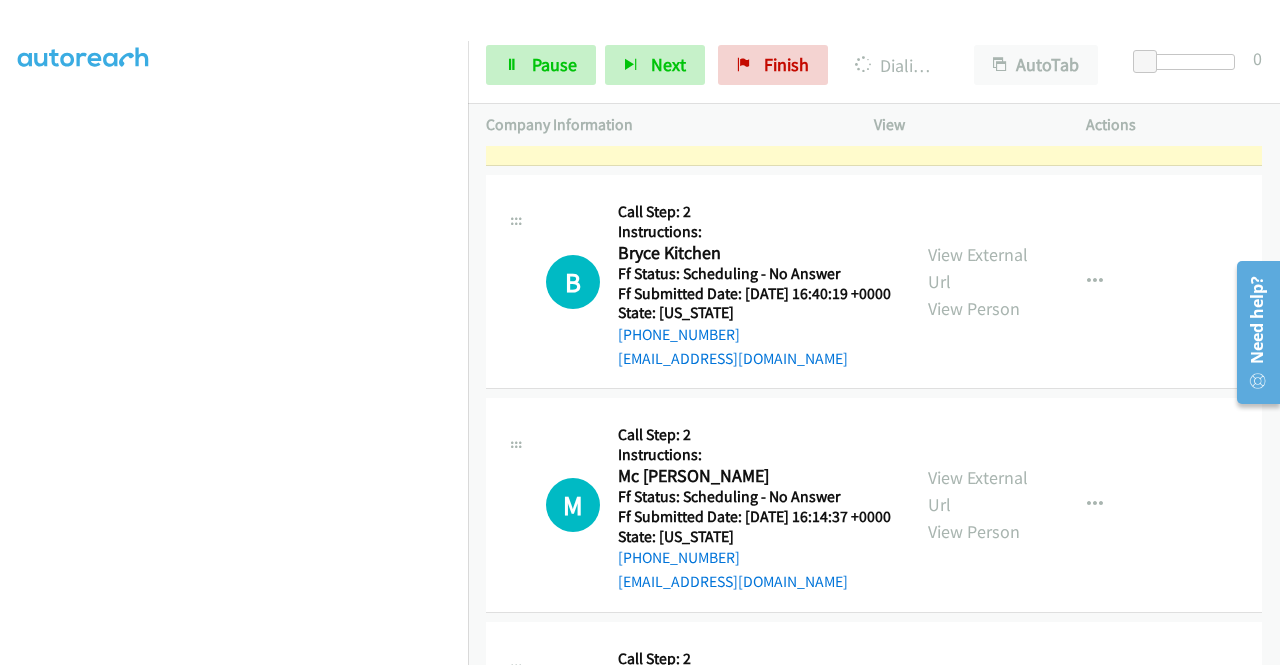 scroll, scrollTop: 3669, scrollLeft: 0, axis: vertical 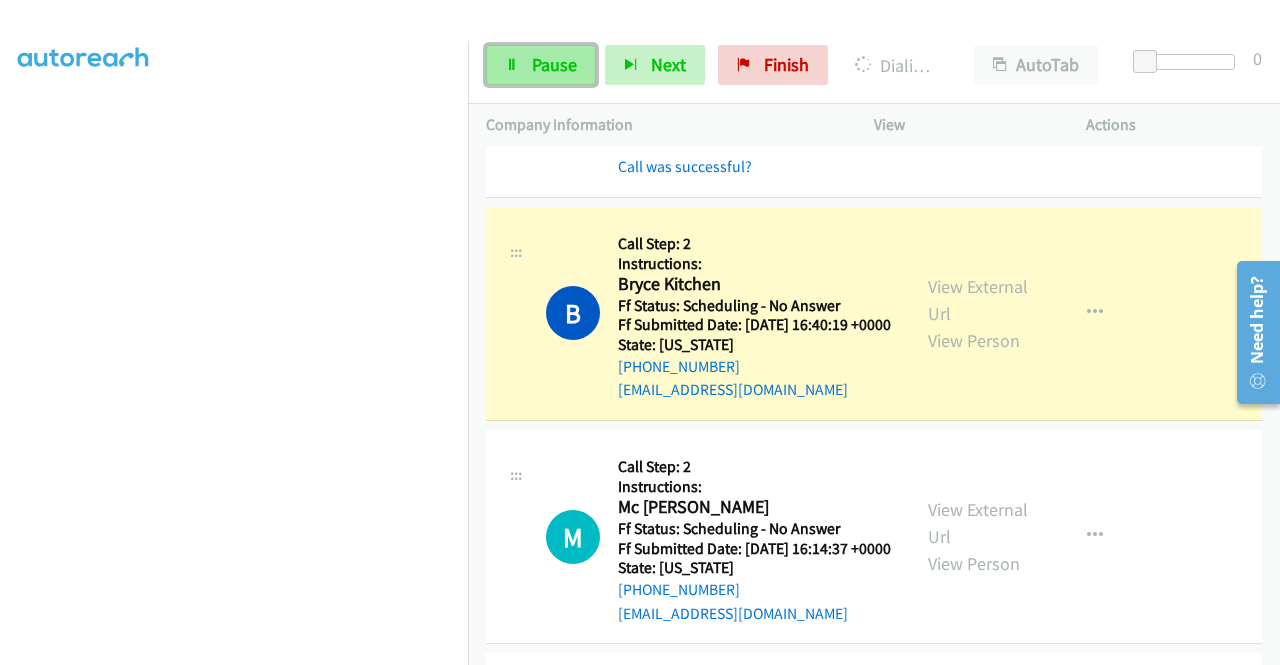 click on "Pause" at bounding box center (541, 65) 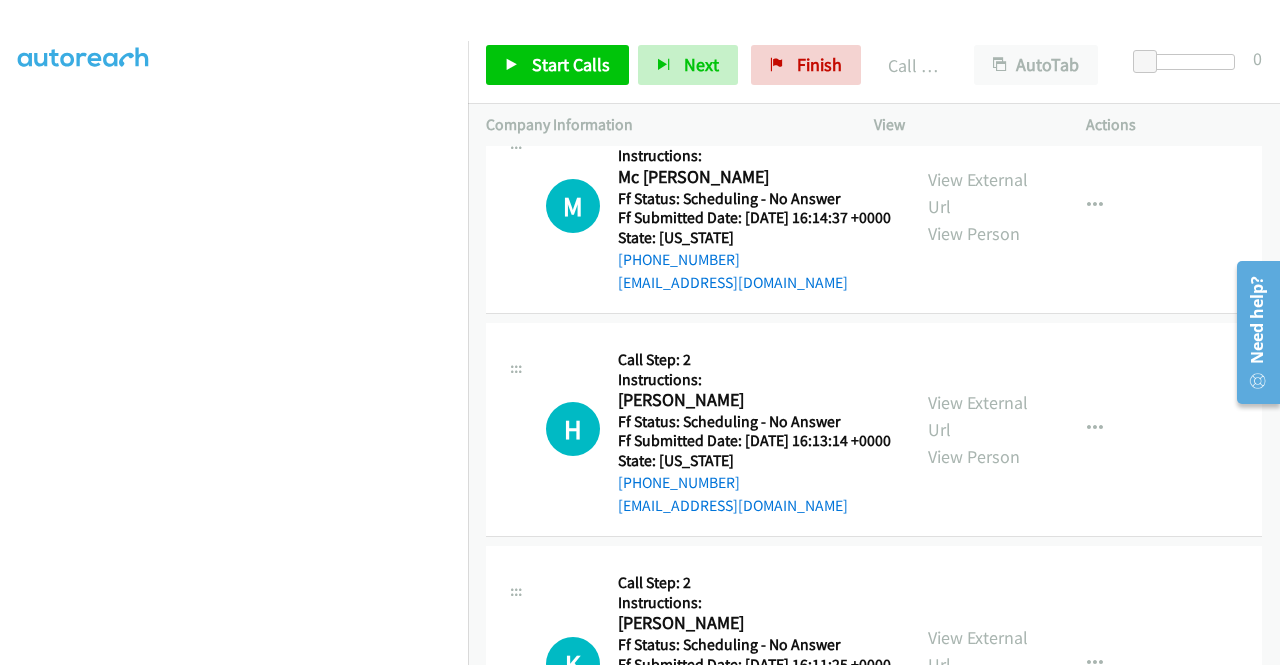 scroll, scrollTop: 4069, scrollLeft: 0, axis: vertical 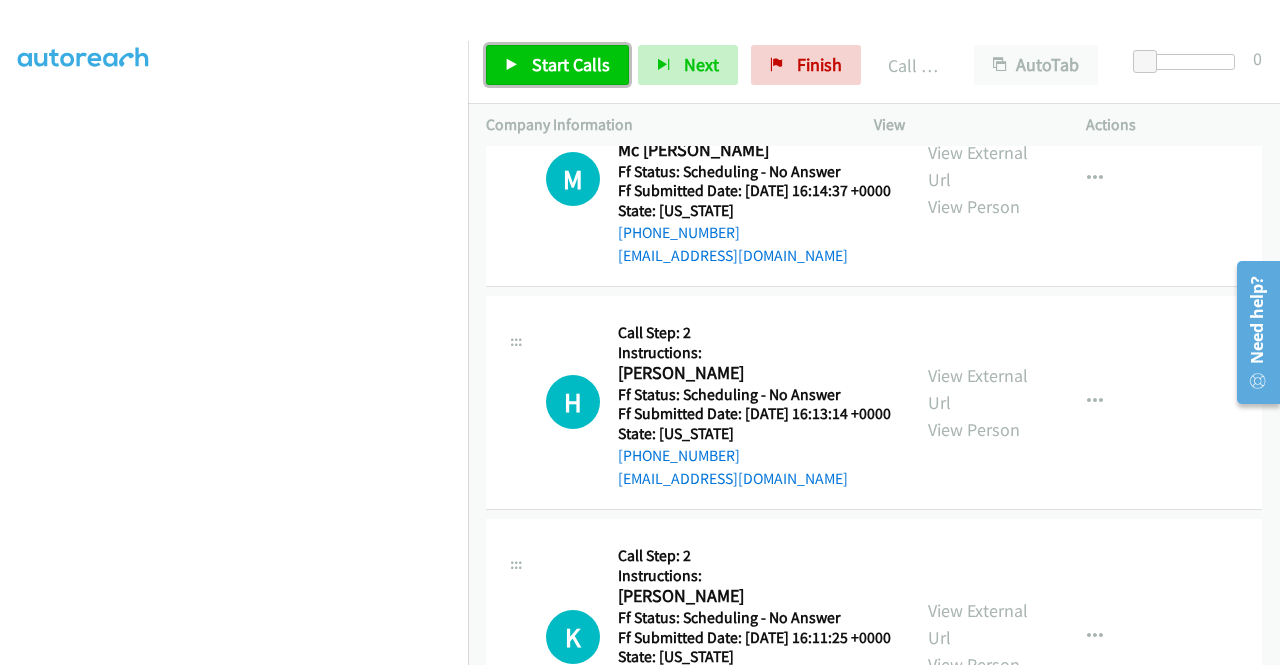 click on "Start Calls" at bounding box center (571, 64) 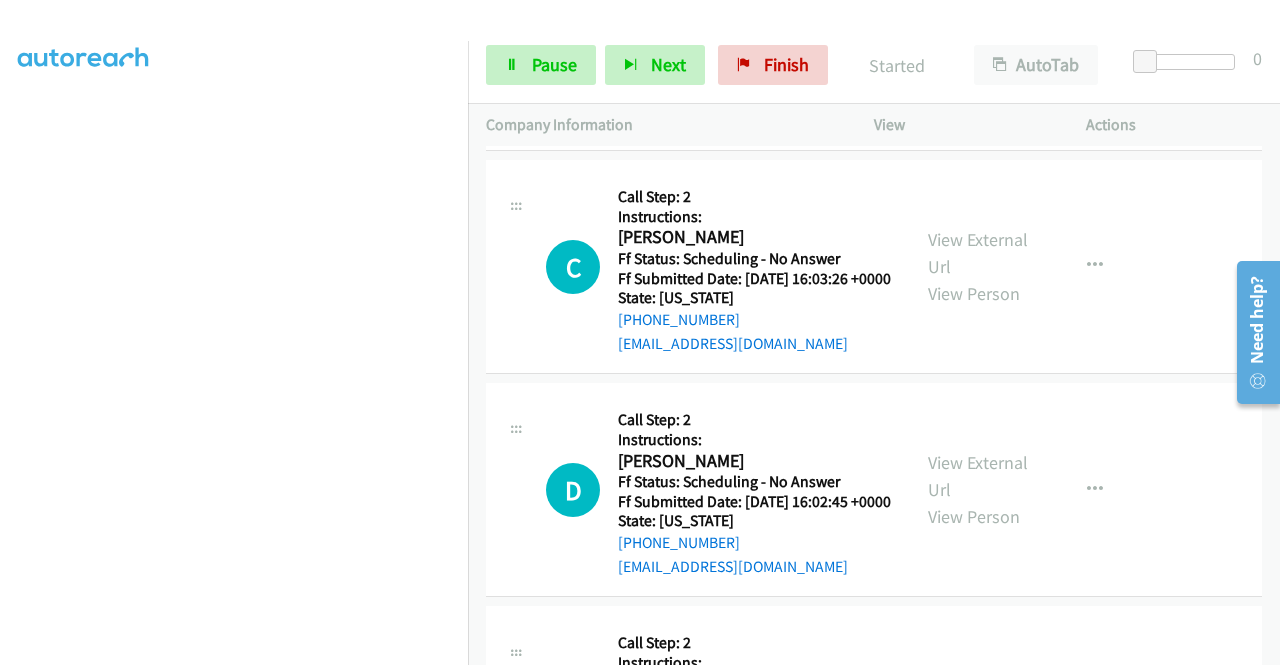 scroll, scrollTop: 4969, scrollLeft: 0, axis: vertical 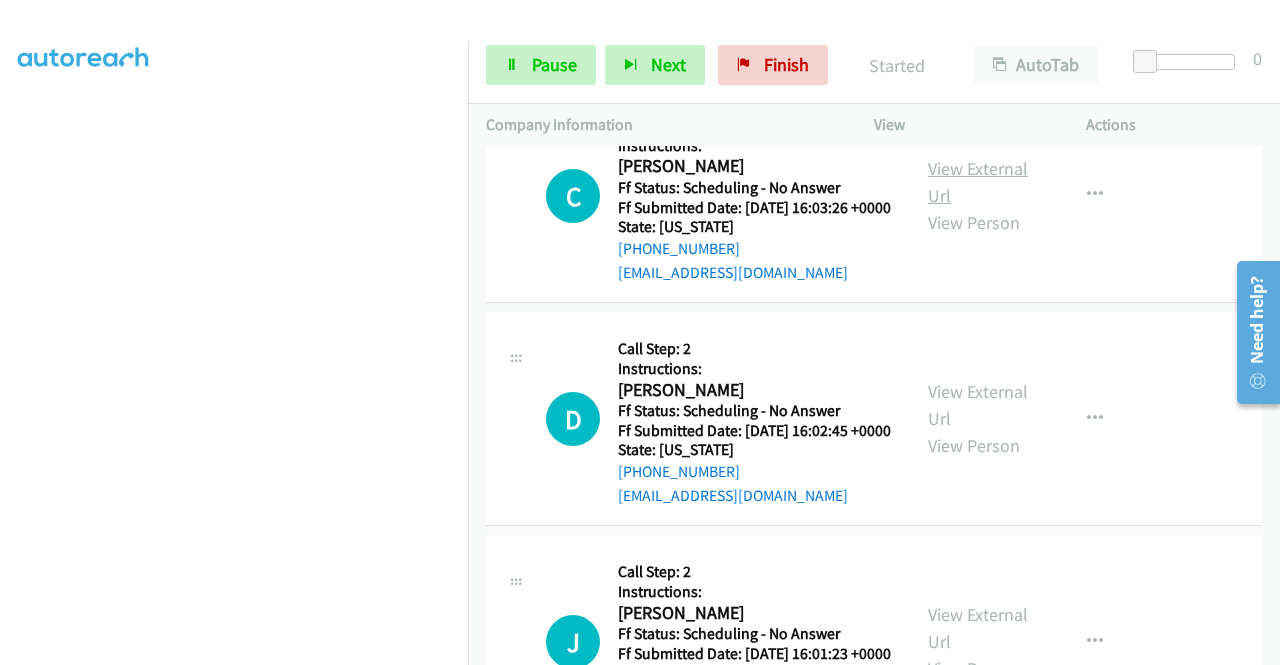 click on "View External Url" at bounding box center (978, 182) 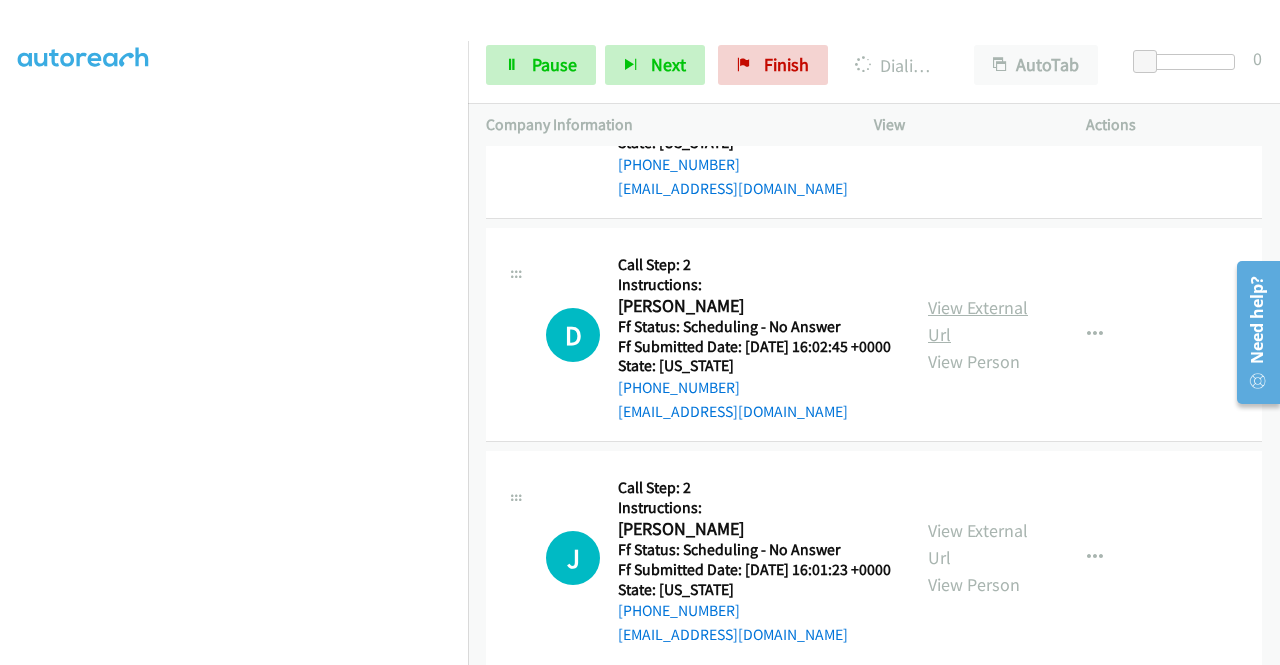 scroll, scrollTop: 5169, scrollLeft: 0, axis: vertical 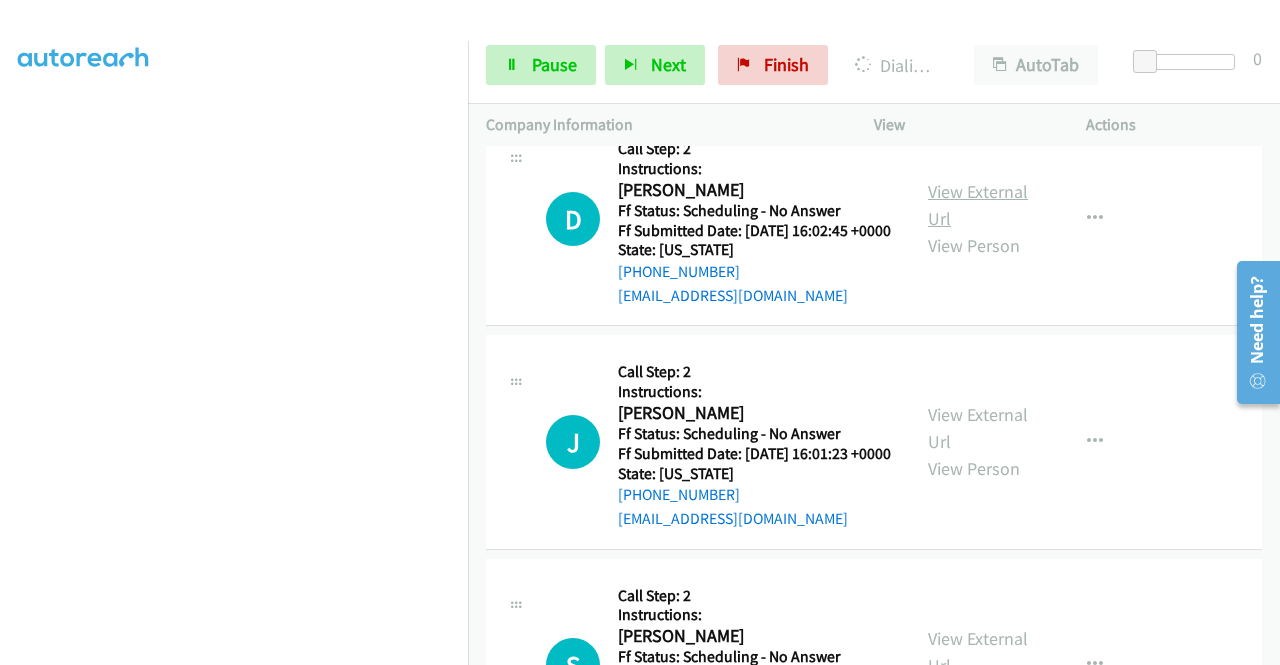 click on "View External Url" at bounding box center [978, 205] 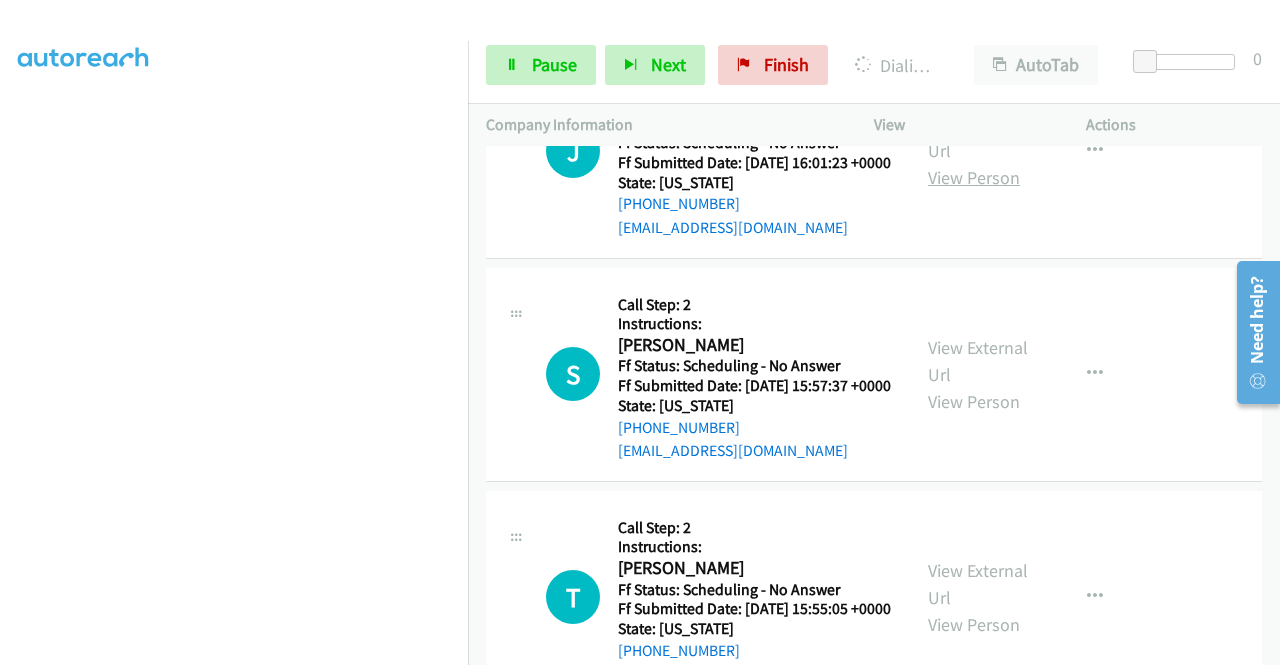 scroll, scrollTop: 5469, scrollLeft: 0, axis: vertical 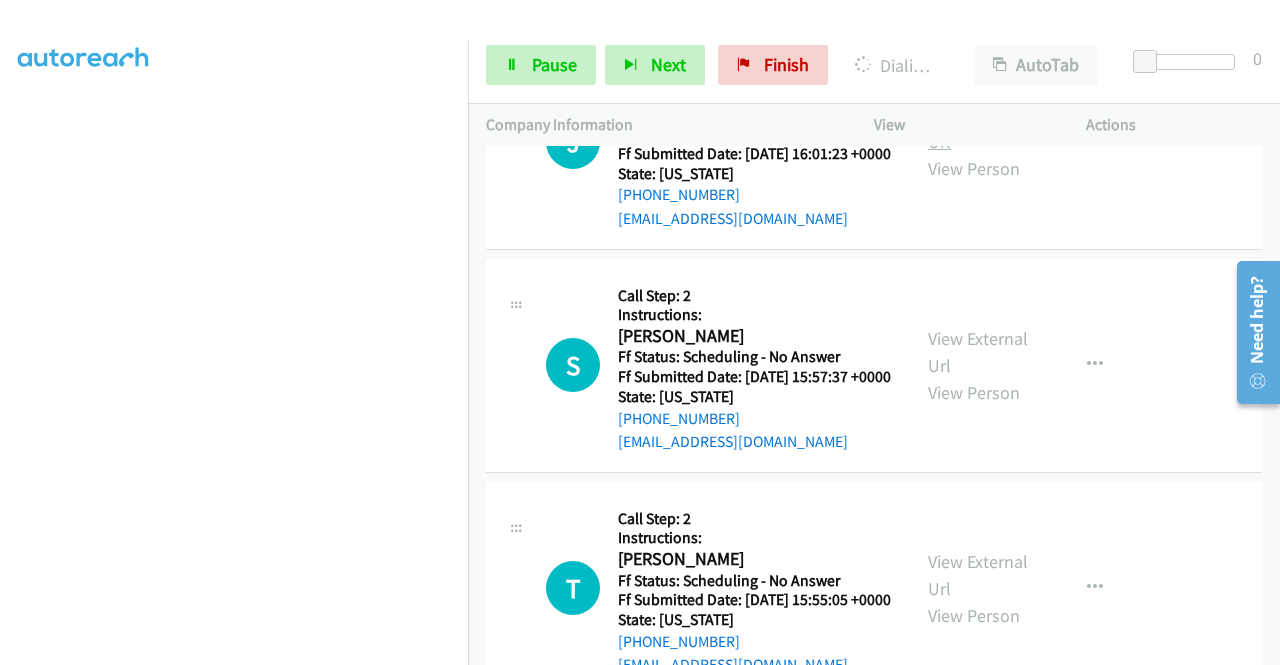 click on "View External Url" at bounding box center [978, 128] 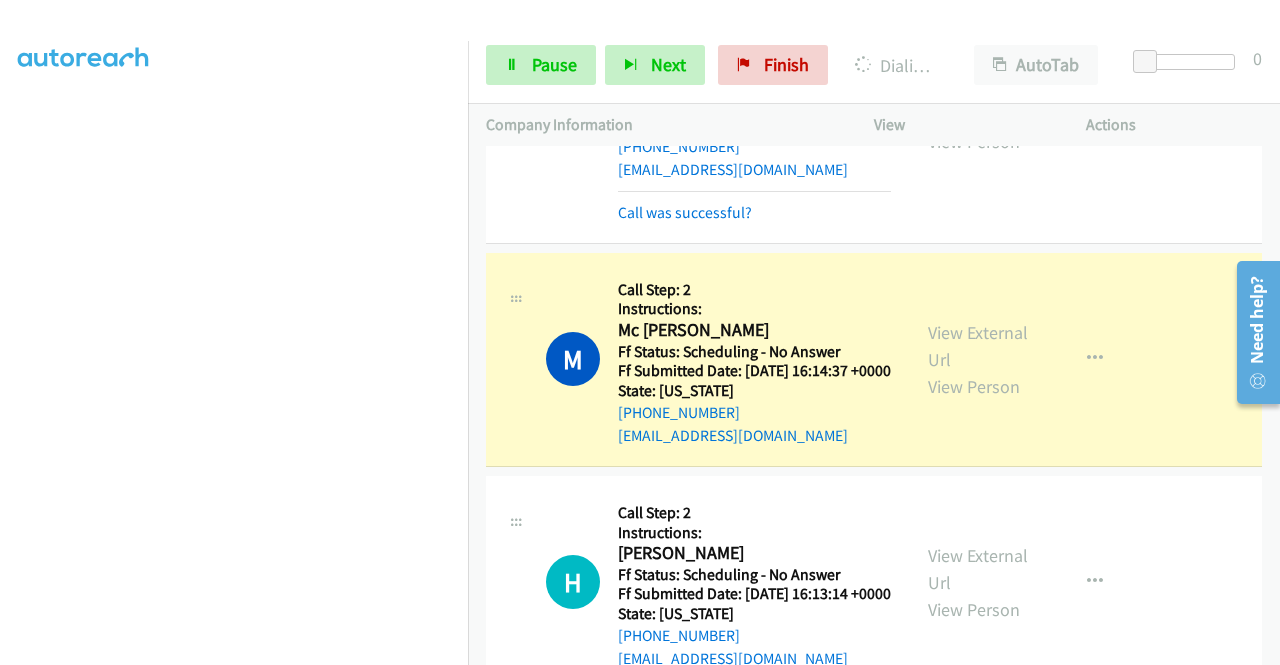 scroll, scrollTop: 3969, scrollLeft: 0, axis: vertical 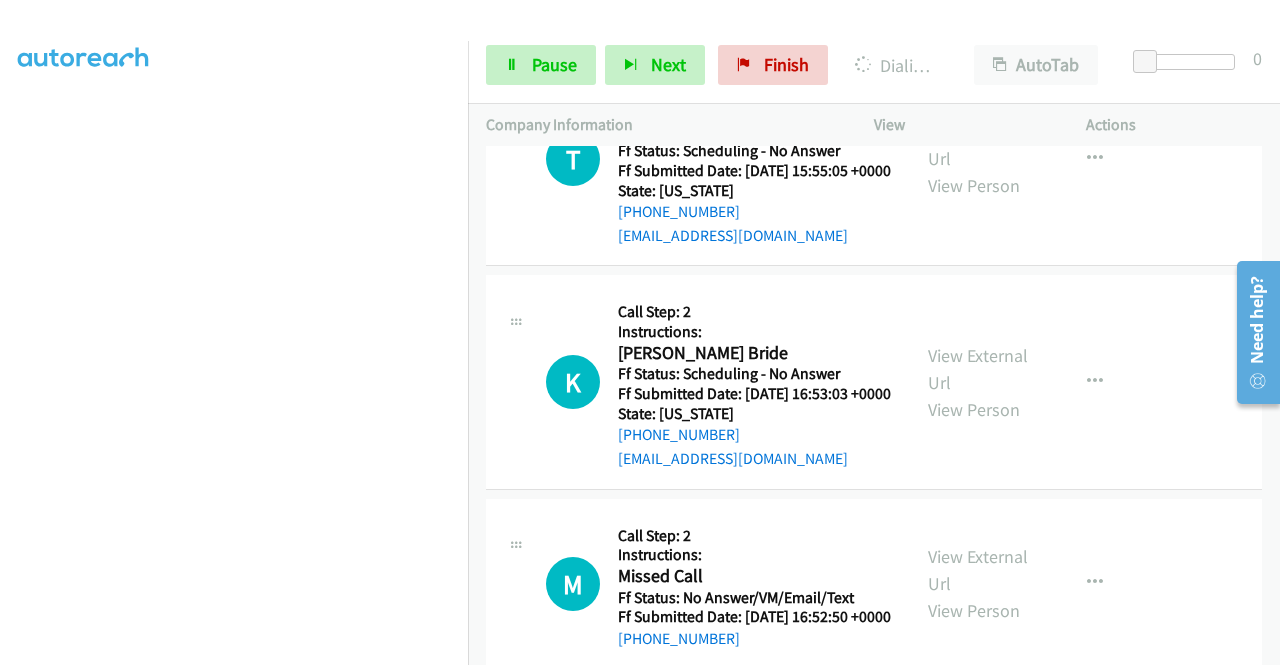 click on "View External Url" at bounding box center (978, -78) 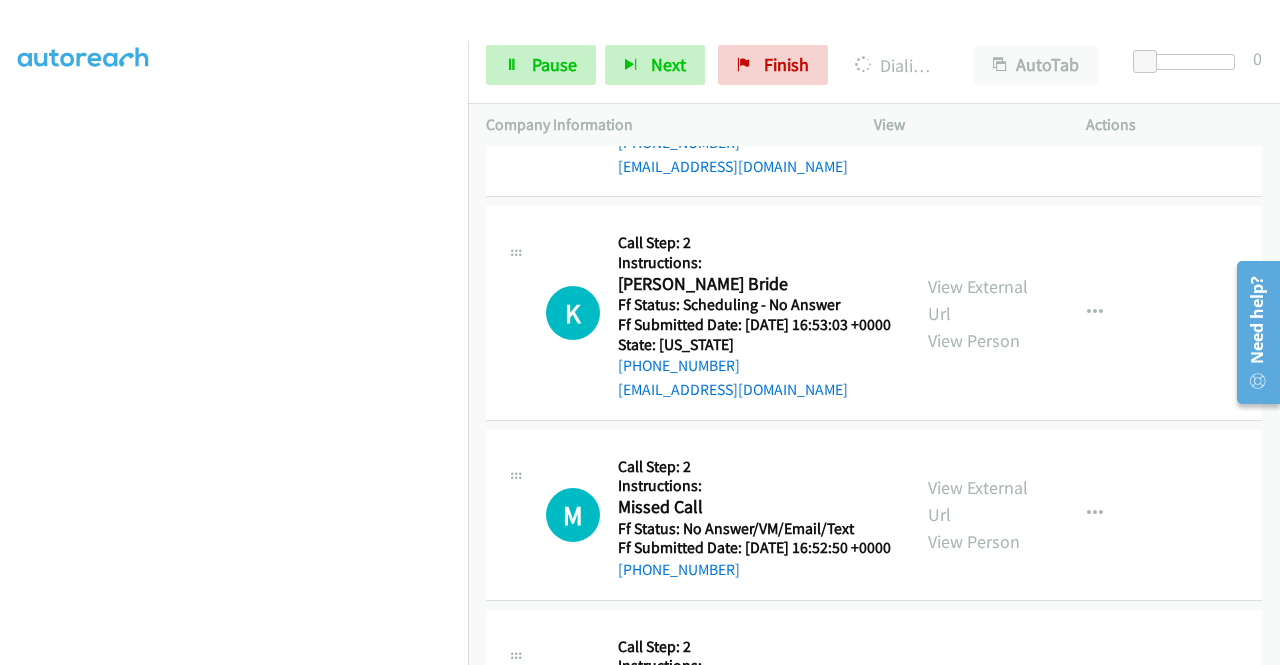 scroll, scrollTop: 6169, scrollLeft: 0, axis: vertical 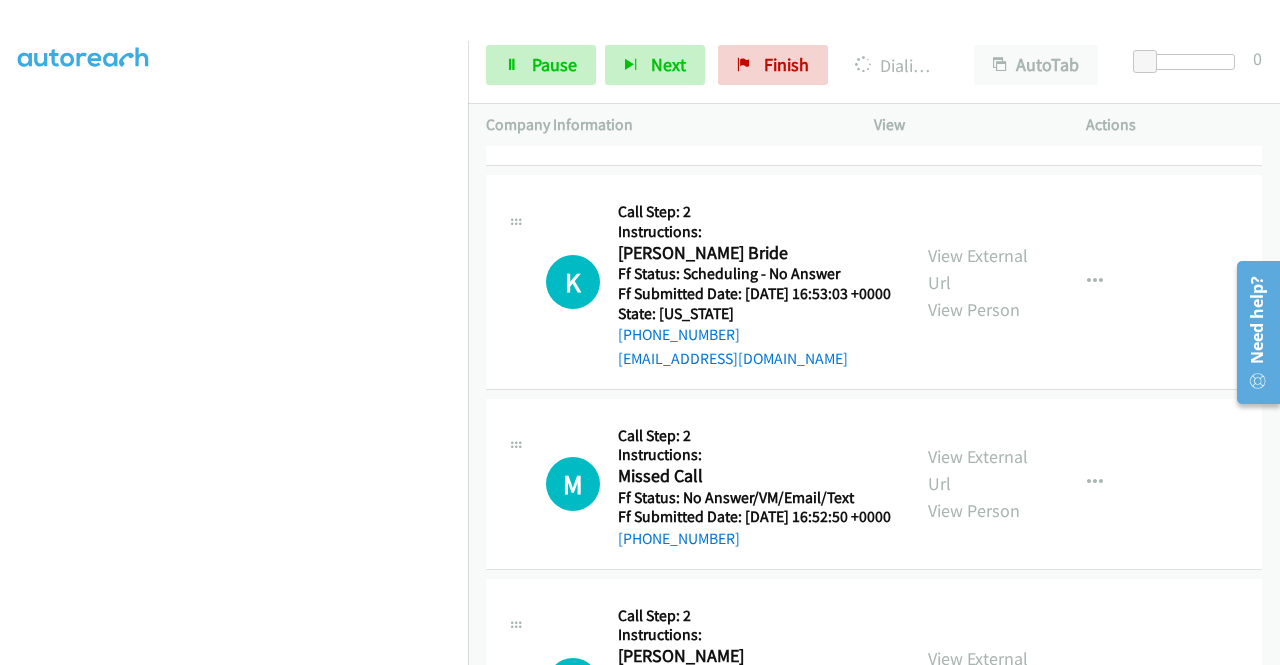click on "View External Url" at bounding box center (978, 45) 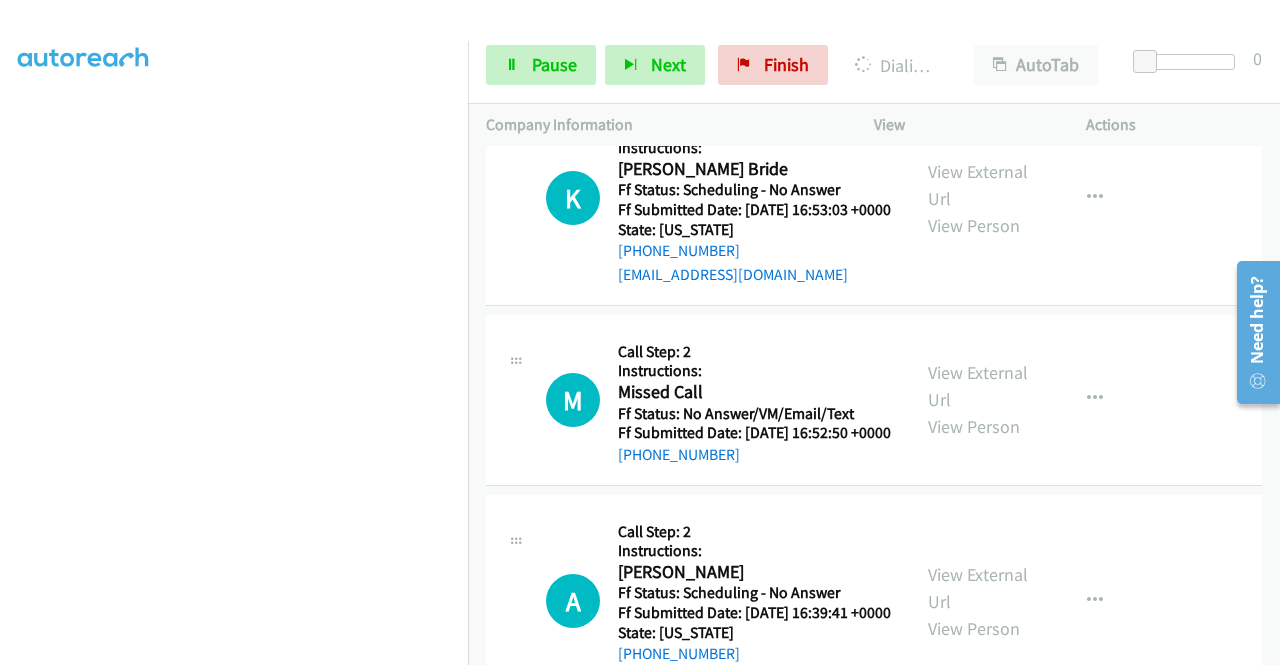 scroll, scrollTop: 6369, scrollLeft: 0, axis: vertical 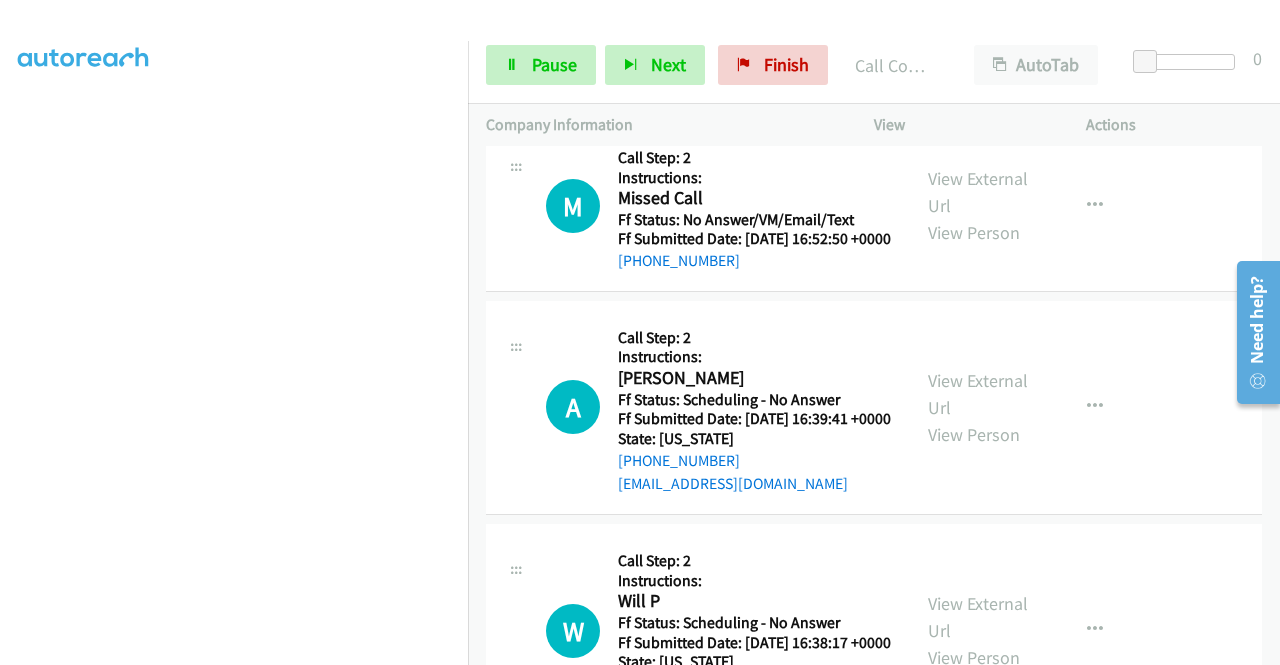 click on "View External Url" at bounding box center [978, -9] 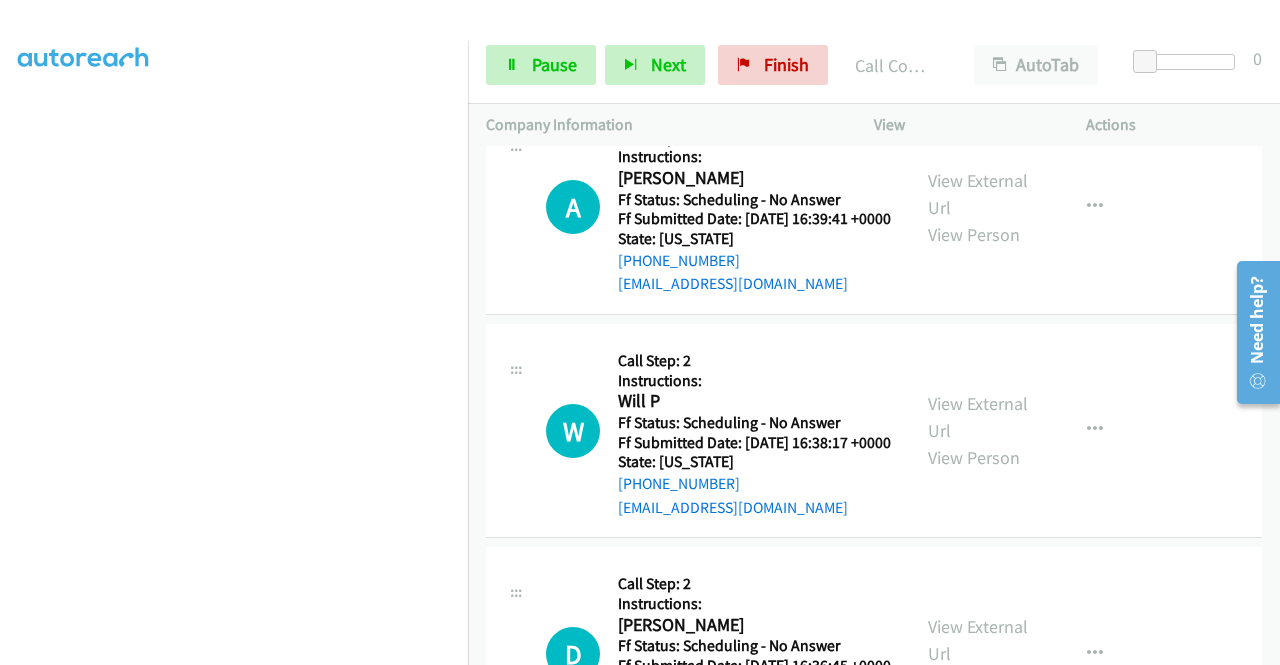 click on "View External Url" at bounding box center [978, -8] 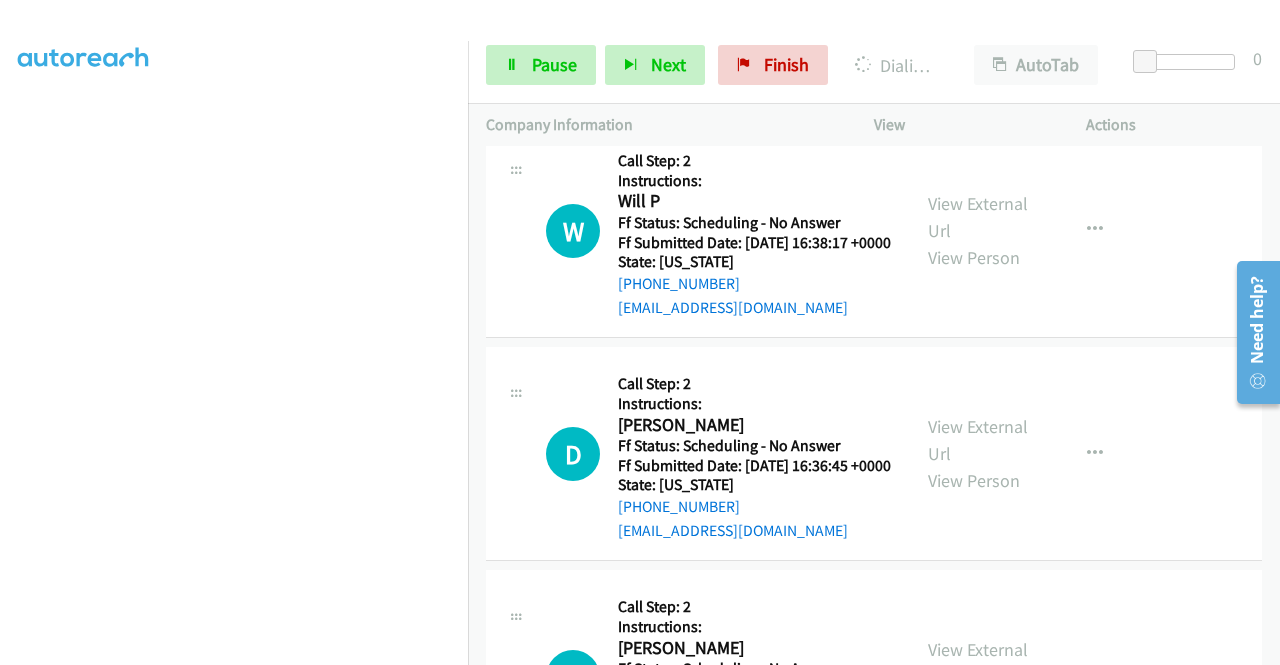 scroll, scrollTop: 6932, scrollLeft: 0, axis: vertical 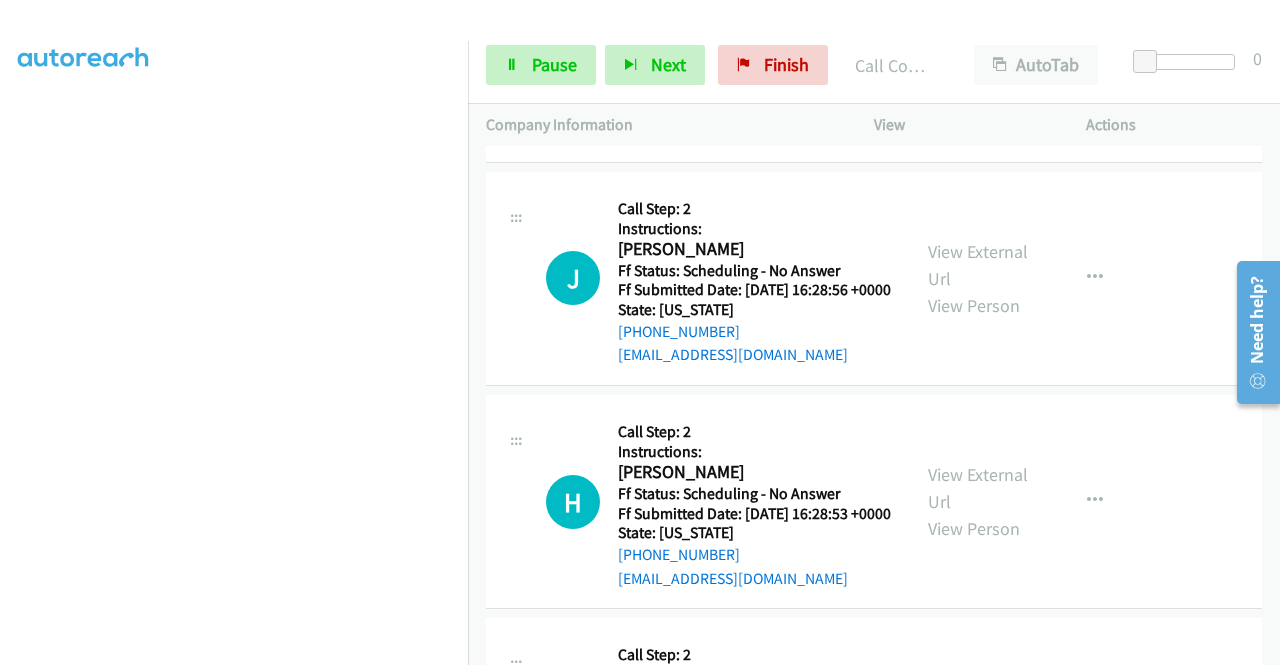 click on "View External Url" at bounding box center [978, -181] 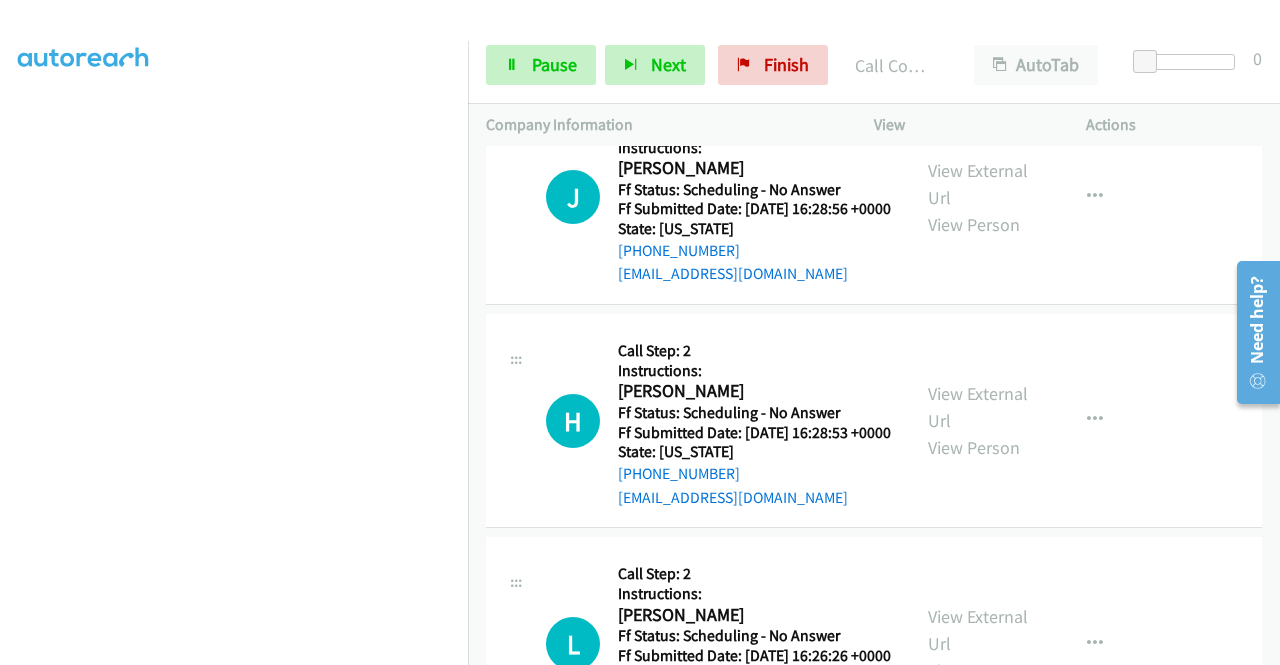scroll, scrollTop: 7601, scrollLeft: 0, axis: vertical 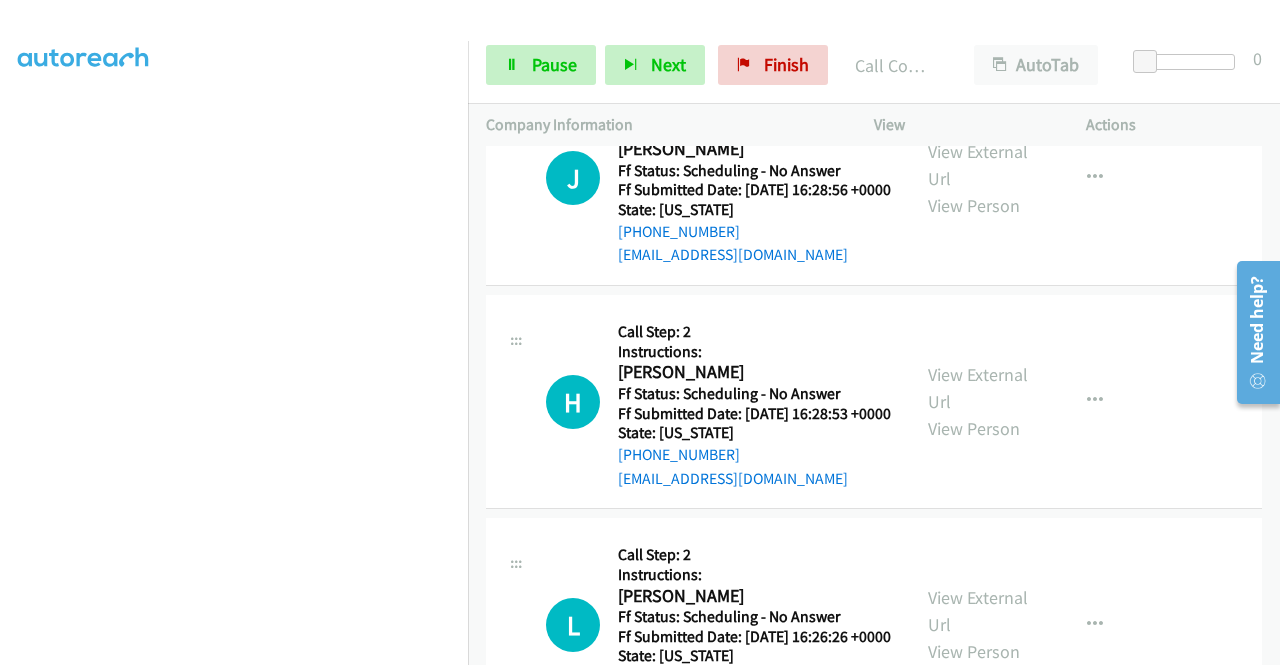 click on "View External Url" at bounding box center (978, -58) 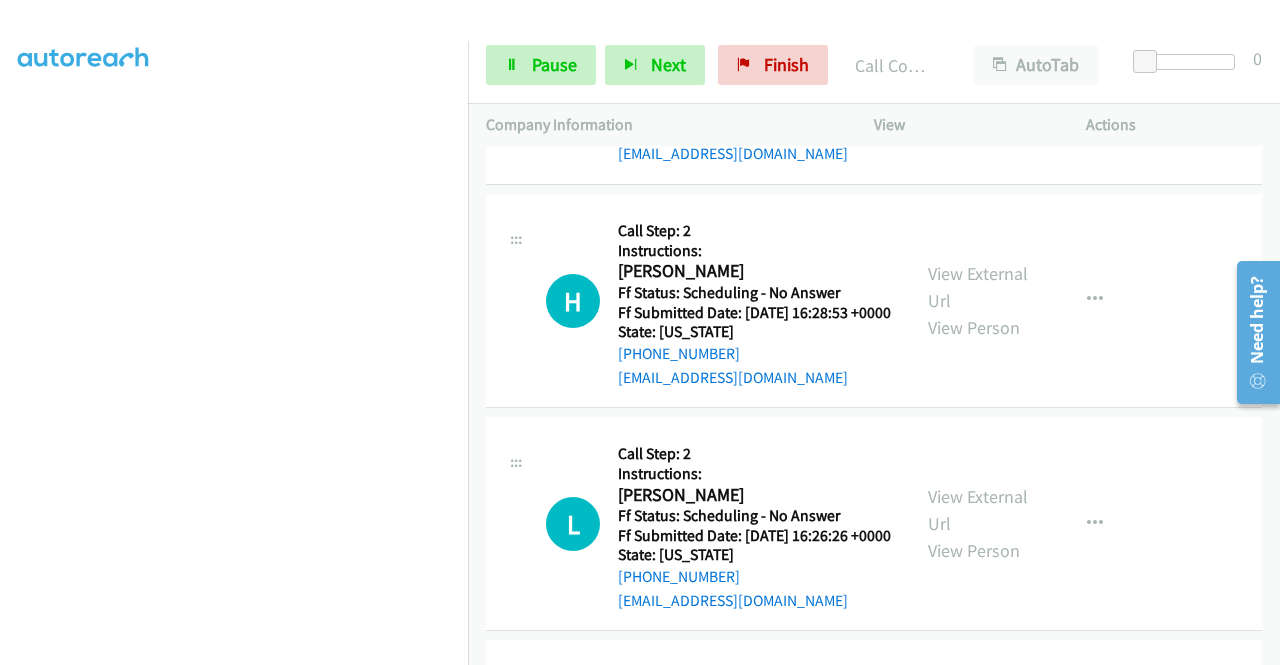 scroll, scrollTop: 7801, scrollLeft: 0, axis: vertical 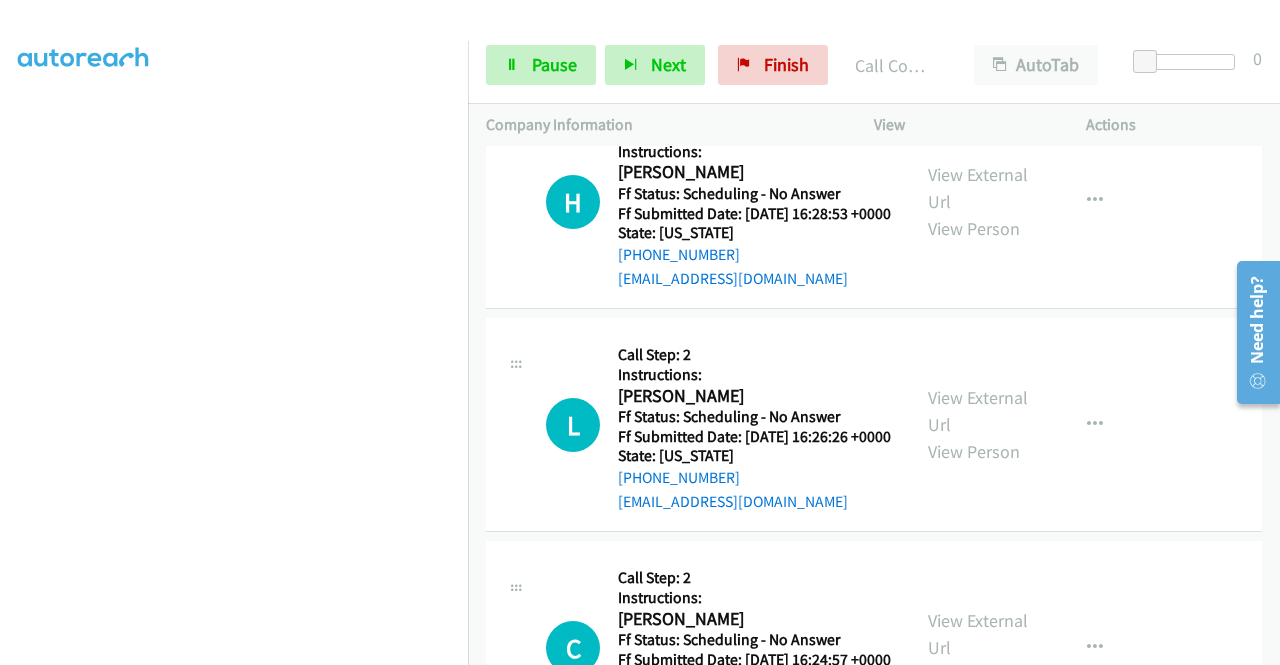 click on "View External Url" at bounding box center [978, -35] 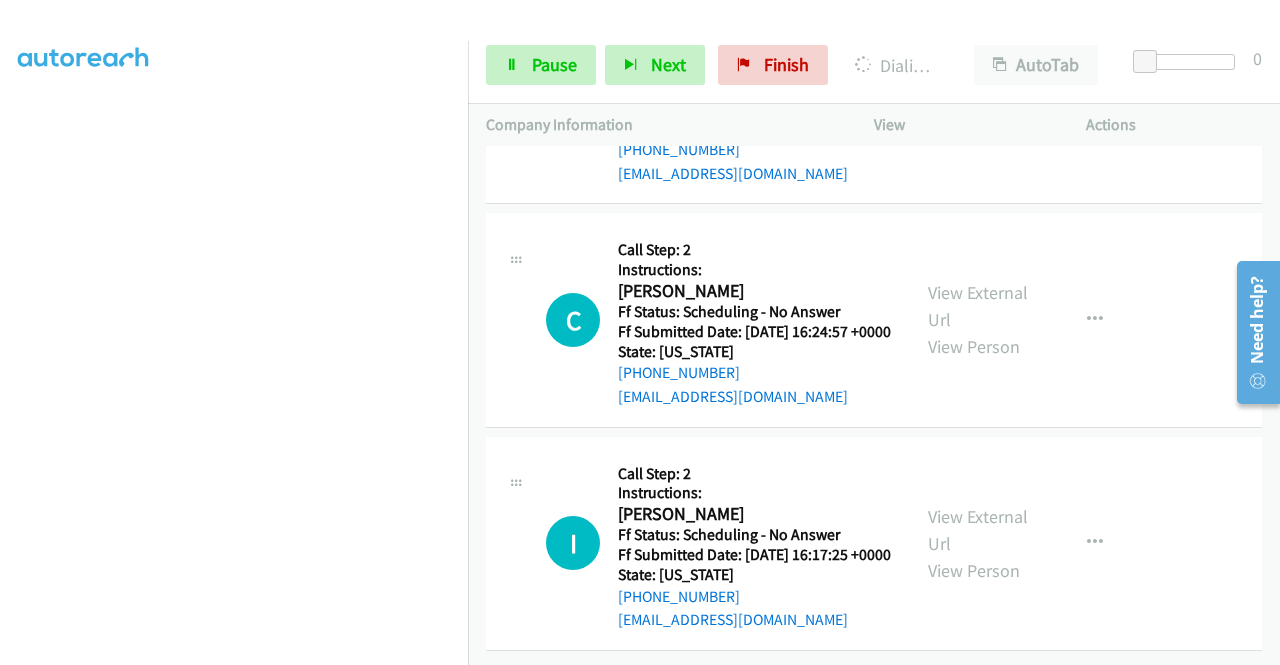 scroll, scrollTop: 8201, scrollLeft: 0, axis: vertical 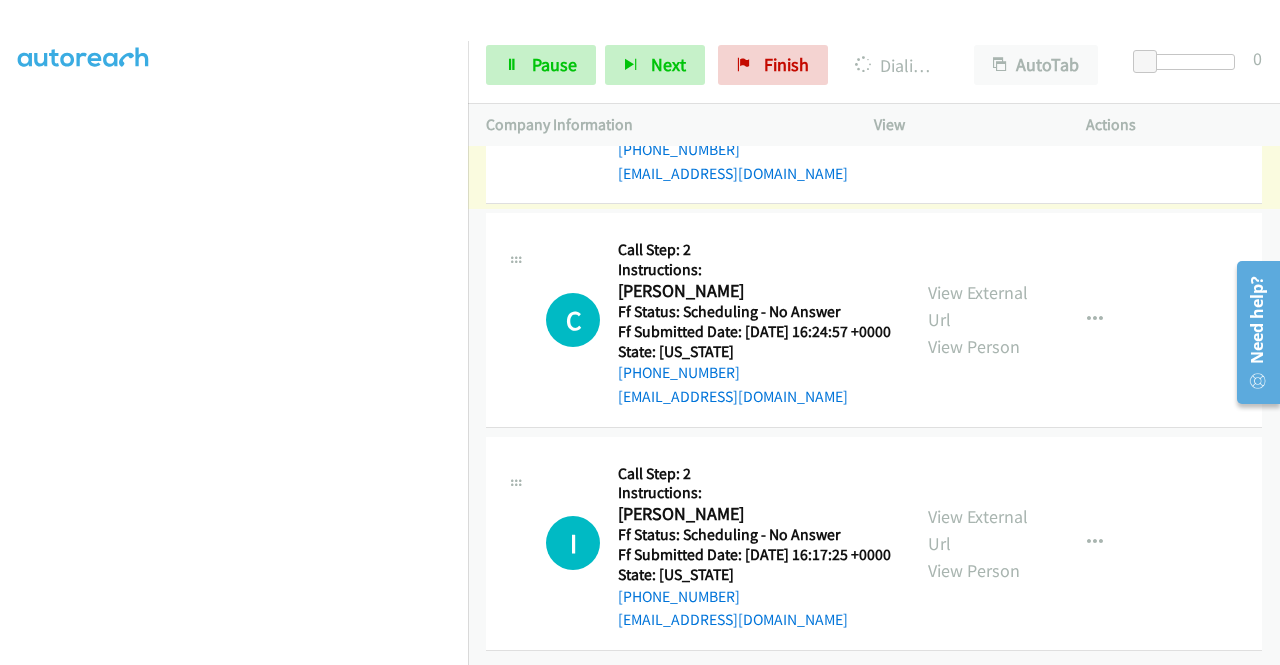 click on "View External Url" at bounding box center (978, 83) 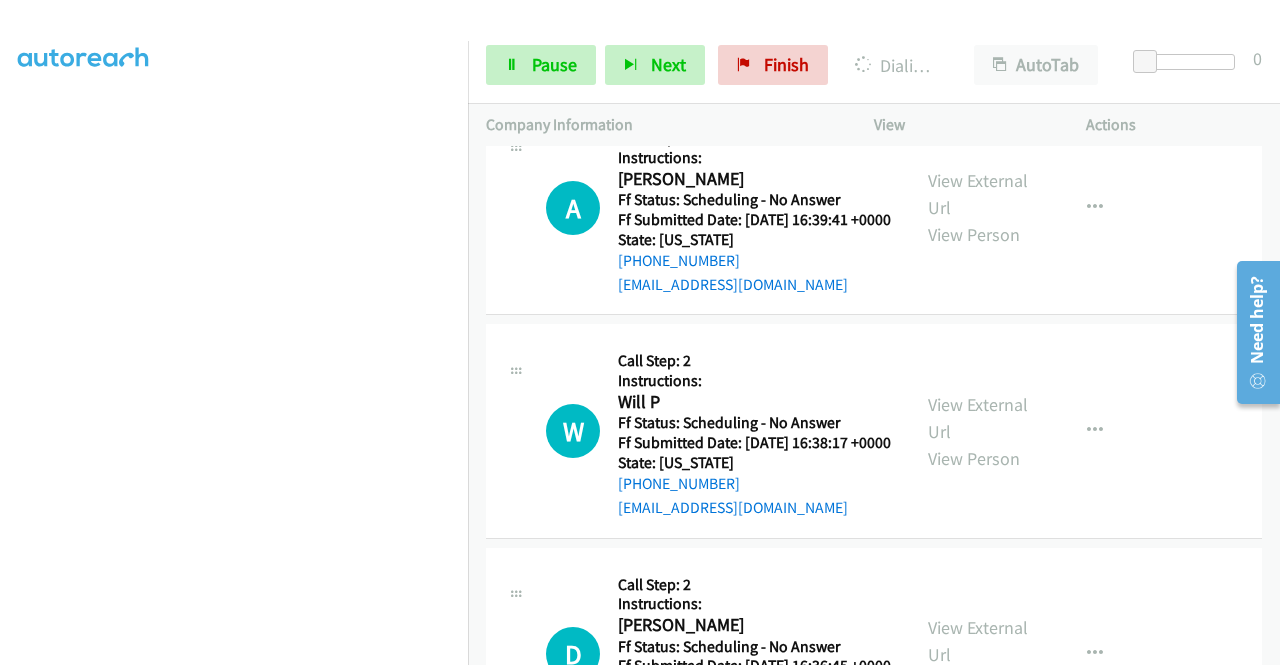 scroll, scrollTop: 6901, scrollLeft: 0, axis: vertical 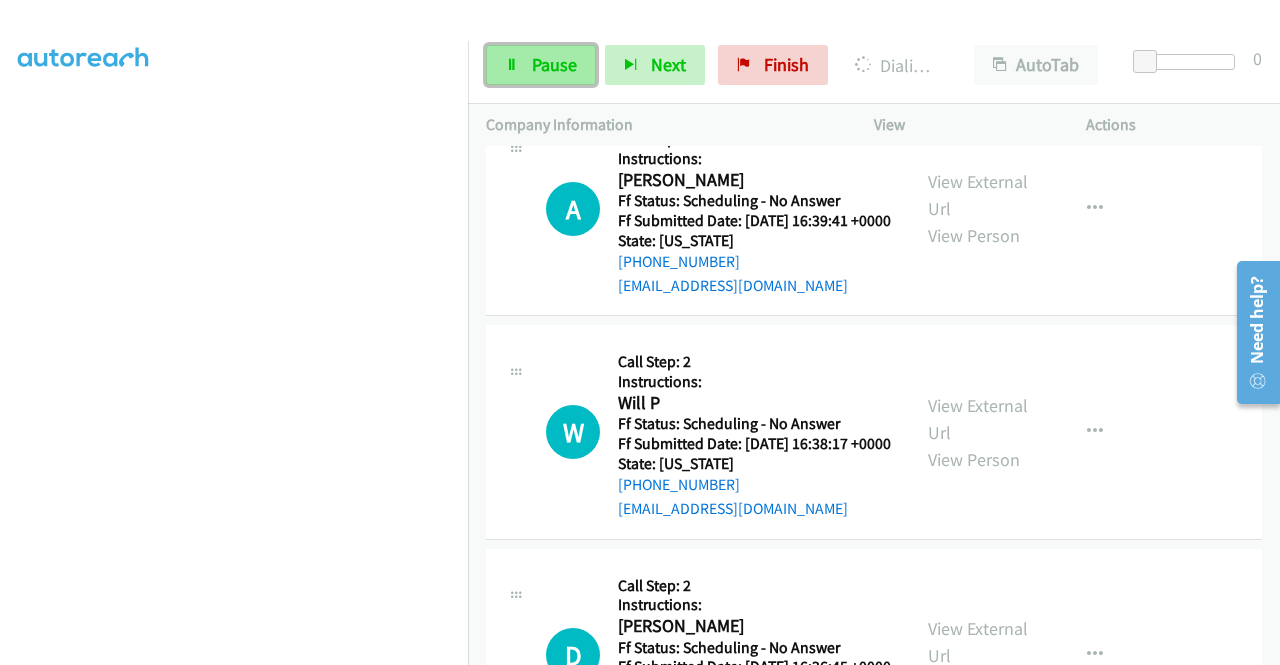 click on "Pause" at bounding box center [541, 65] 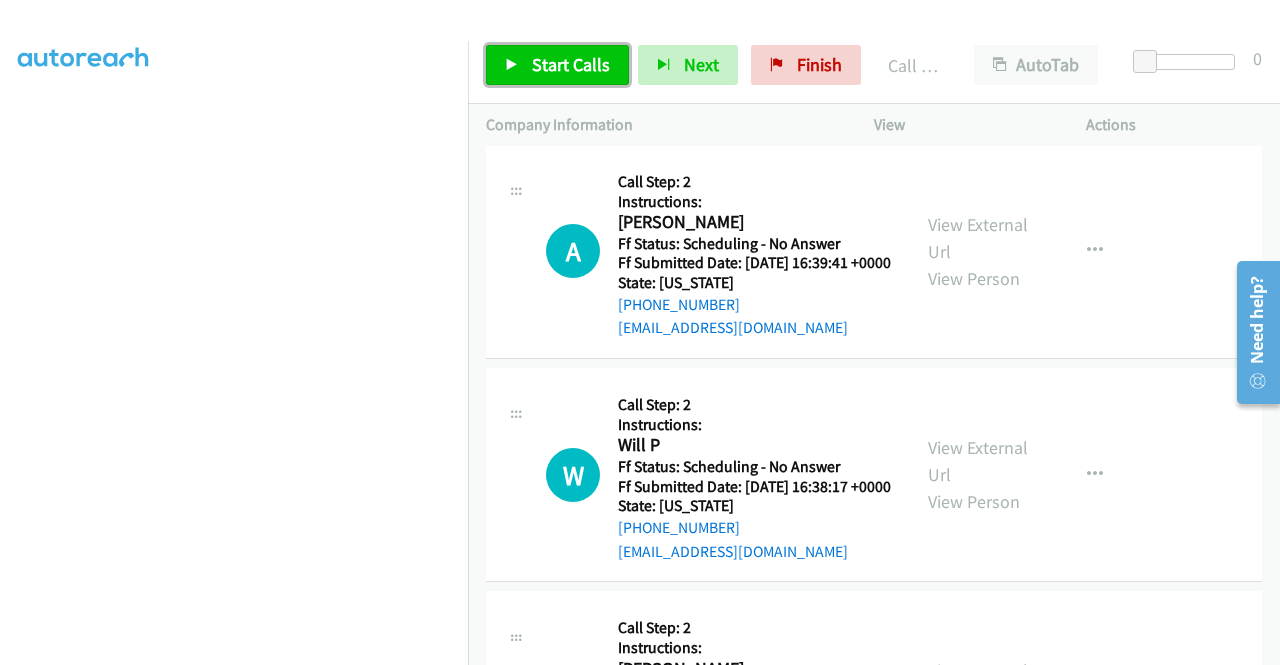 click on "Start Calls" at bounding box center [571, 64] 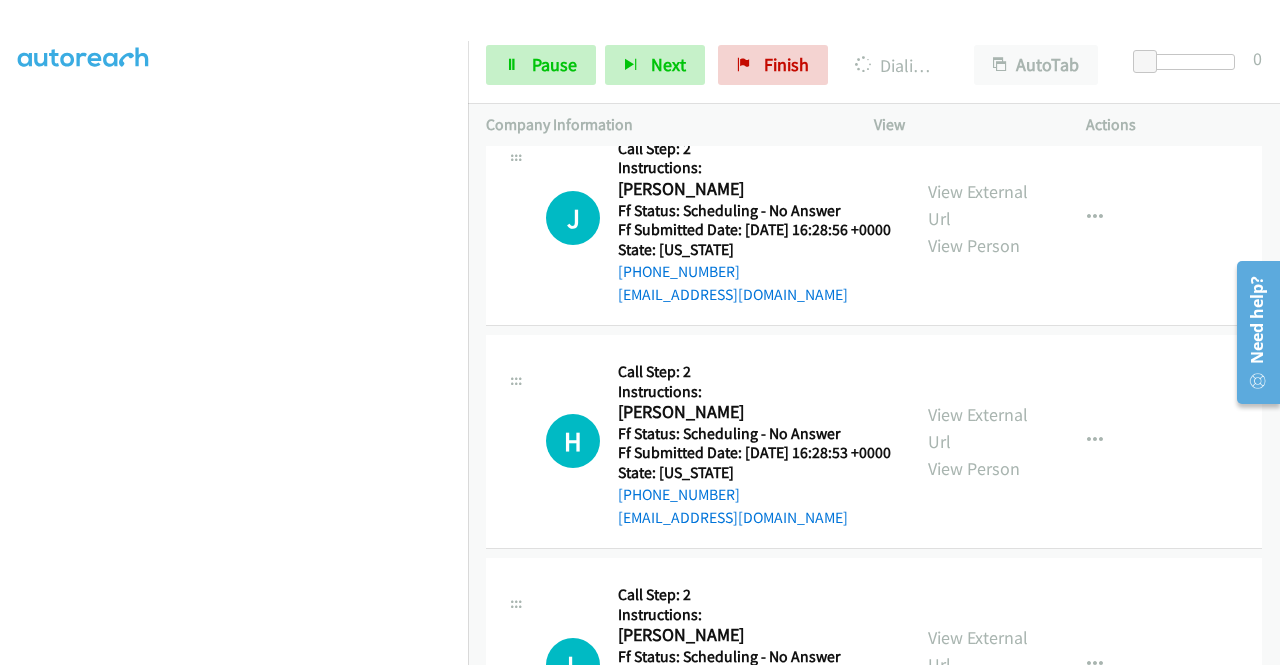 scroll, scrollTop: 7701, scrollLeft: 0, axis: vertical 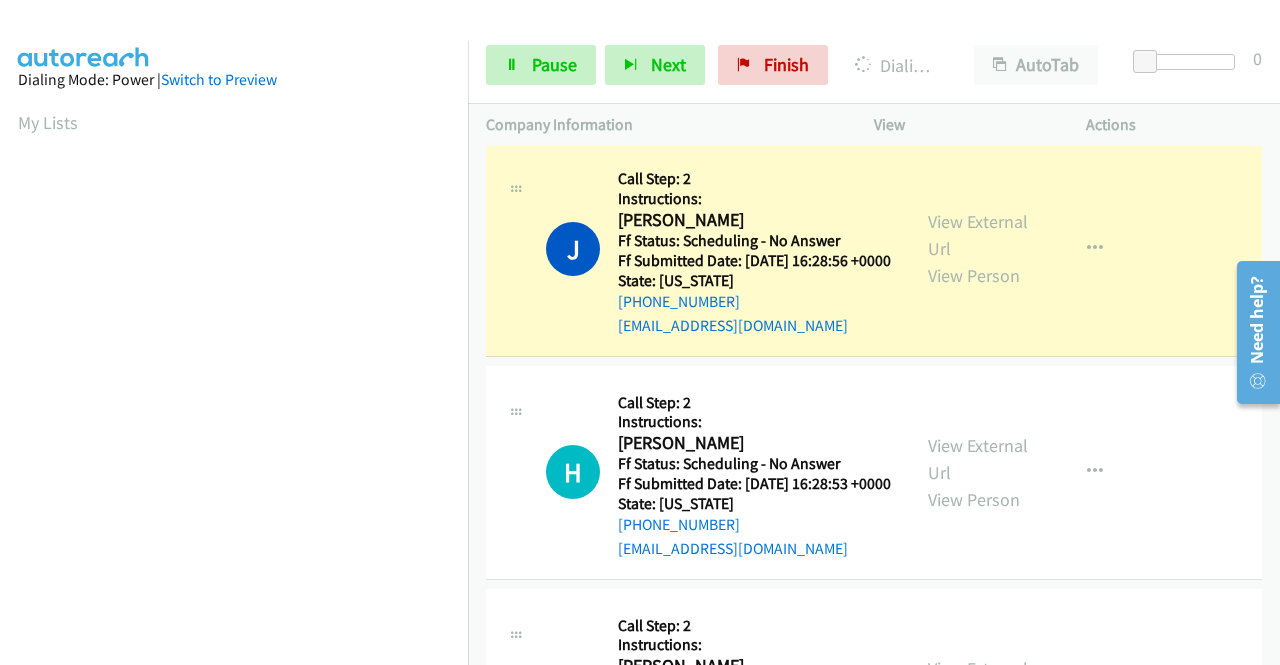 click on "Dialing Mode: Power
|
Switch to Preview
My Lists" at bounding box center (234, 594) 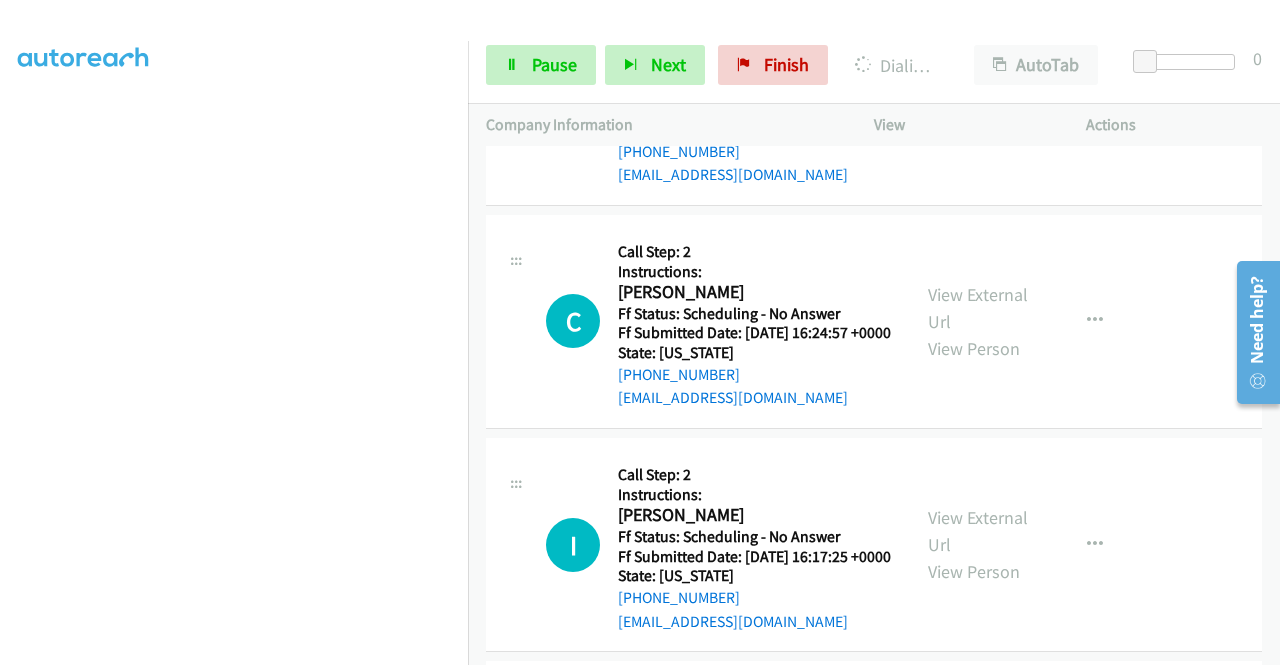 scroll, scrollTop: 8301, scrollLeft: 0, axis: vertical 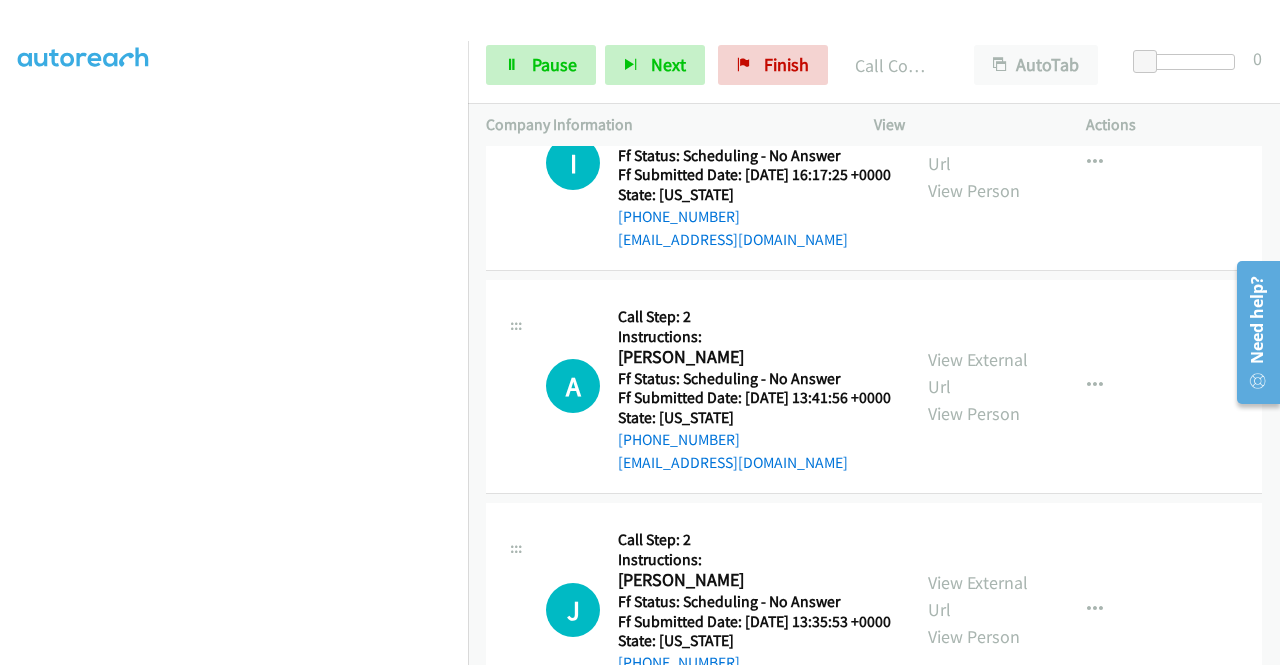 click on "View External Url" at bounding box center (978, -73) 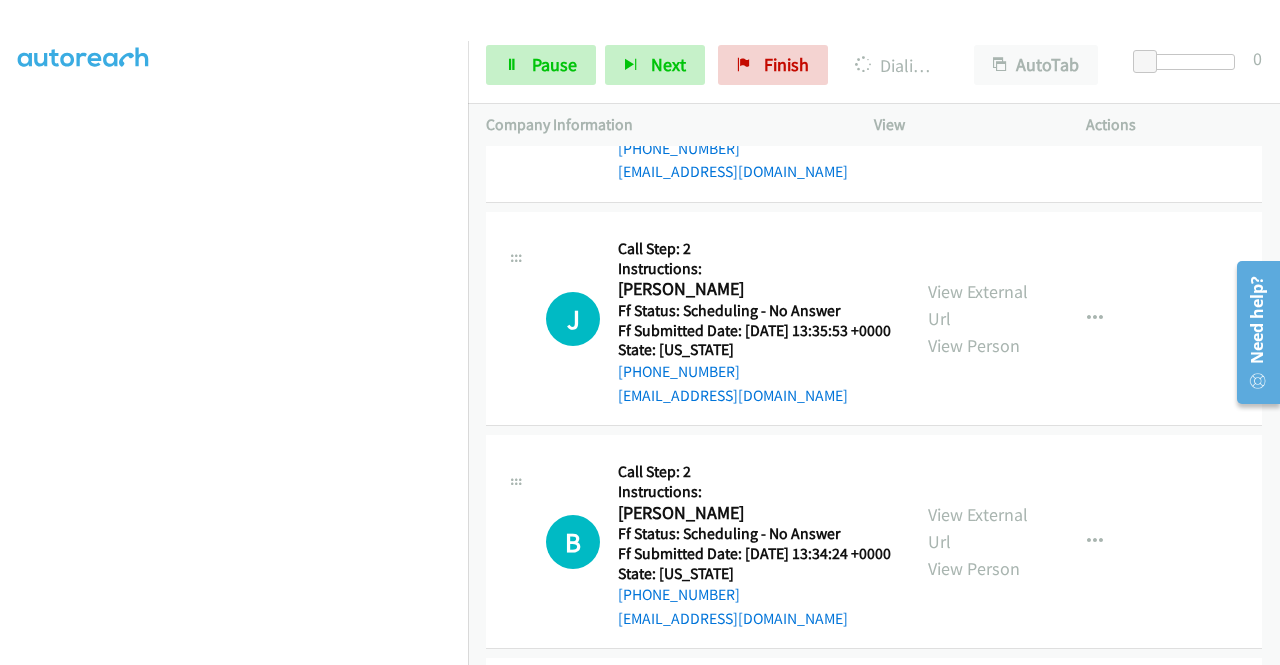 scroll, scrollTop: 9022, scrollLeft: 0, axis: vertical 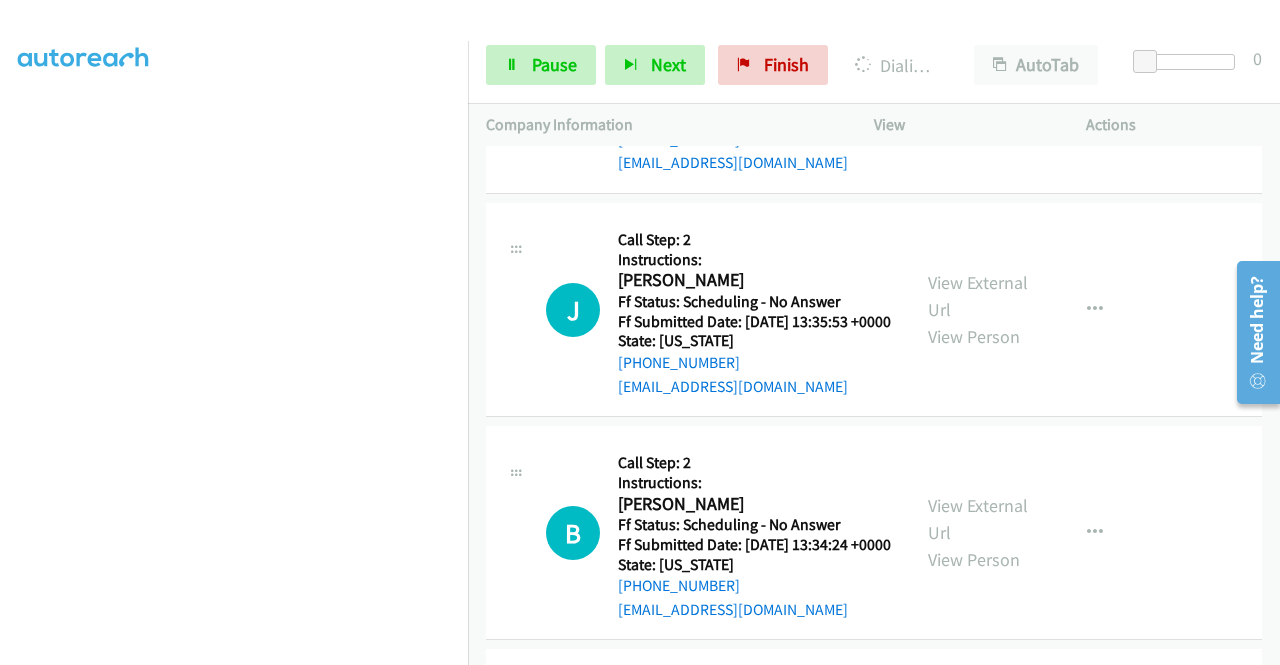 click on "View External Url" at bounding box center (978, -150) 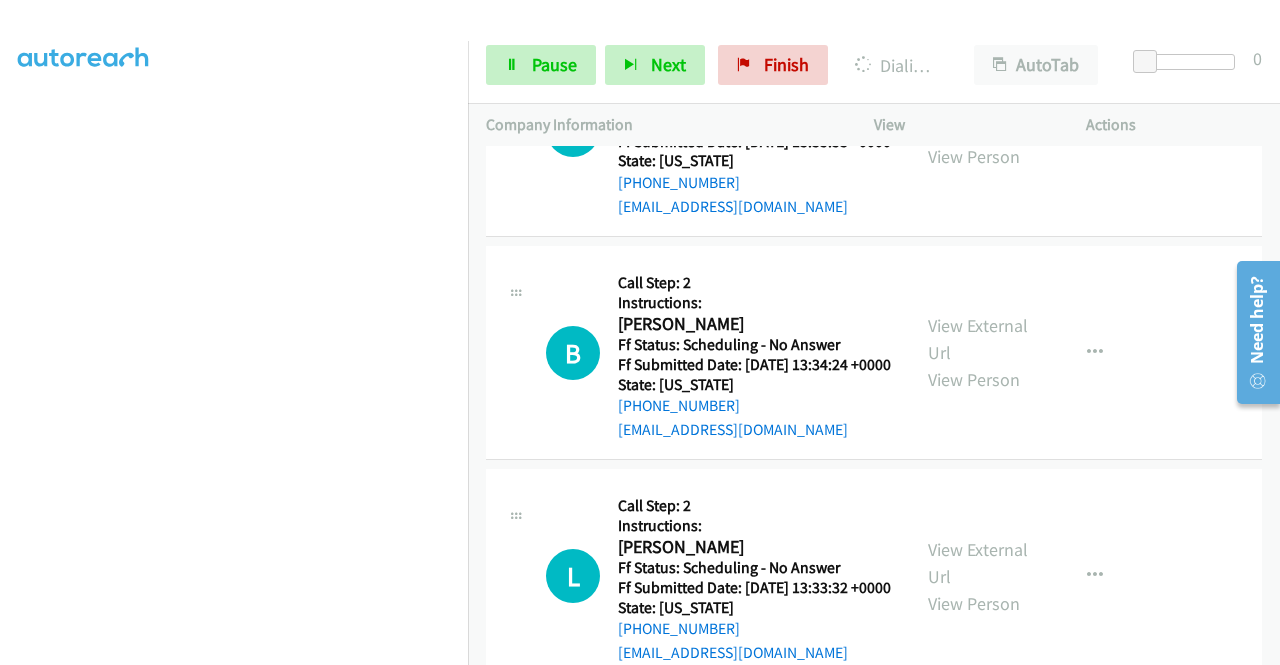scroll, scrollTop: 9222, scrollLeft: 0, axis: vertical 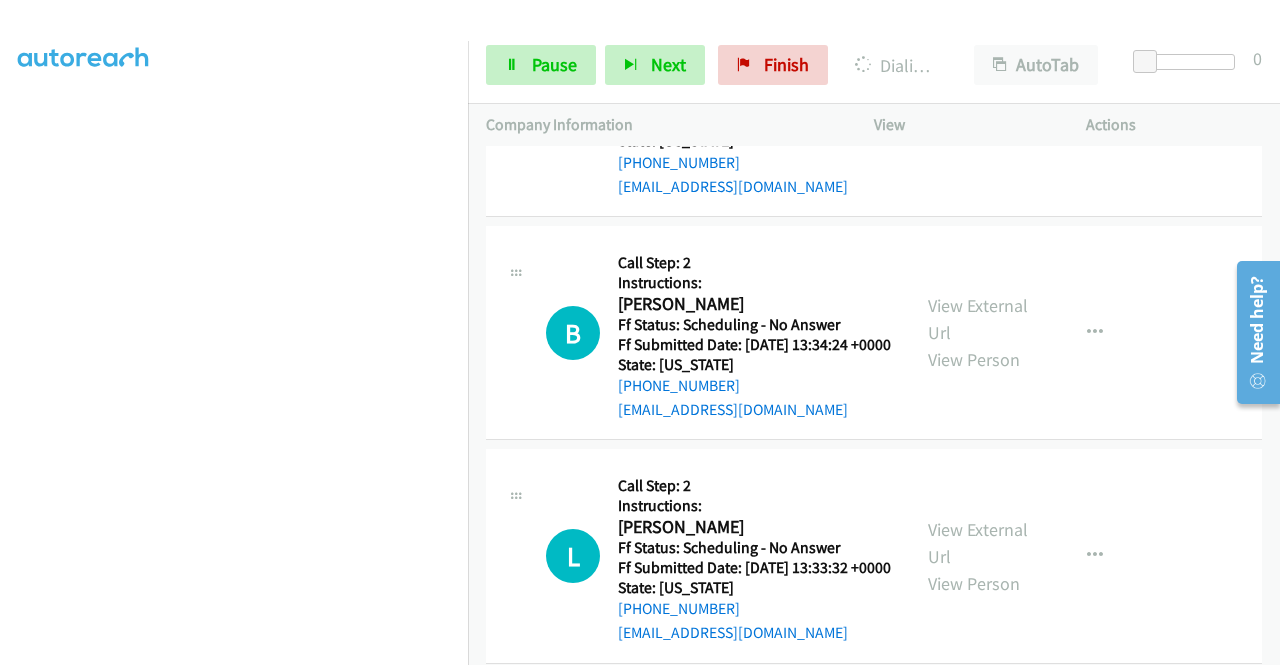 click on "View External Url" at bounding box center (978, -127) 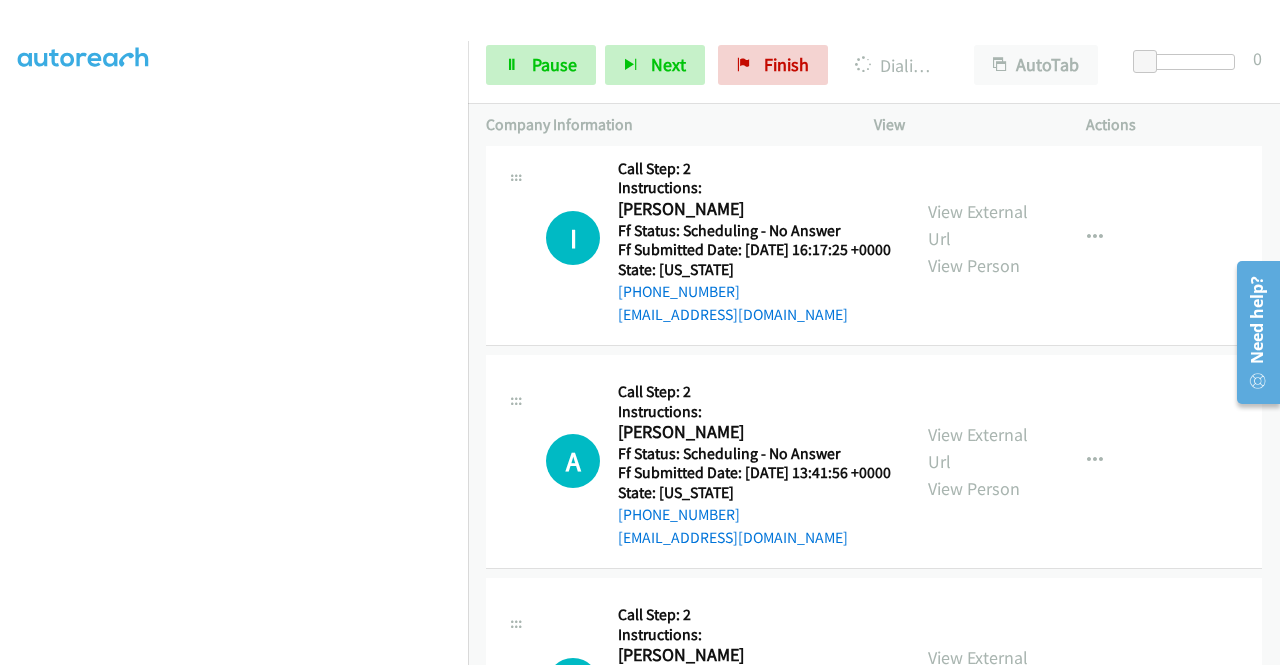 scroll, scrollTop: 8522, scrollLeft: 0, axis: vertical 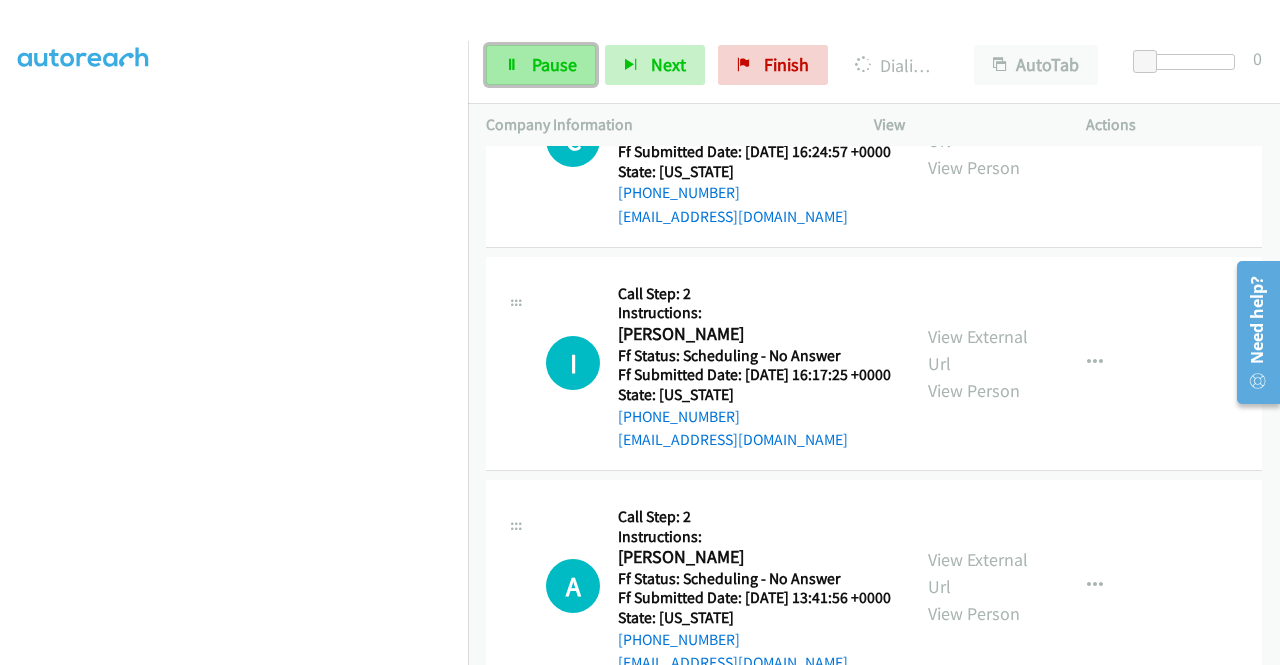 click on "Pause" at bounding box center (554, 64) 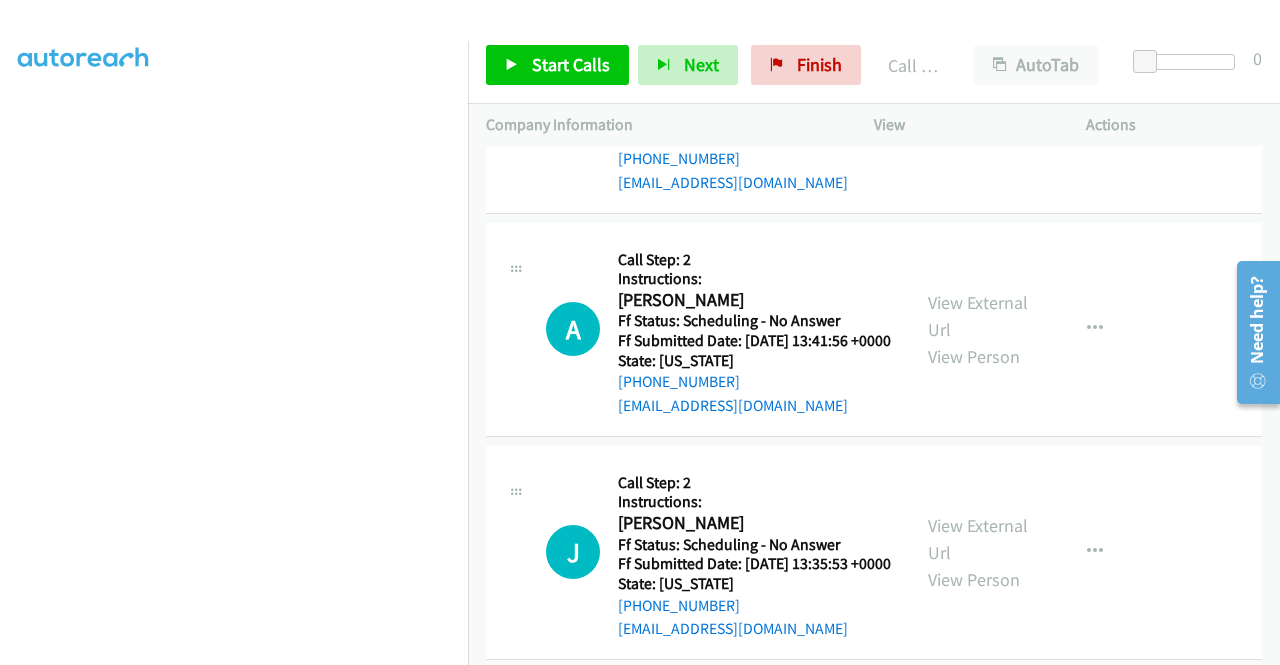 scroll, scrollTop: 9022, scrollLeft: 0, axis: vertical 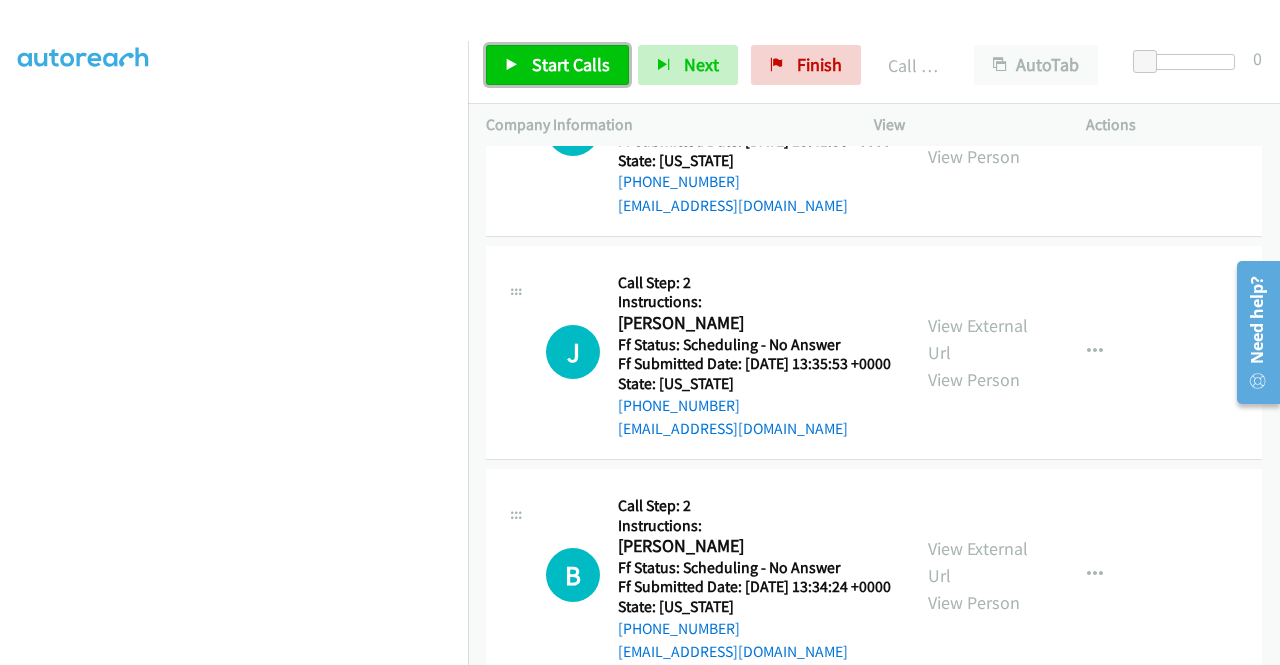 click on "Start Calls" at bounding box center [571, 64] 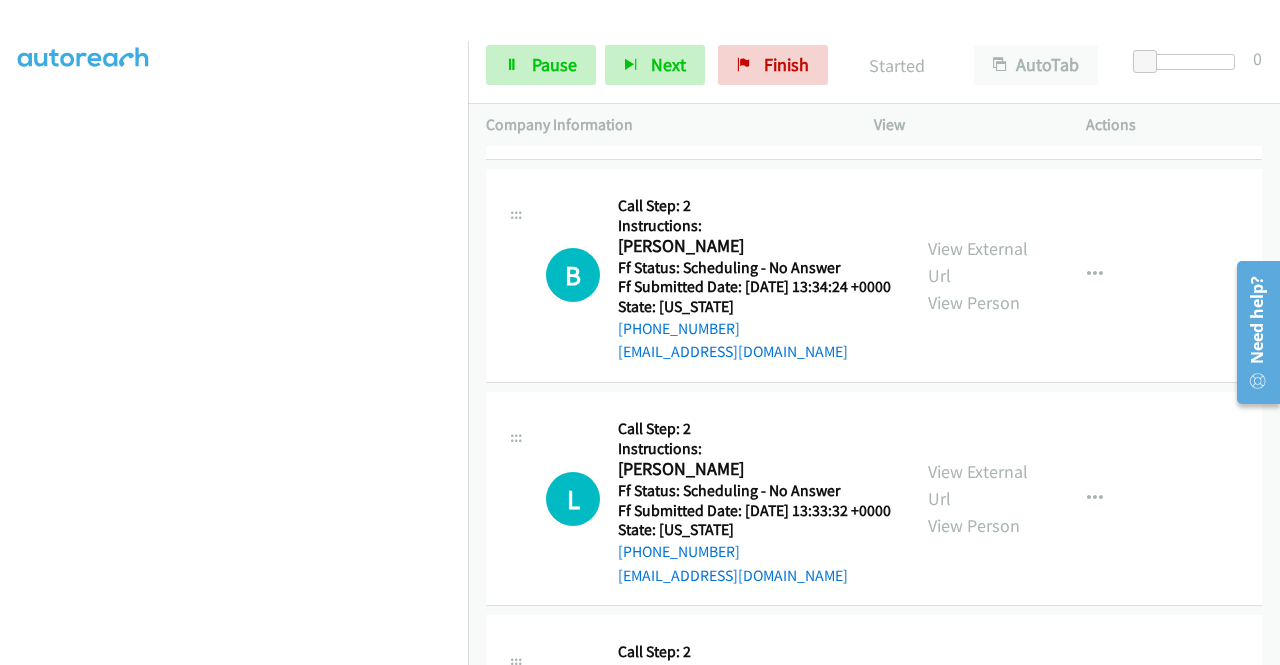 scroll, scrollTop: 9522, scrollLeft: 0, axis: vertical 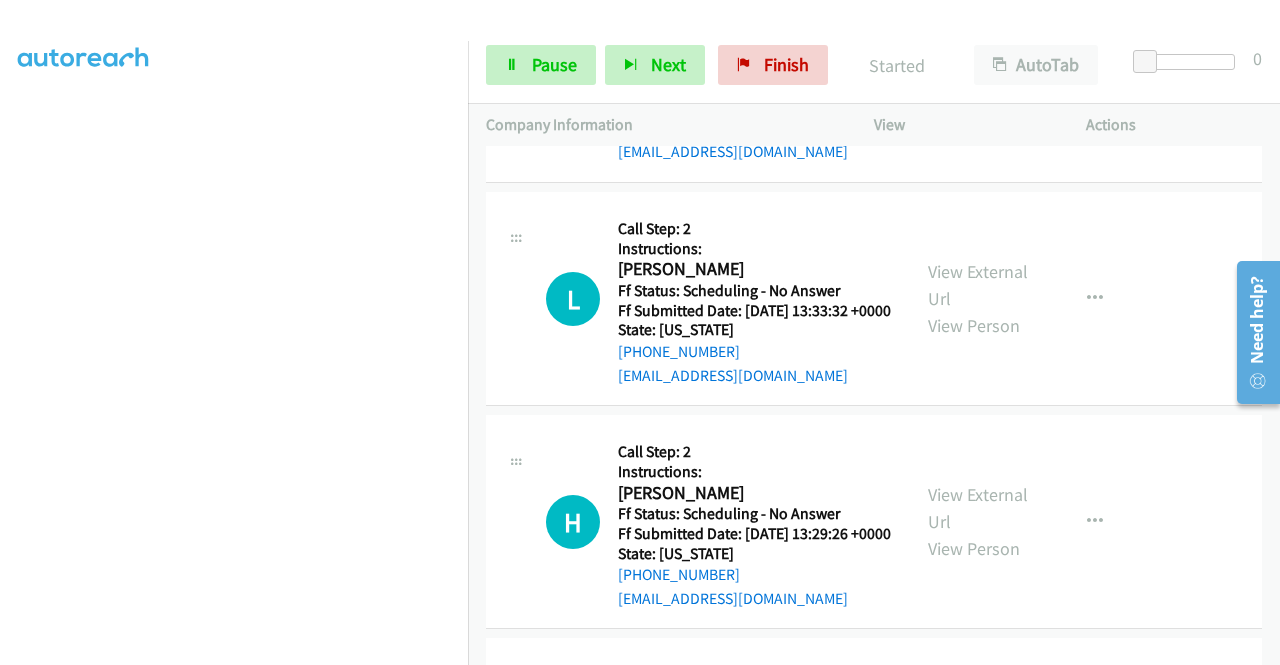 click on "View External Url" at bounding box center (978, -161) 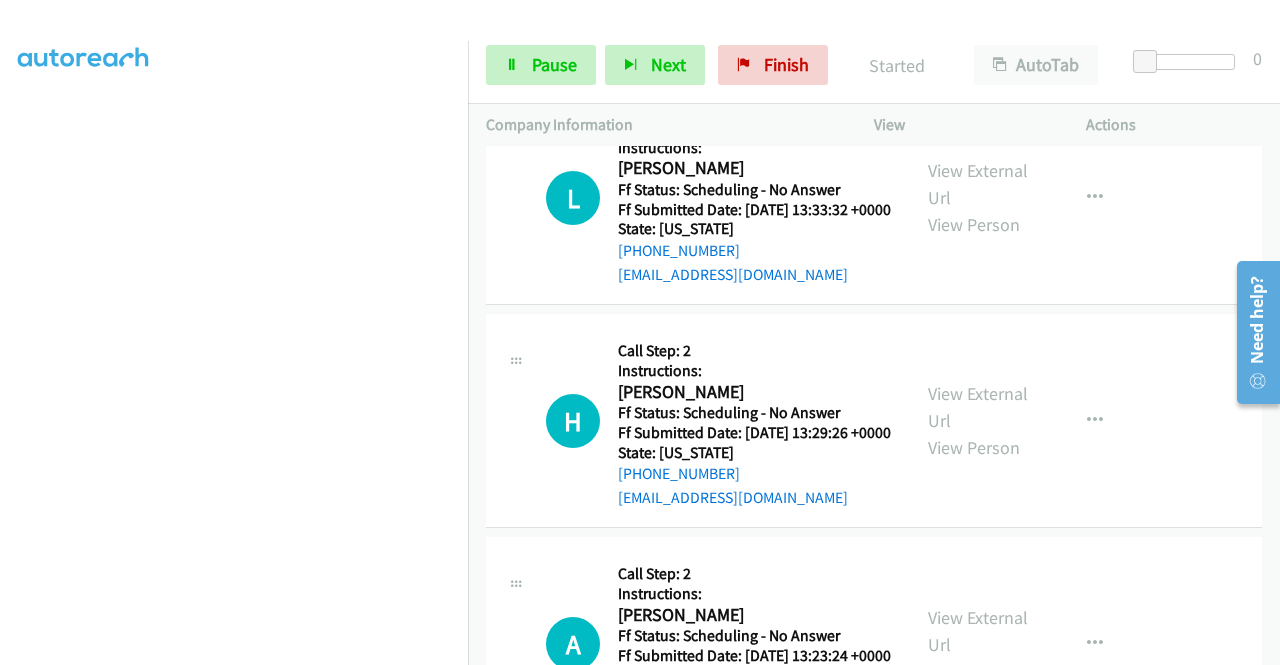 scroll, scrollTop: 9722, scrollLeft: 0, axis: vertical 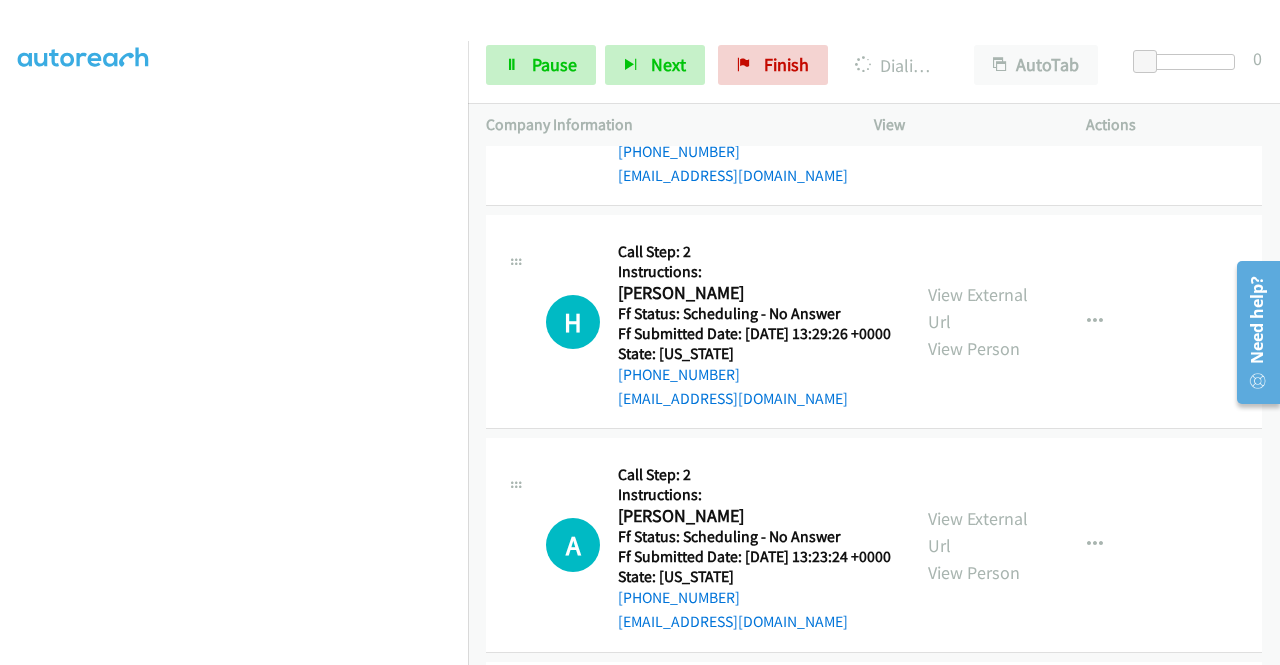 click on "View External Url" at bounding box center (978, -138) 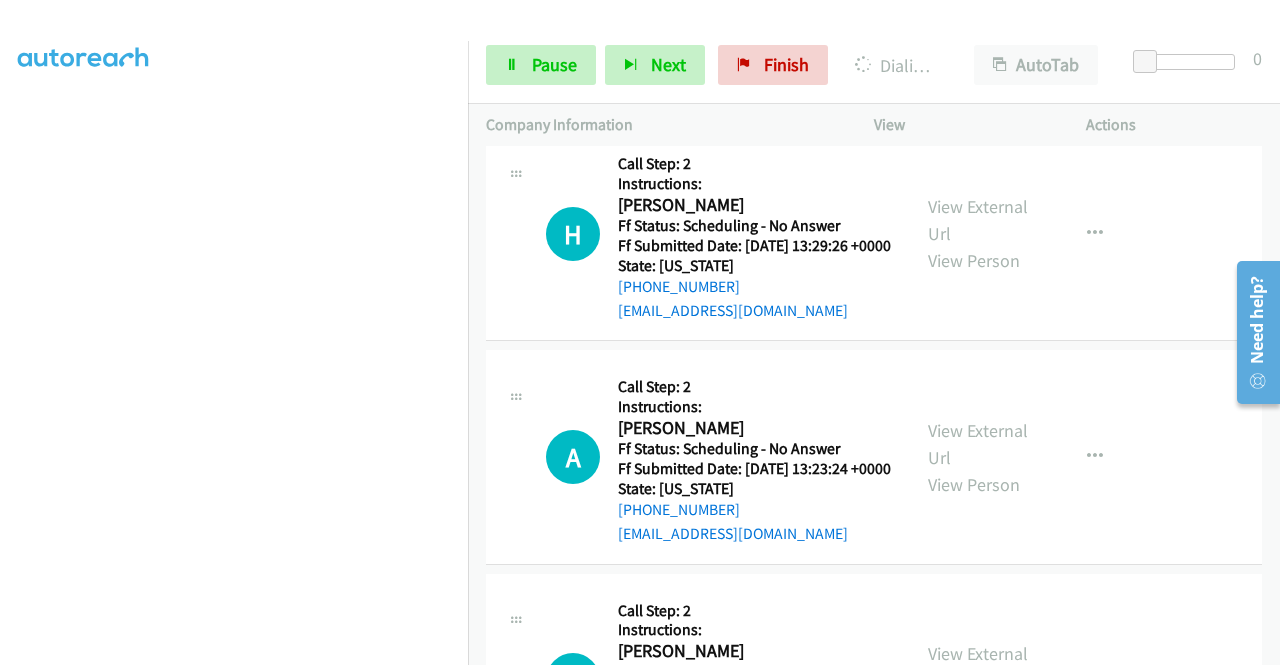 scroll, scrollTop: 10022, scrollLeft: 0, axis: vertical 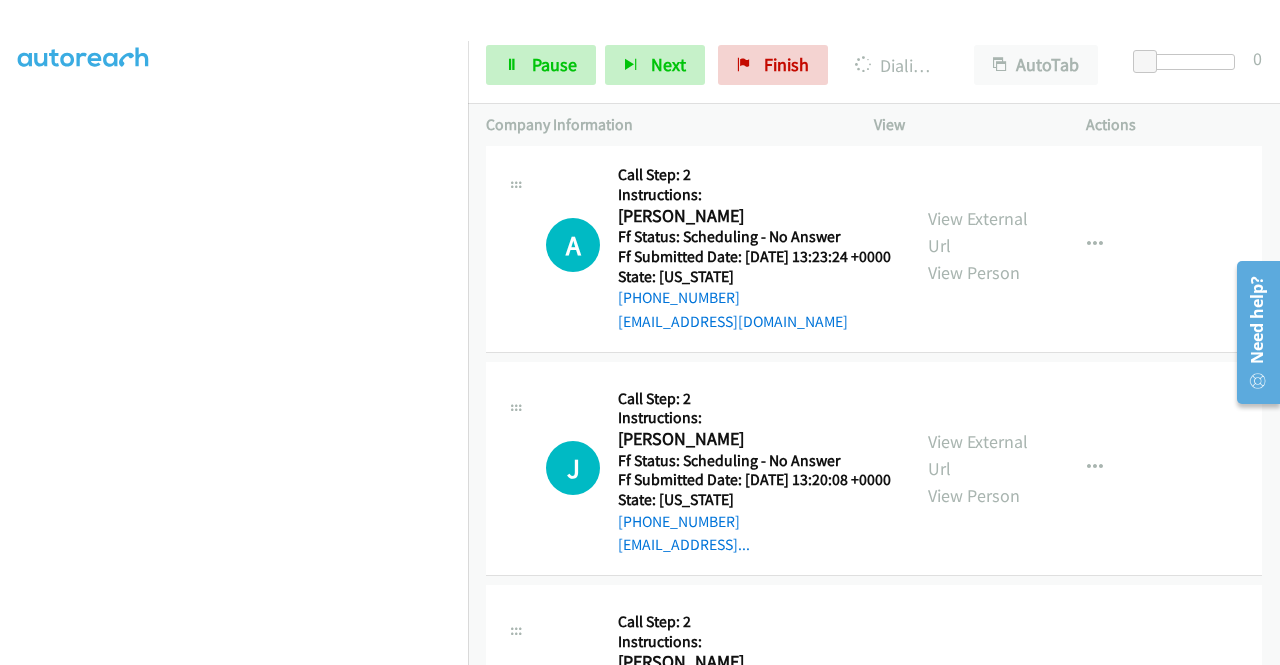 click on "View External Url" at bounding box center [978, -215] 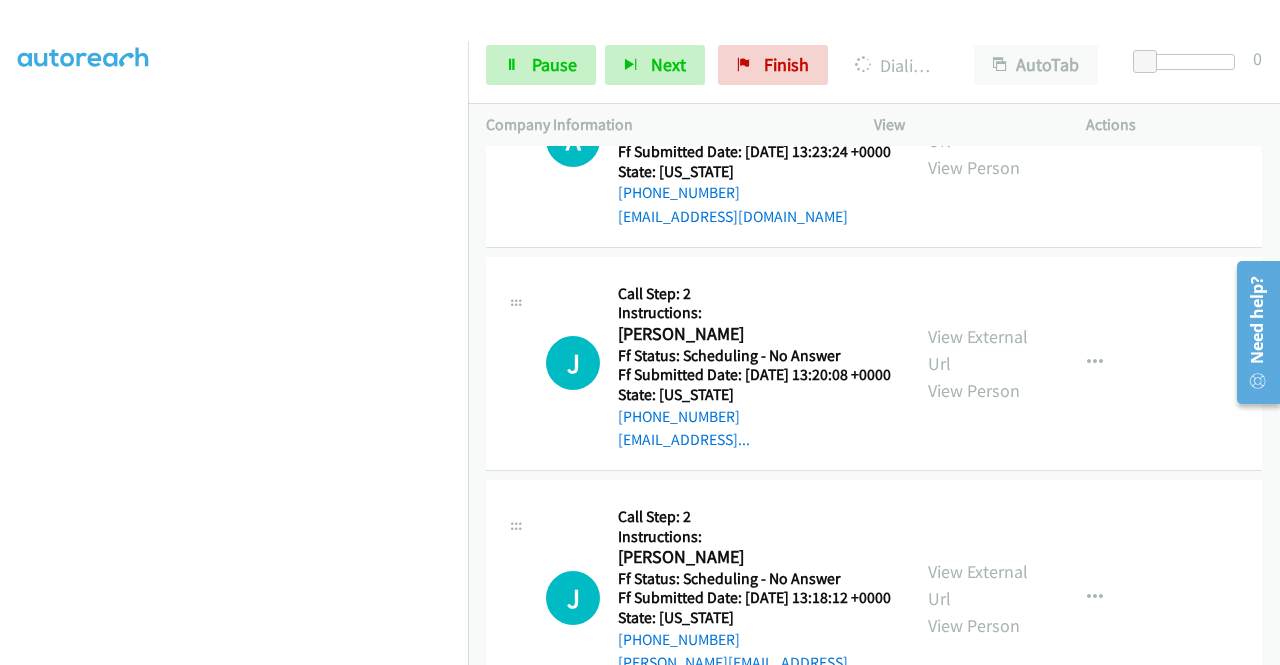 scroll, scrollTop: 10222, scrollLeft: 0, axis: vertical 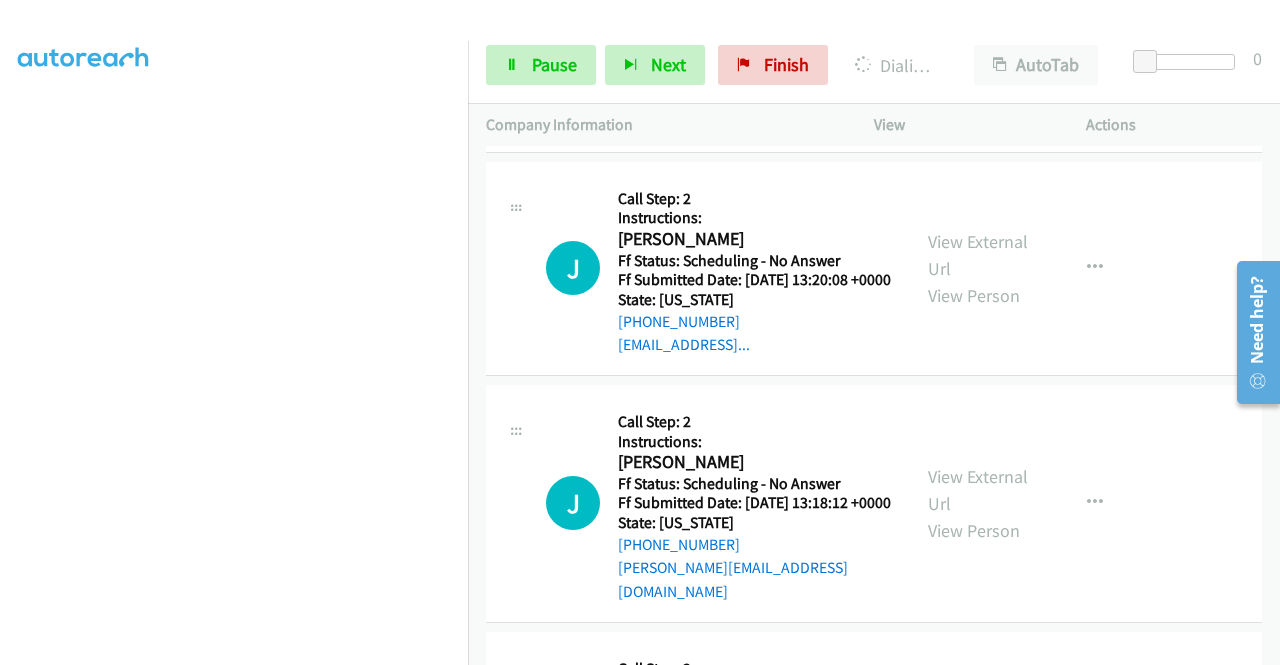 click on "View External Url" at bounding box center [978, -192] 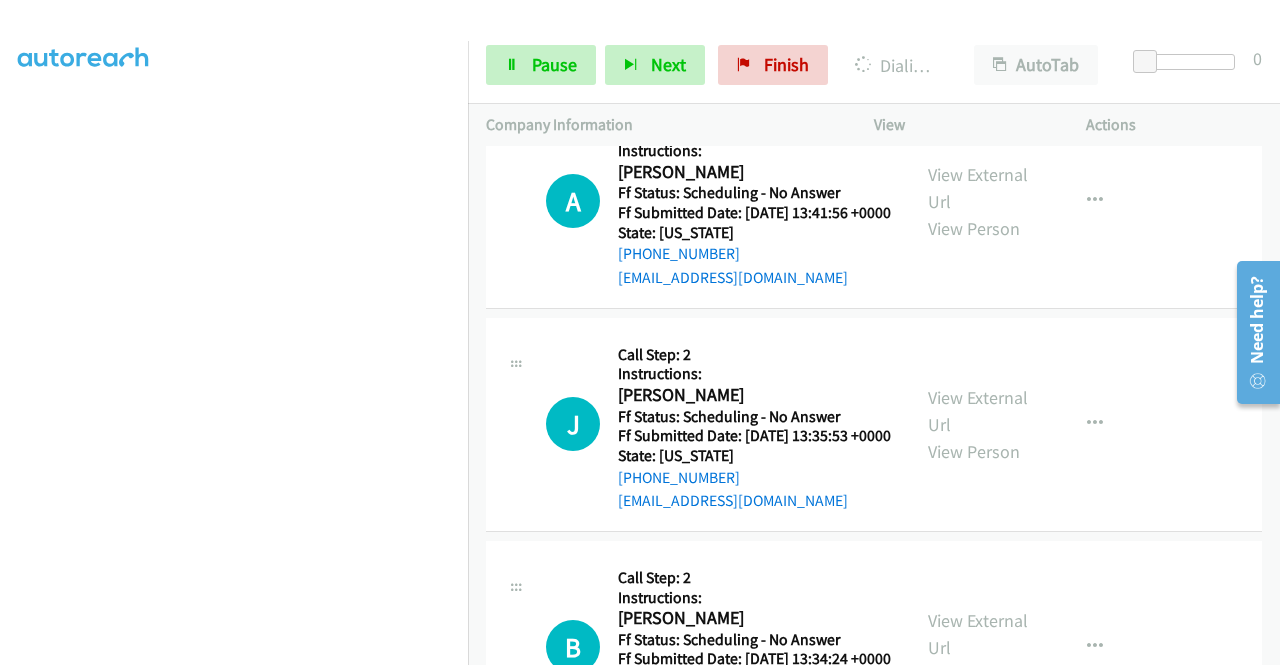 scroll, scrollTop: 8922, scrollLeft: 0, axis: vertical 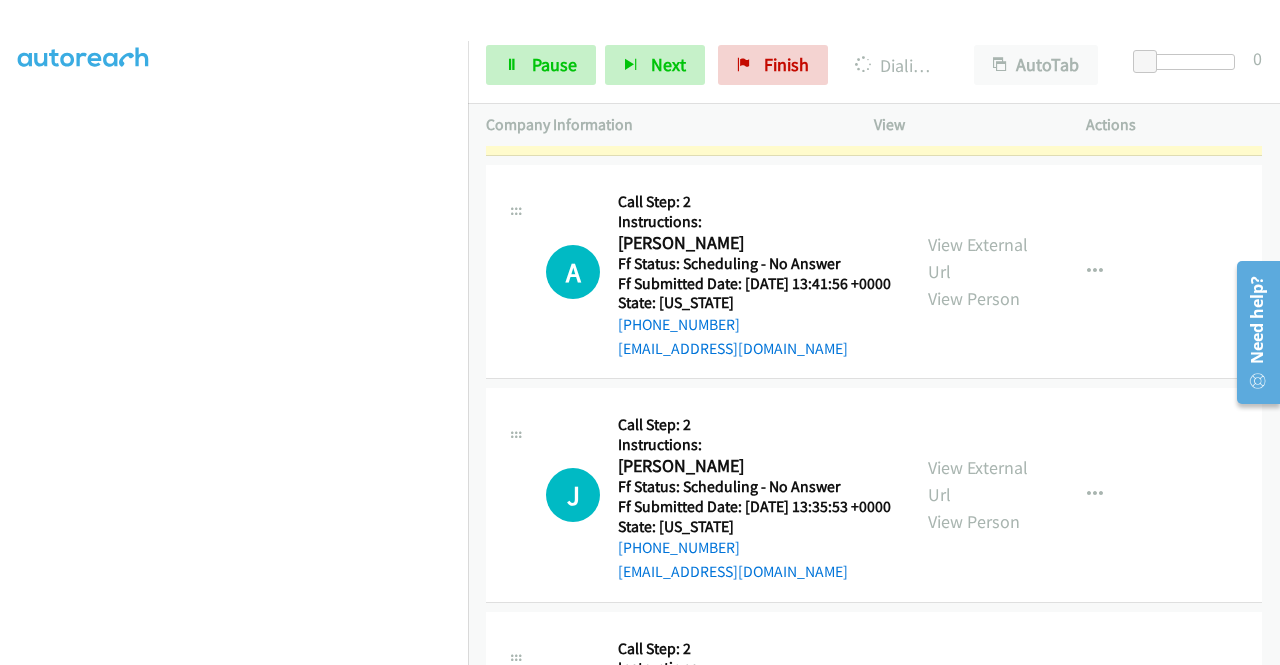click on "View External Url" at bounding box center [978, -209] 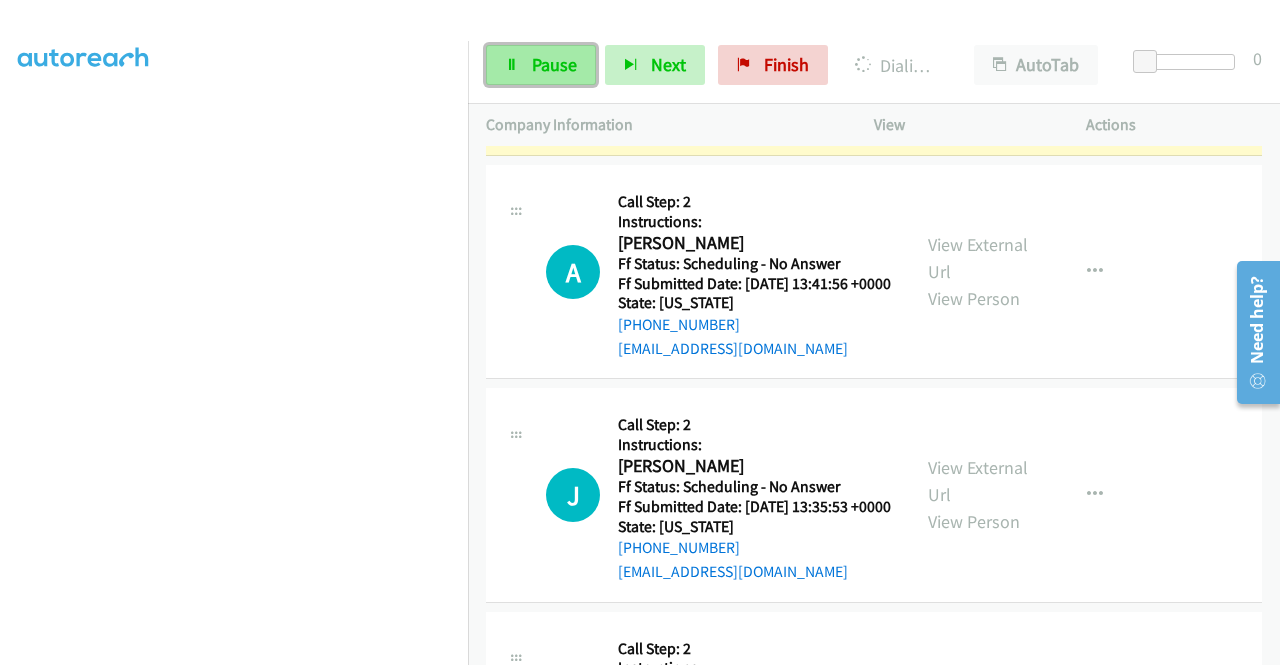 click on "Pause" at bounding box center [541, 65] 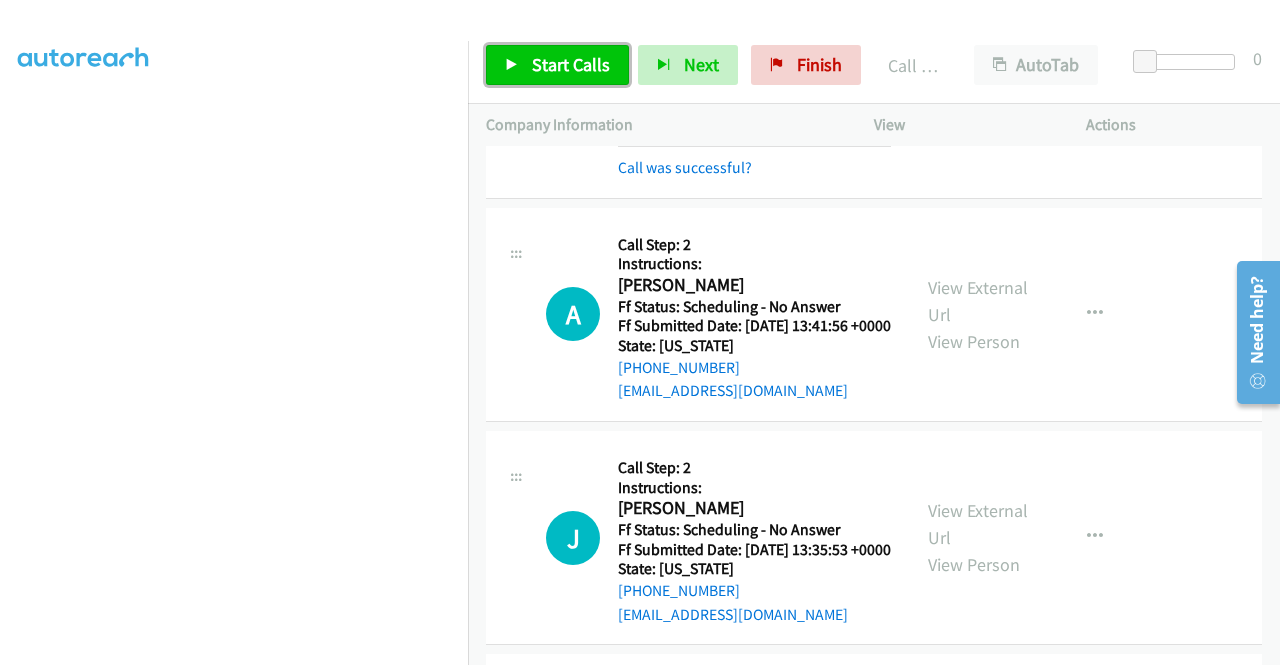click on "Start Calls" at bounding box center (571, 64) 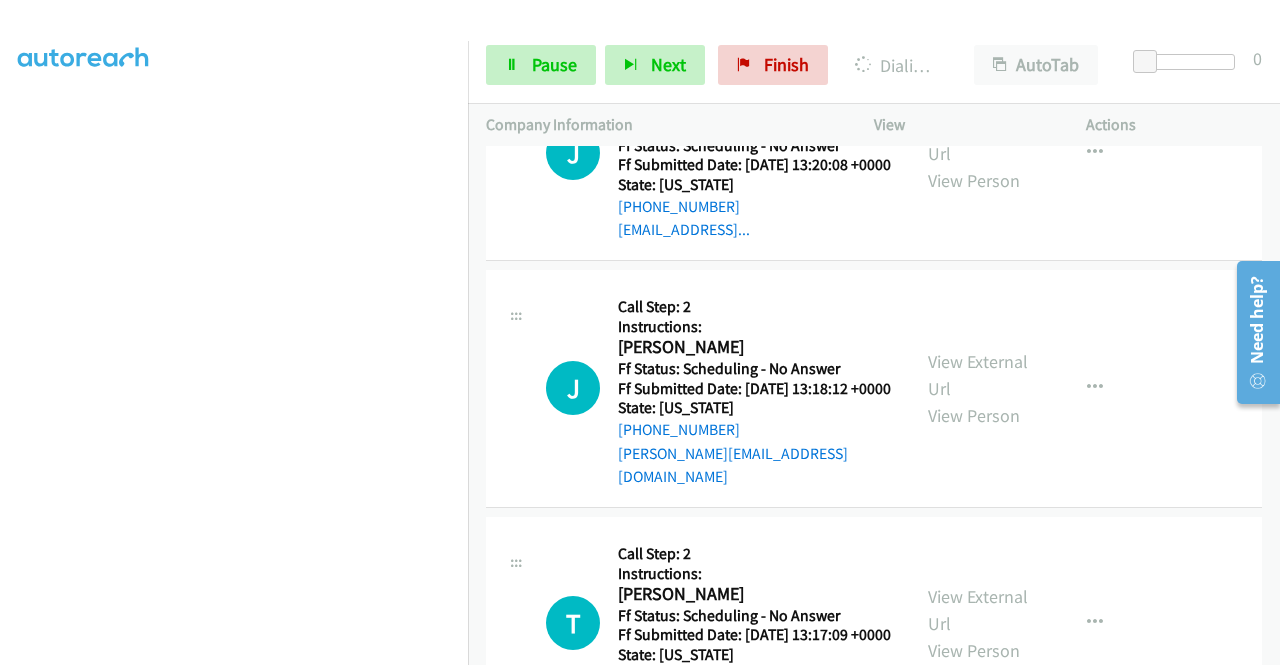 scroll, scrollTop: 10622, scrollLeft: 0, axis: vertical 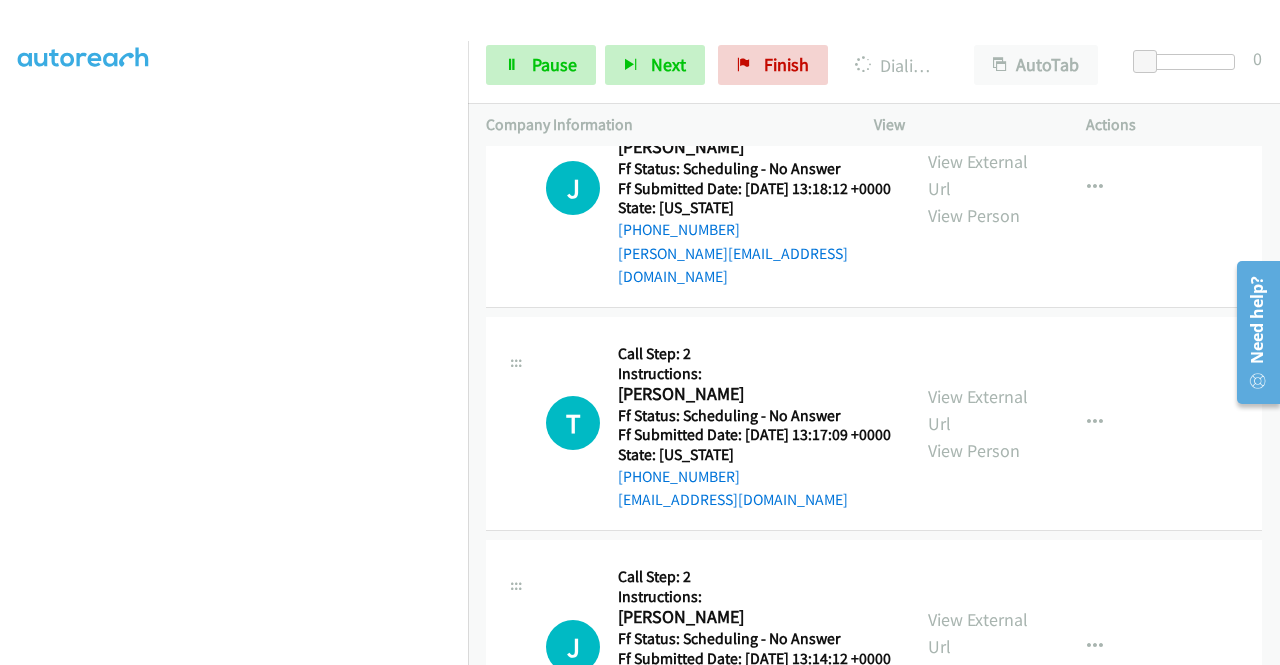 click on "View External Url" at bounding box center (978, -283) 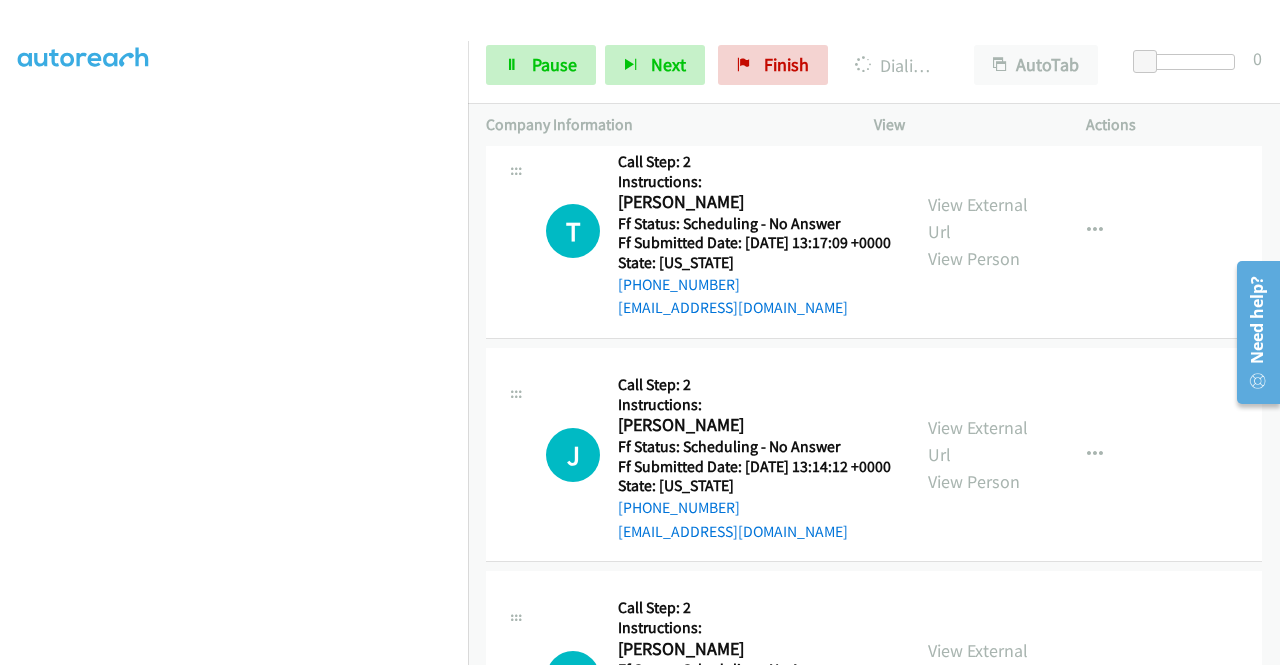 scroll, scrollTop: 10822, scrollLeft: 0, axis: vertical 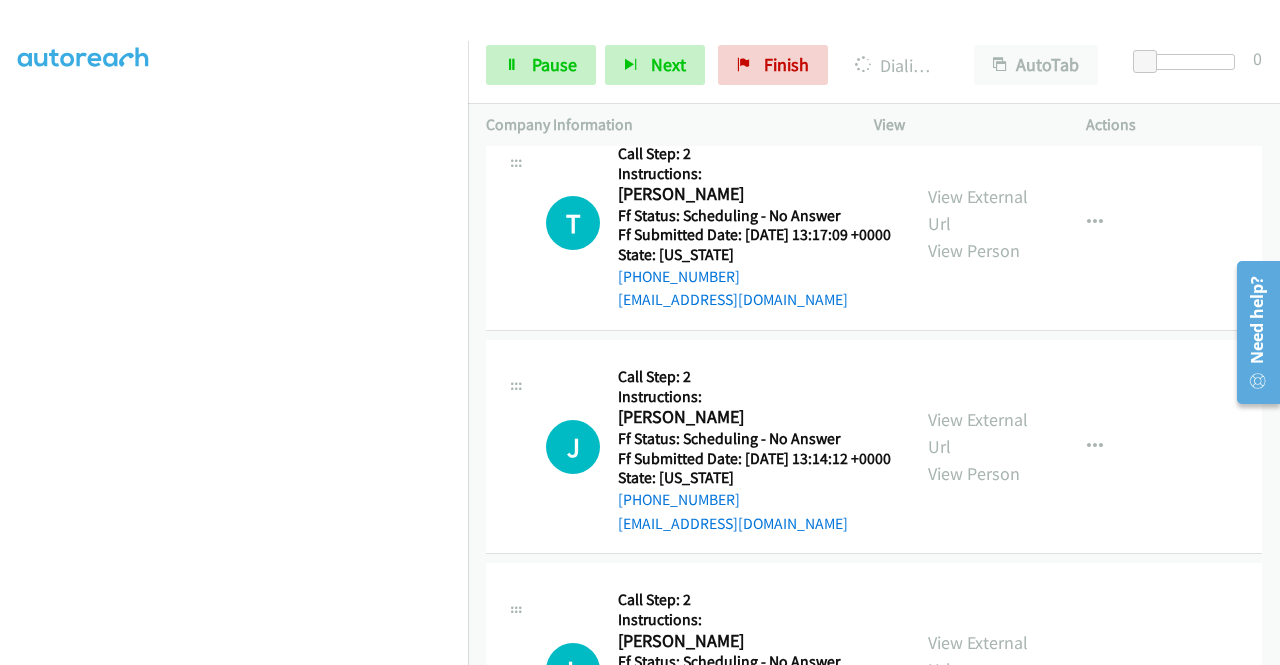 click on "View External Url" at bounding box center (978, -260) 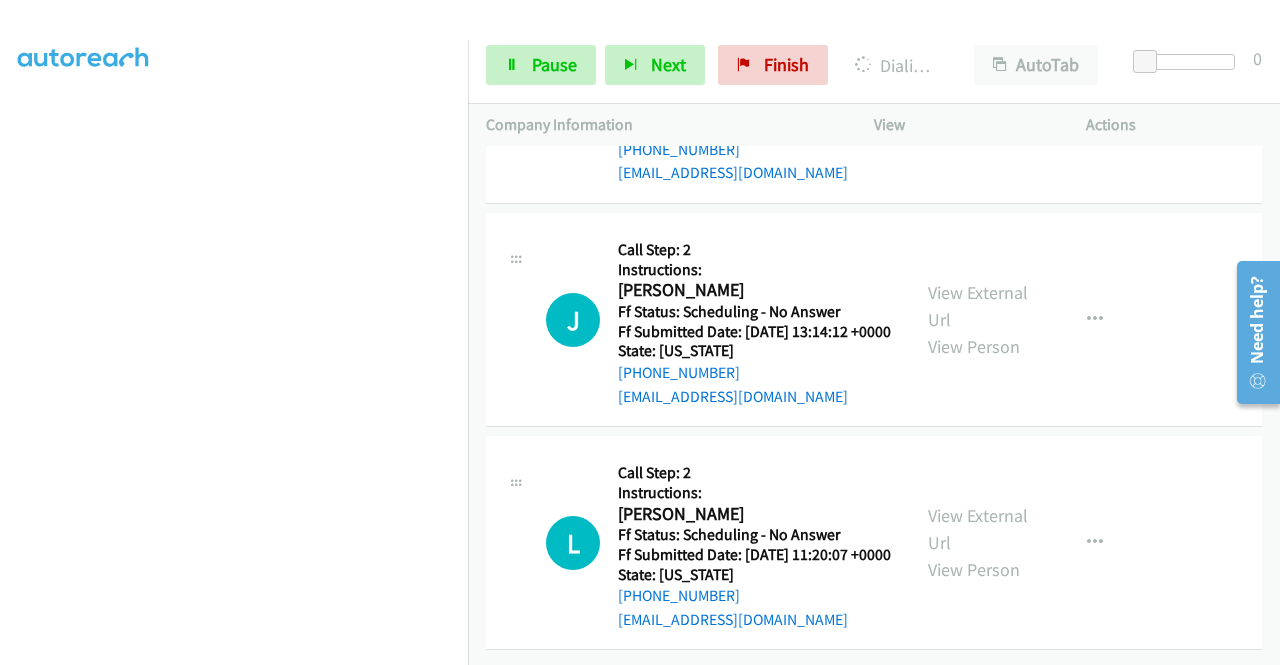 scroll, scrollTop: 11022, scrollLeft: 0, axis: vertical 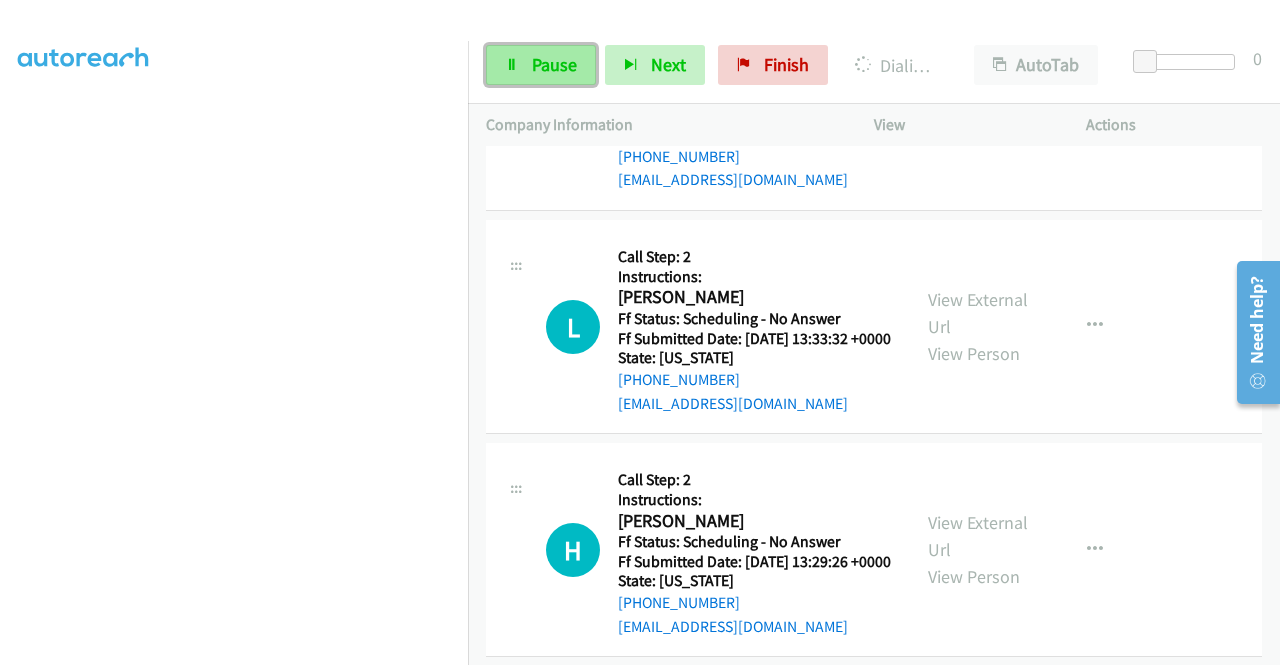 click on "Pause" at bounding box center [554, 64] 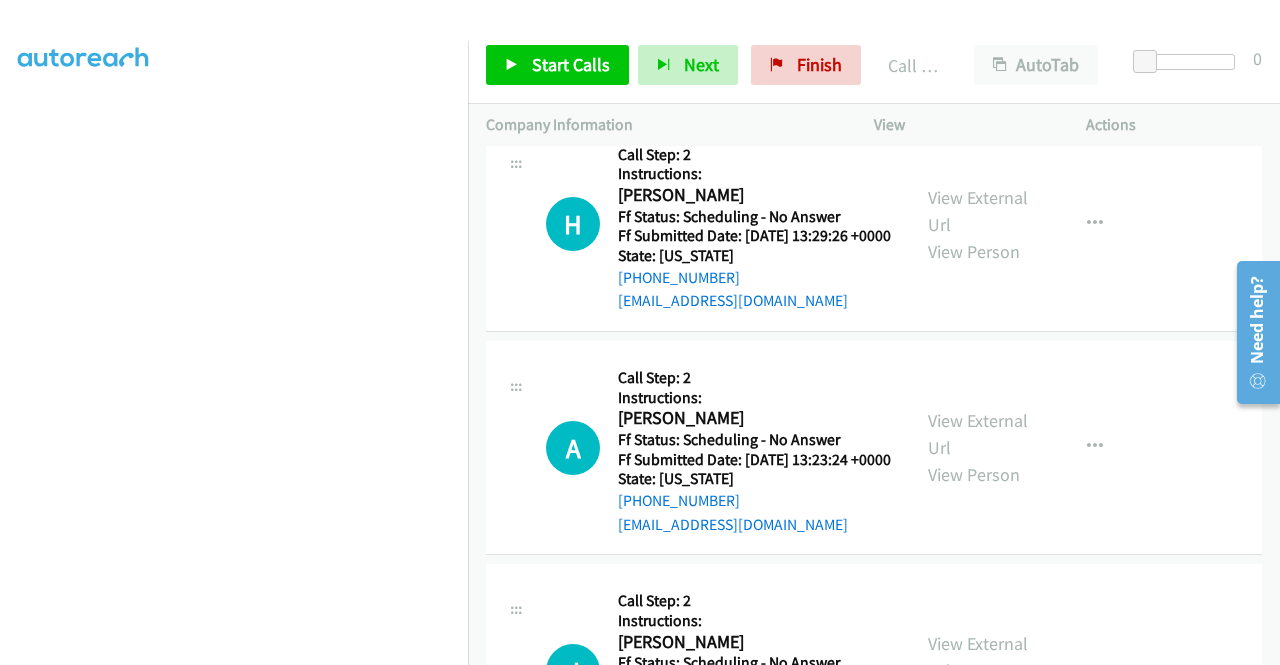 scroll, scrollTop: 10022, scrollLeft: 0, axis: vertical 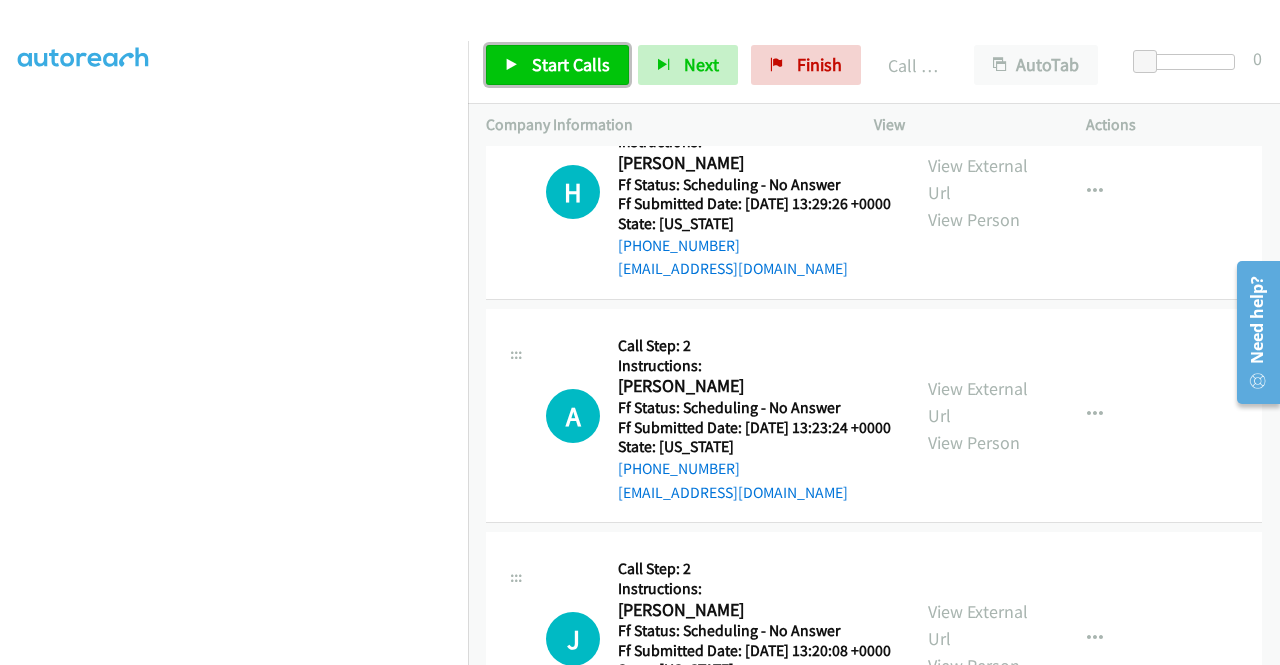 click on "Start Calls" at bounding box center (571, 64) 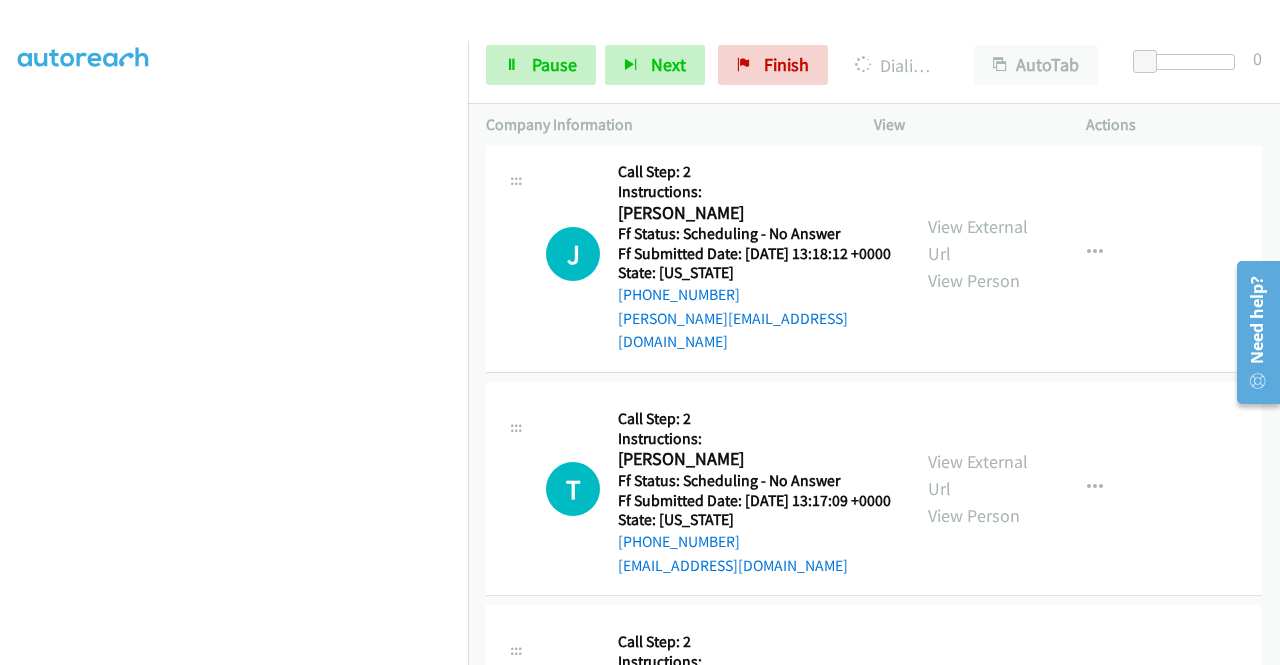 scroll, scrollTop: 10822, scrollLeft: 0, axis: vertical 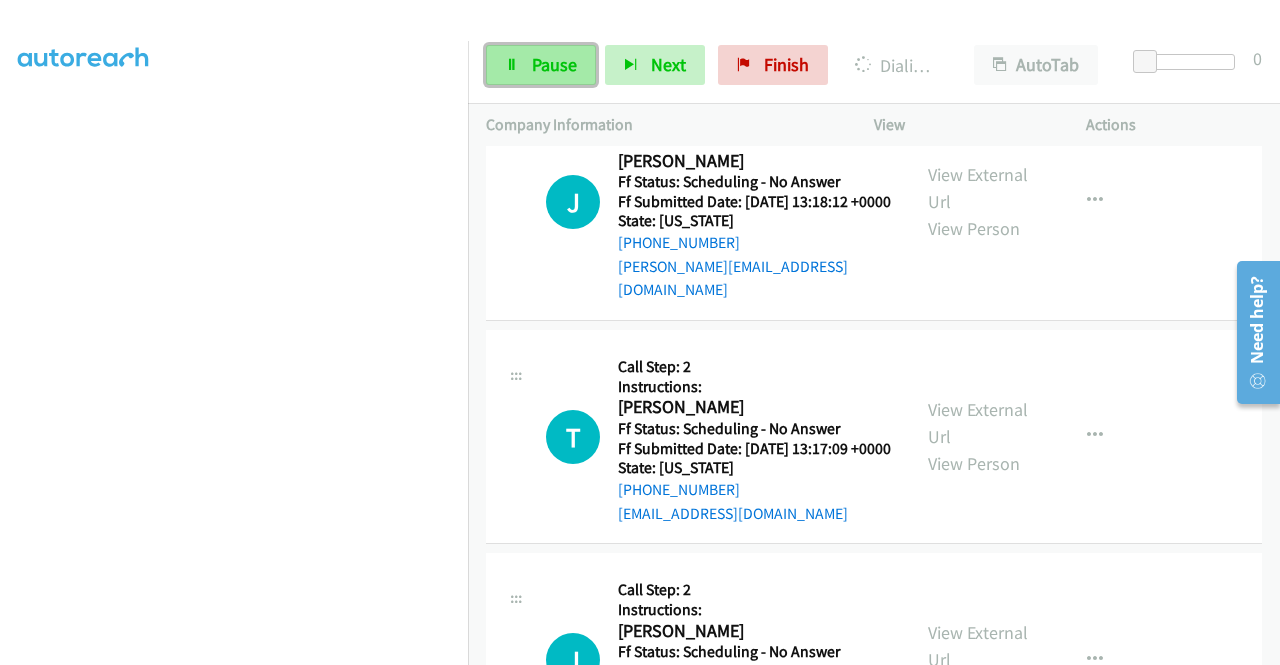 click at bounding box center [512, 66] 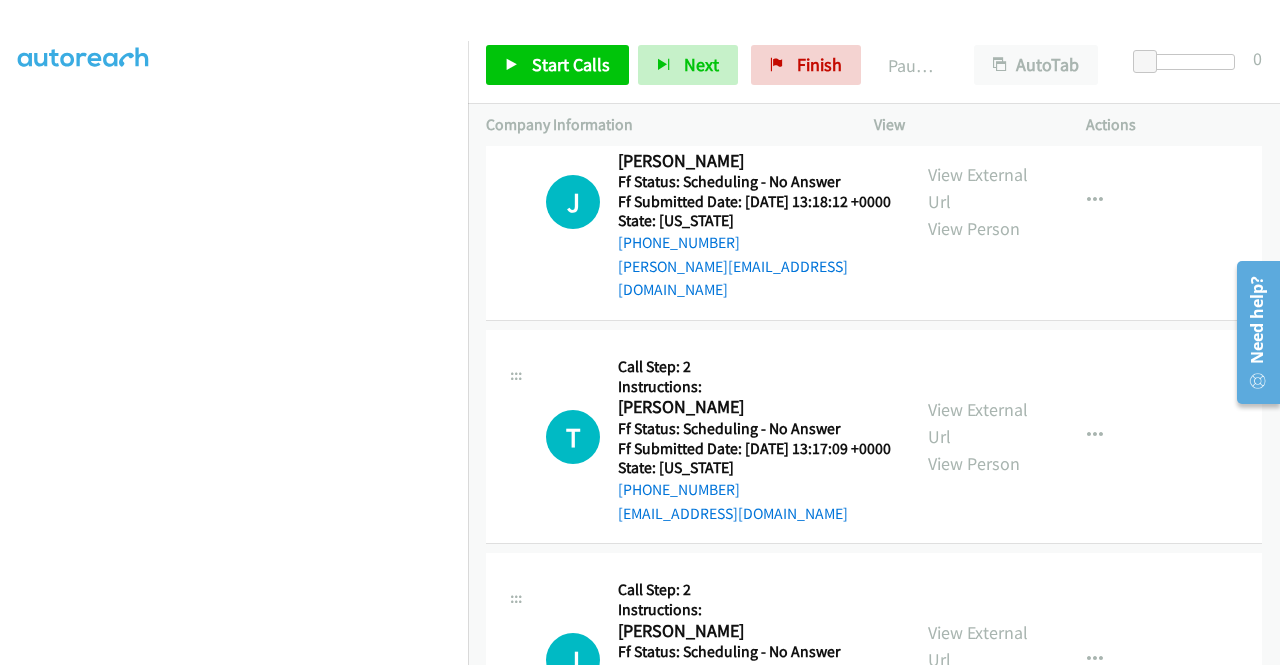 scroll, scrollTop: 456, scrollLeft: 0, axis: vertical 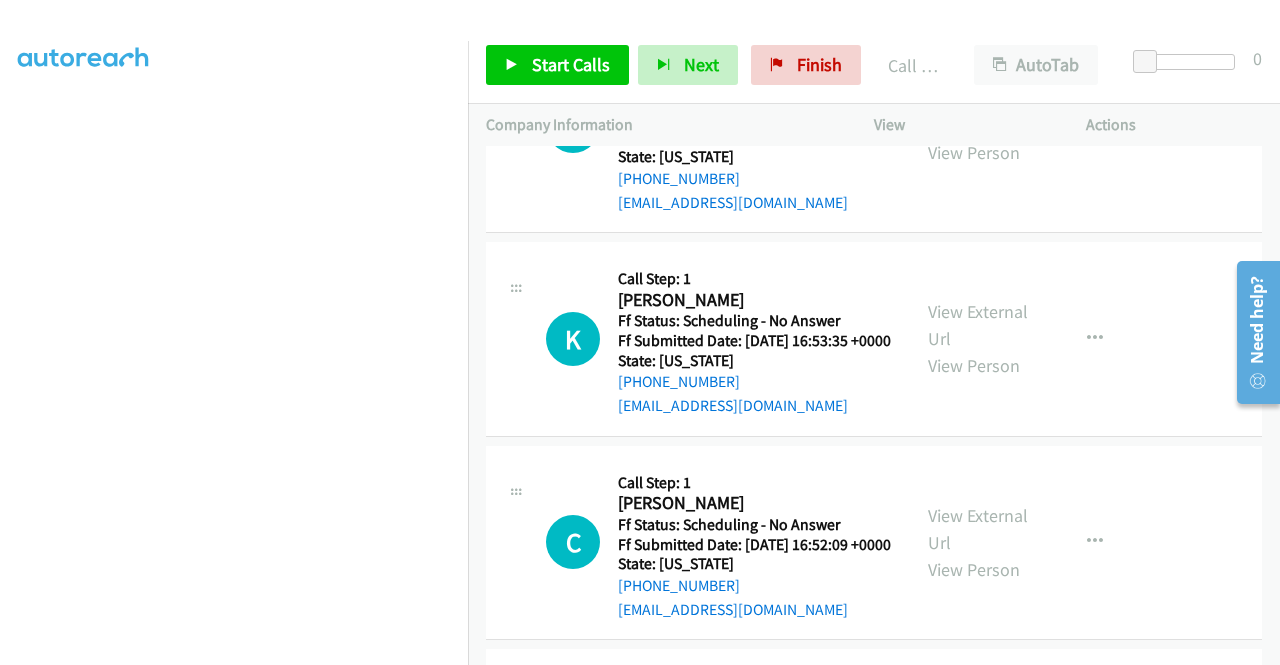 click on "View External Url" at bounding box center [978, -334] 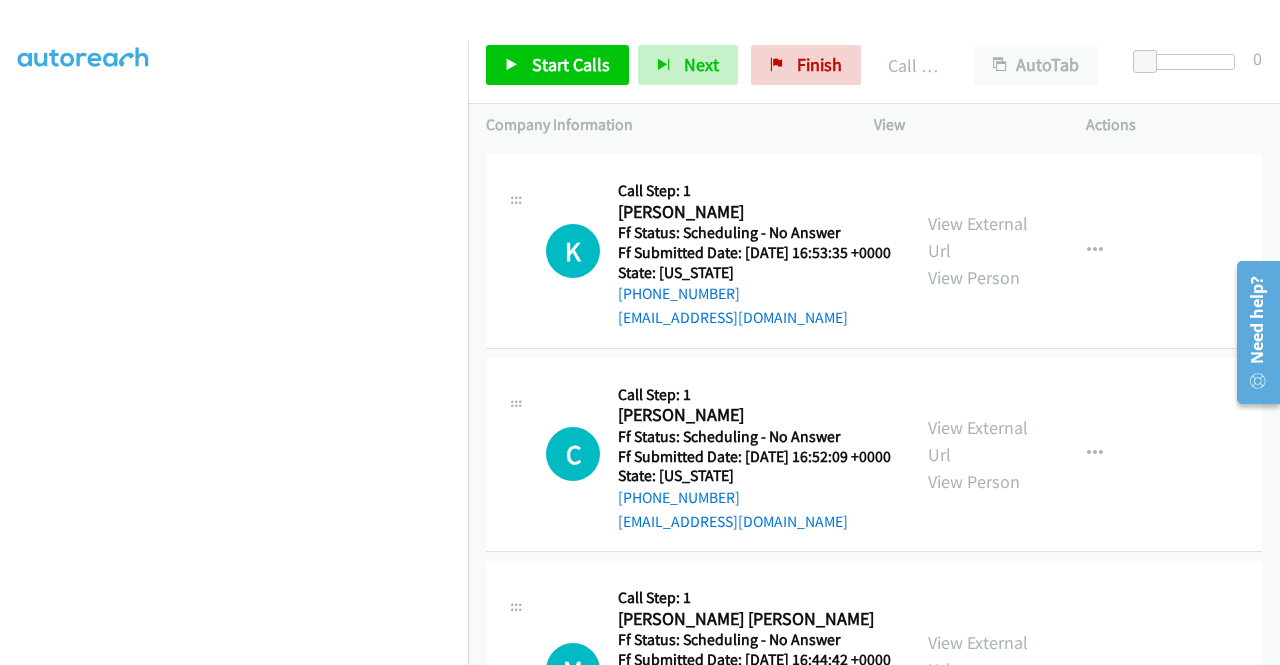 scroll, scrollTop: 11822, scrollLeft: 0, axis: vertical 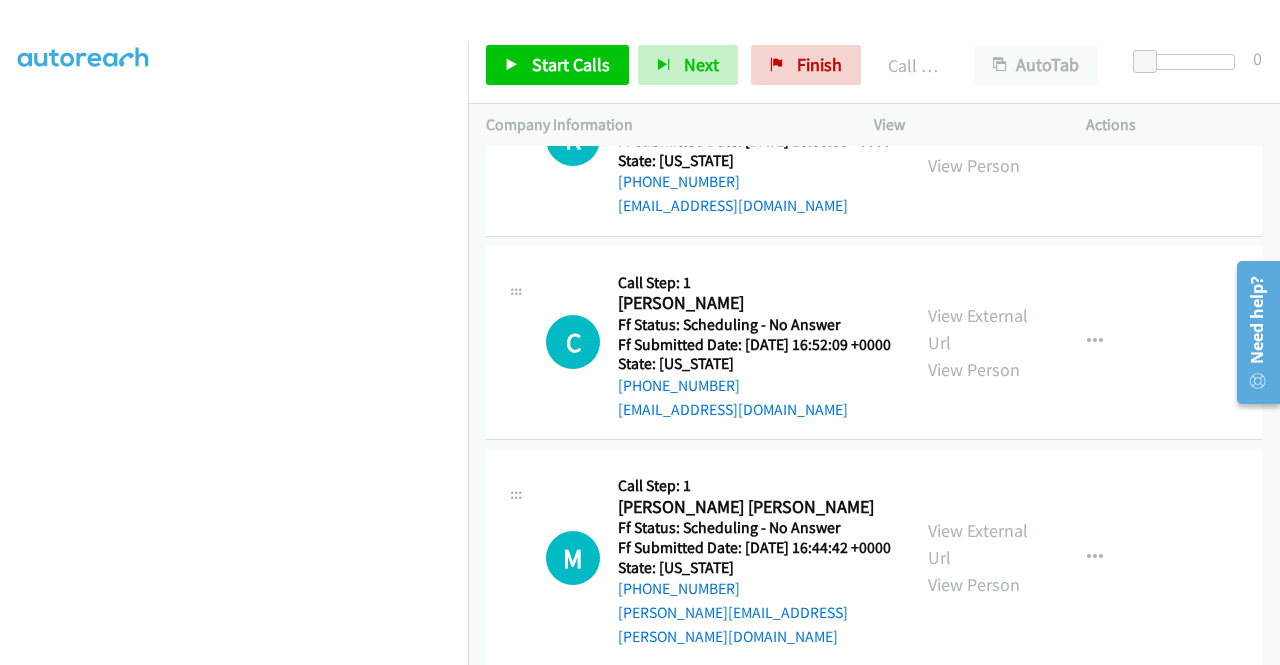 click on "View External Url" at bounding box center [978, -311] 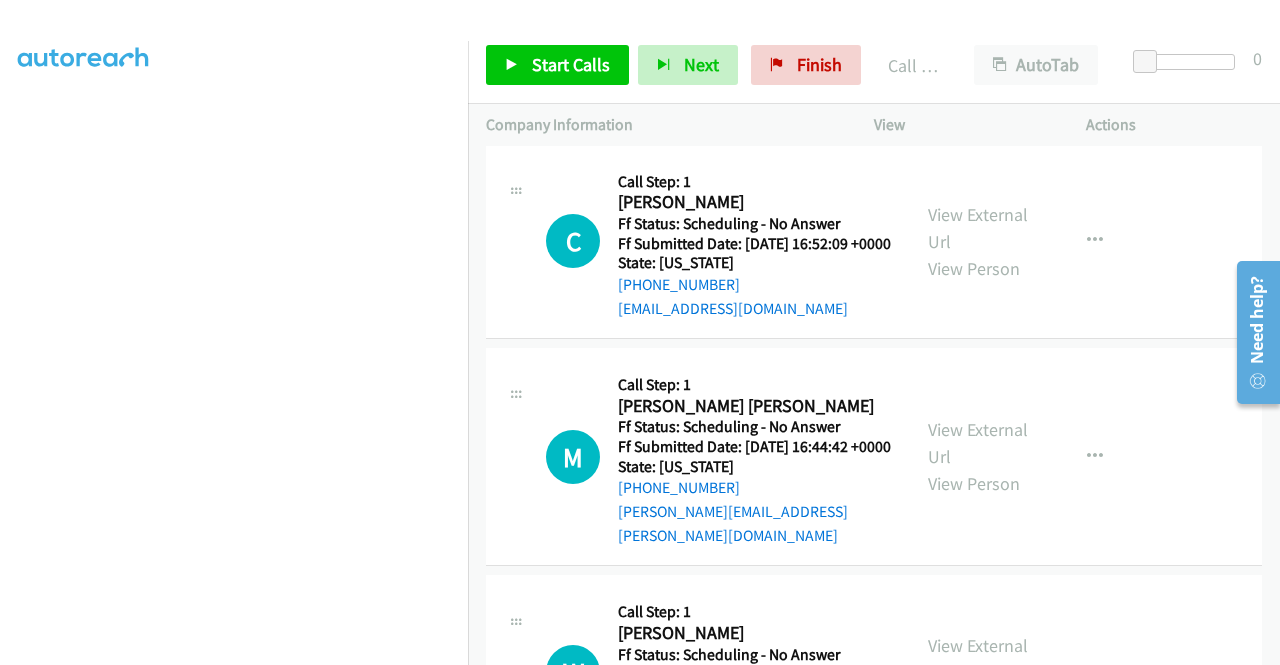 scroll, scrollTop: 12022, scrollLeft: 0, axis: vertical 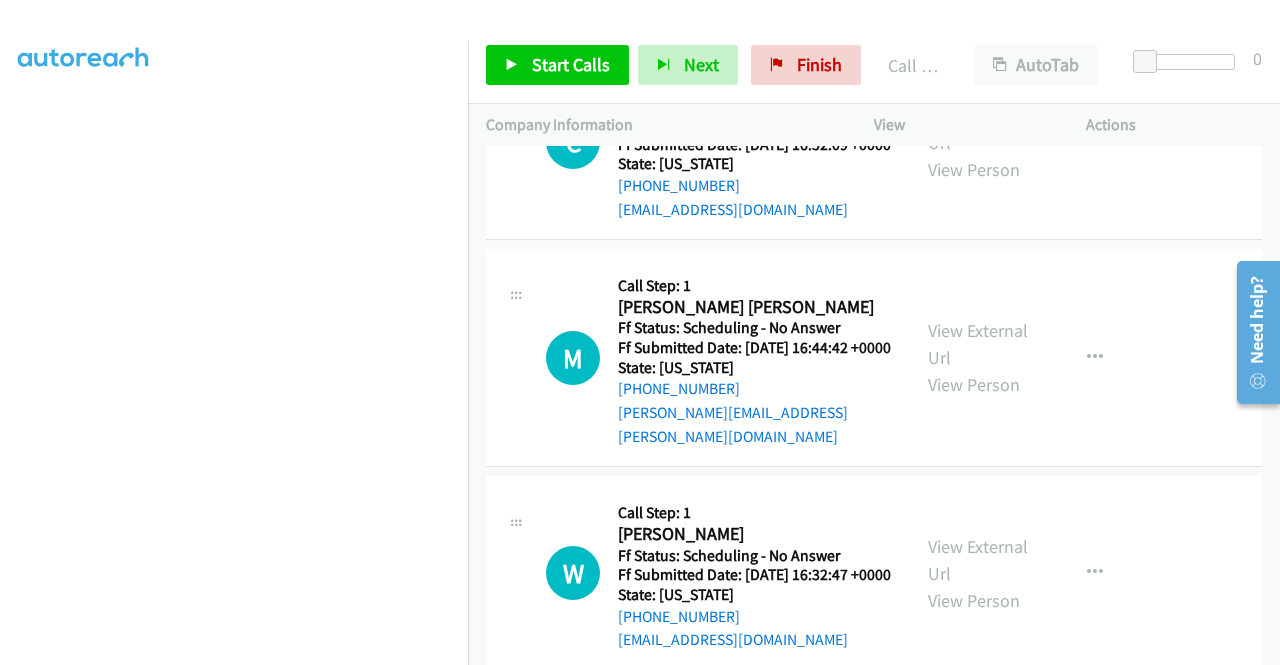click on "View External Url" at bounding box center [978, -288] 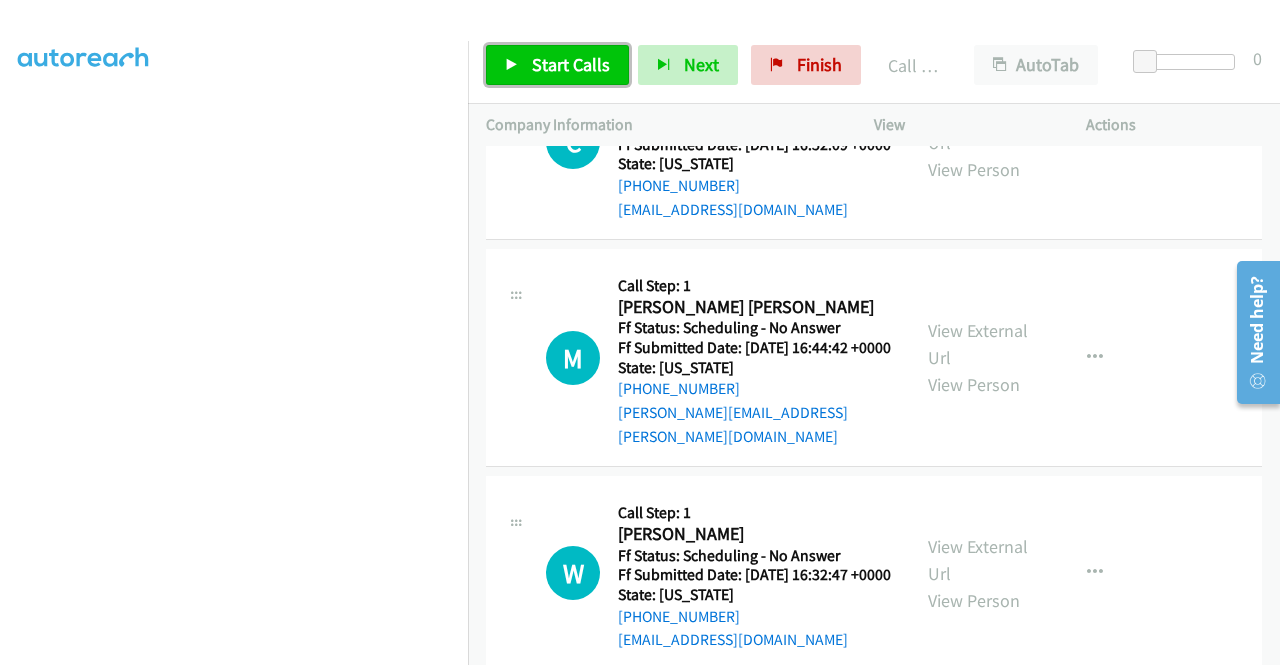 click on "Start Calls" at bounding box center (571, 64) 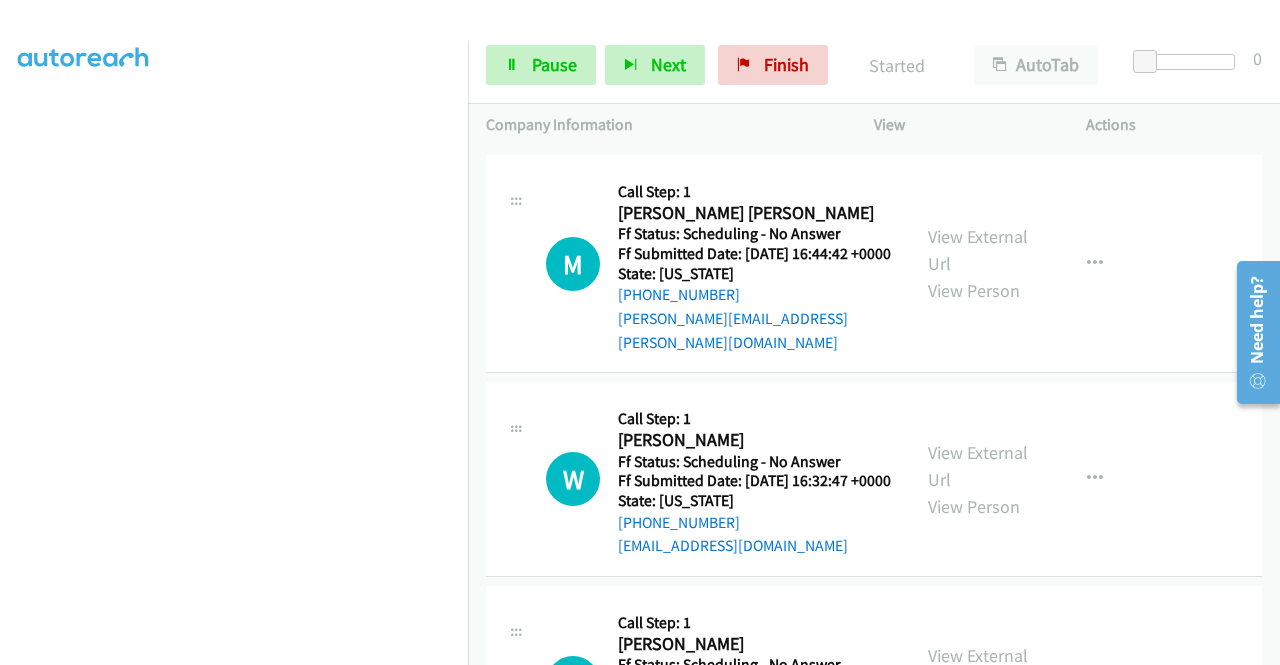 scroll, scrollTop: 12222, scrollLeft: 0, axis: vertical 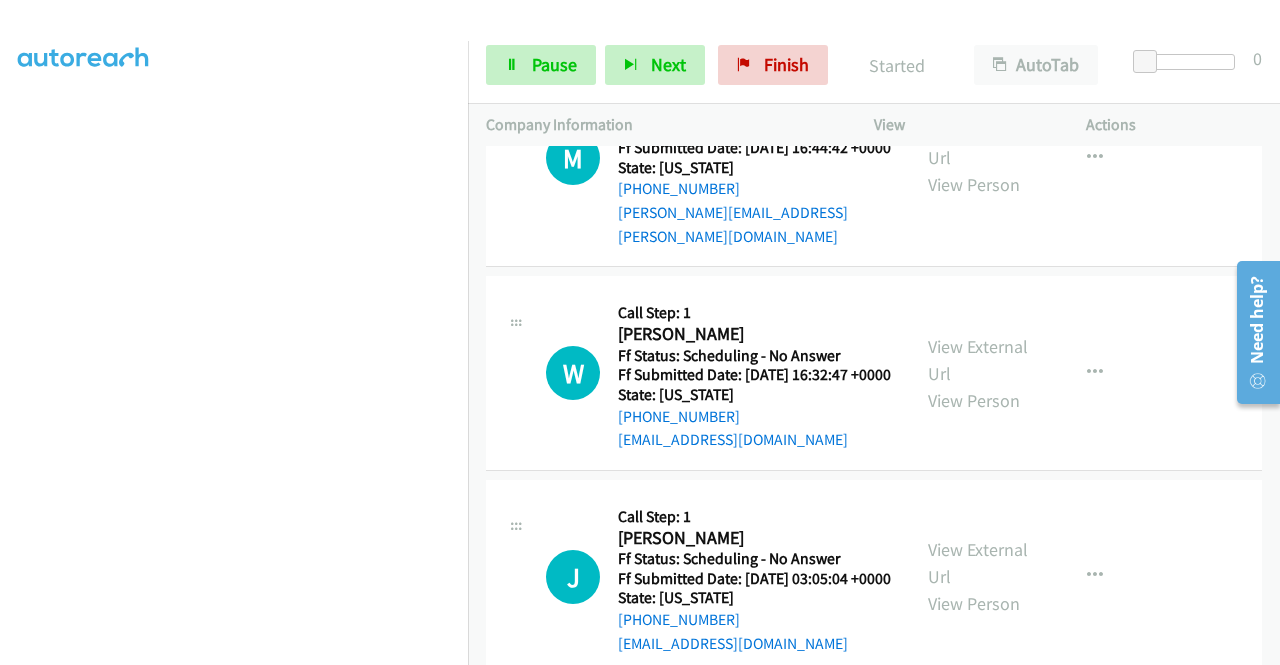 click on "View External Url" at bounding box center [978, -275] 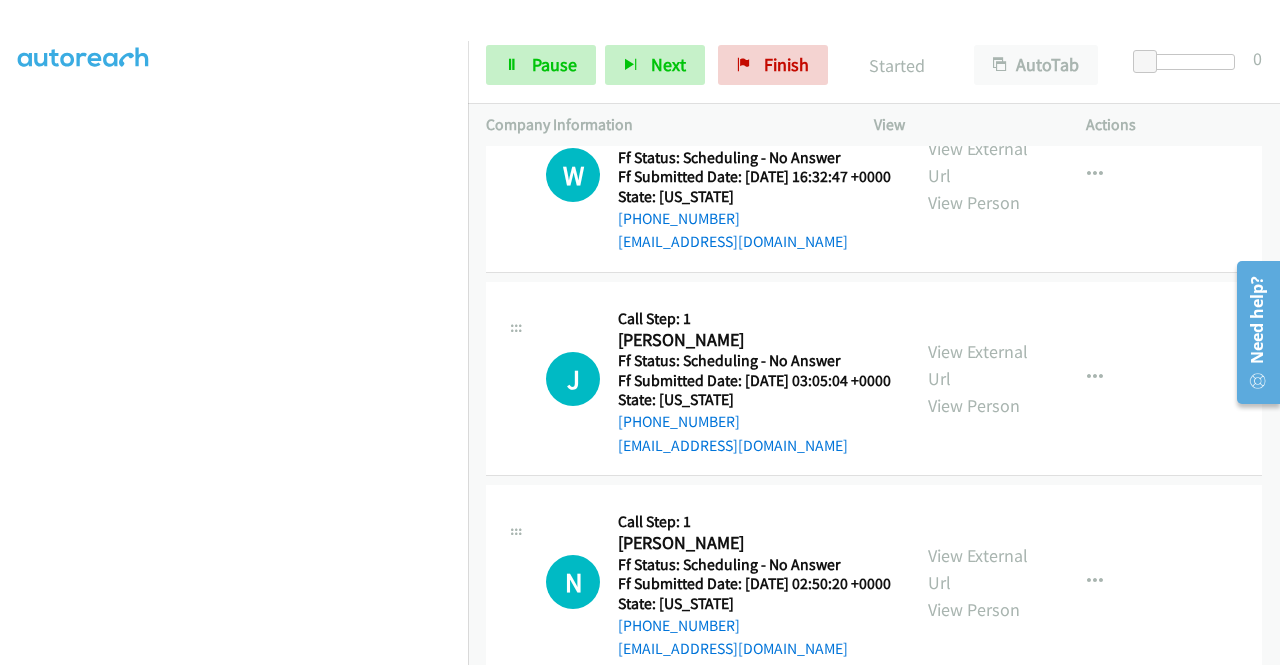 scroll, scrollTop: 12422, scrollLeft: 0, axis: vertical 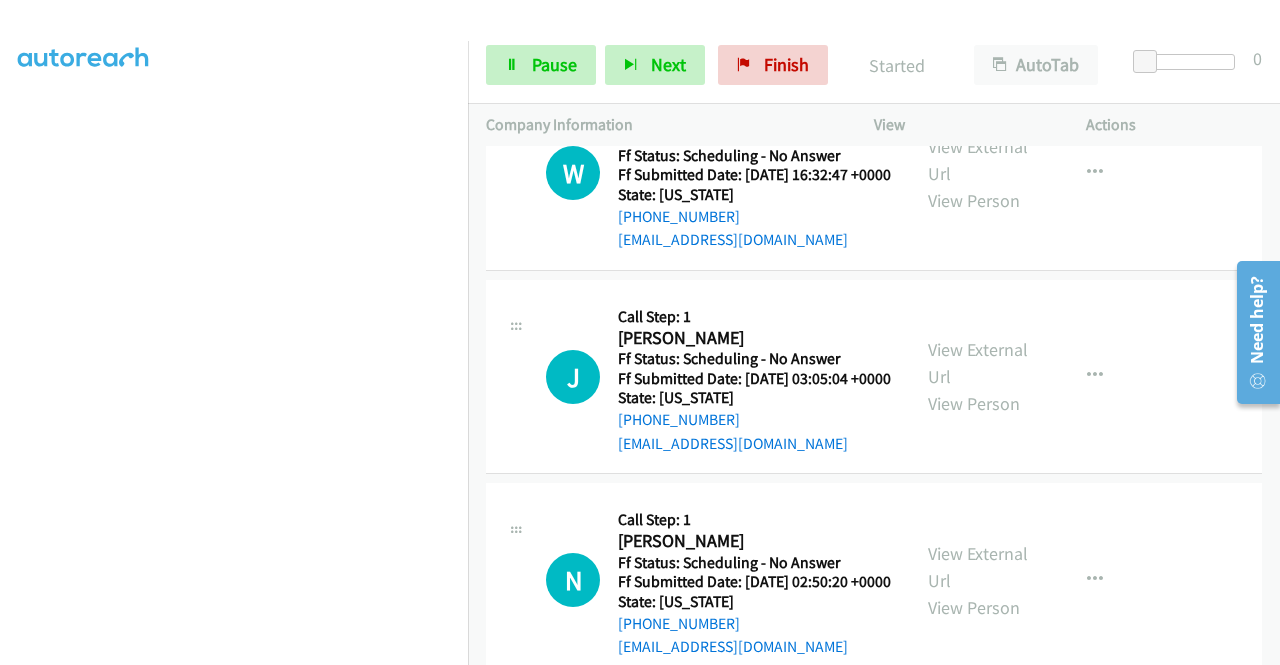 click on "View External Url" at bounding box center [978, -271] 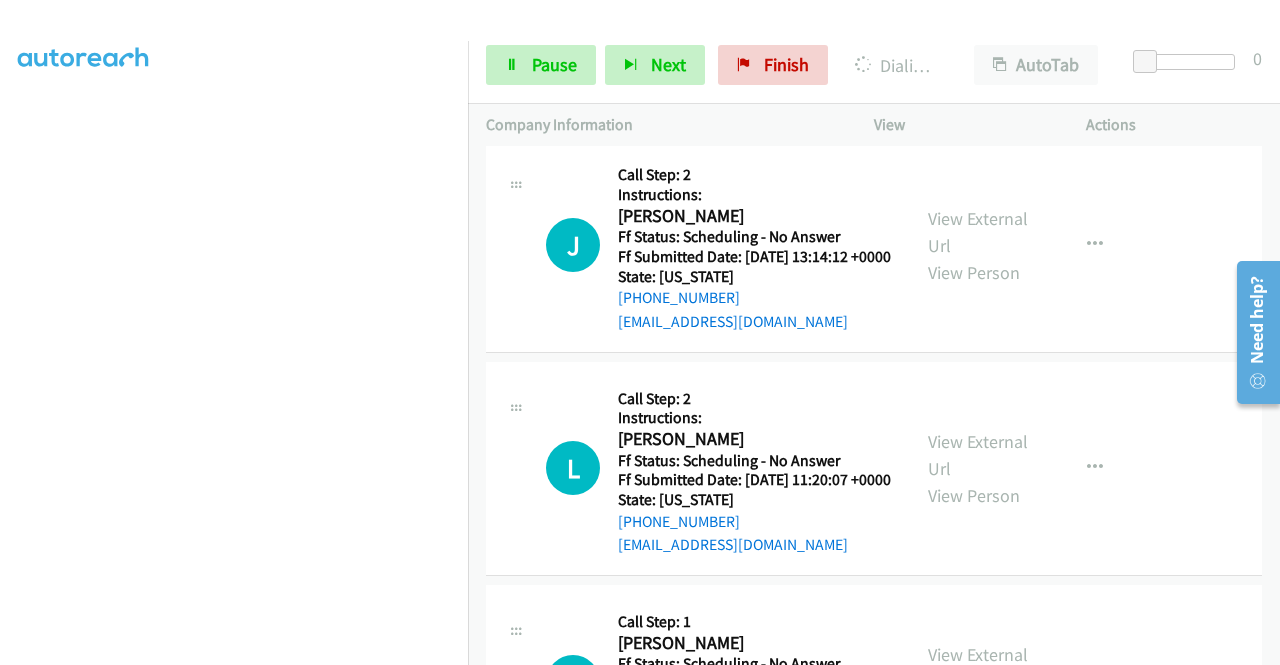 scroll, scrollTop: 11422, scrollLeft: 0, axis: vertical 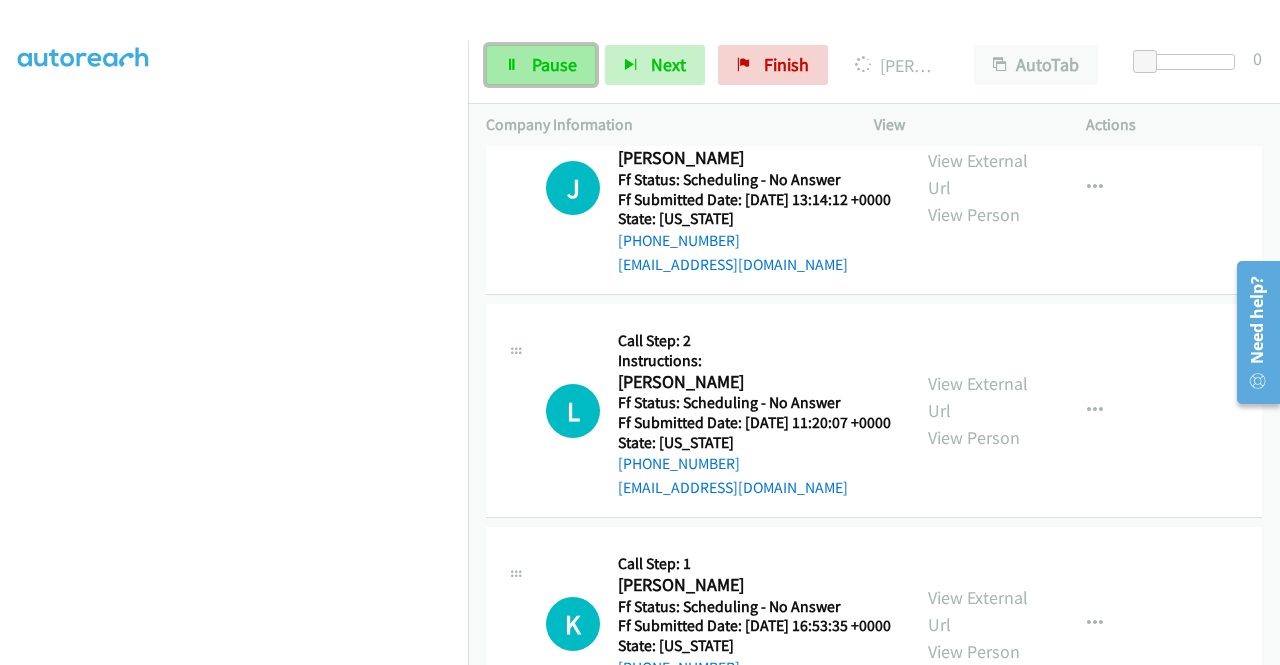 click on "Pause" at bounding box center [554, 64] 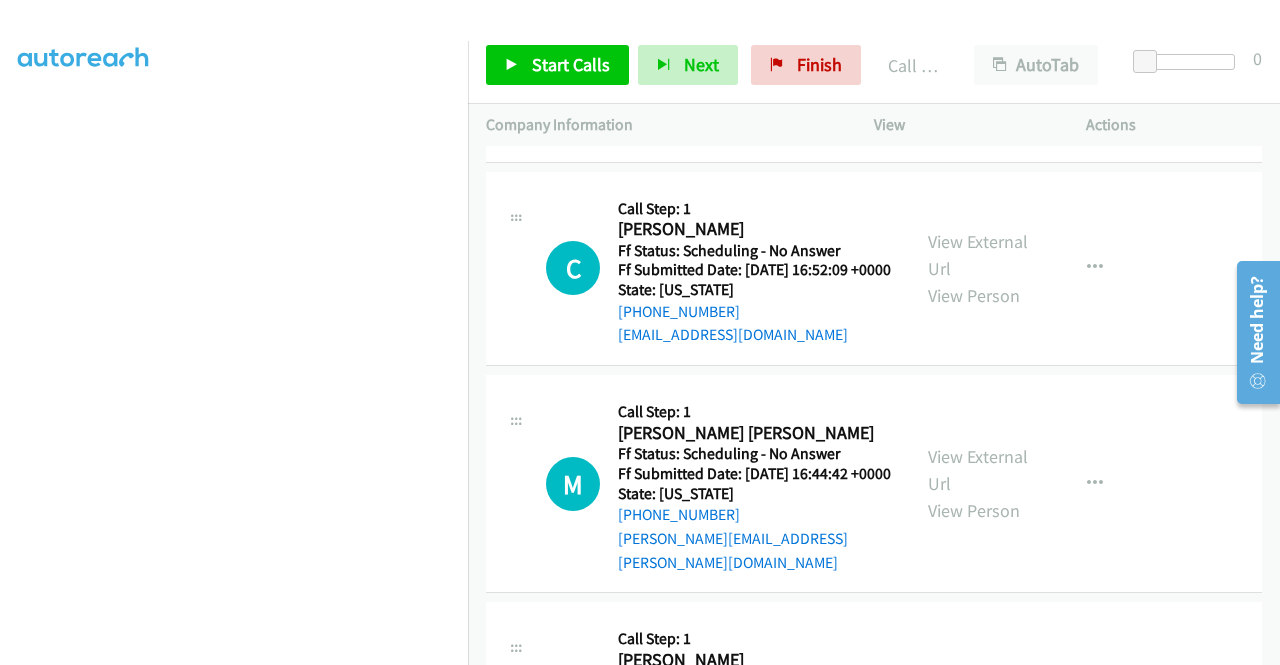 scroll, scrollTop: 12122, scrollLeft: 0, axis: vertical 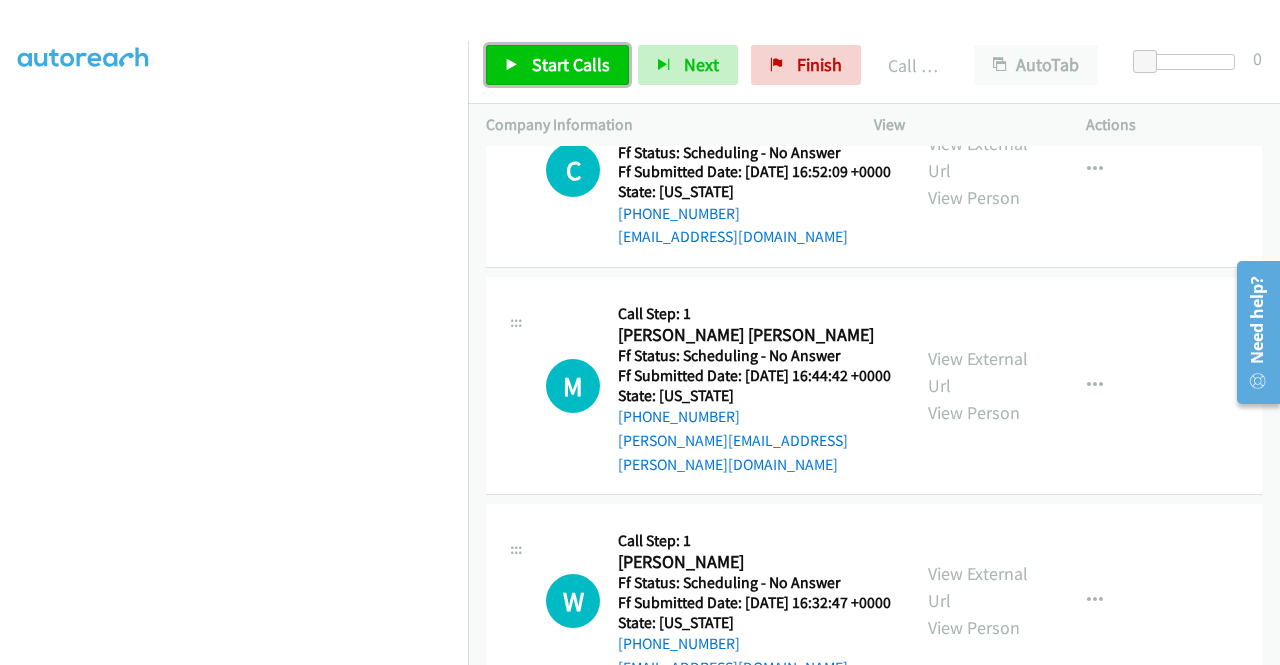 click on "Start Calls" at bounding box center (571, 64) 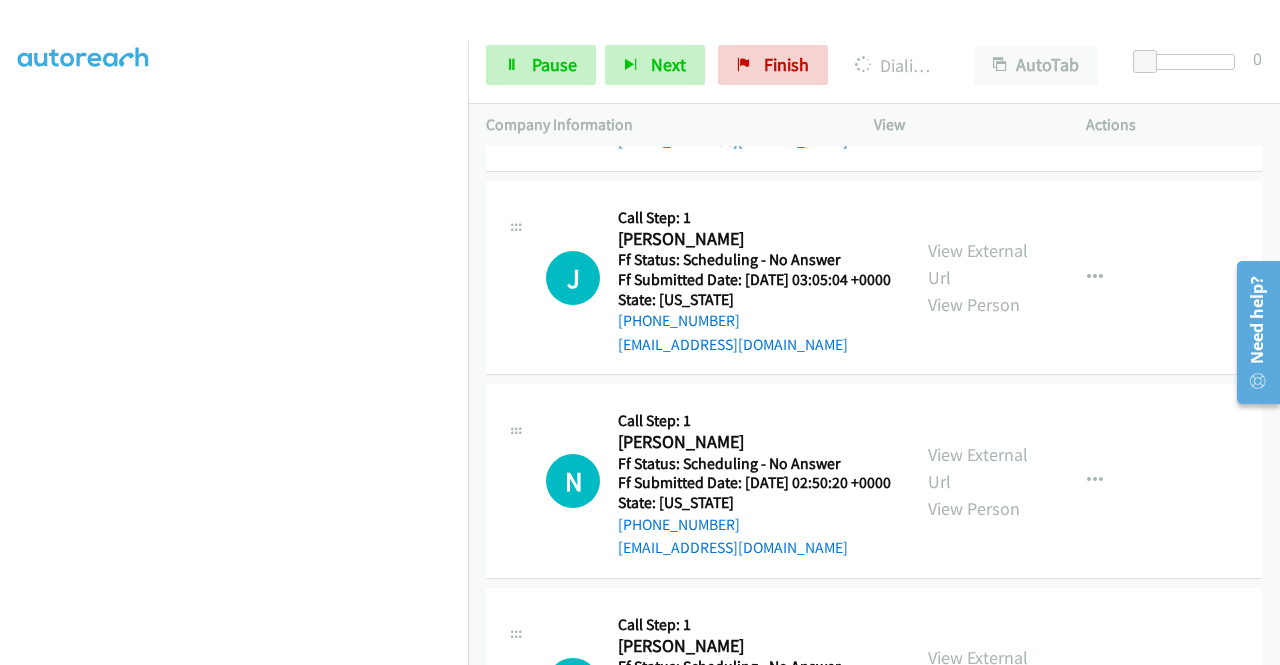 scroll, scrollTop: 12922, scrollLeft: 0, axis: vertical 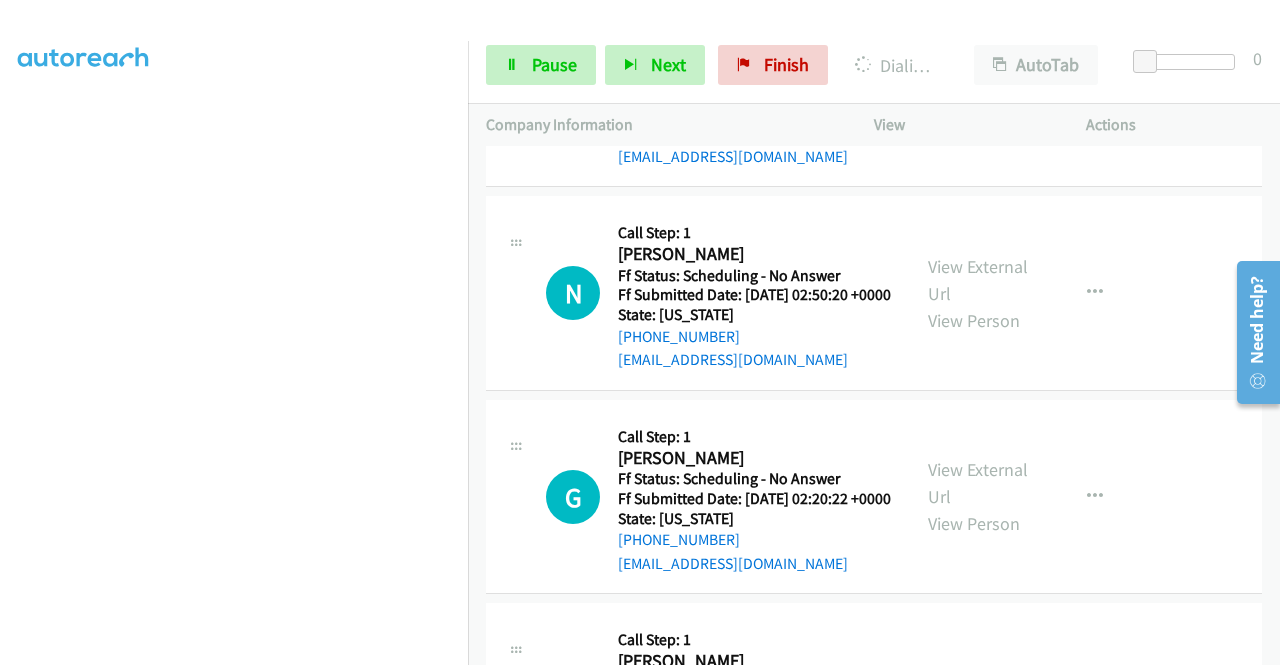 click on "View External Url" at bounding box center (978, -343) 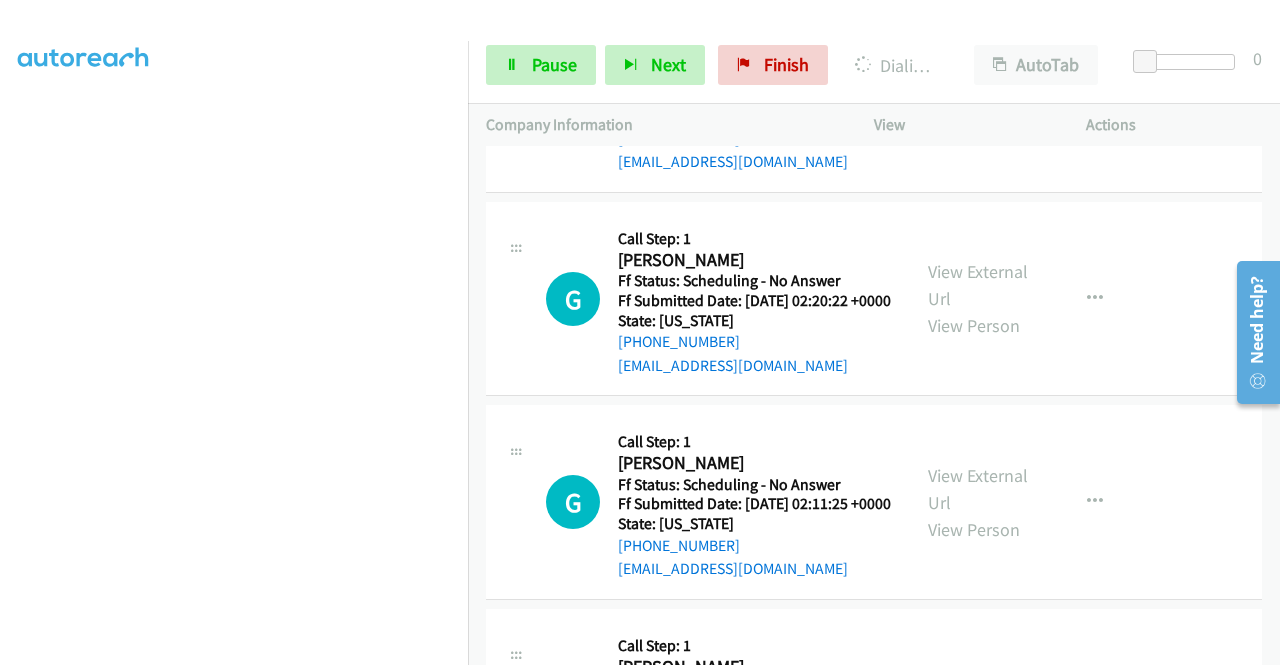 scroll, scrollTop: 13122, scrollLeft: 0, axis: vertical 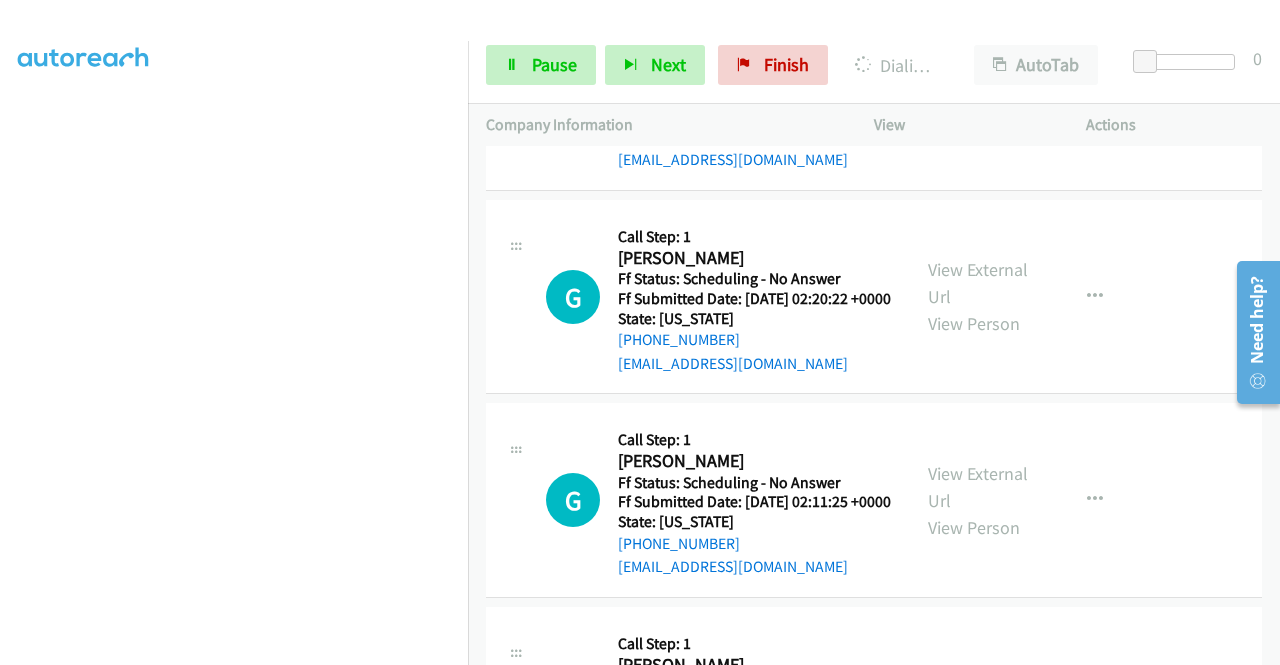 click on "View External Url" at bounding box center (978, -327) 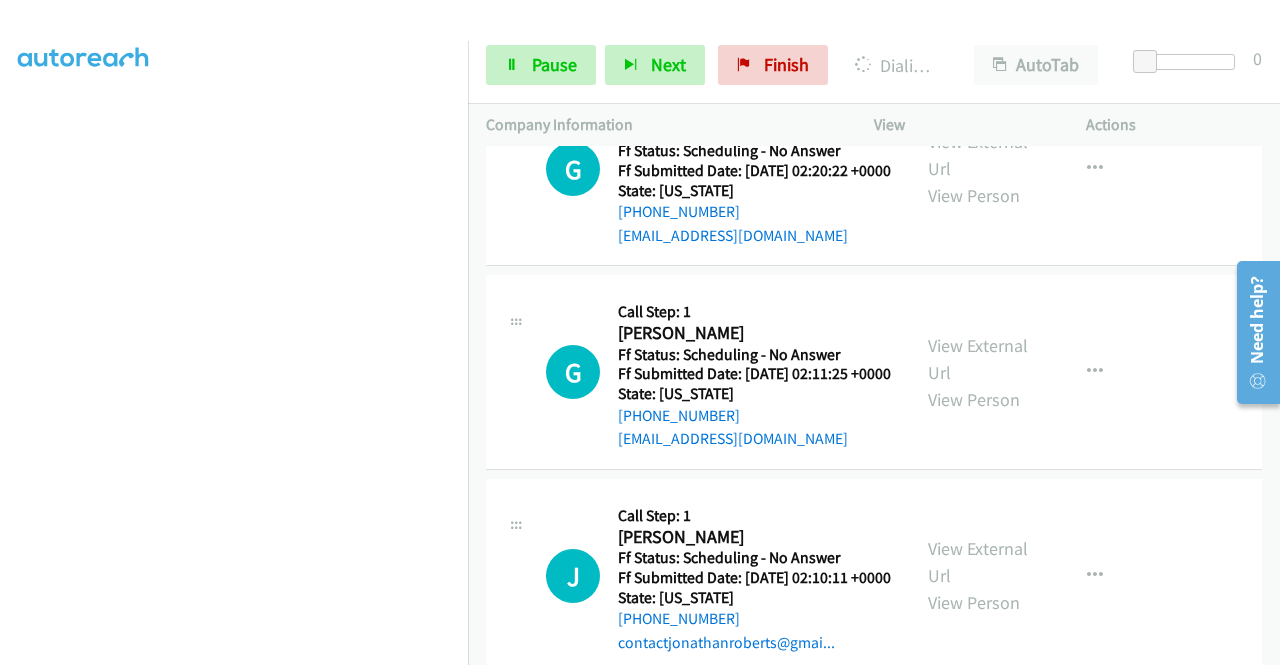 scroll, scrollTop: 13322, scrollLeft: 0, axis: vertical 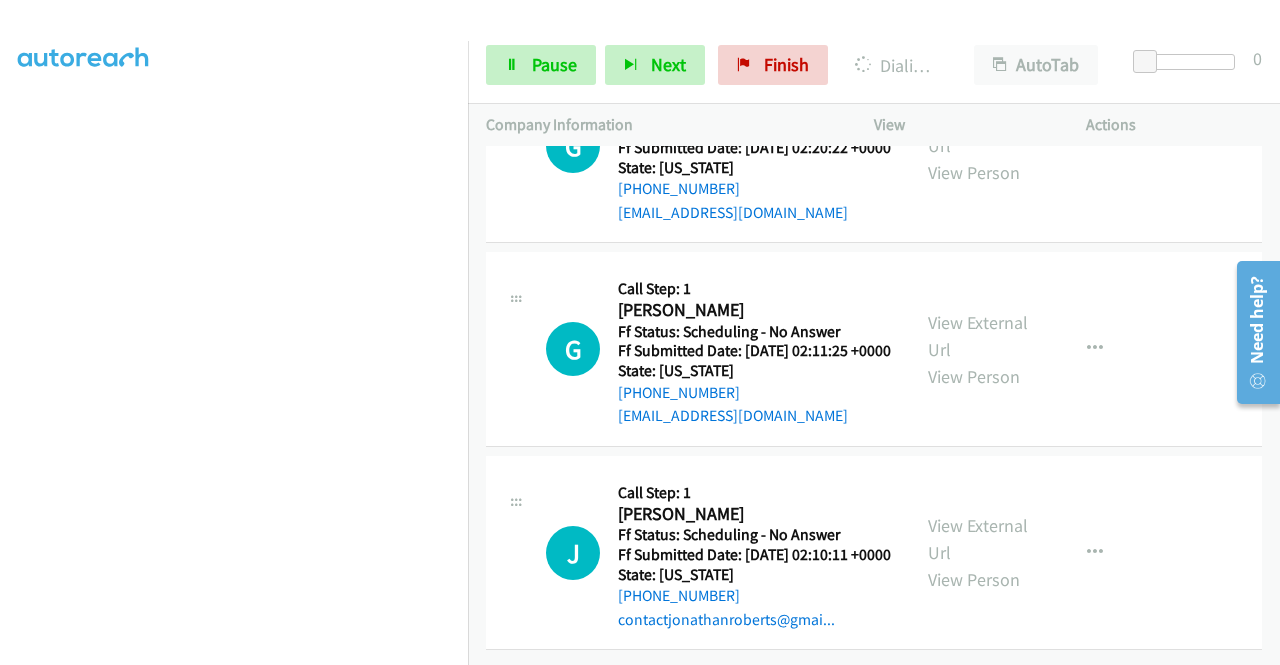 click on "View External Url" at bounding box center (978, -275) 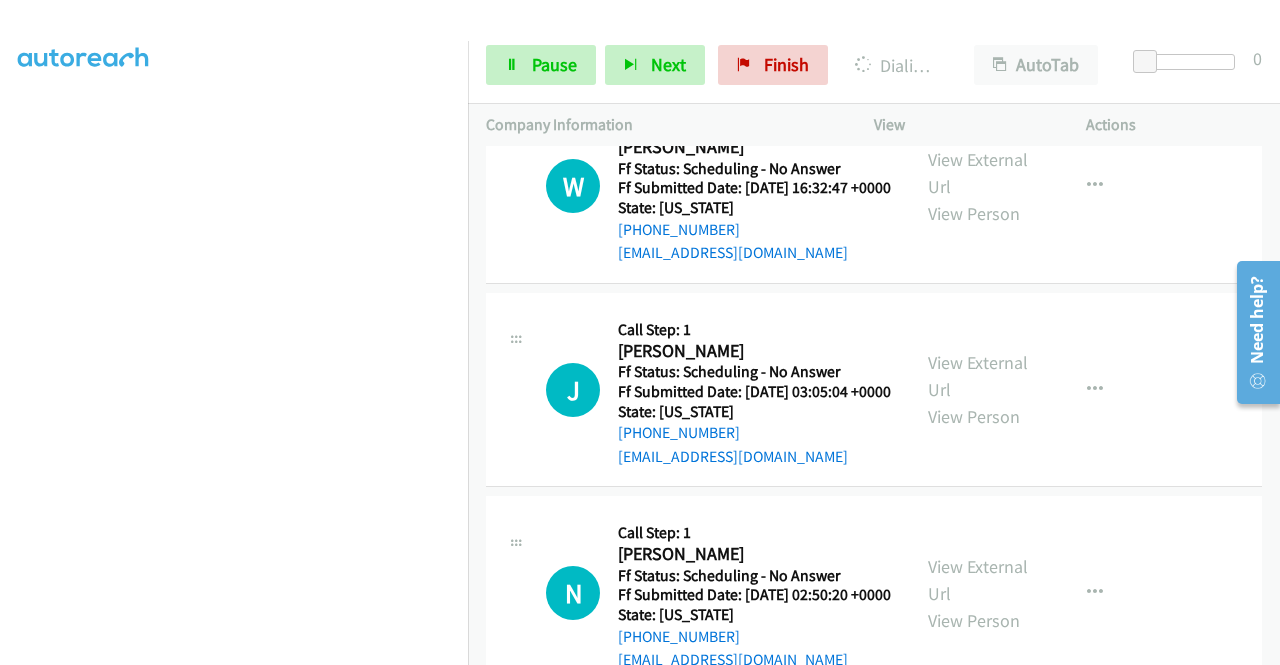 scroll, scrollTop: 12522, scrollLeft: 0, axis: vertical 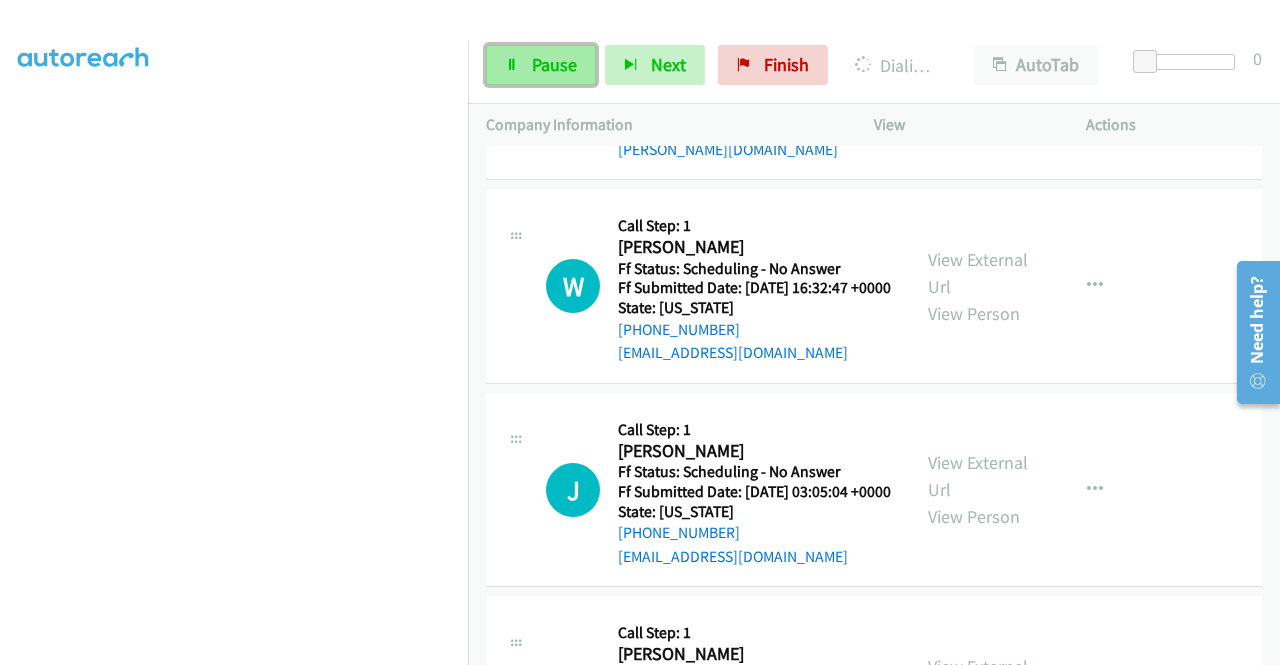 click on "Pause" at bounding box center [554, 64] 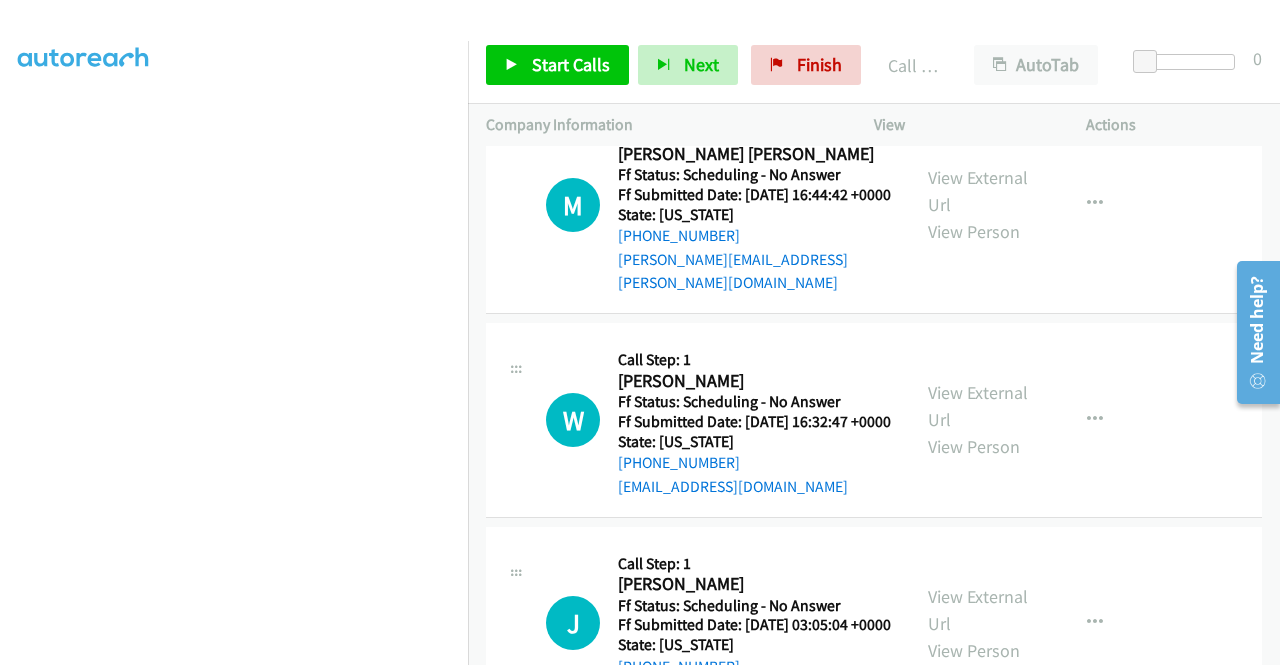 scroll, scrollTop: 12622, scrollLeft: 0, axis: vertical 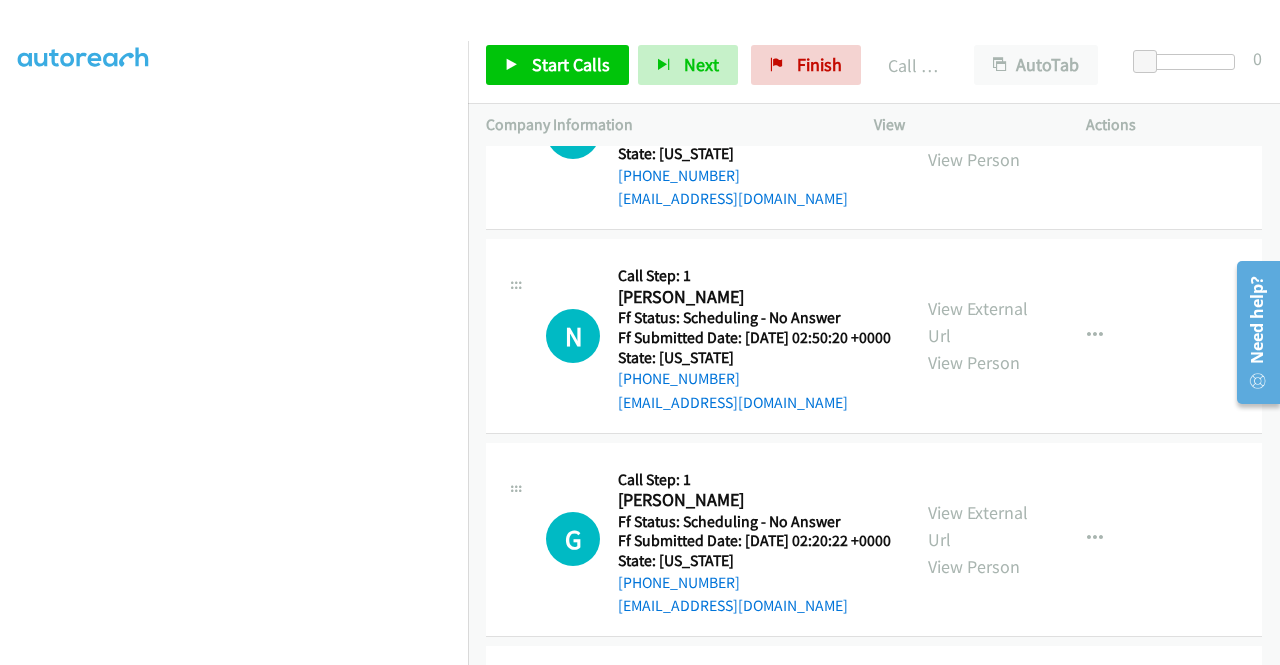 click on "View External Url" at bounding box center (978, -515) 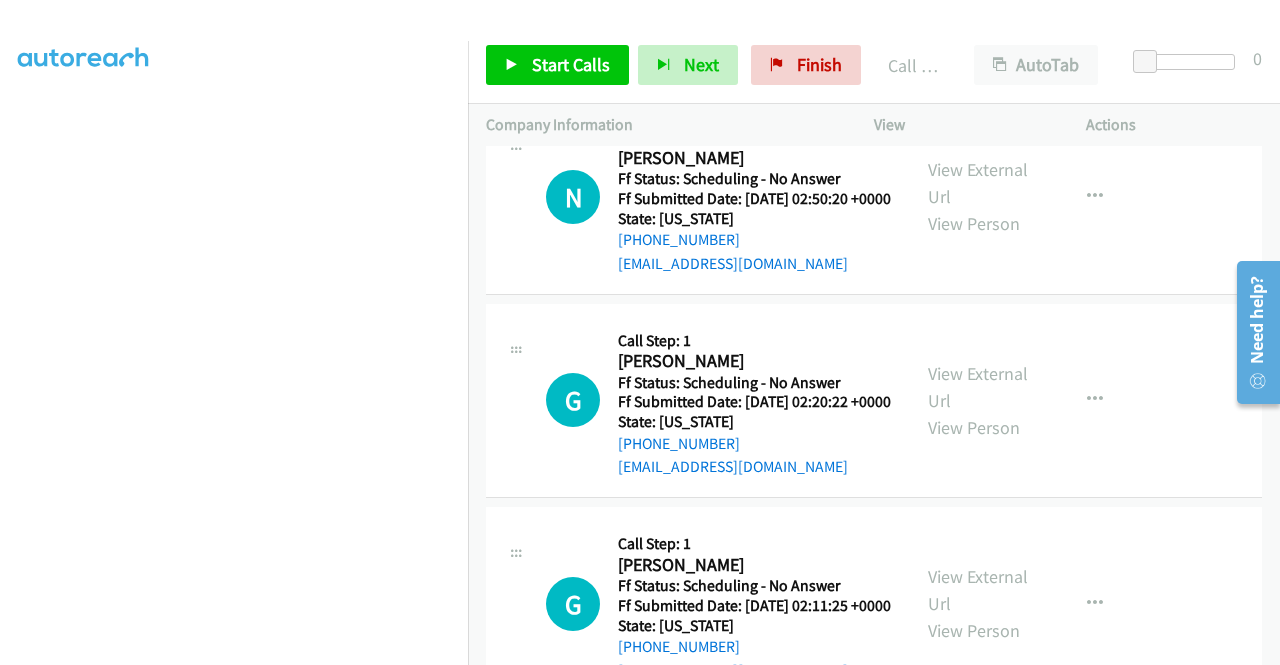 scroll, scrollTop: 13122, scrollLeft: 0, axis: vertical 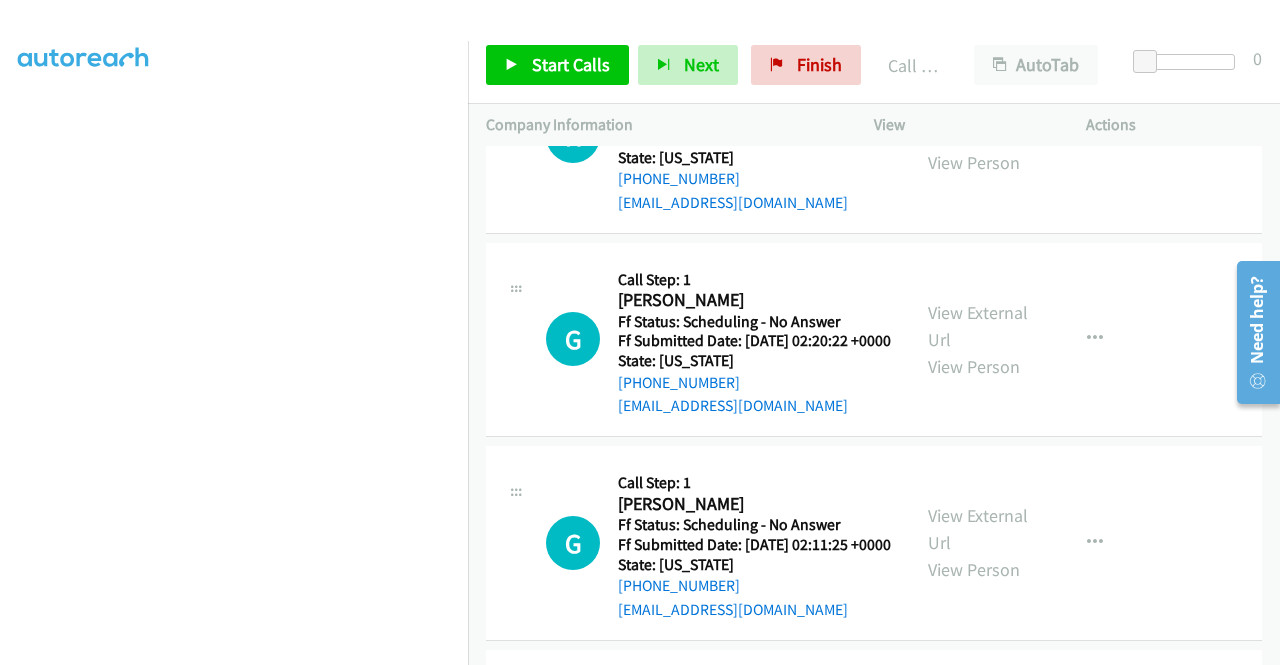 click on "View External Url" at bounding box center (978, -285) 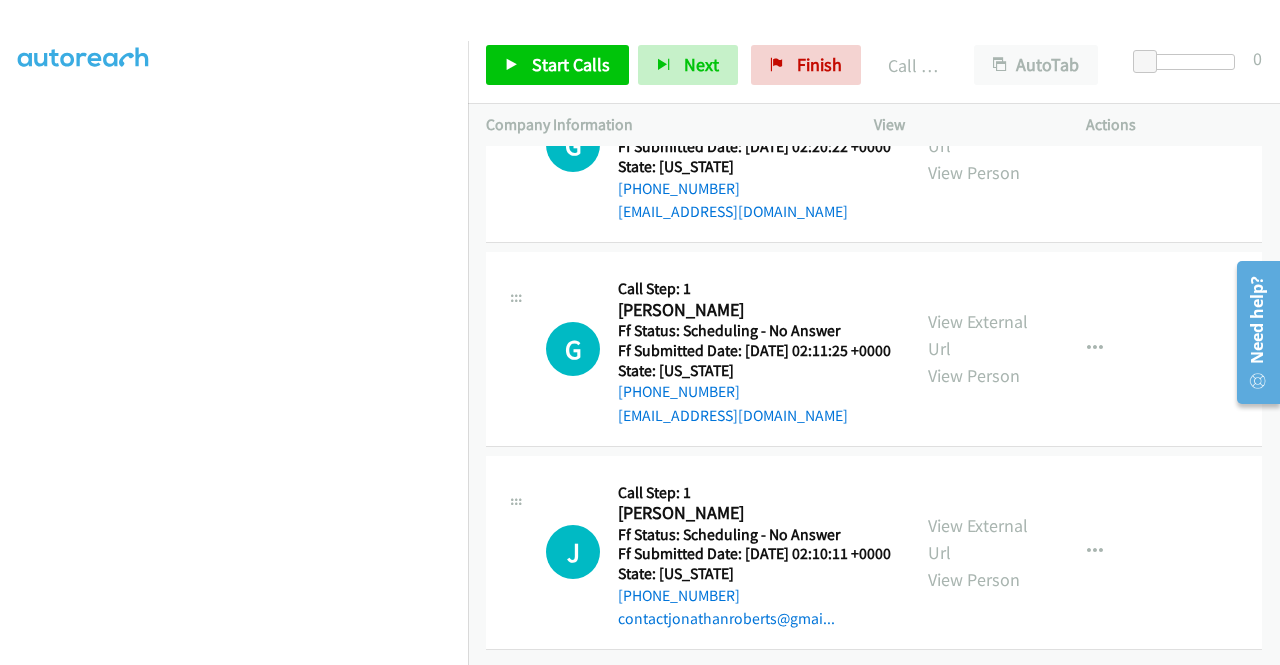 scroll, scrollTop: 13522, scrollLeft: 0, axis: vertical 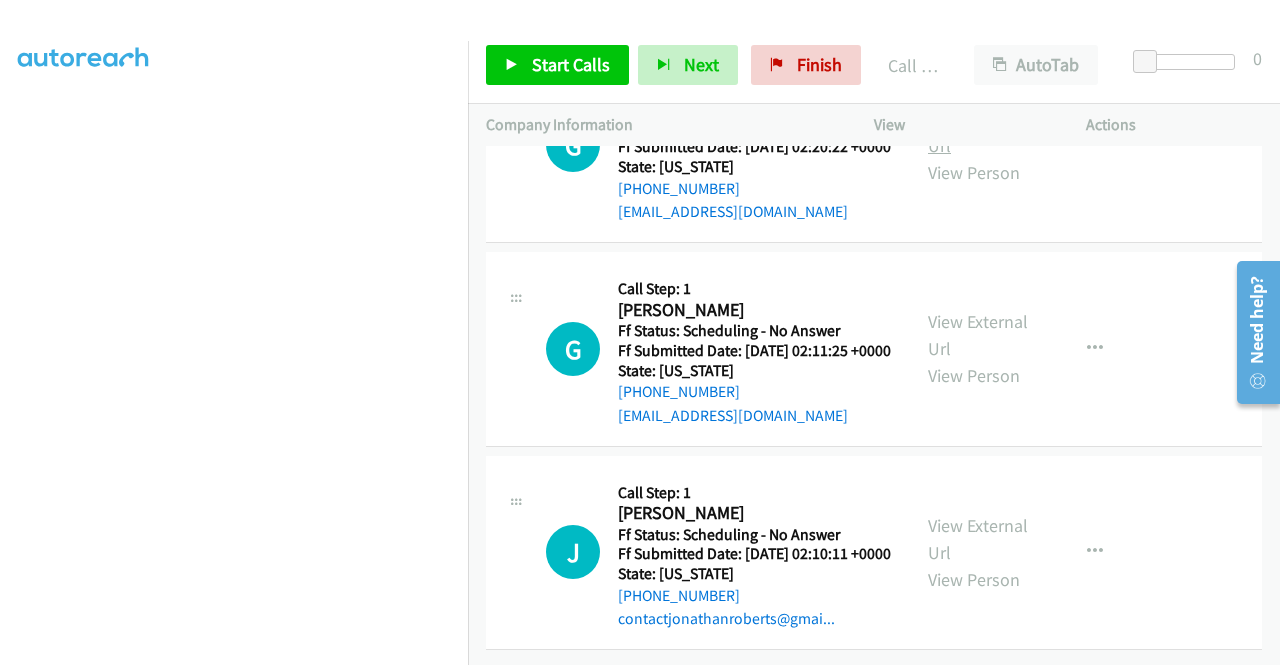 click on "View External Url" at bounding box center [978, 132] 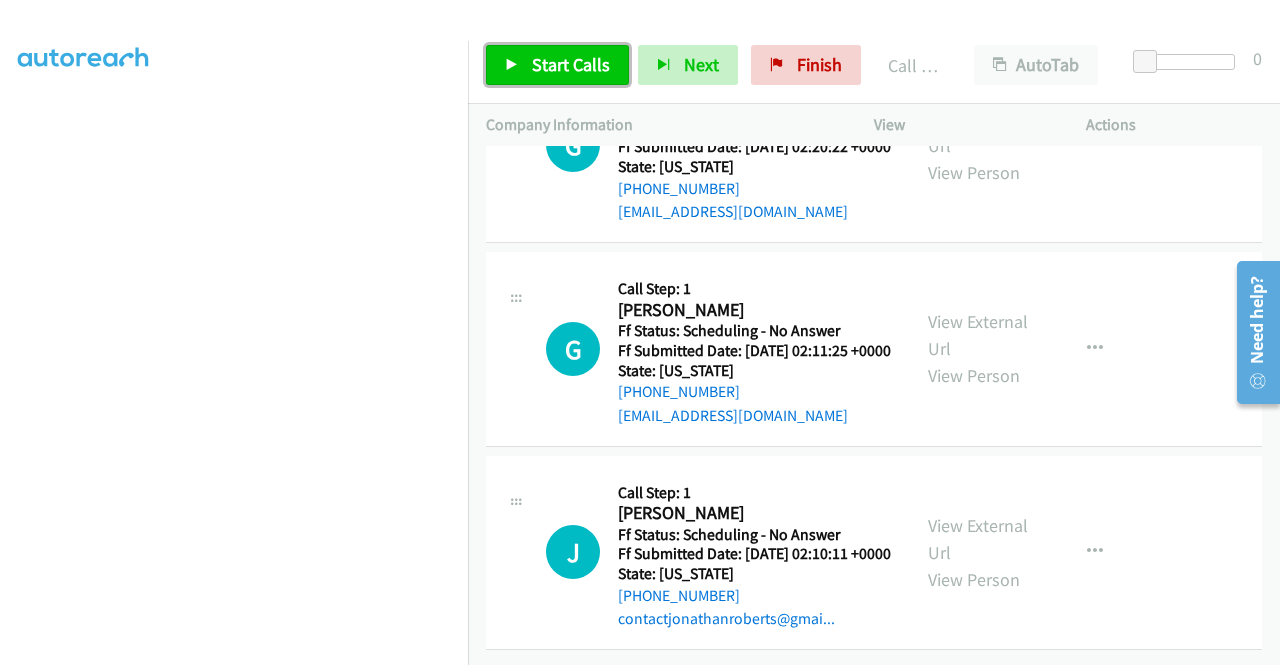 click on "Start Calls" at bounding box center (571, 64) 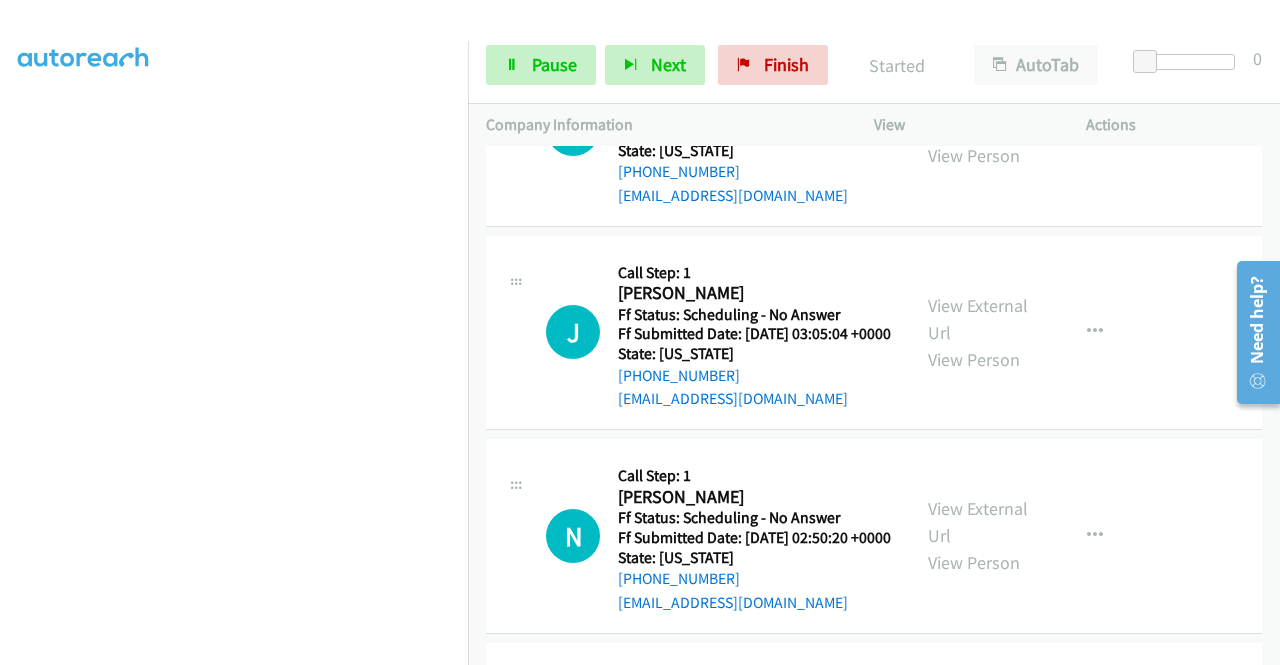 scroll, scrollTop: 13022, scrollLeft: 0, axis: vertical 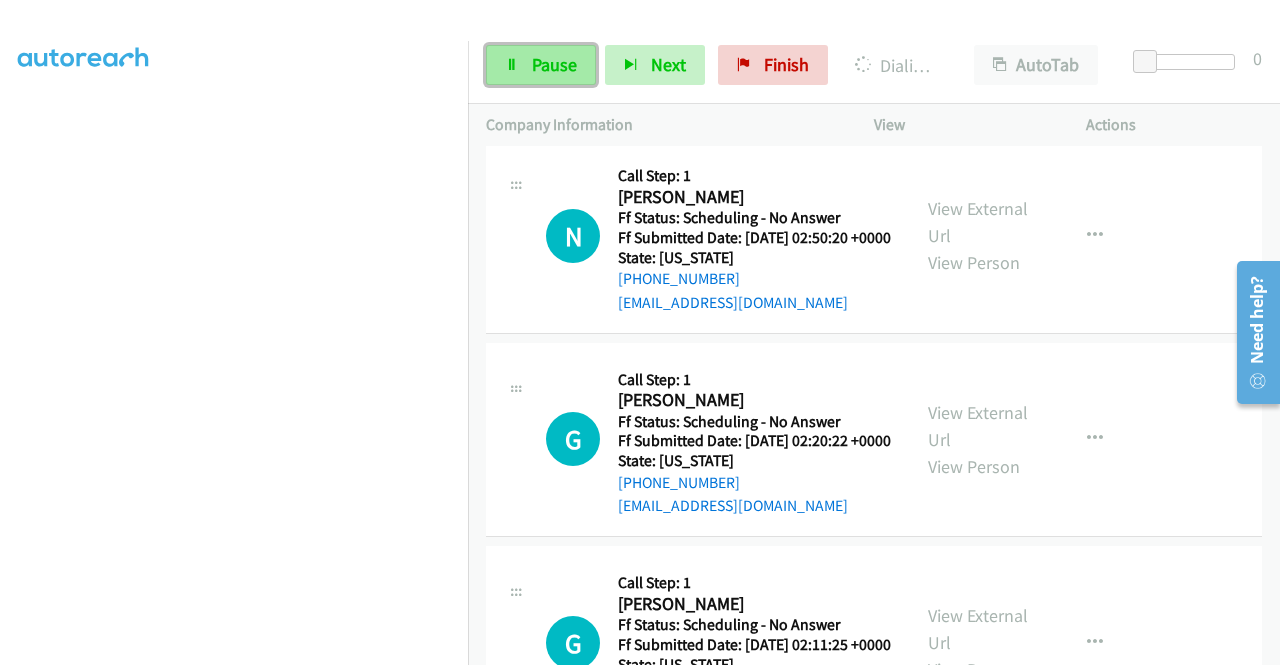 click on "Pause" at bounding box center [554, 64] 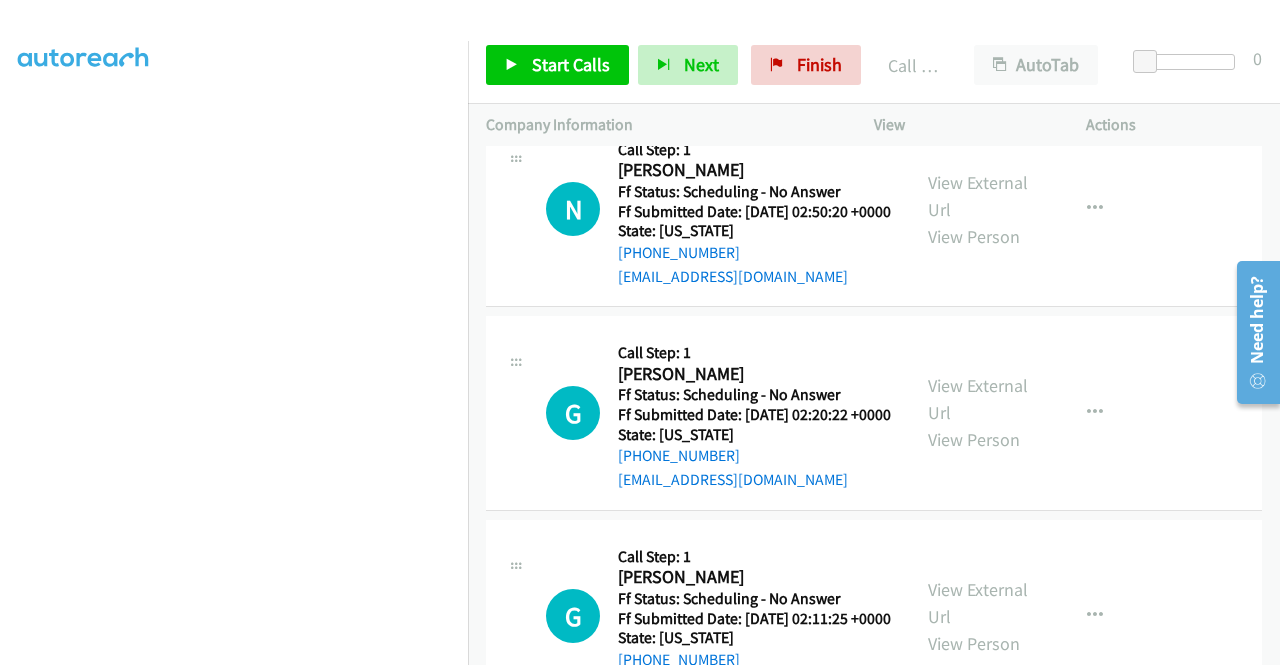 scroll, scrollTop: 13122, scrollLeft: 0, axis: vertical 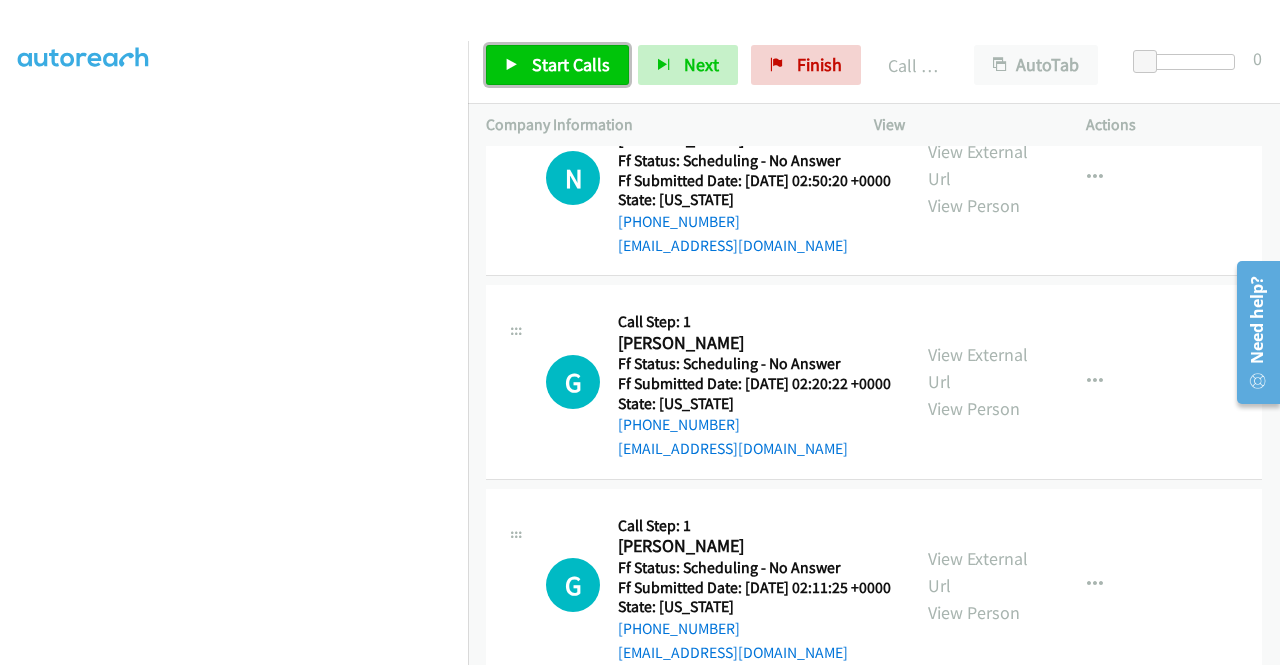 click on "Start Calls" at bounding box center (571, 64) 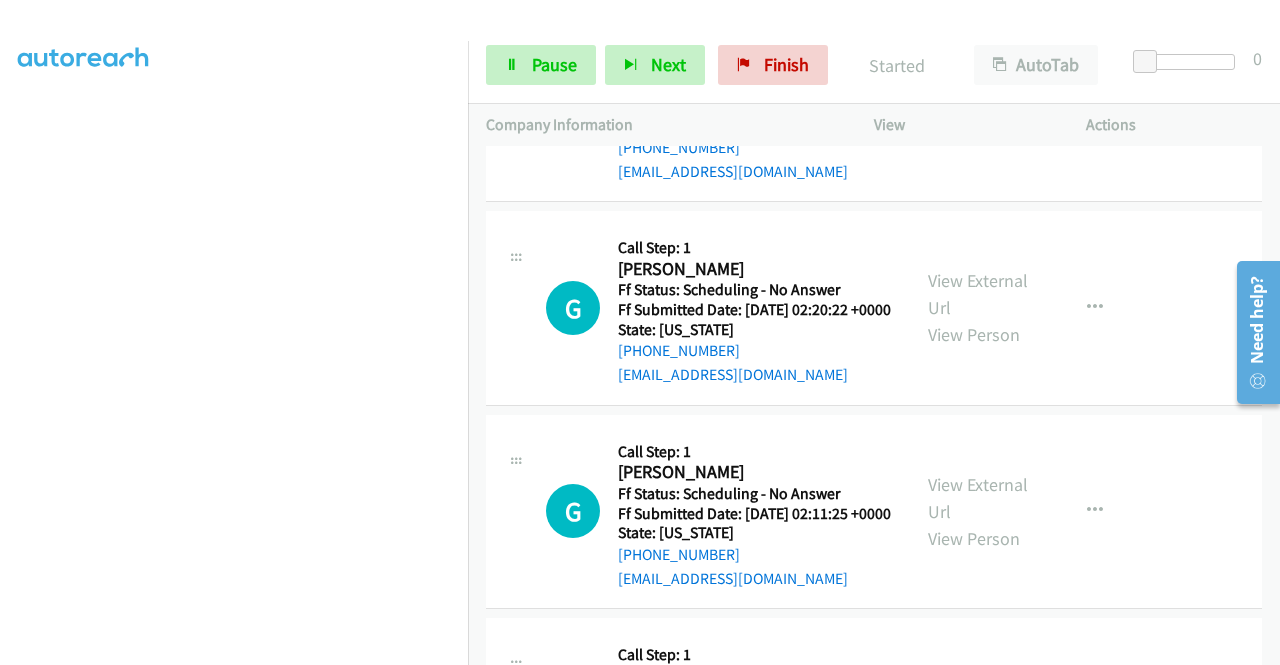 scroll, scrollTop: 13222, scrollLeft: 0, axis: vertical 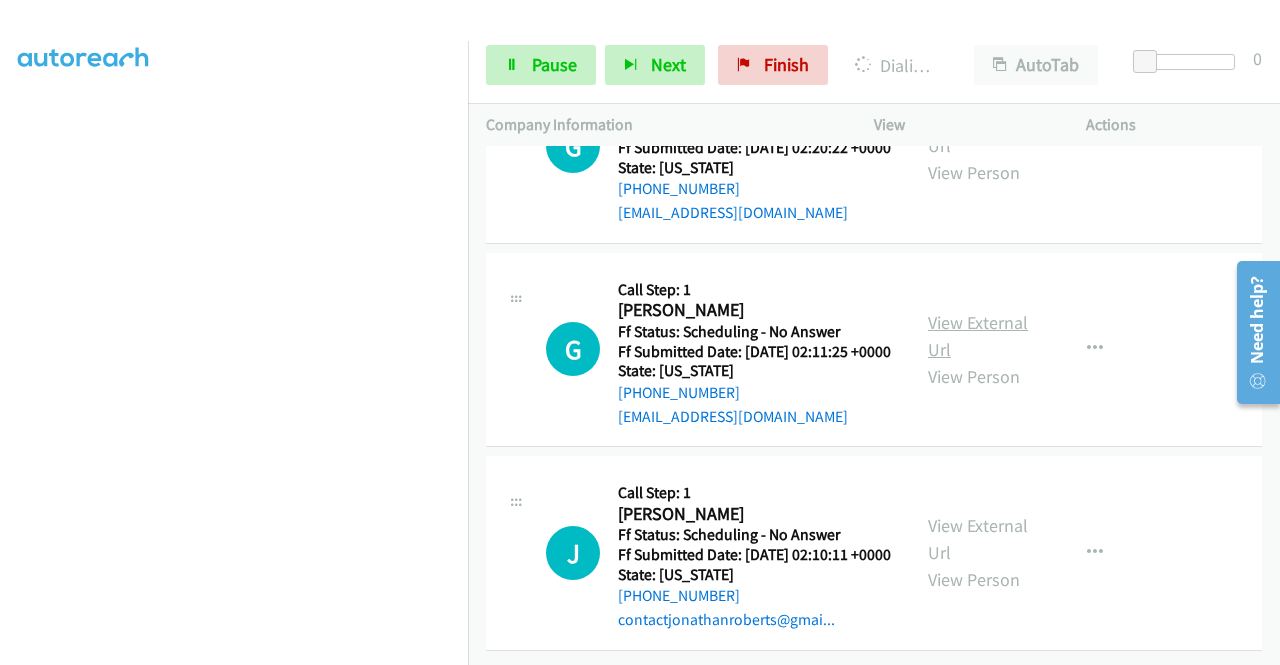 click on "View External Url" at bounding box center (978, 336) 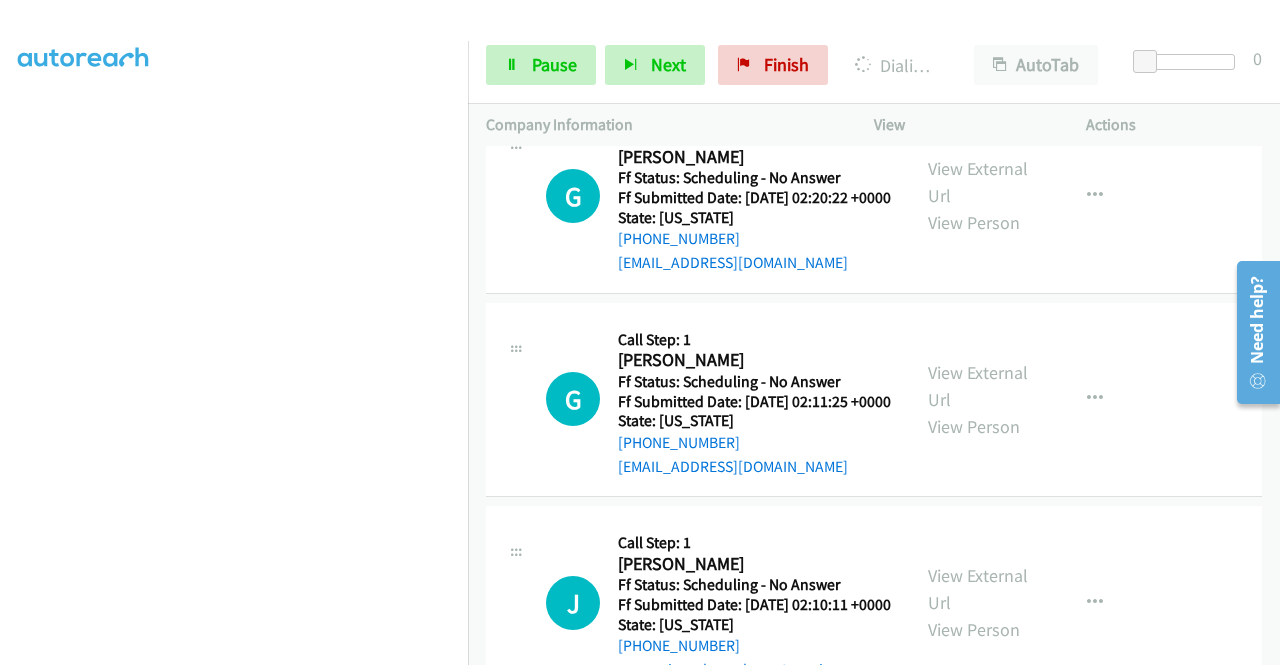 scroll, scrollTop: 13208, scrollLeft: 0, axis: vertical 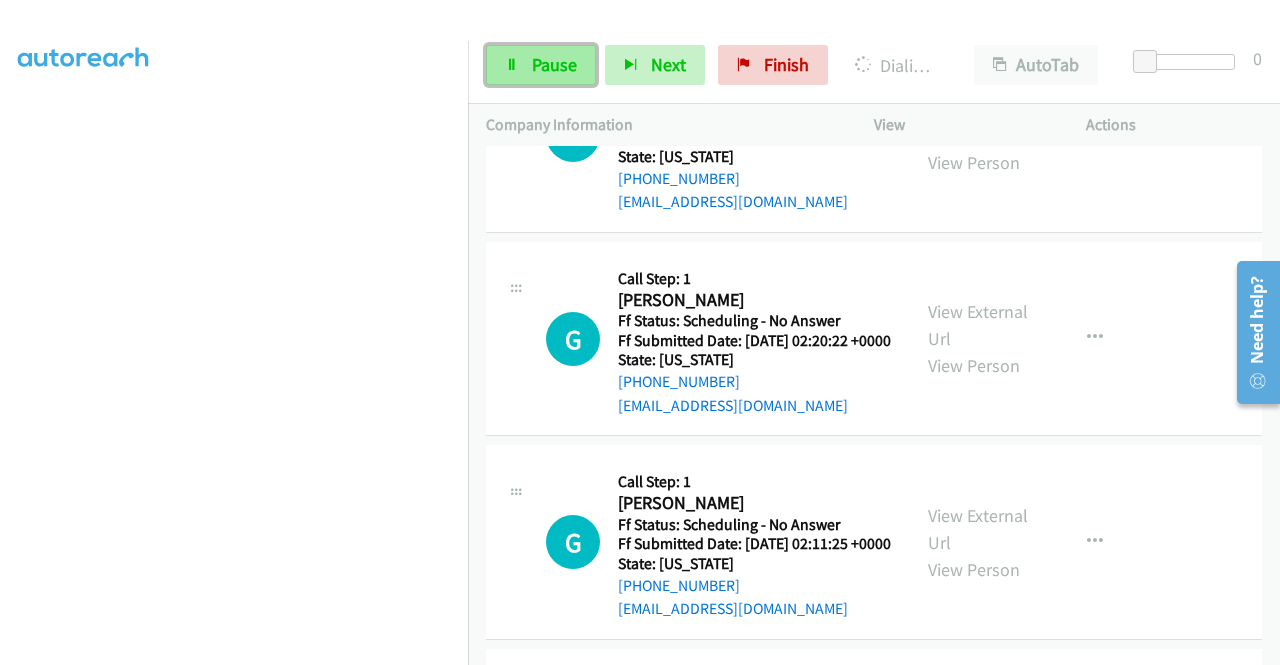 click on "Pause" at bounding box center (541, 65) 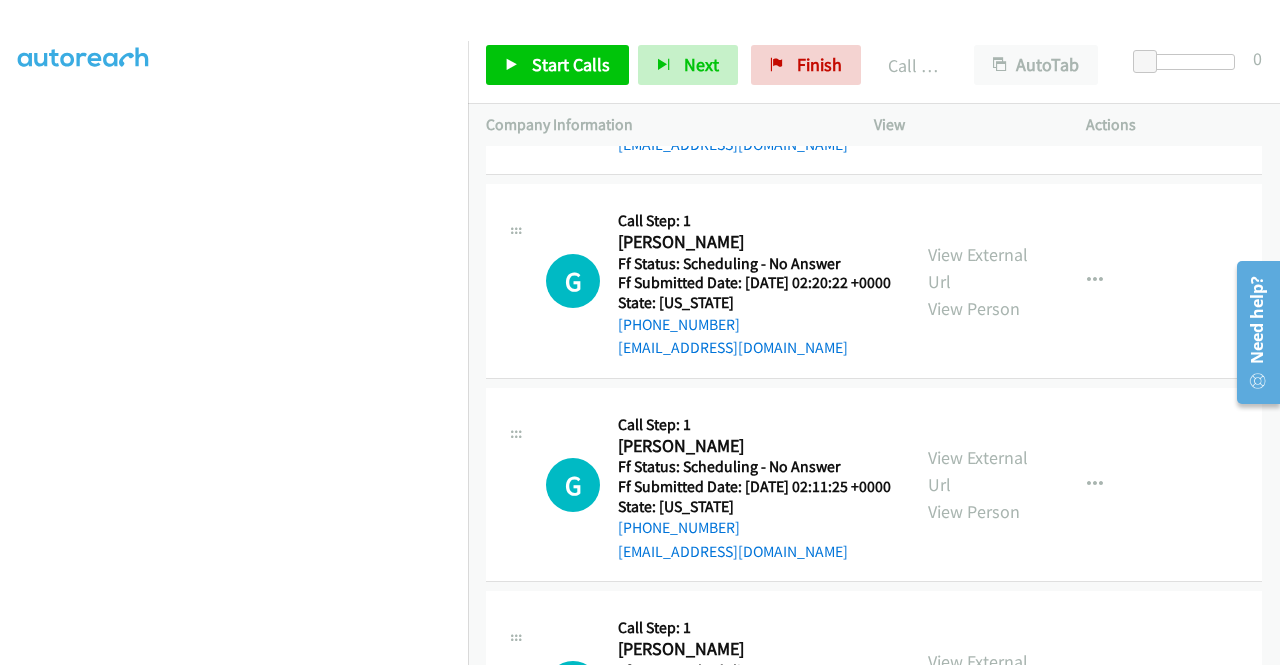 scroll, scrollTop: 13508, scrollLeft: 0, axis: vertical 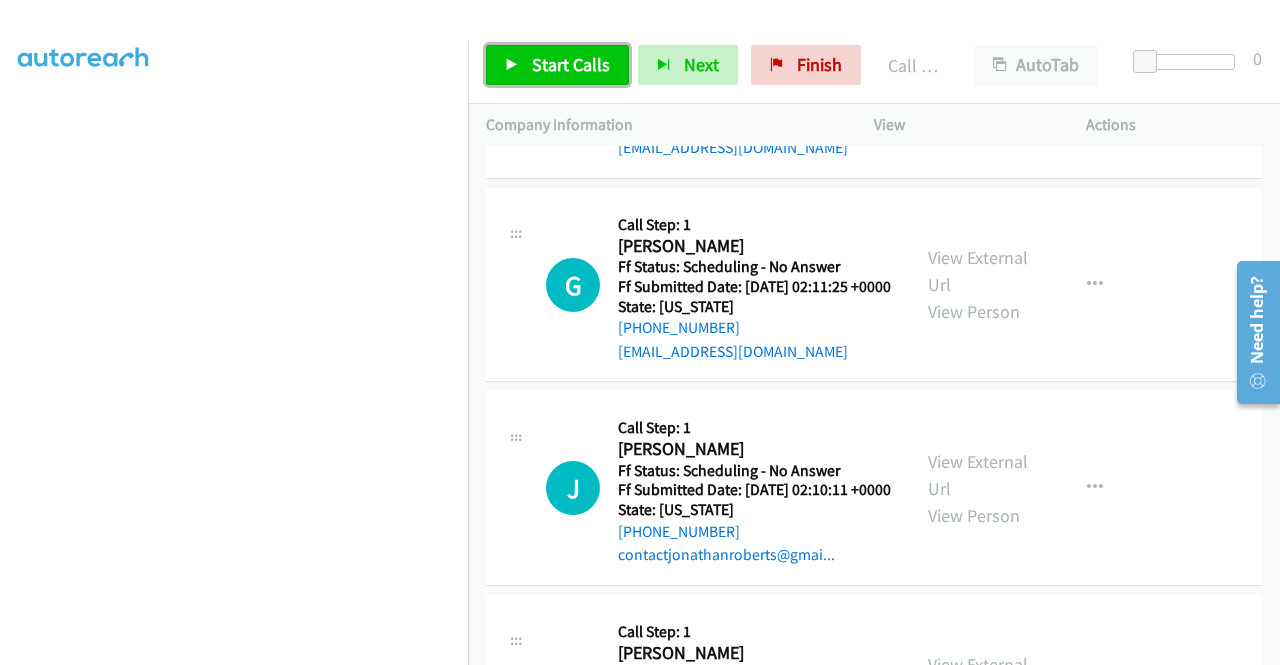click on "Start Calls" at bounding box center [571, 64] 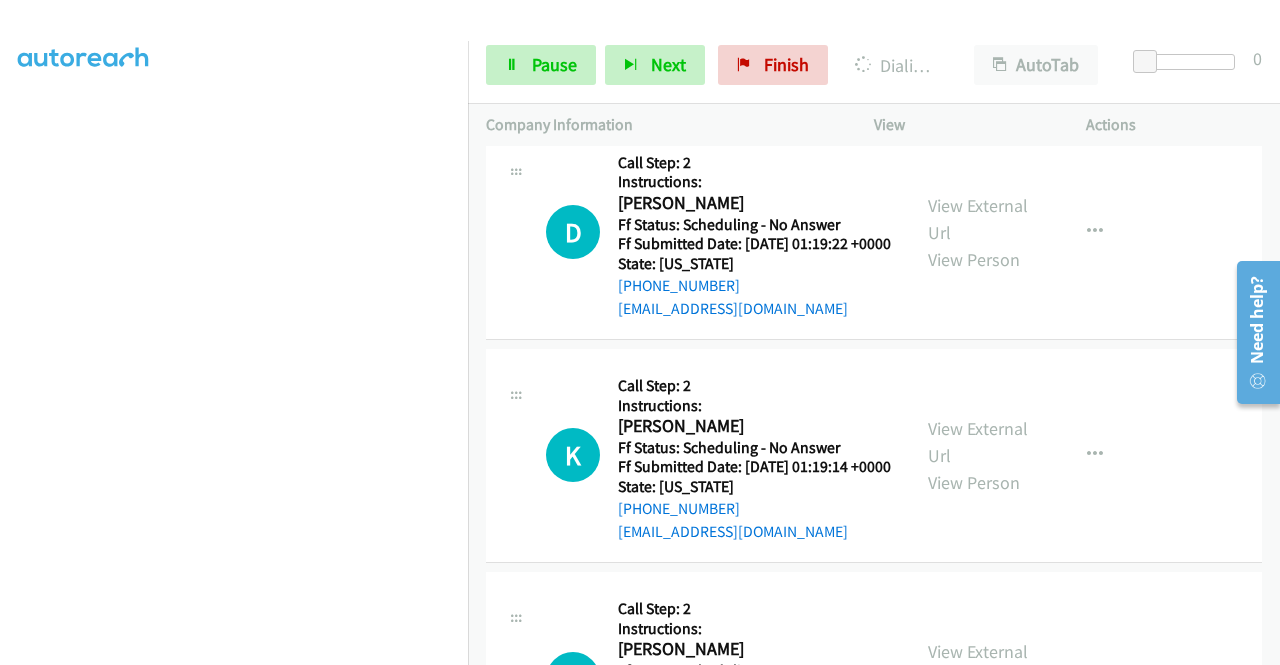 scroll, scrollTop: 14408, scrollLeft: 0, axis: vertical 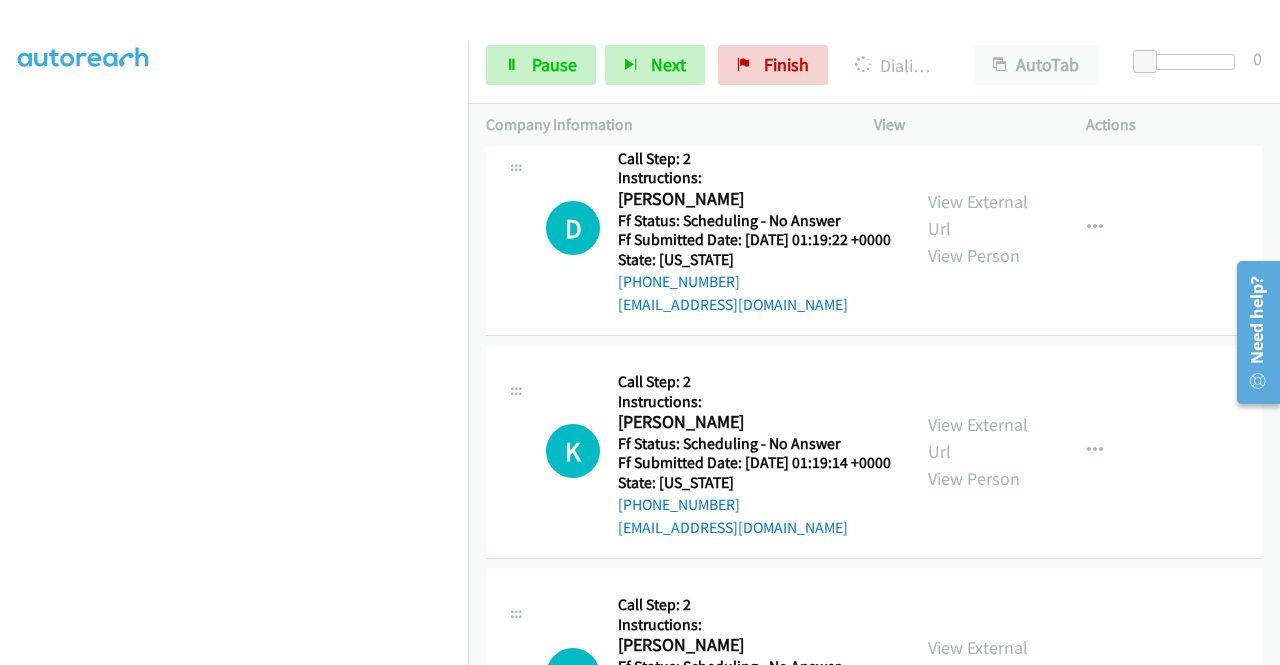 click on "View External Url" at bounding box center [978, -425] 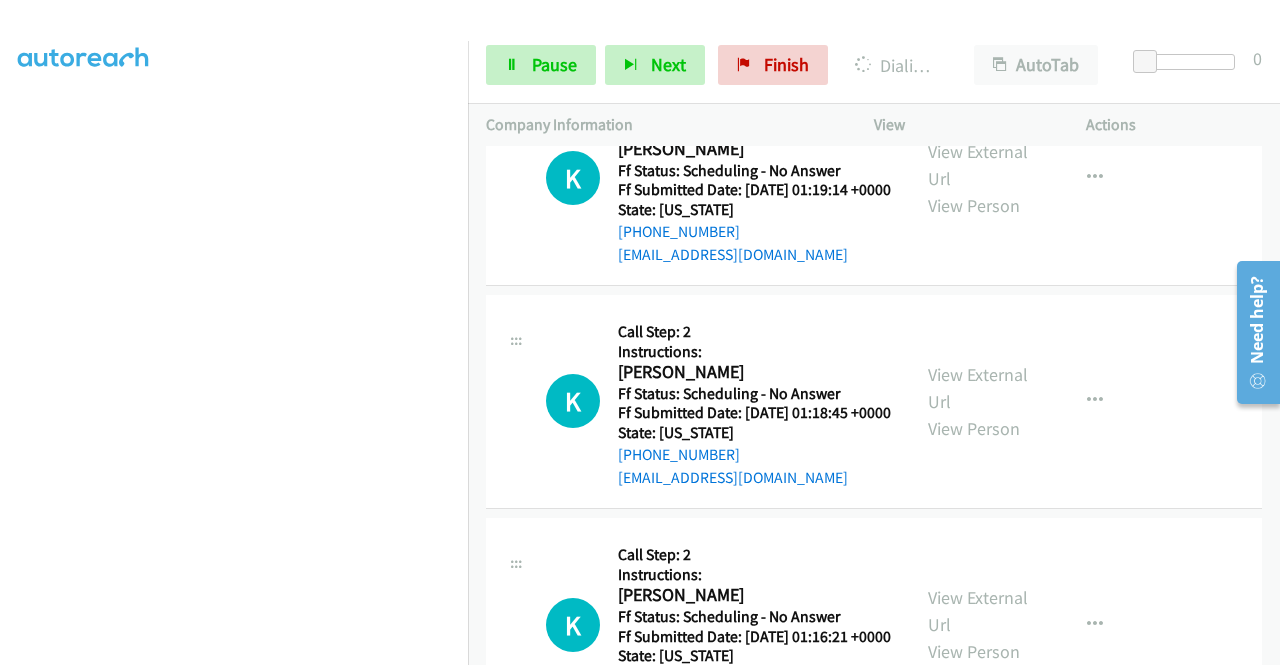 scroll, scrollTop: 14850, scrollLeft: 0, axis: vertical 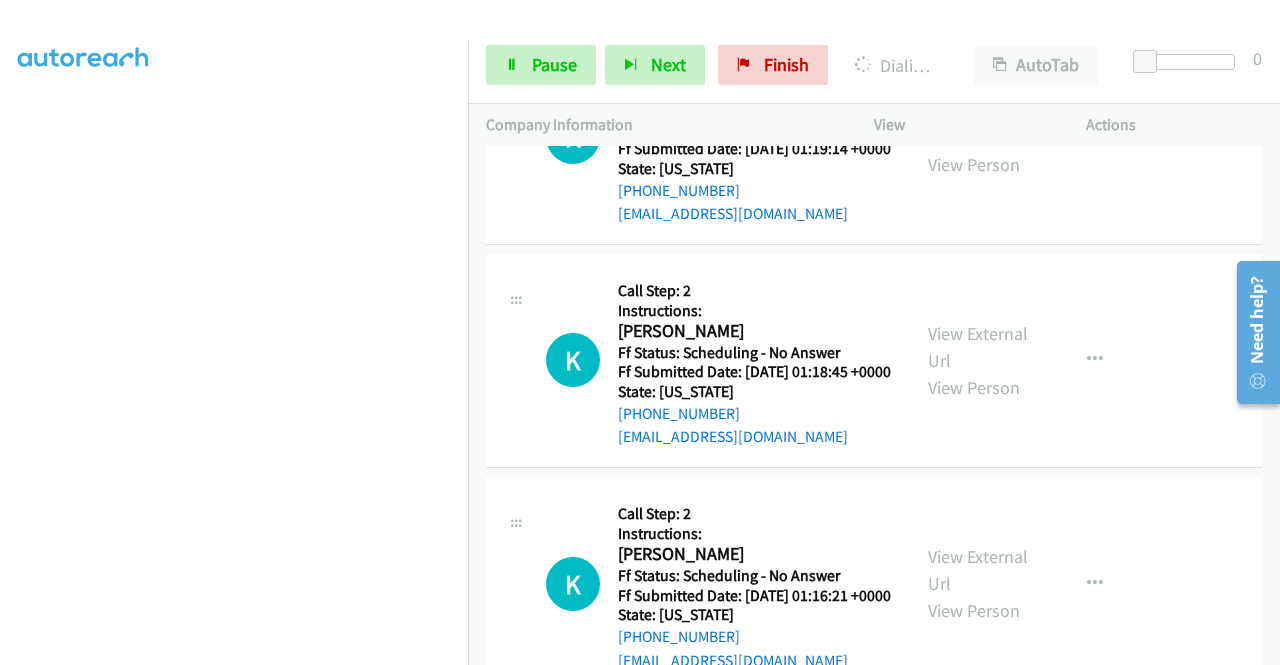 click on "View External Url" at bounding box center [978, -536] 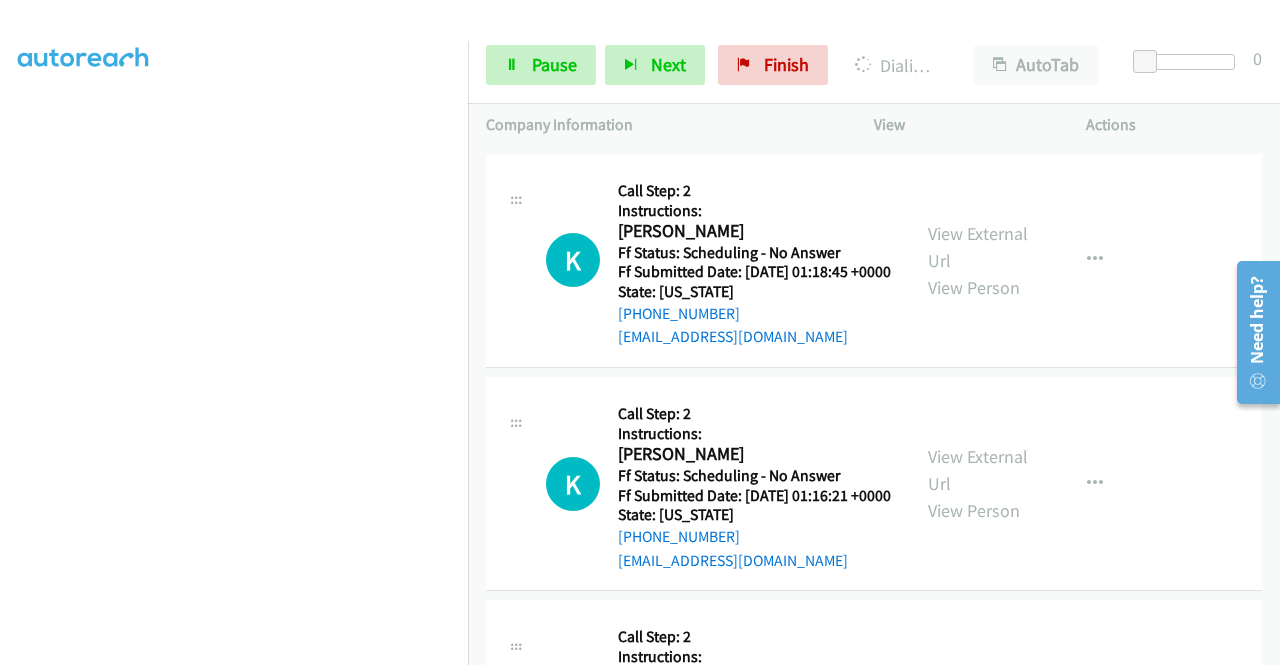 click on "View External Url" at bounding box center (978, -423) 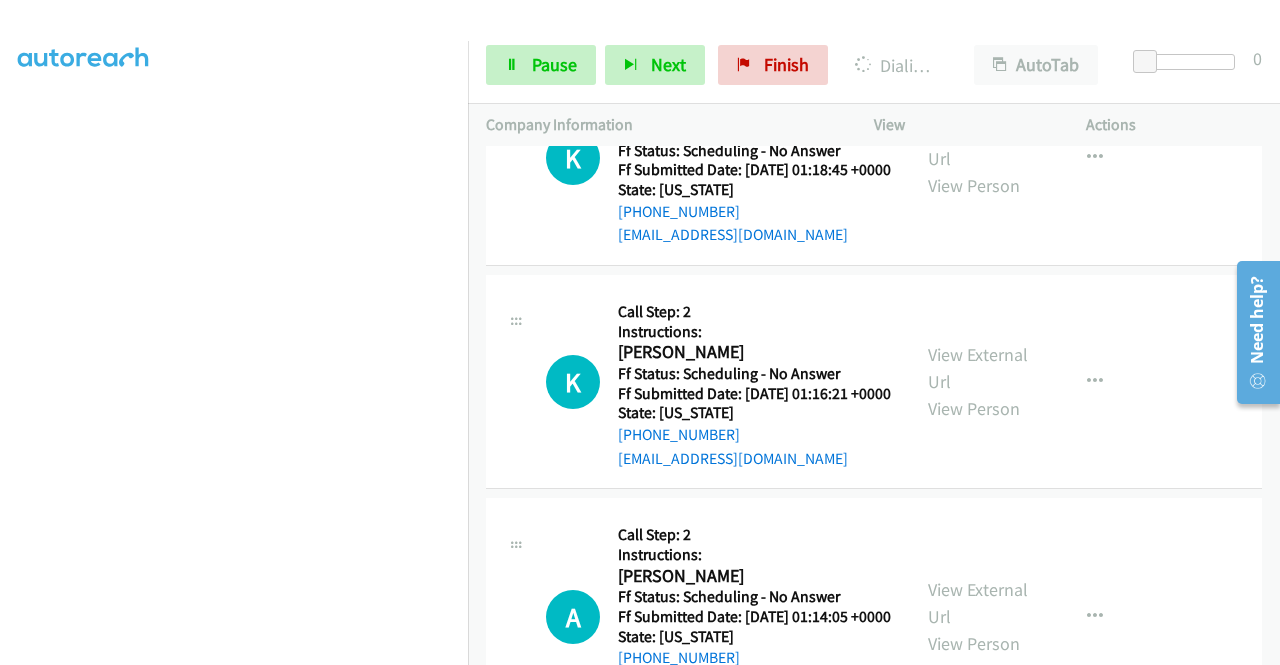 scroll, scrollTop: 15150, scrollLeft: 0, axis: vertical 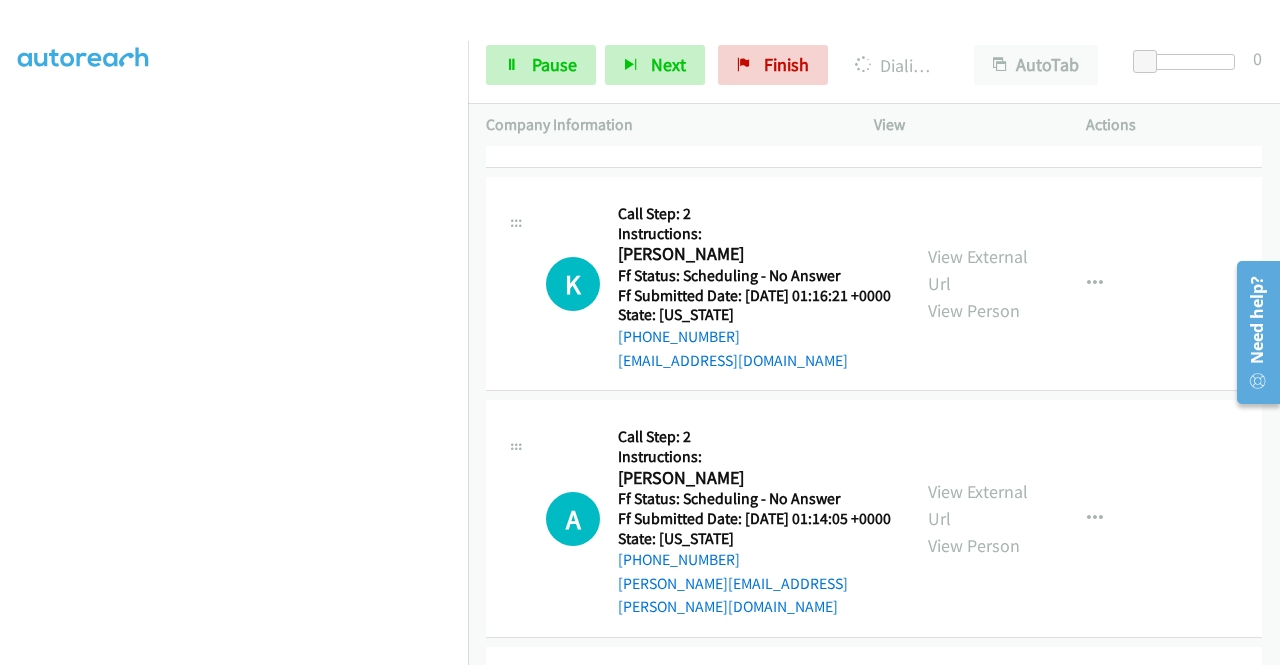 click on "View External Url" at bounding box center (978, -399) 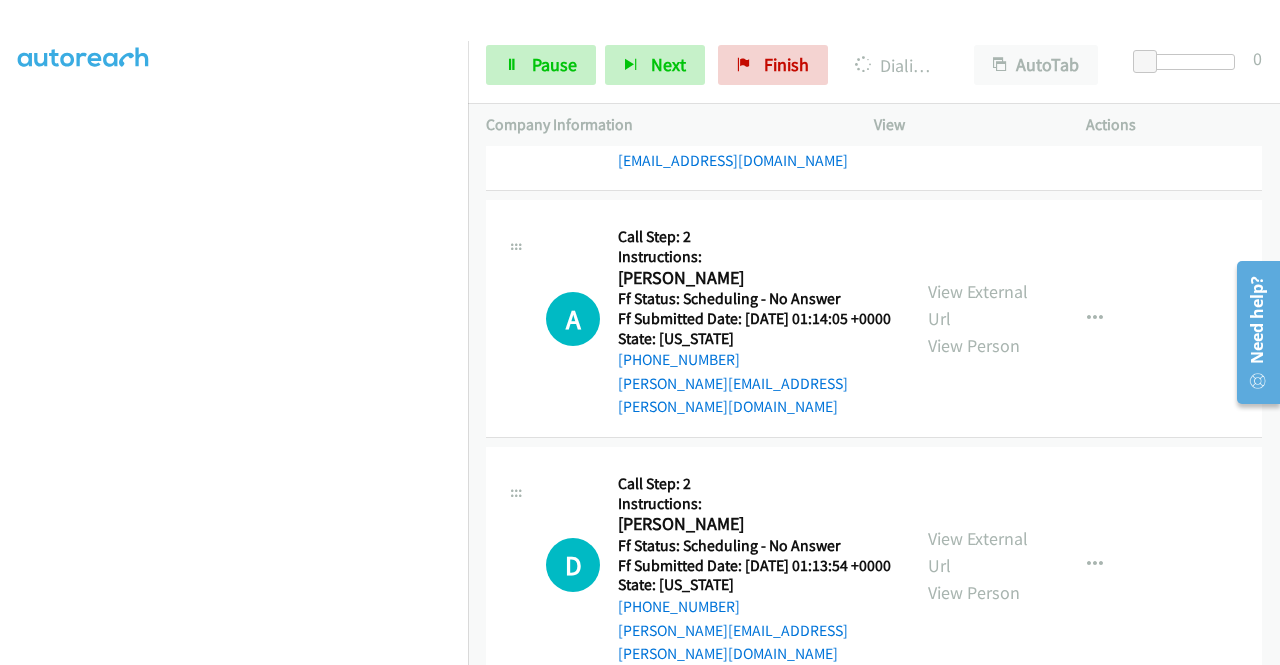 click on "View External Url" at bounding box center [978, -376] 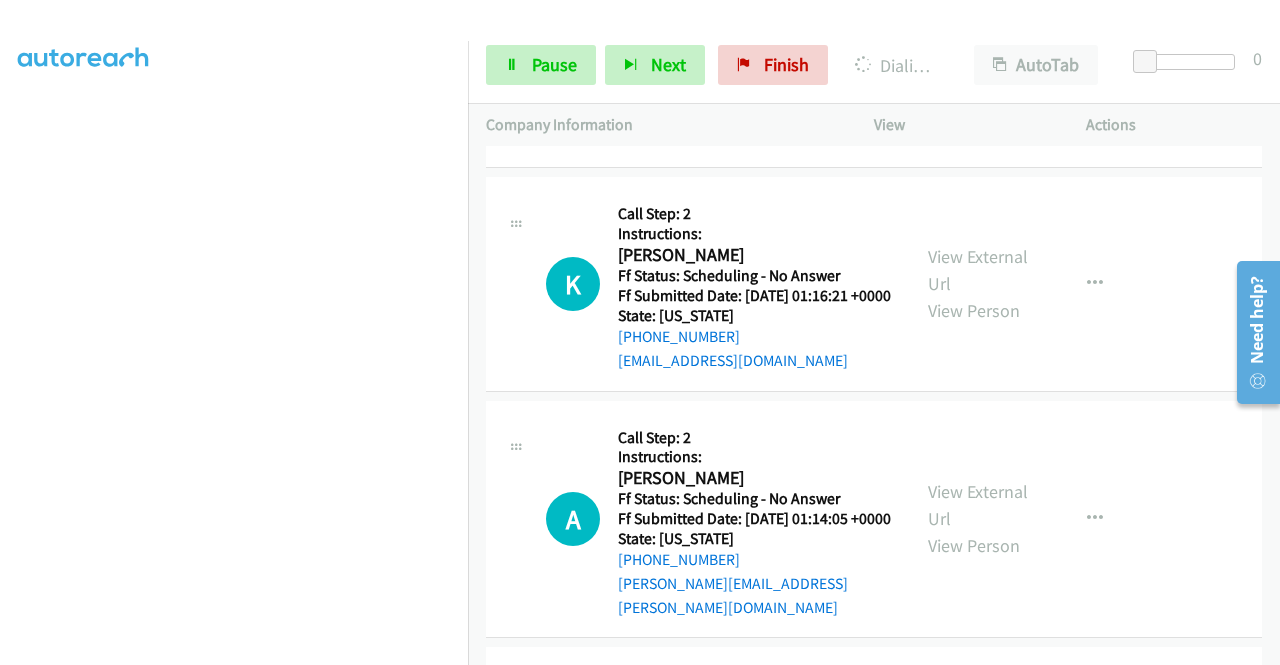 scroll, scrollTop: 14935, scrollLeft: 0, axis: vertical 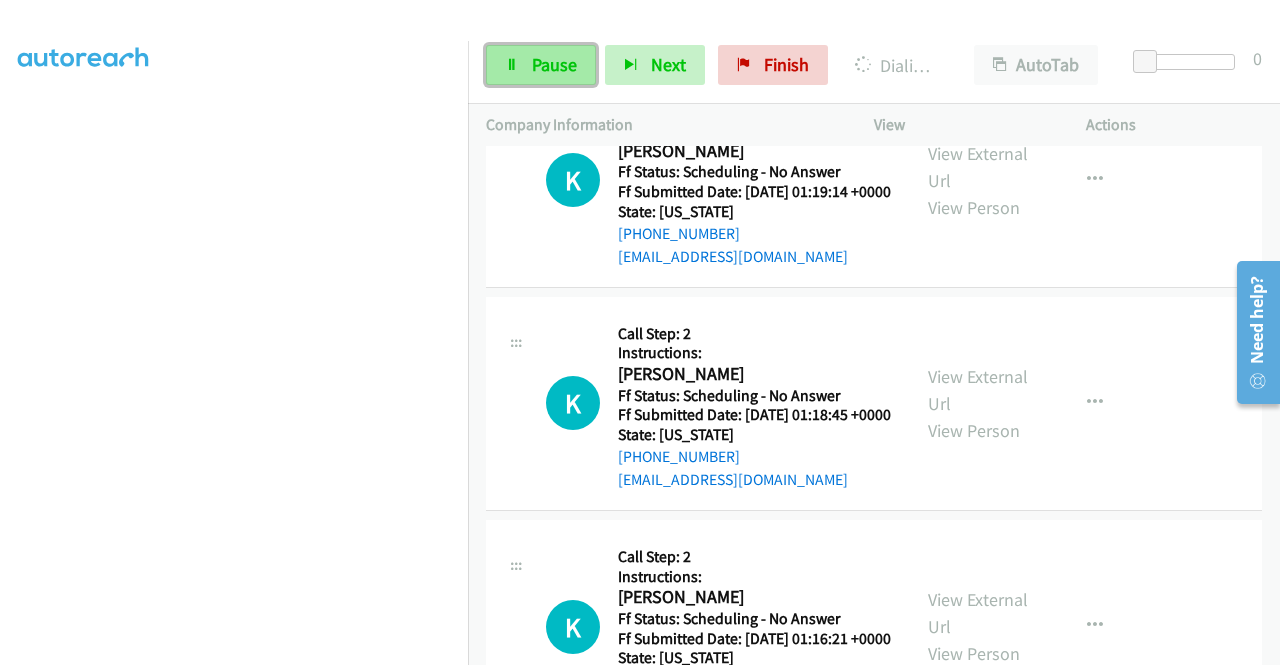 click on "Pause" at bounding box center [554, 64] 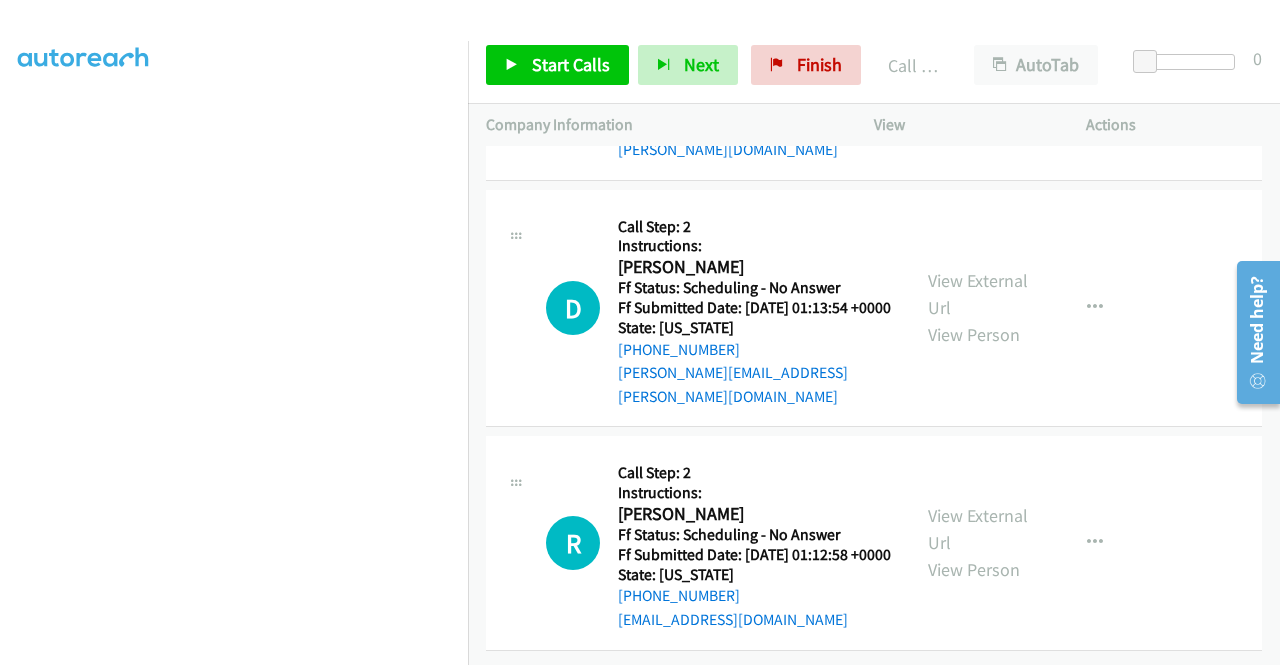 scroll, scrollTop: 15835, scrollLeft: 0, axis: vertical 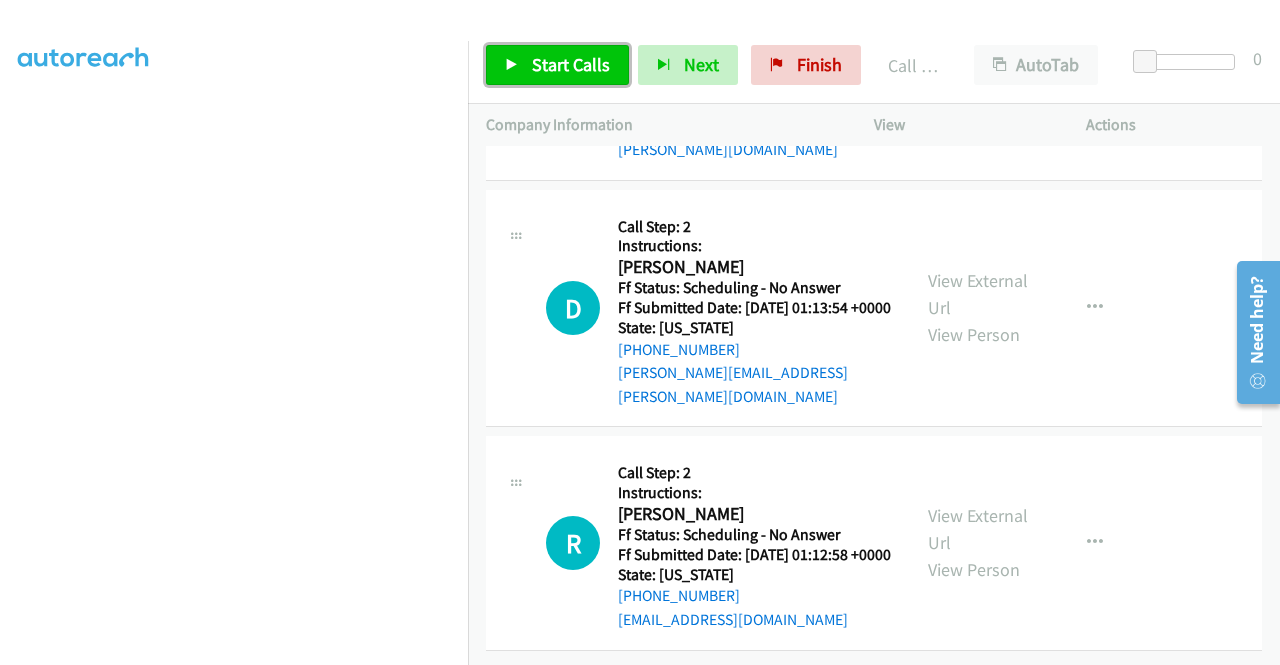 click on "Start Calls" at bounding box center [571, 64] 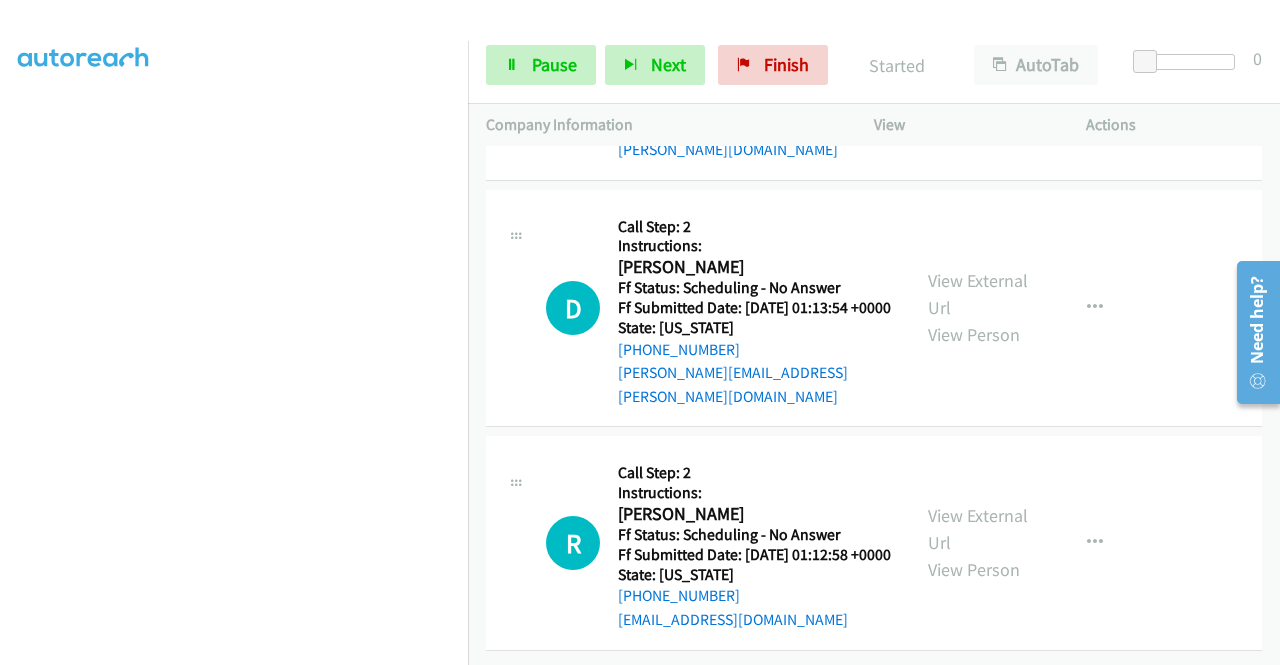 scroll, scrollTop: 16035, scrollLeft: 0, axis: vertical 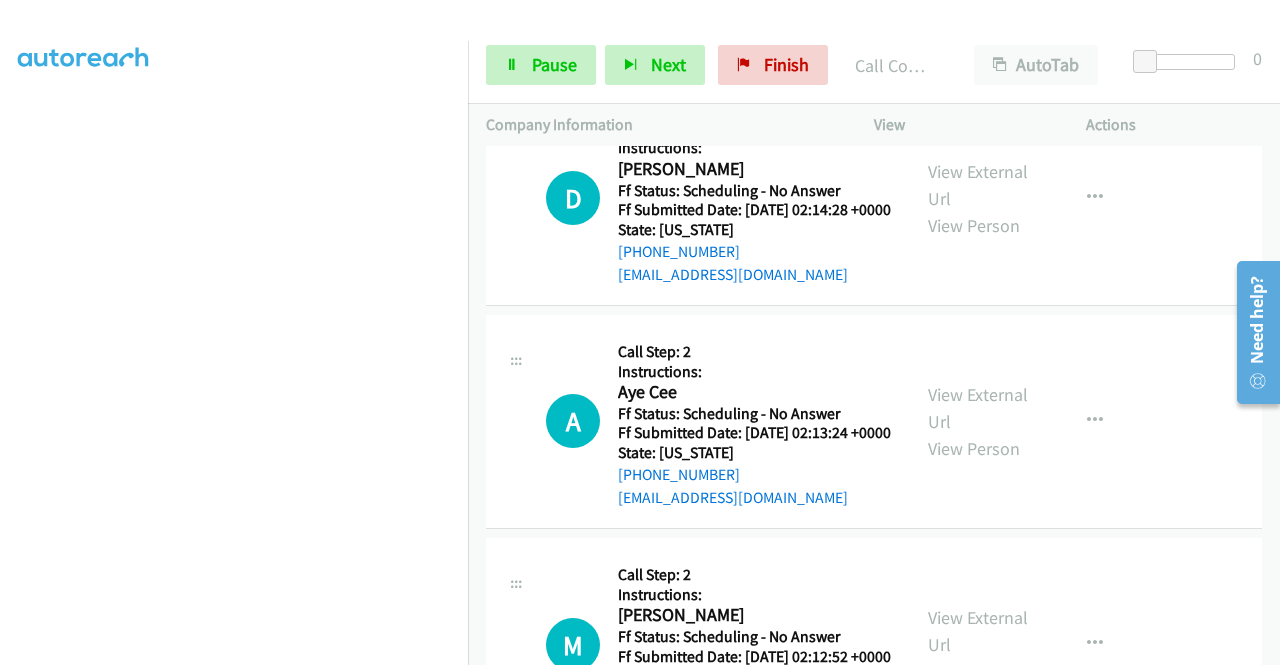 click on "View External Url" at bounding box center [978, -767] 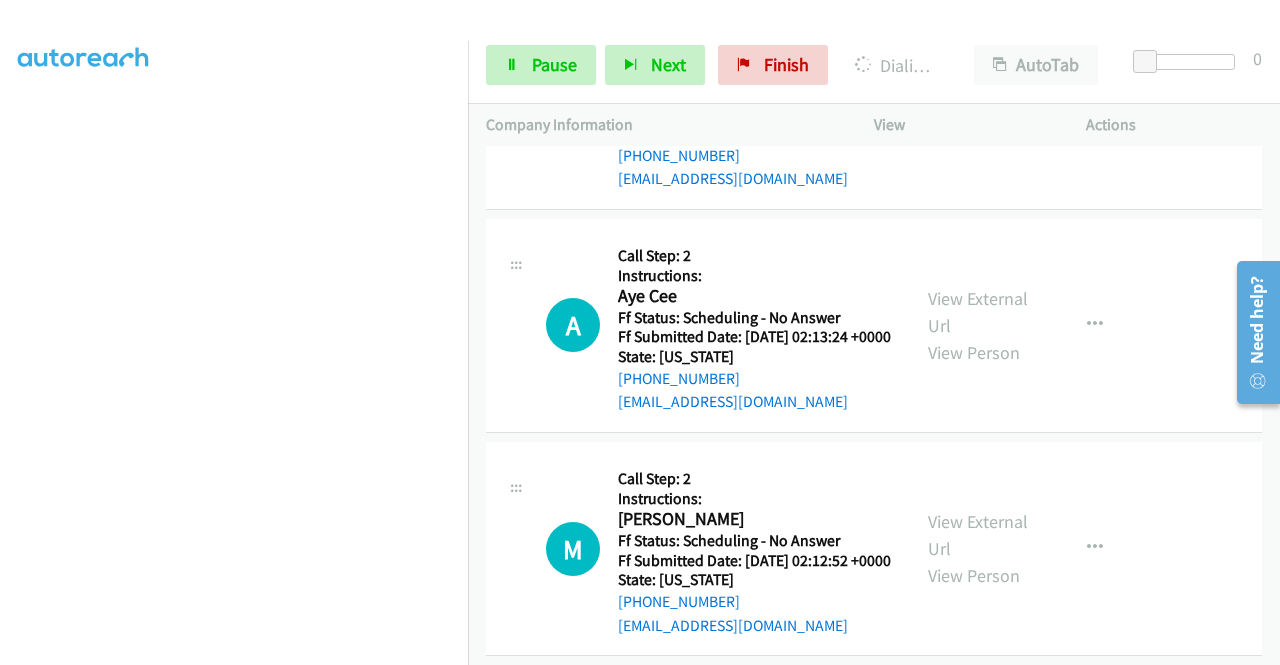 scroll, scrollTop: 16878, scrollLeft: 0, axis: vertical 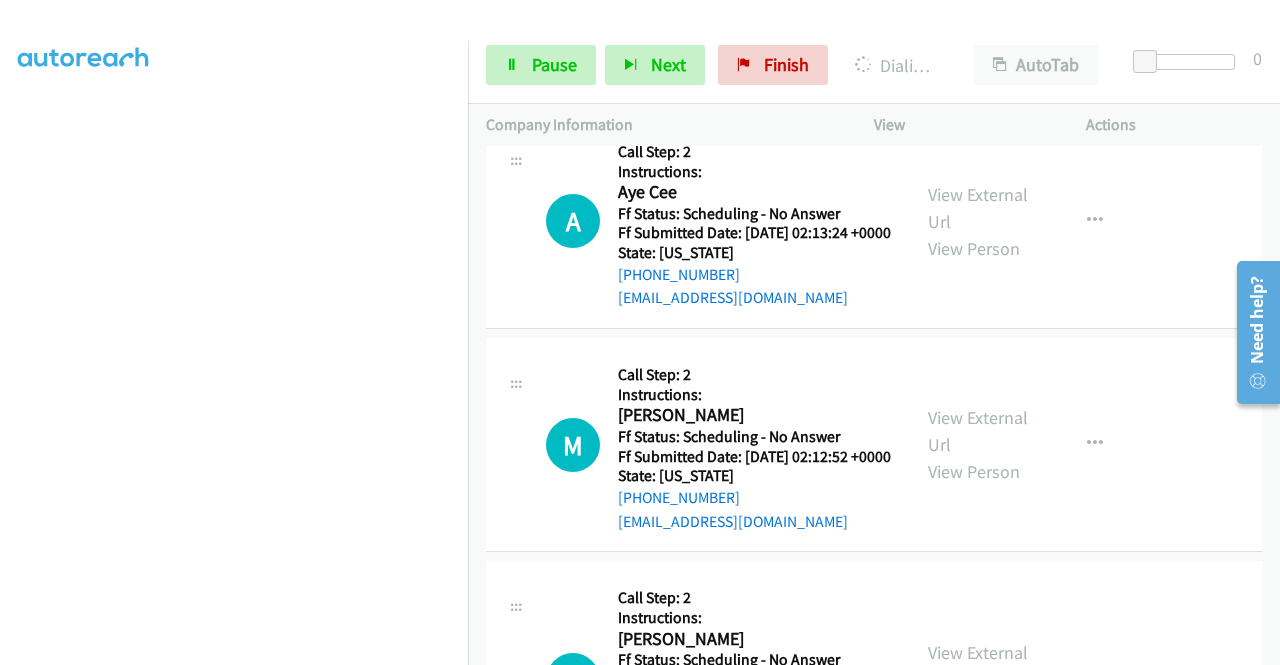 click on "View External Url" at bounding box center (978, -485) 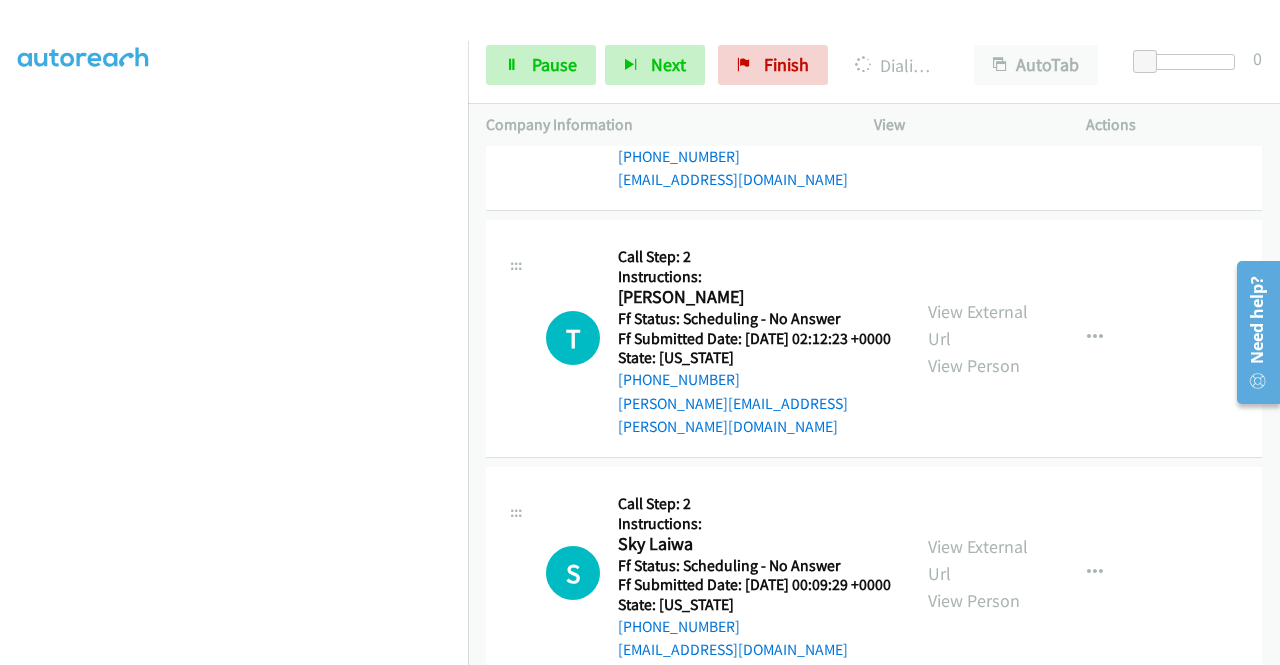 scroll, scrollTop: 17378, scrollLeft: 0, axis: vertical 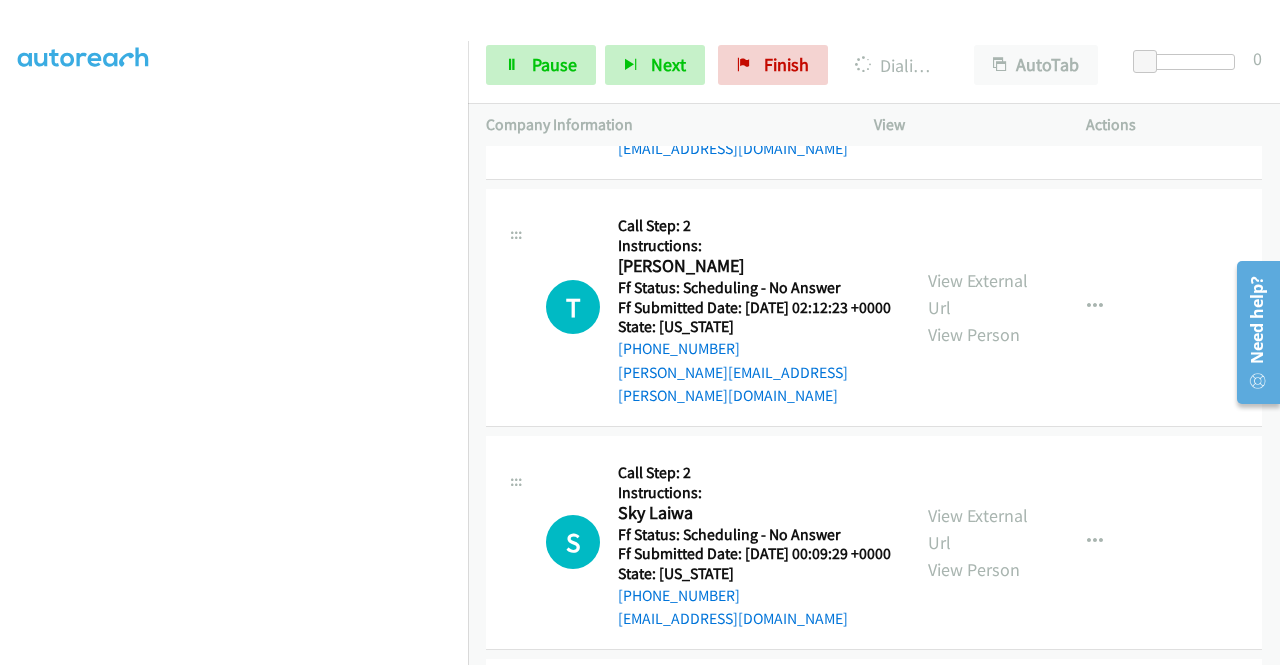 click on "View External Url" at bounding box center (978, -622) 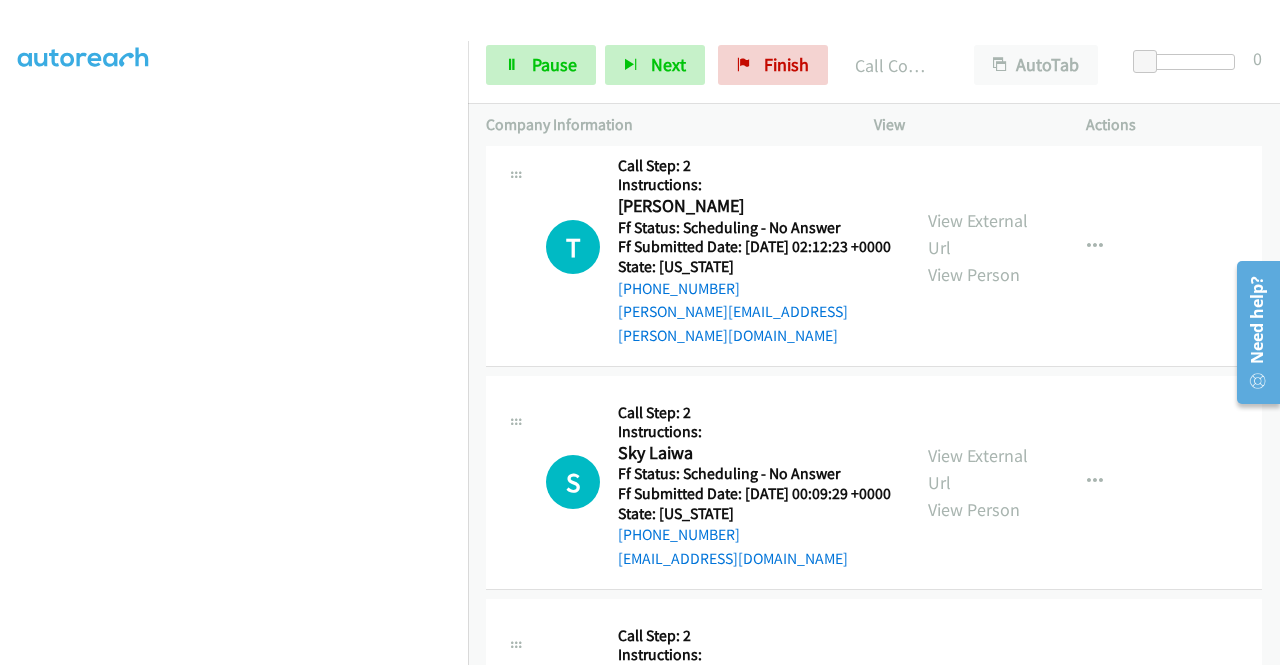 scroll, scrollTop: 17520, scrollLeft: 0, axis: vertical 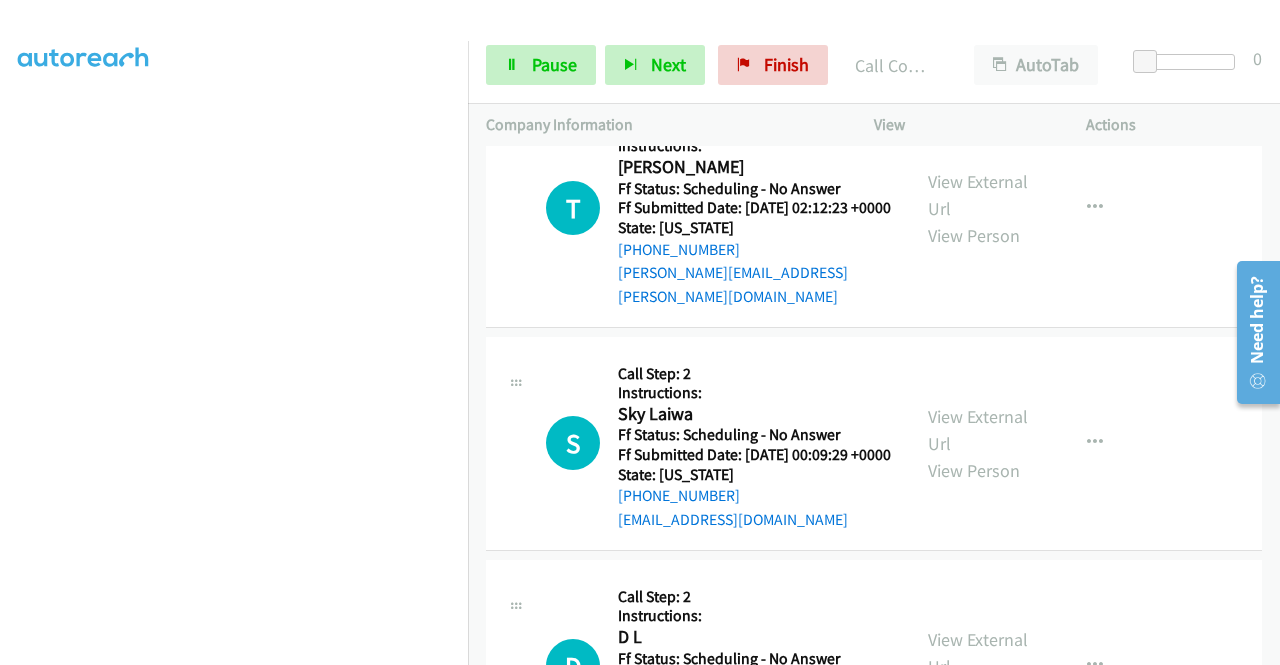 click on "View External Url" at bounding box center (978, -487) 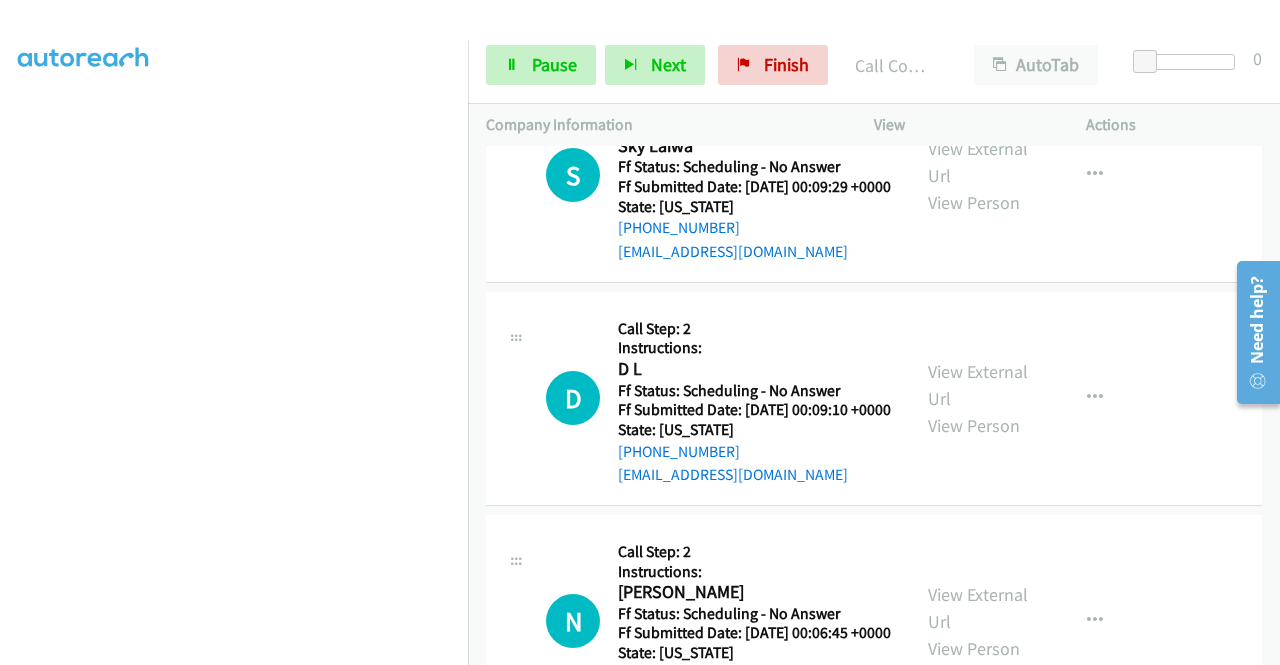 scroll, scrollTop: 17820, scrollLeft: 0, axis: vertical 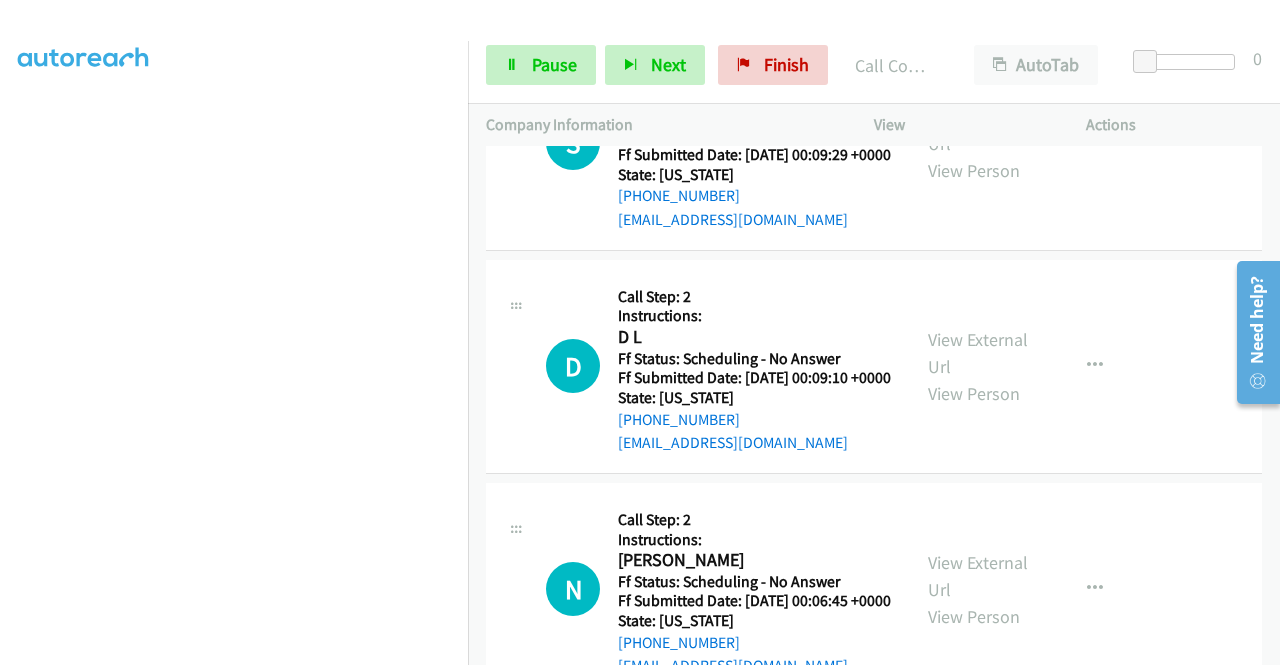 click on "View External Url" at bounding box center (978, -564) 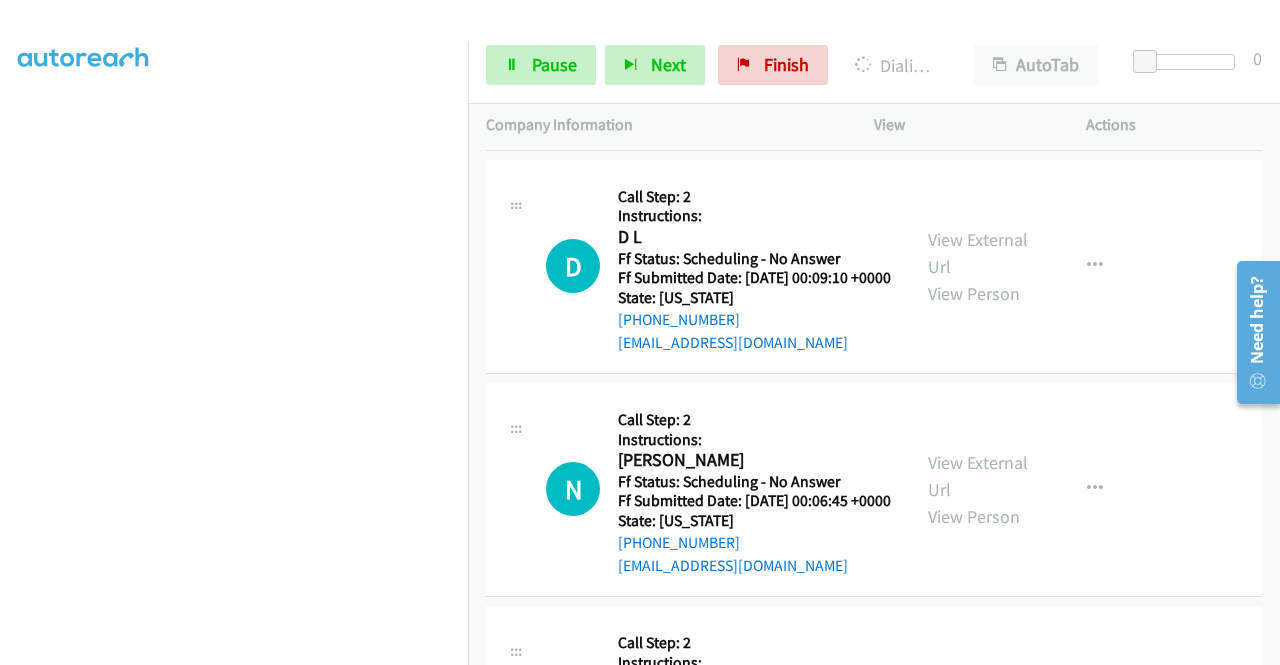 scroll, scrollTop: 17962, scrollLeft: 0, axis: vertical 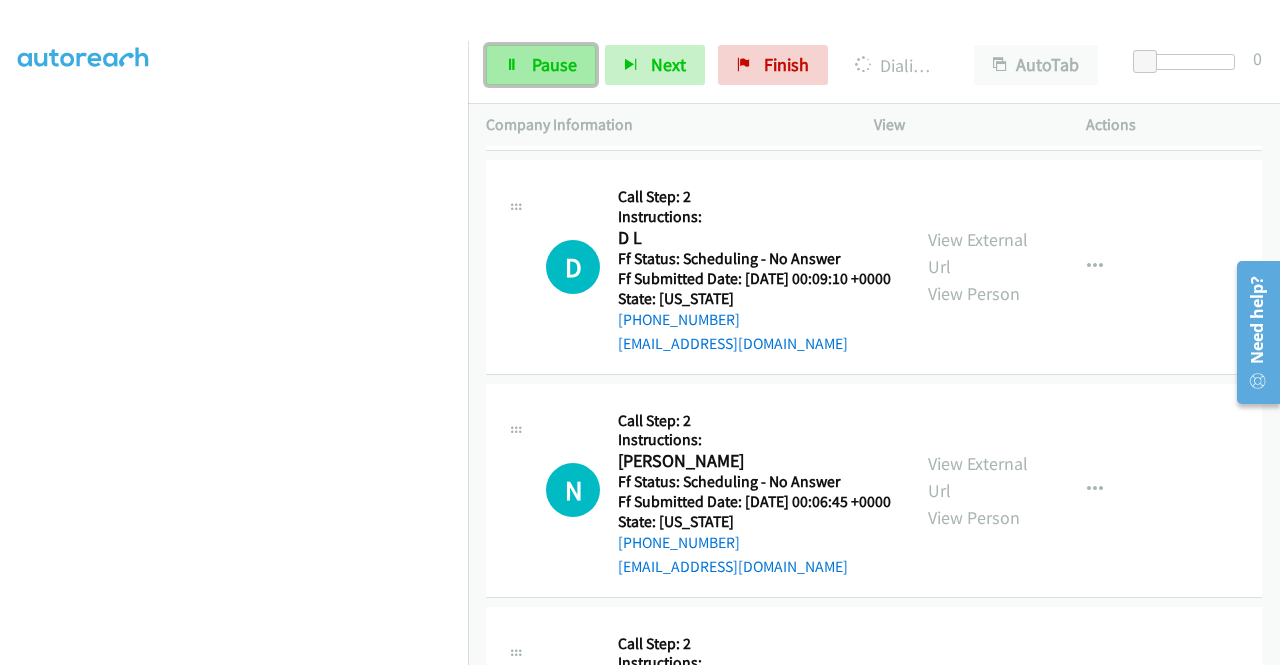 click on "Pause" at bounding box center (541, 65) 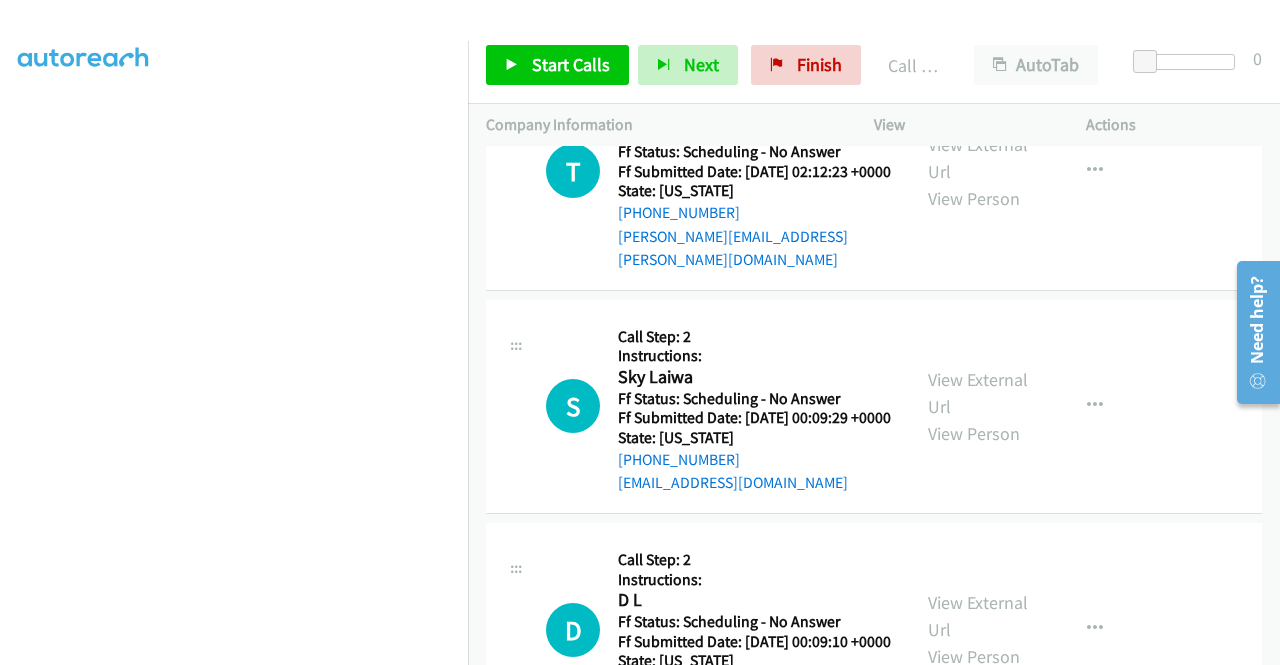 scroll, scrollTop: 17862, scrollLeft: 0, axis: vertical 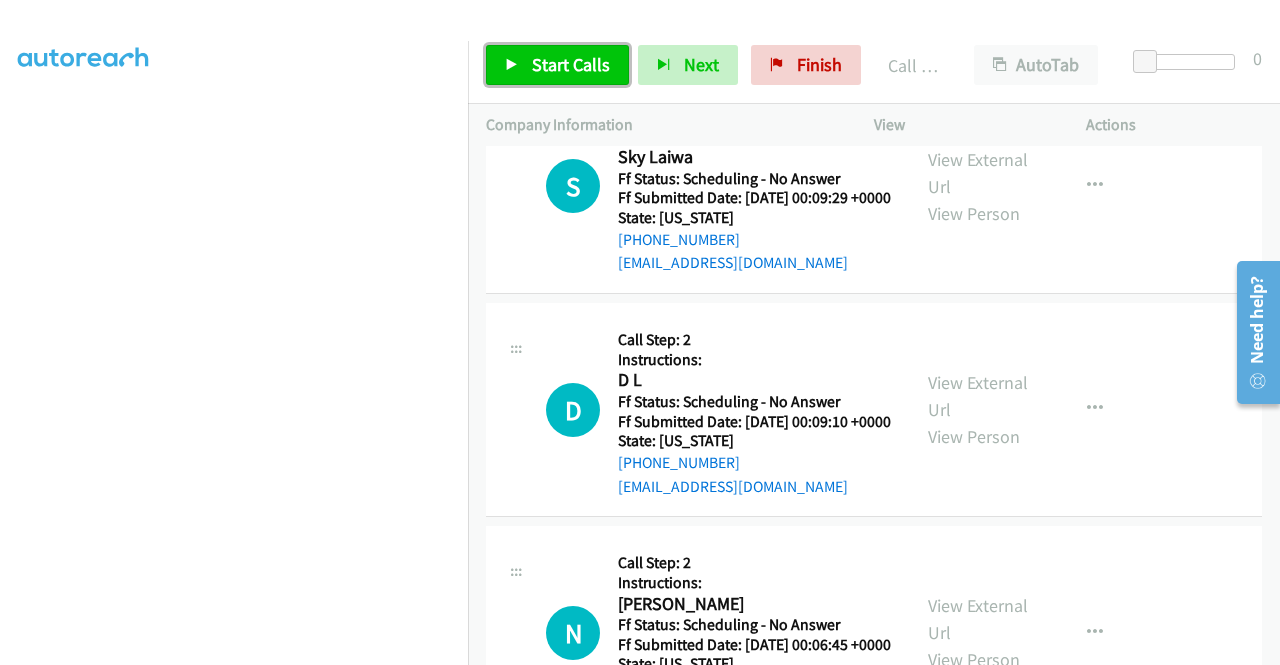 click on "Start Calls" at bounding box center (571, 64) 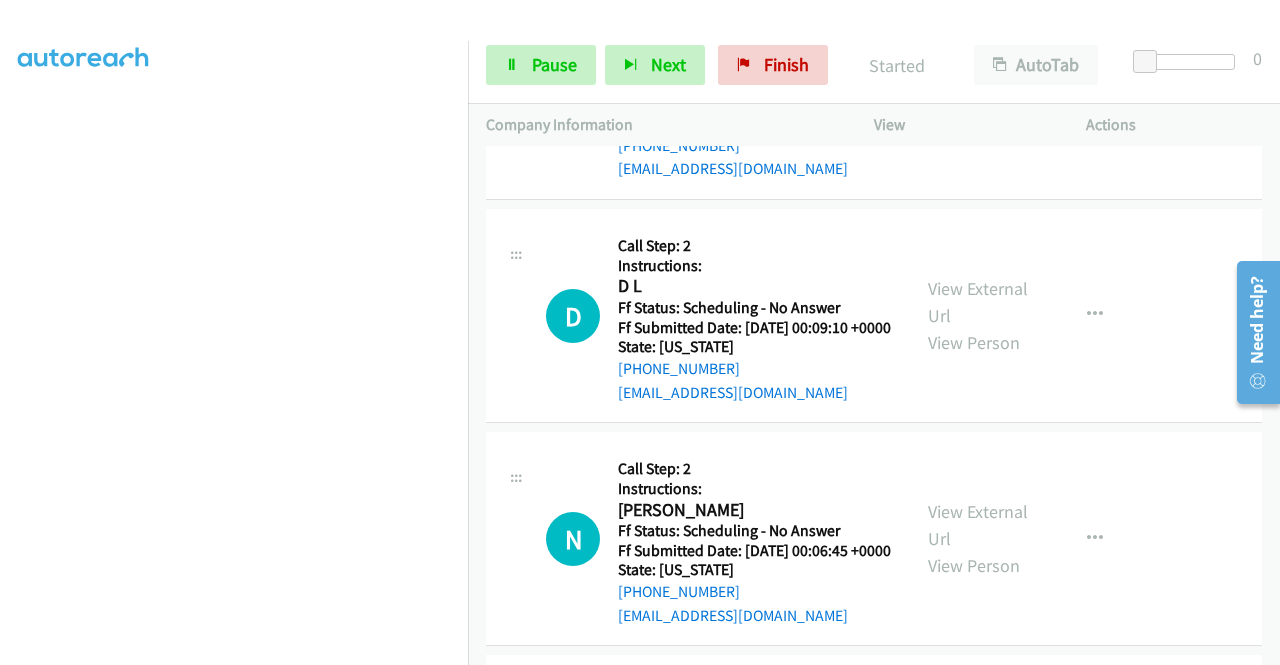 scroll, scrollTop: 18162, scrollLeft: 0, axis: vertical 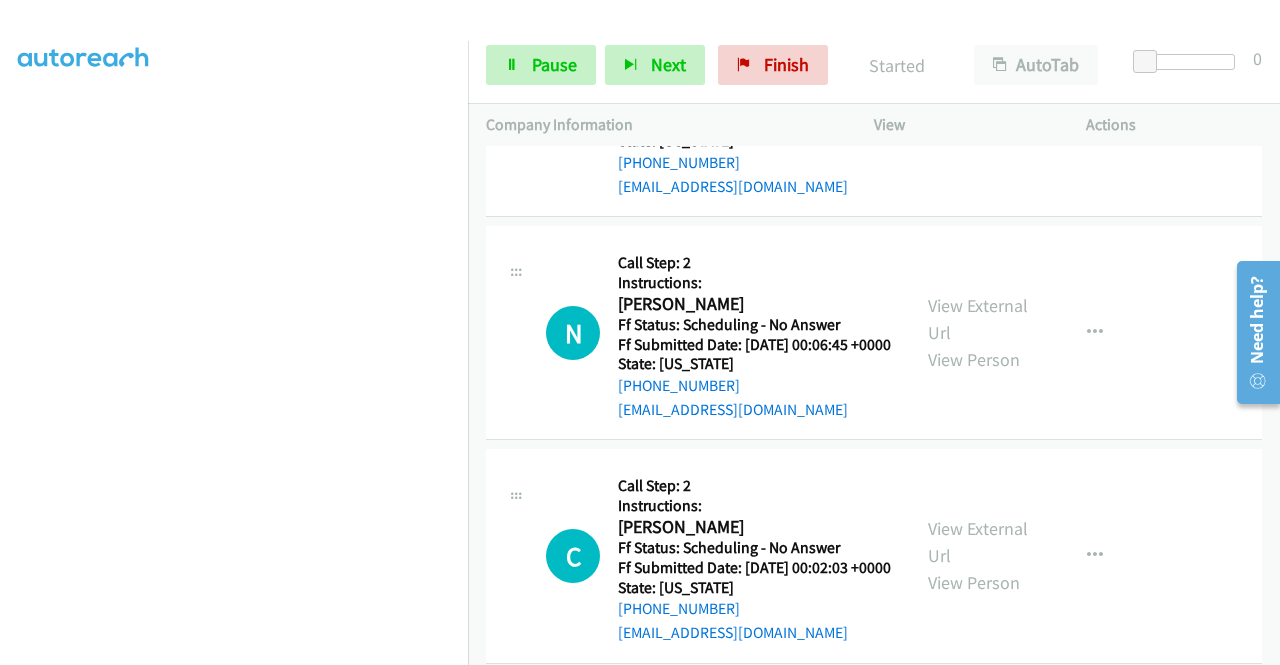 click on "View External Url" at bounding box center (978, -597) 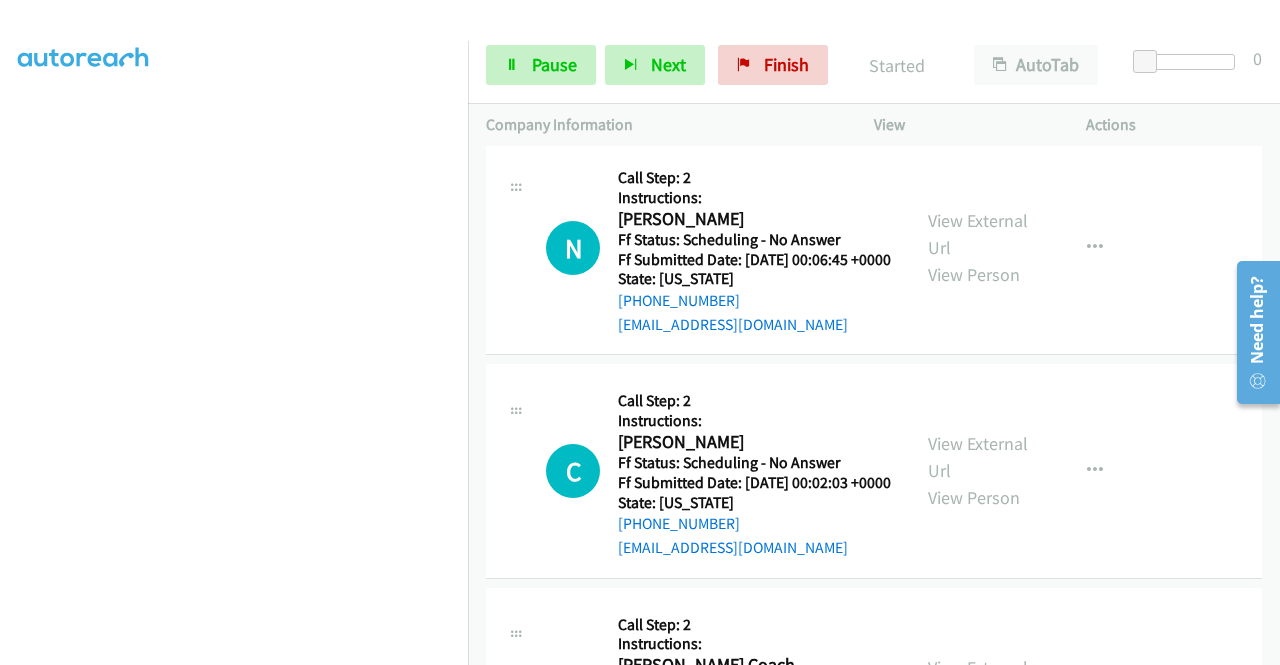scroll, scrollTop: 18462, scrollLeft: 0, axis: vertical 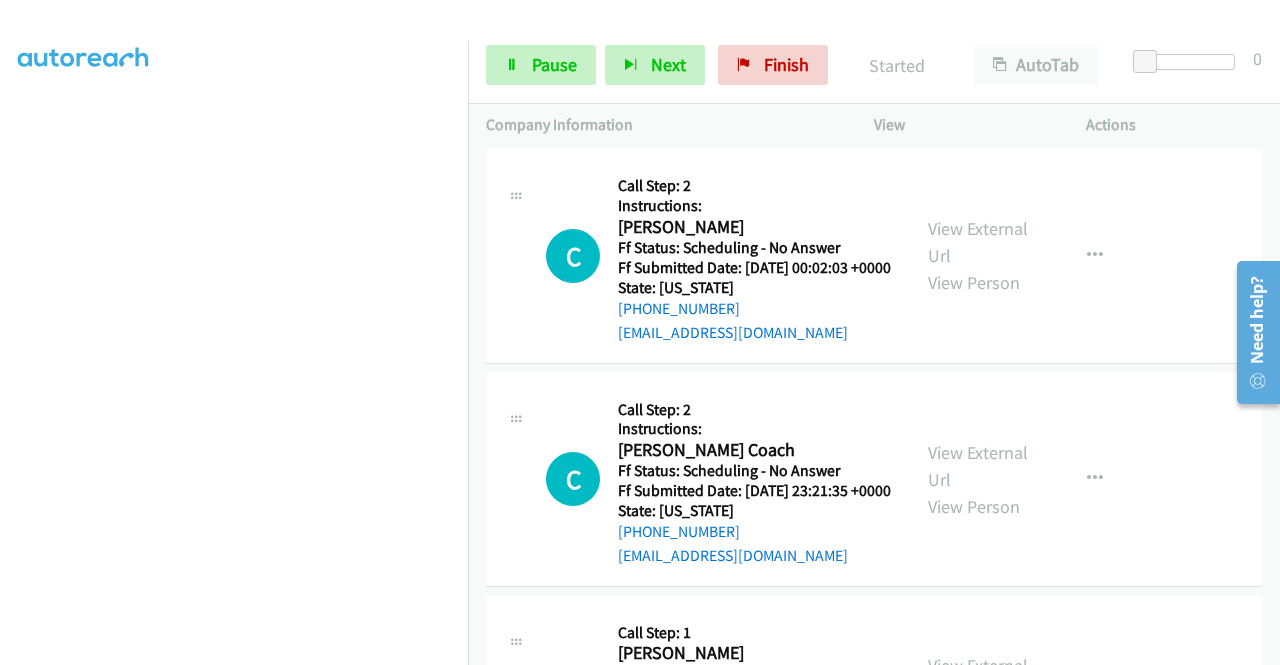 click on "View External Url" at bounding box center (978, -662) 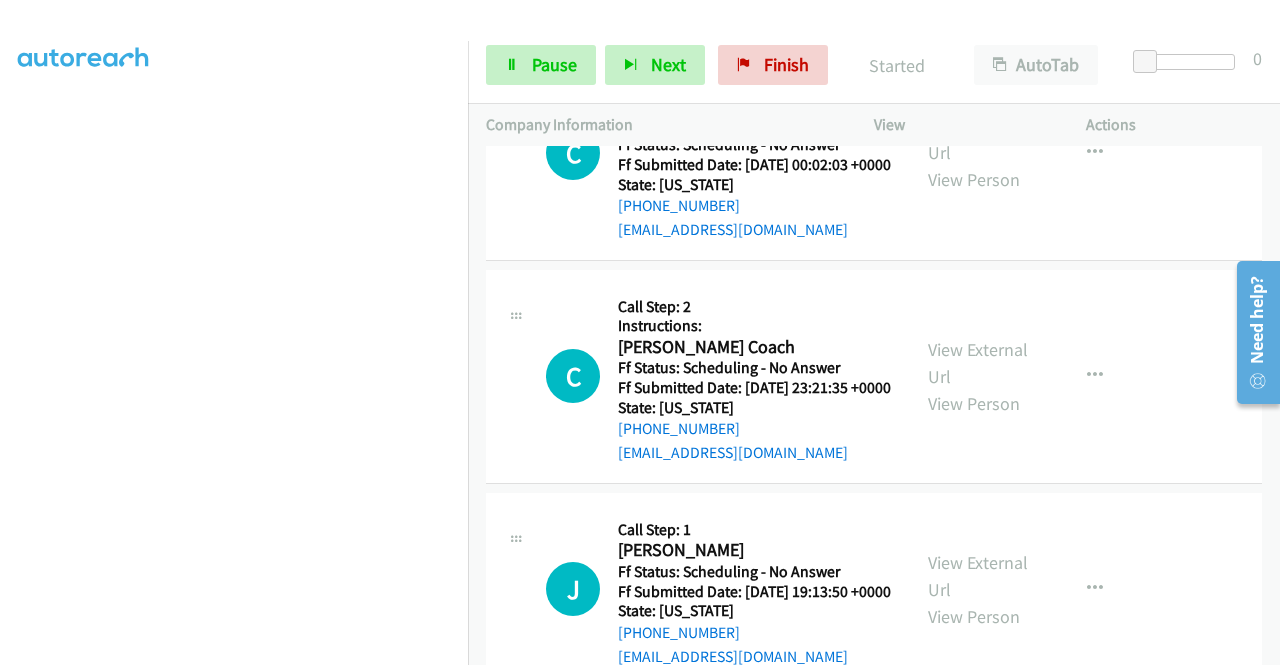 scroll, scrollTop: 18662, scrollLeft: 0, axis: vertical 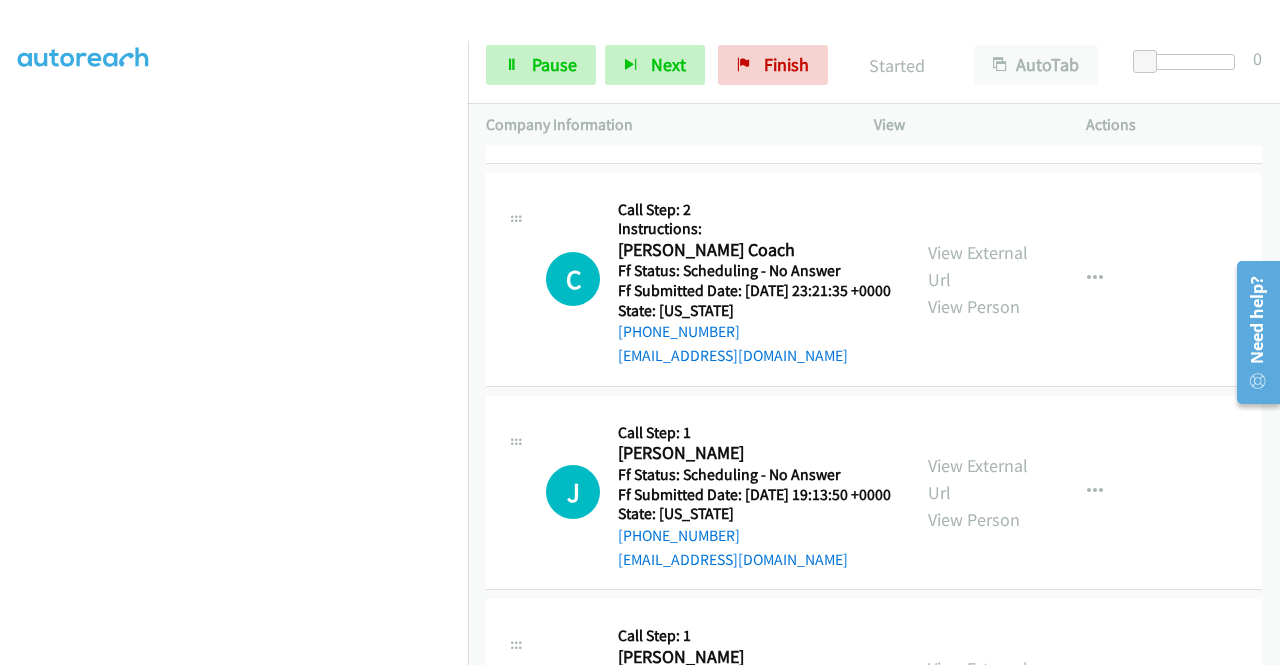 click on "View External Url" at bounding box center [978, -627] 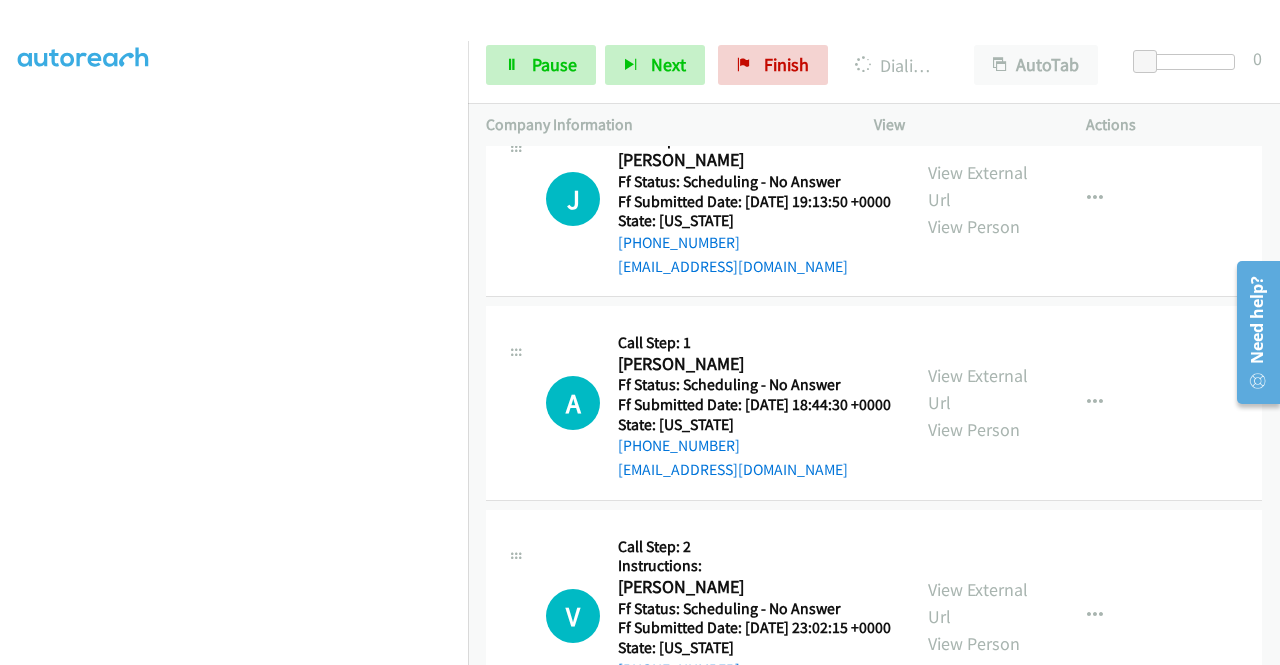 scroll, scrollTop: 18962, scrollLeft: 0, axis: vertical 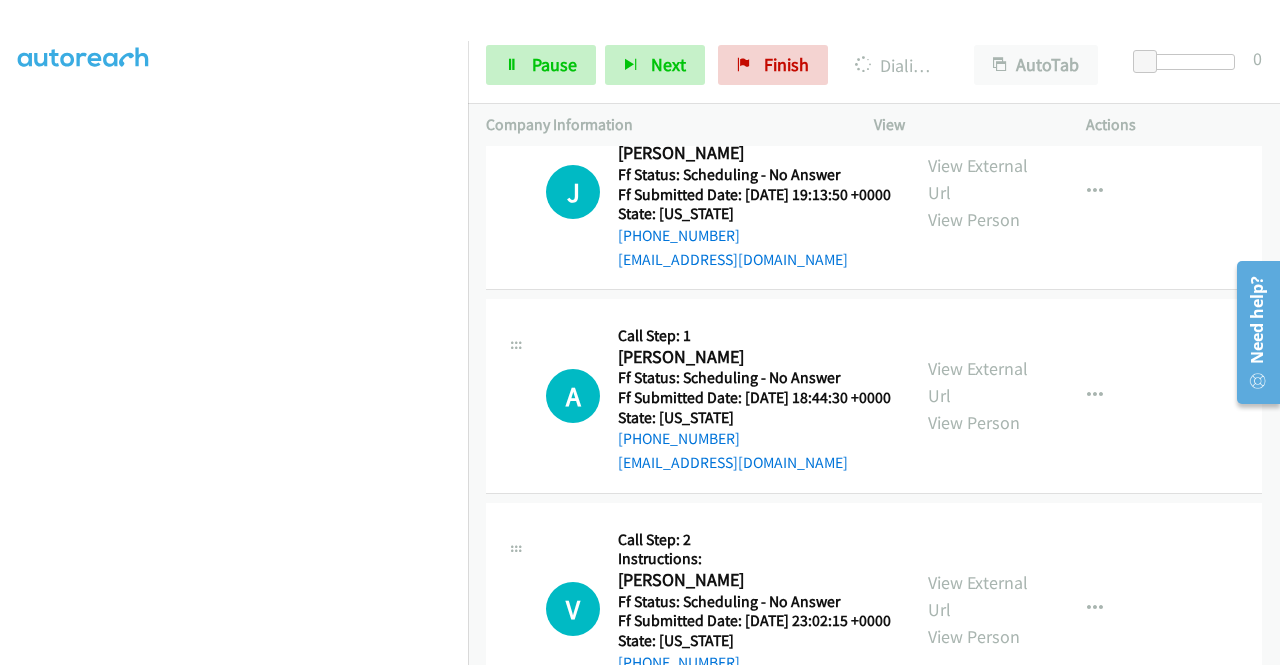 click on "View External Url" at bounding box center (978, -704) 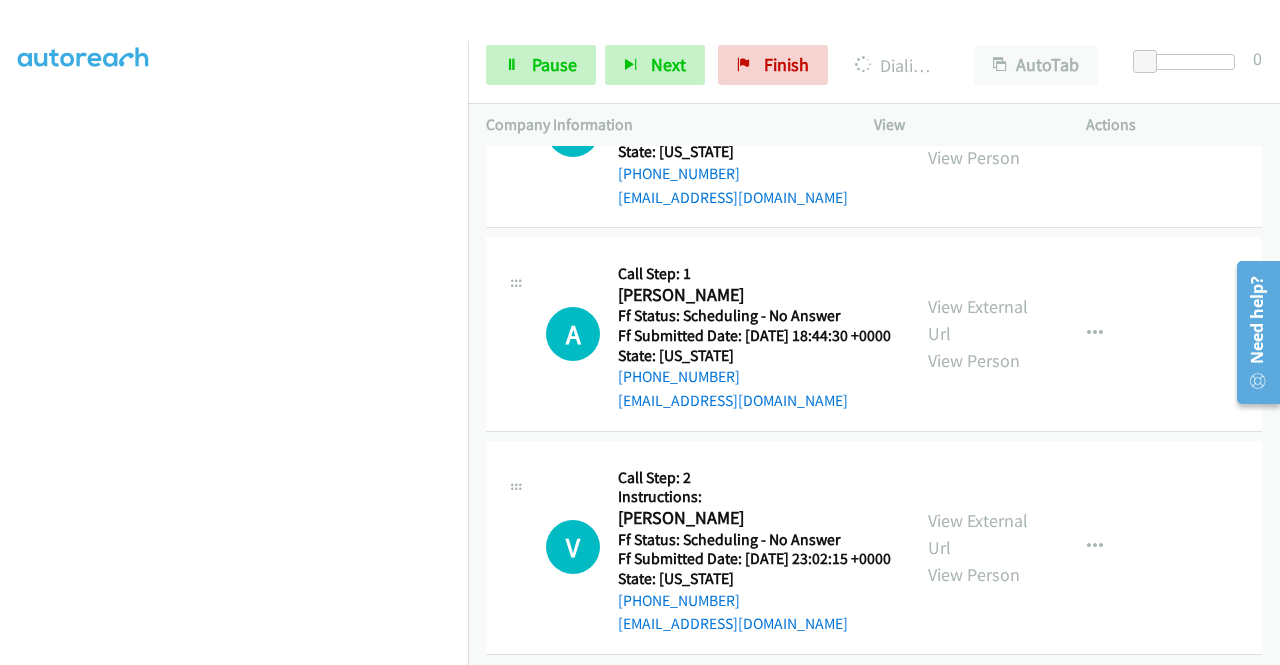 scroll, scrollTop: 19162, scrollLeft: 0, axis: vertical 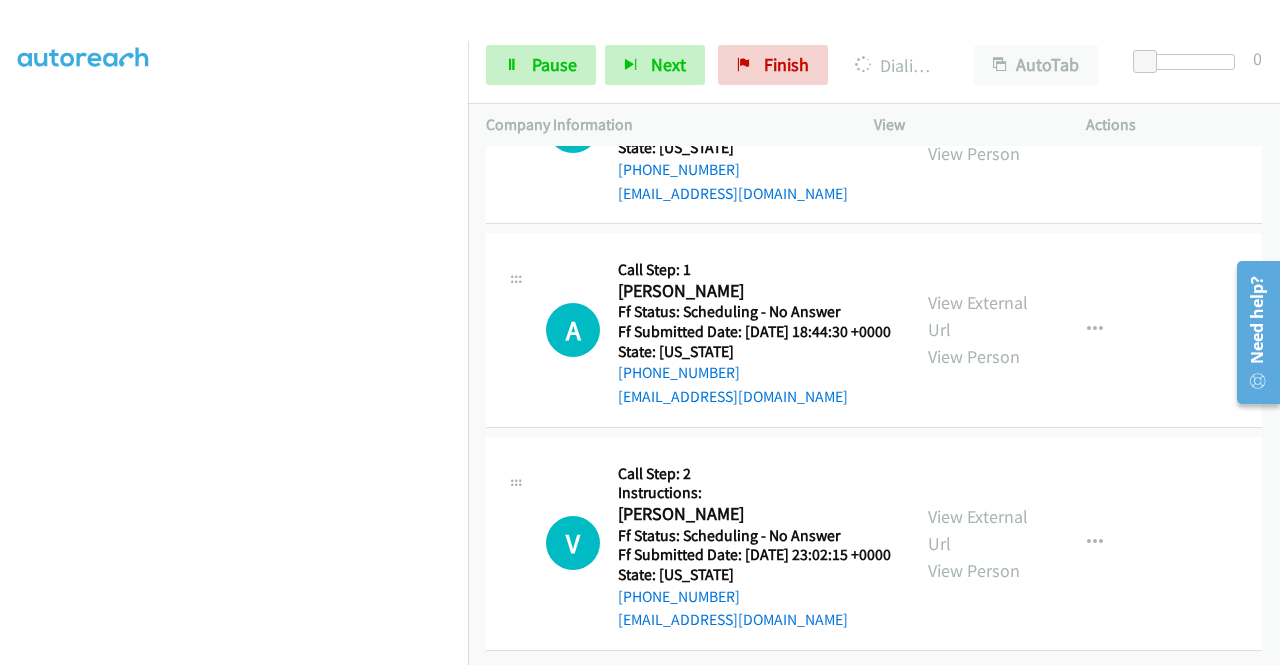 click on "View External Url" at bounding box center [978, -547] 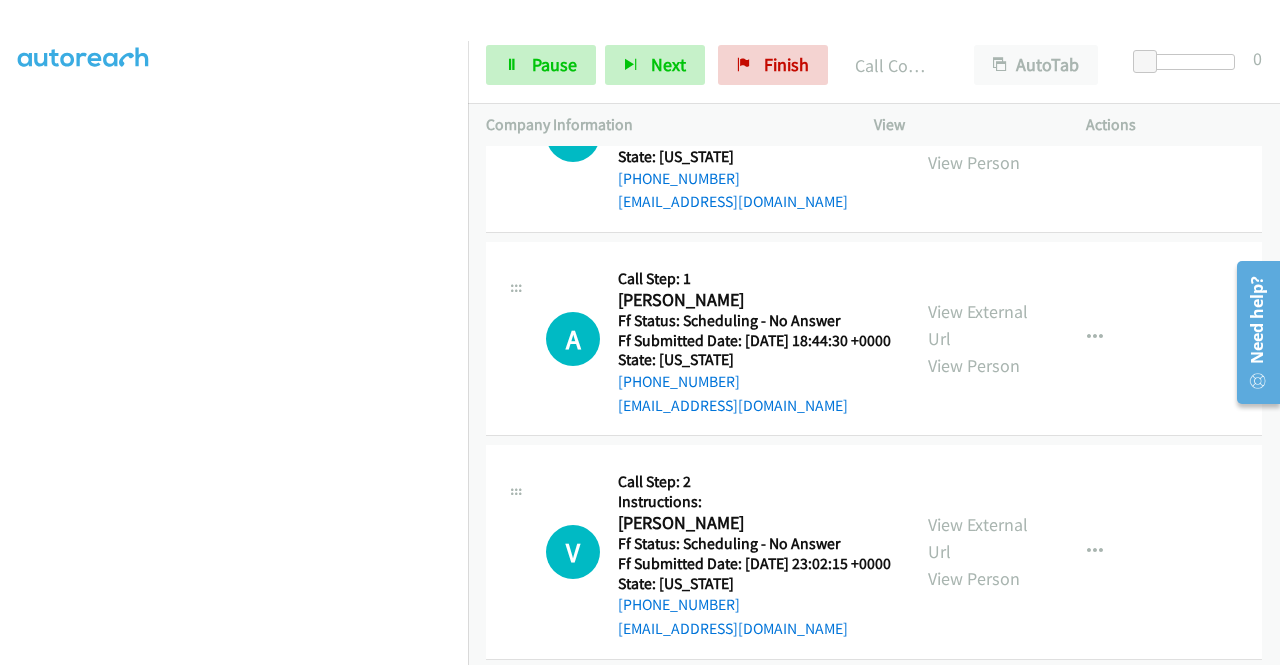 scroll, scrollTop: 19104, scrollLeft: 0, axis: vertical 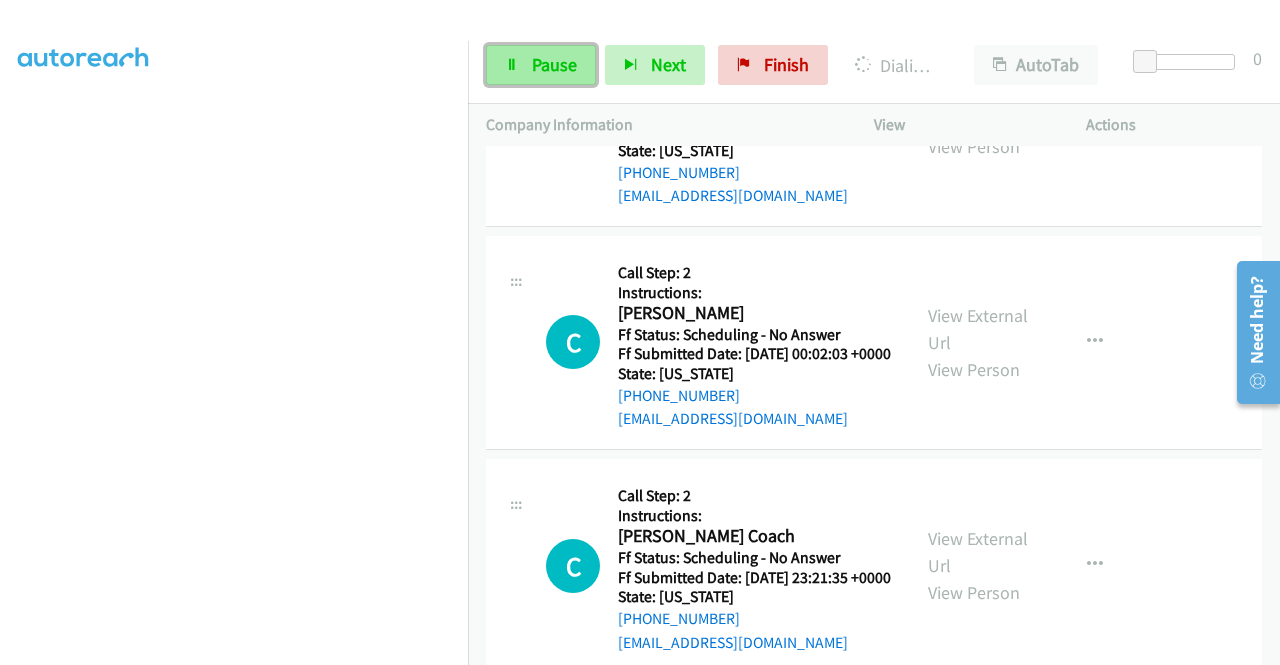 click on "Pause" at bounding box center [554, 64] 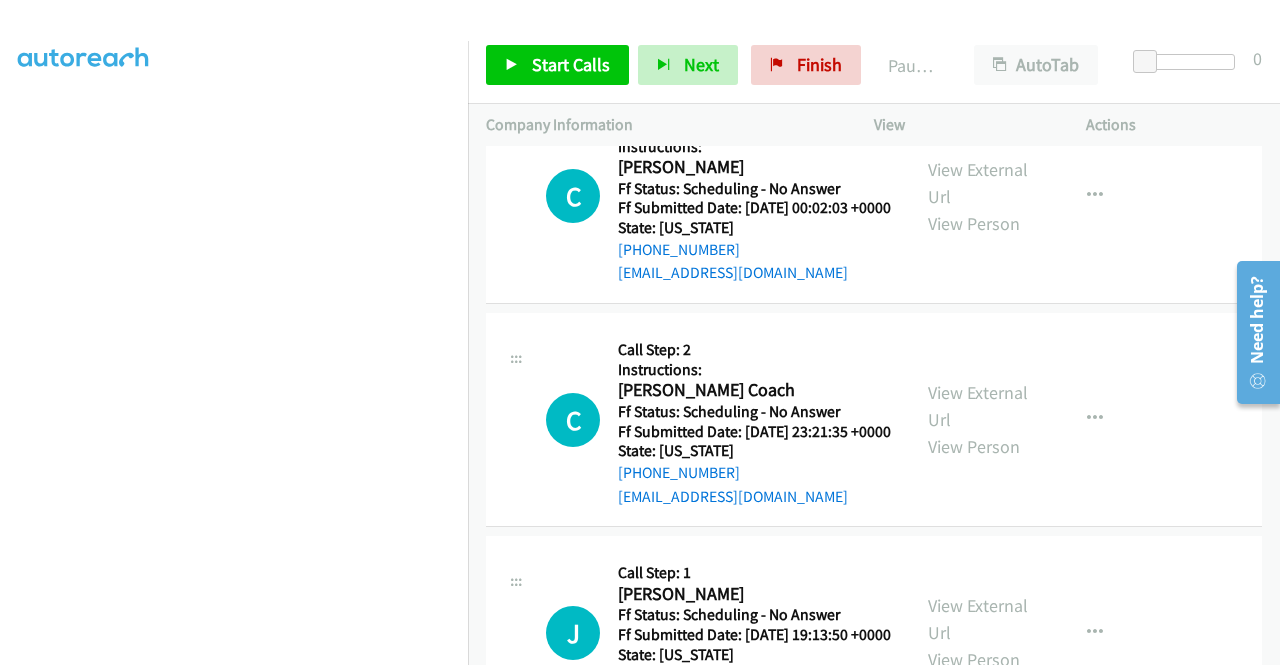scroll, scrollTop: 18846, scrollLeft: 0, axis: vertical 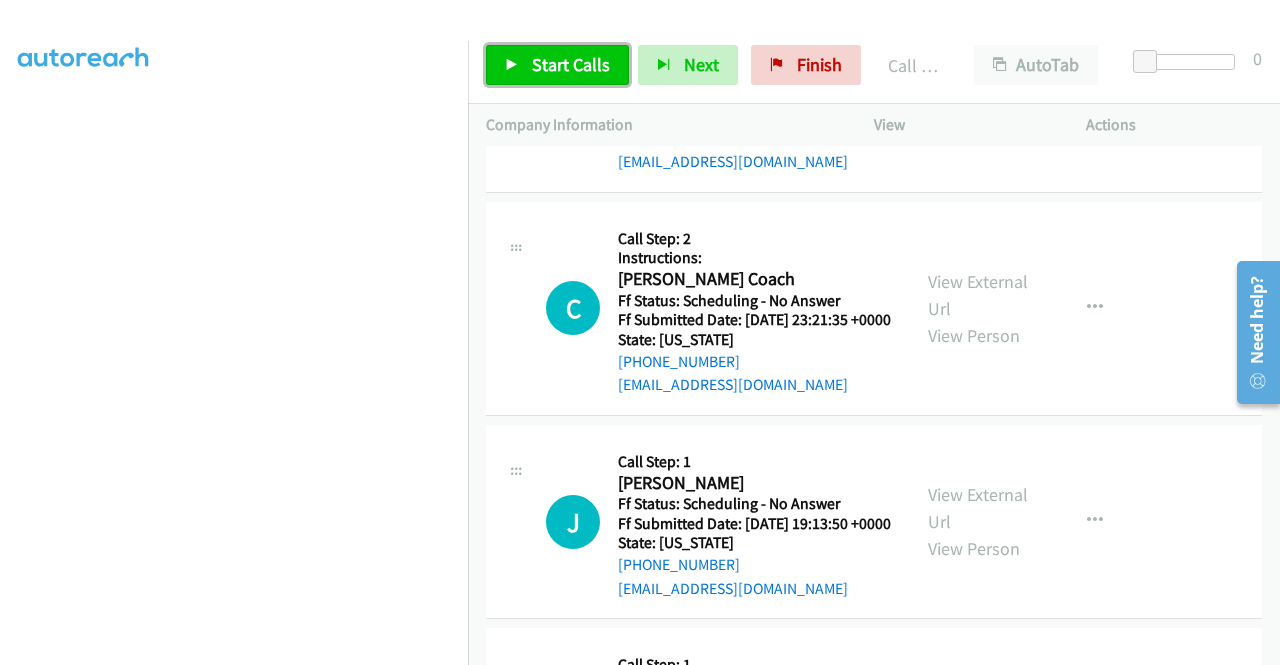 click at bounding box center (512, 66) 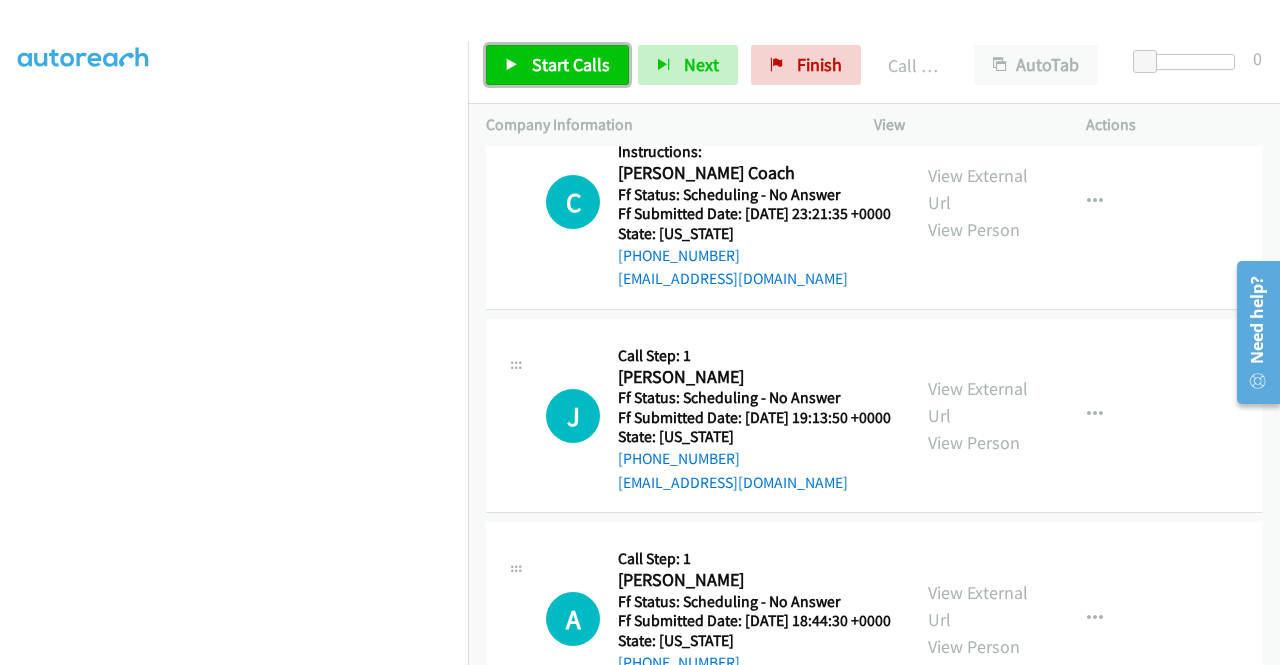 scroll, scrollTop: 19046, scrollLeft: 0, axis: vertical 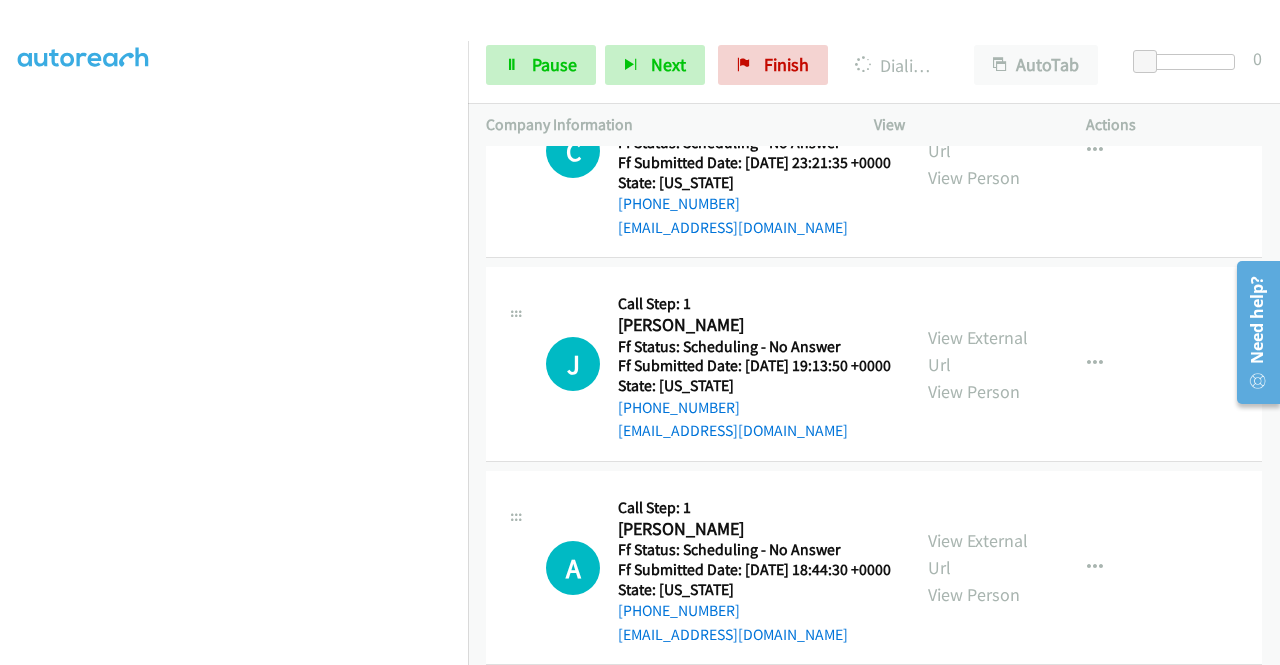 click on "S
Callback Scheduled
Call Step: 2
Instructions:
[PERSON_NAME]
America/Los_Angeles
Ff Status: Scheduling - No Answer
Ff Submitted Date: [DATE] 00:09:29 +0000
State: [US_STATE]
[PHONE_NUMBER]
[EMAIL_ADDRESS][DOMAIN_NAME]
Call was successful?
View External Url
View Person
View External Url
Email
Schedule/Manage Callback
Skip Call
Add to do not call list" at bounding box center [874, -806] 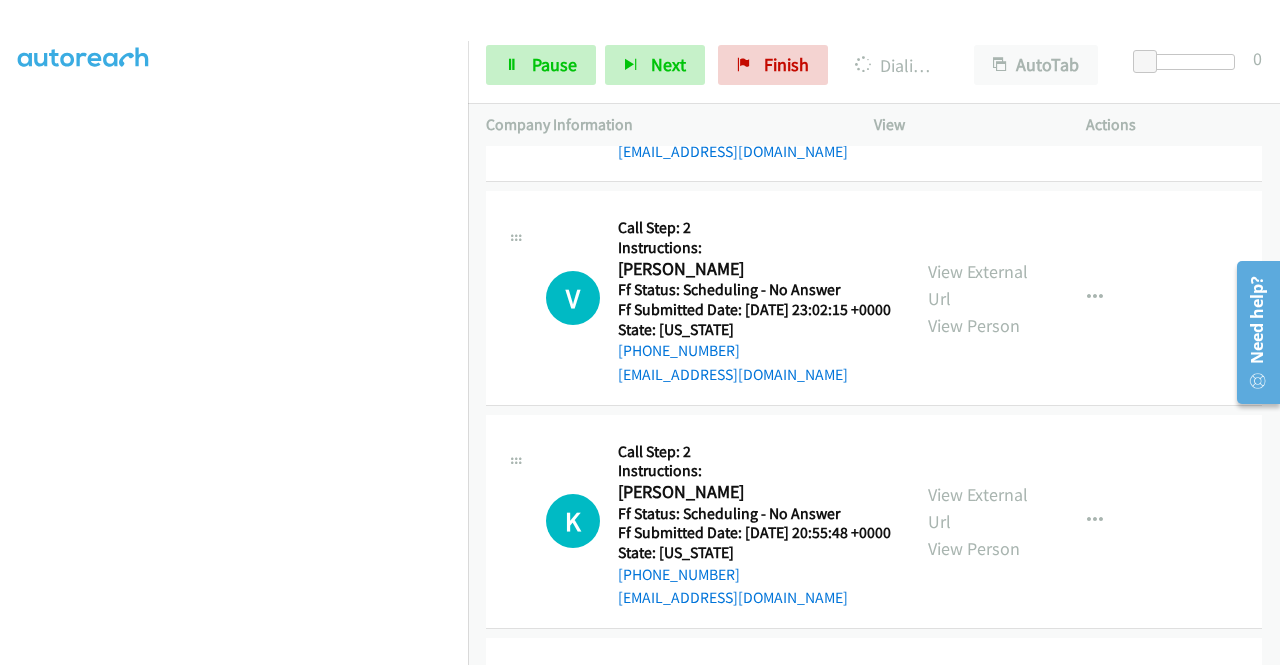 scroll, scrollTop: 19646, scrollLeft: 0, axis: vertical 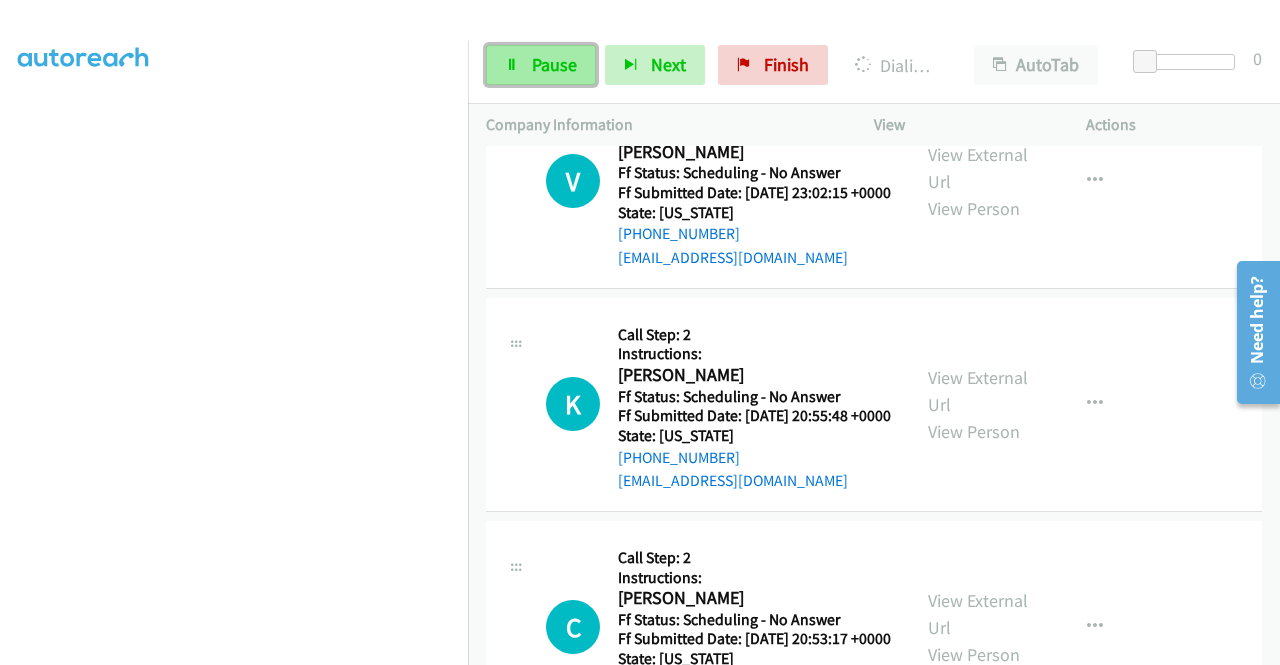 click on "Pause" at bounding box center (554, 64) 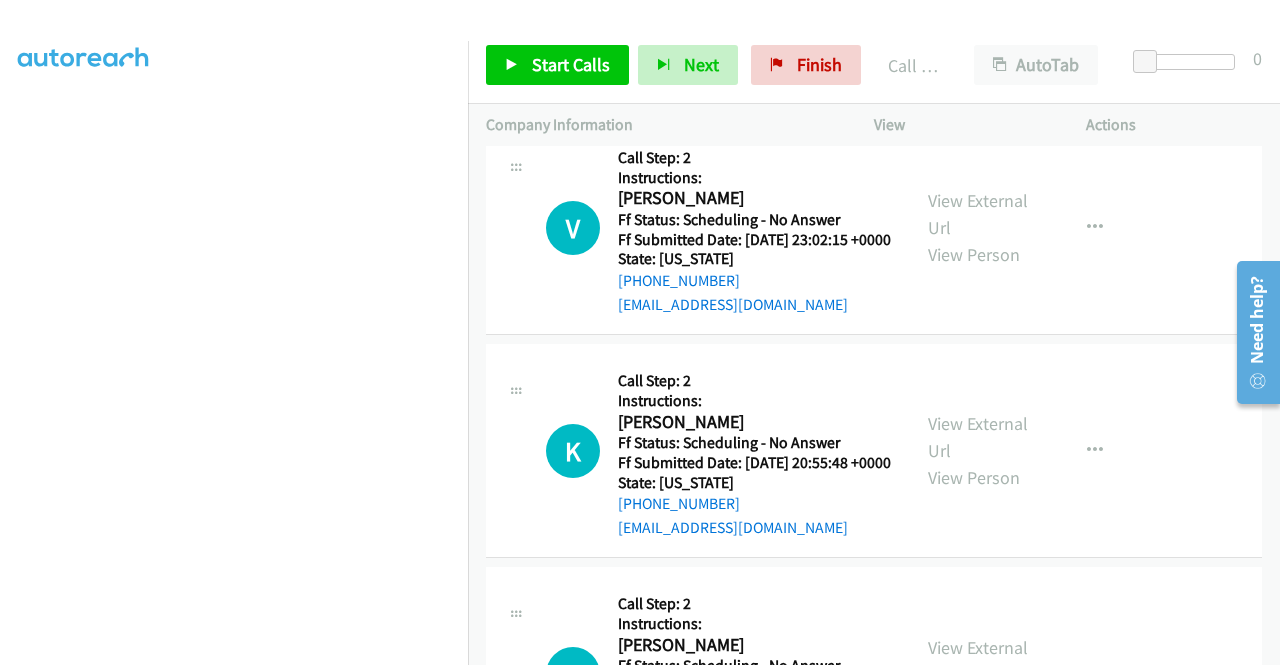 scroll, scrollTop: 19746, scrollLeft: 0, axis: vertical 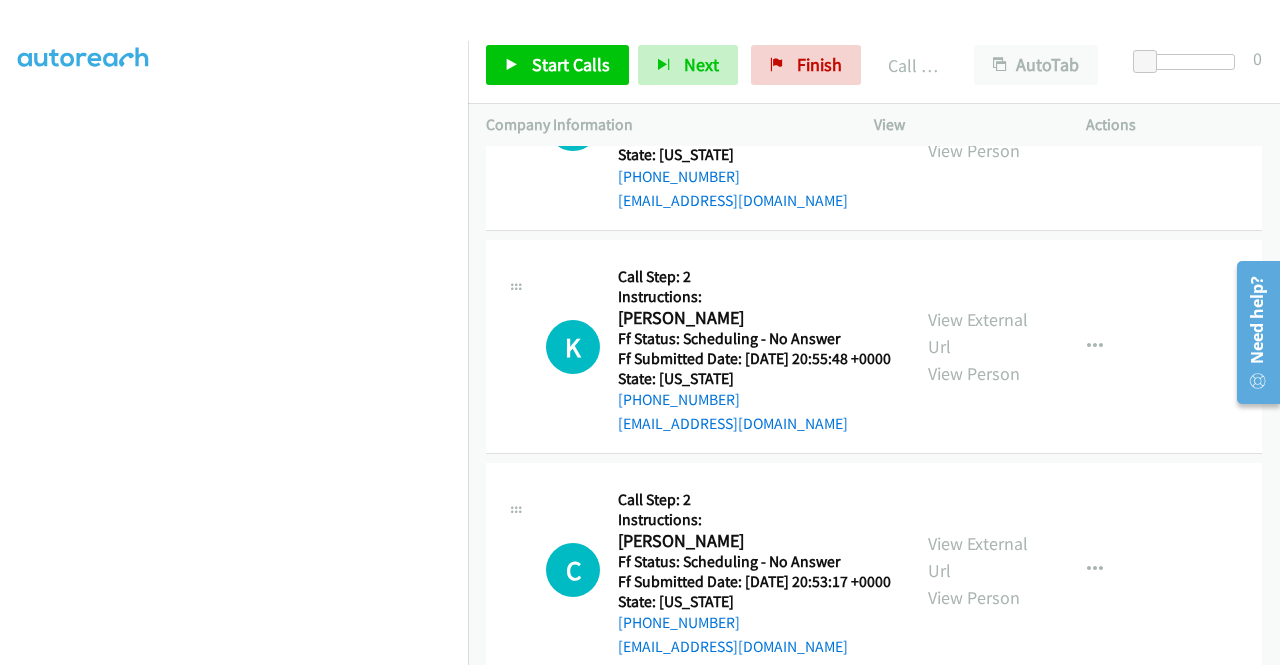 click on "View External Url" at bounding box center [978, -743] 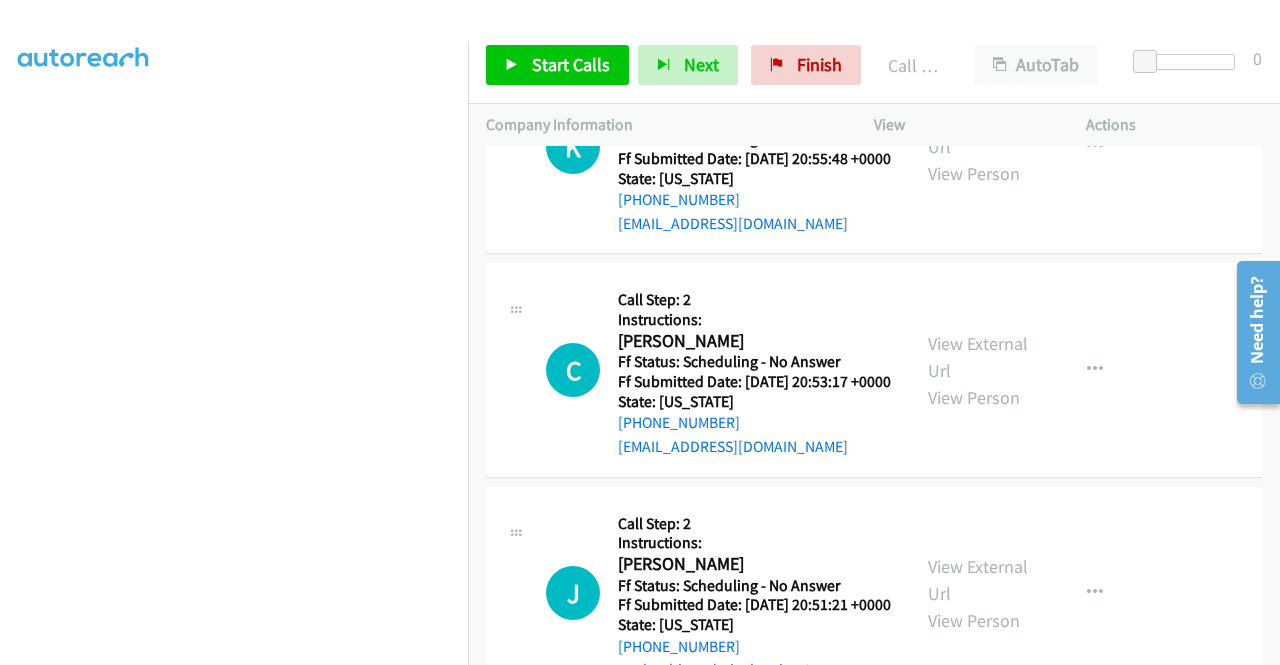 click on "View External Url" at bounding box center [978, -720] 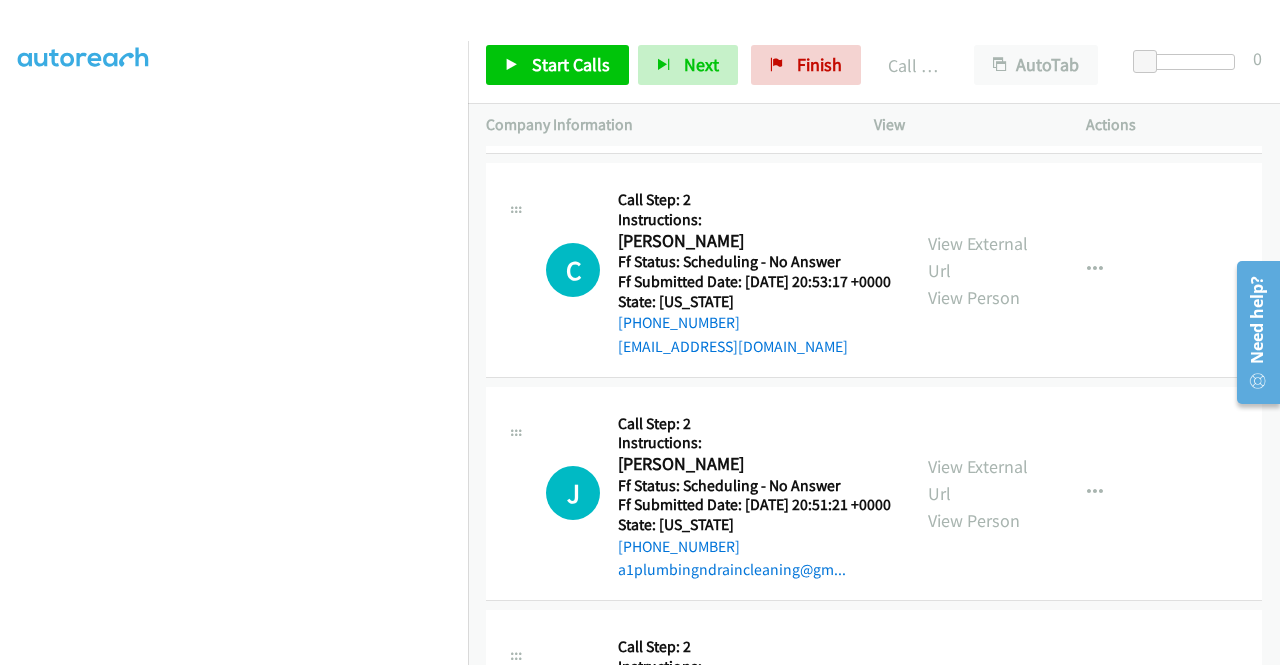 scroll, scrollTop: 20246, scrollLeft: 0, axis: vertical 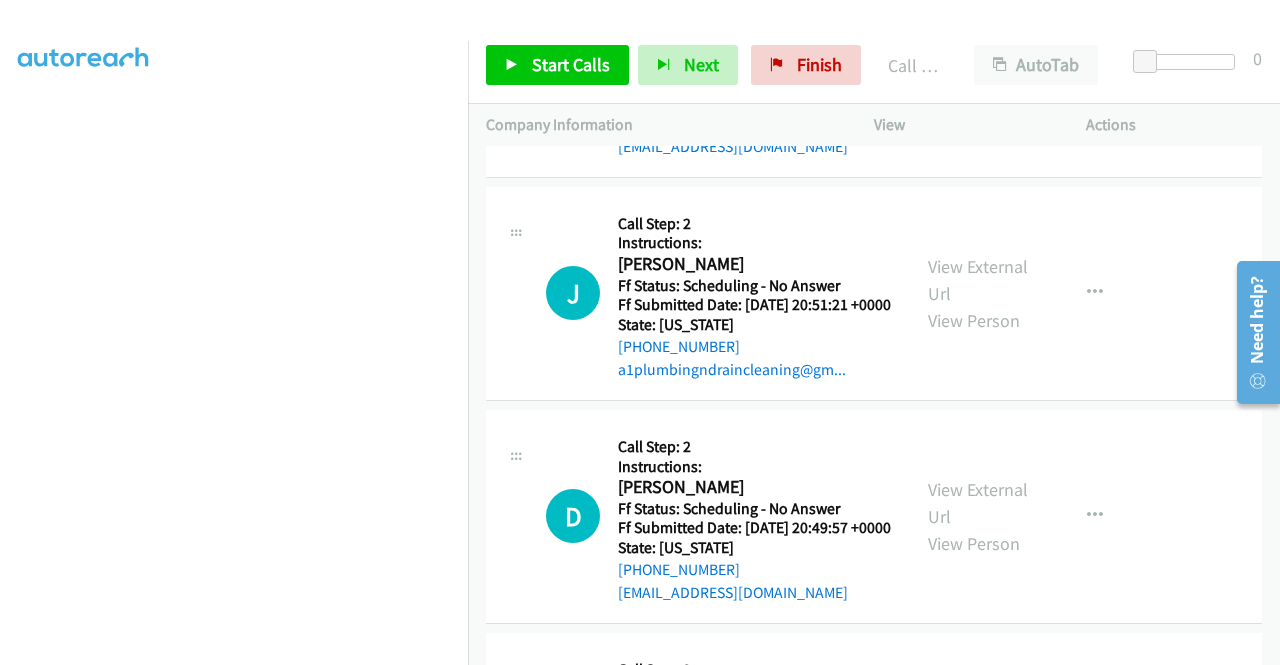 click on "View External Url" at bounding box center (978, -807) 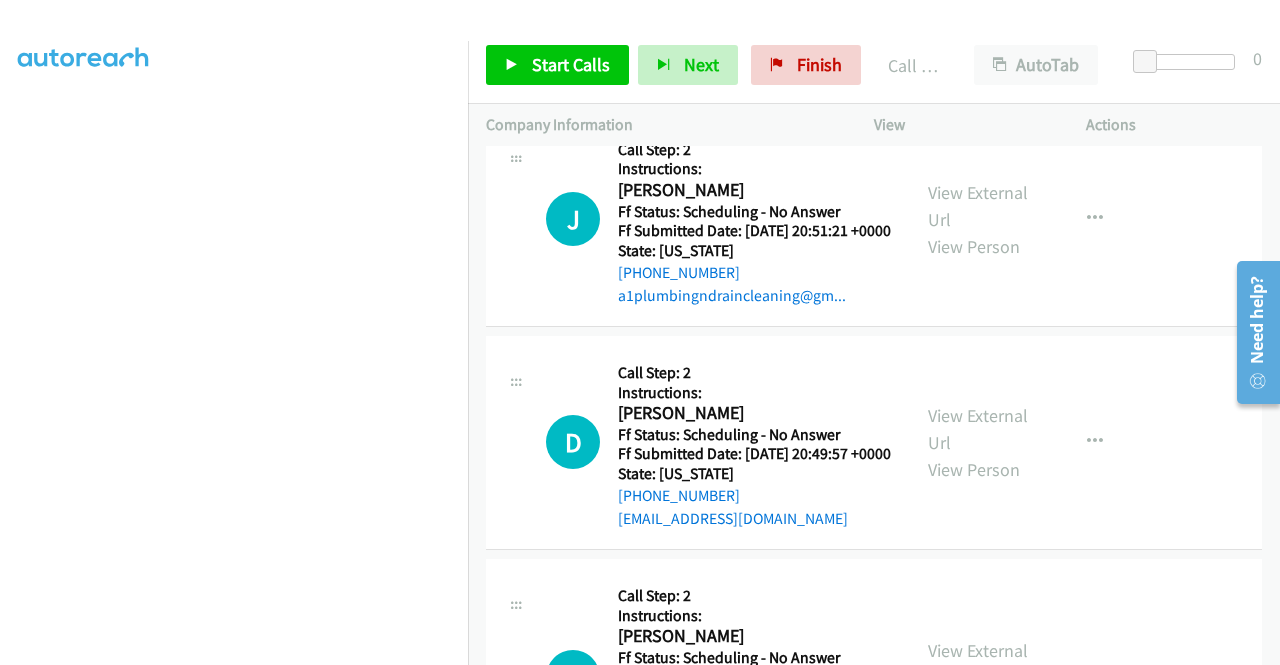 scroll, scrollTop: 20346, scrollLeft: 0, axis: vertical 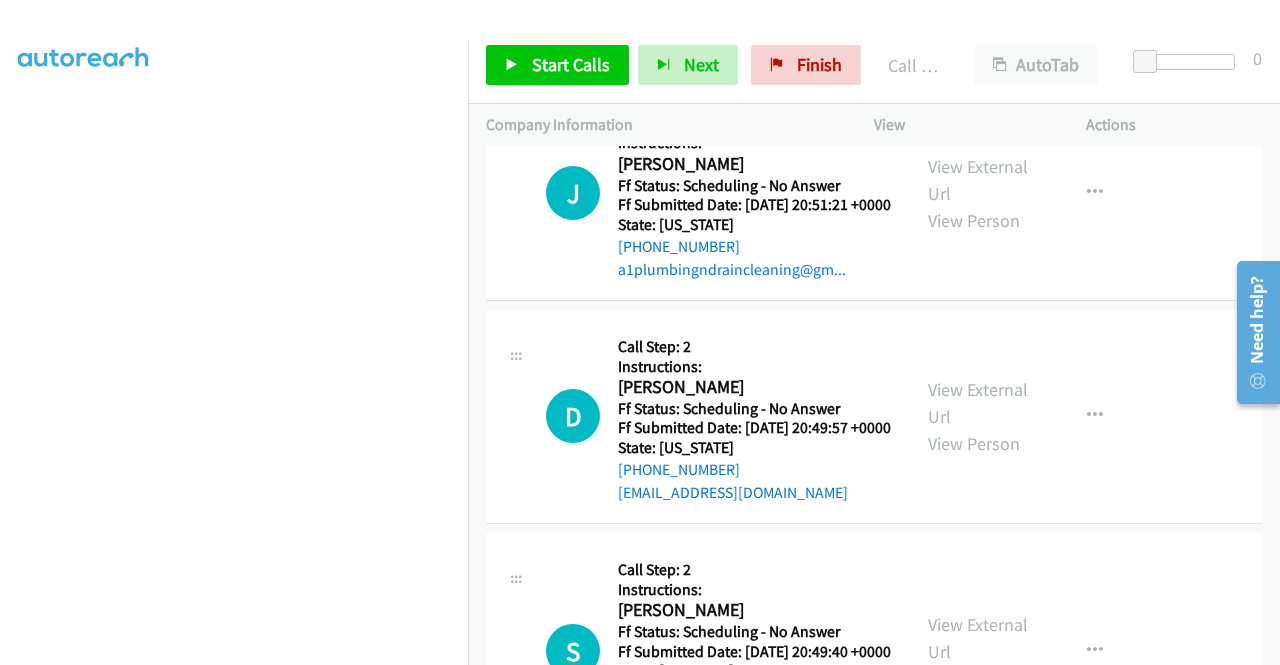 click on "View External Url" at bounding box center (978, -703) 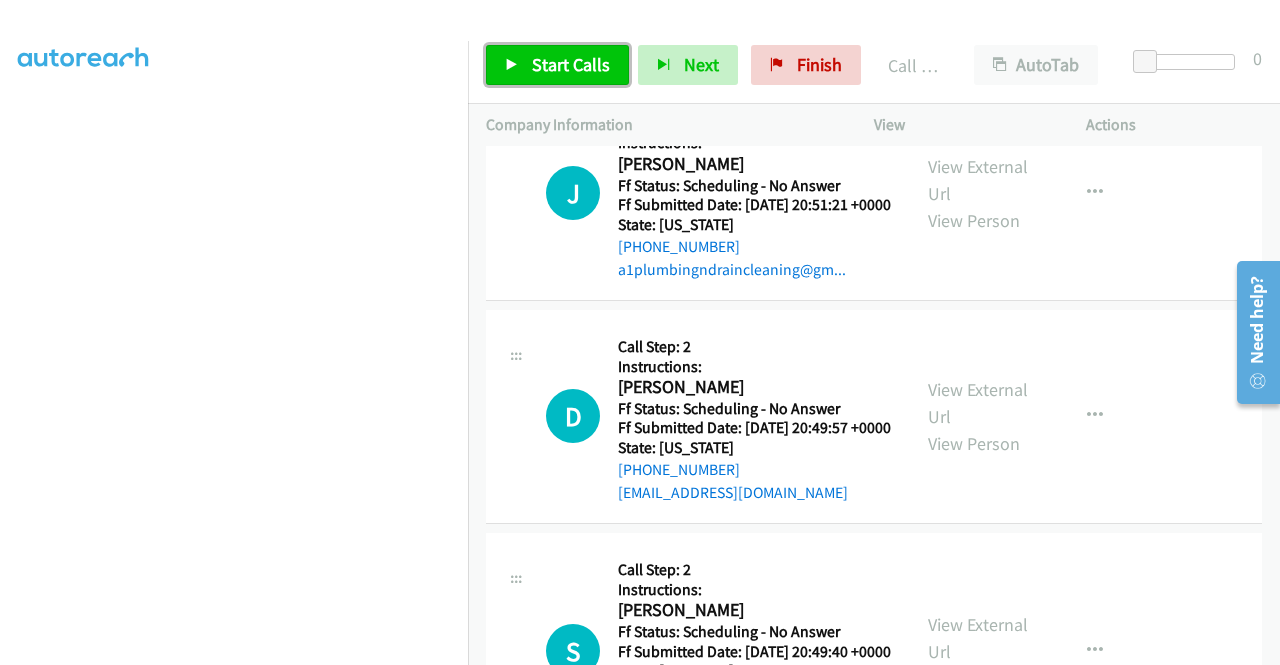 click on "Start Calls" at bounding box center (571, 64) 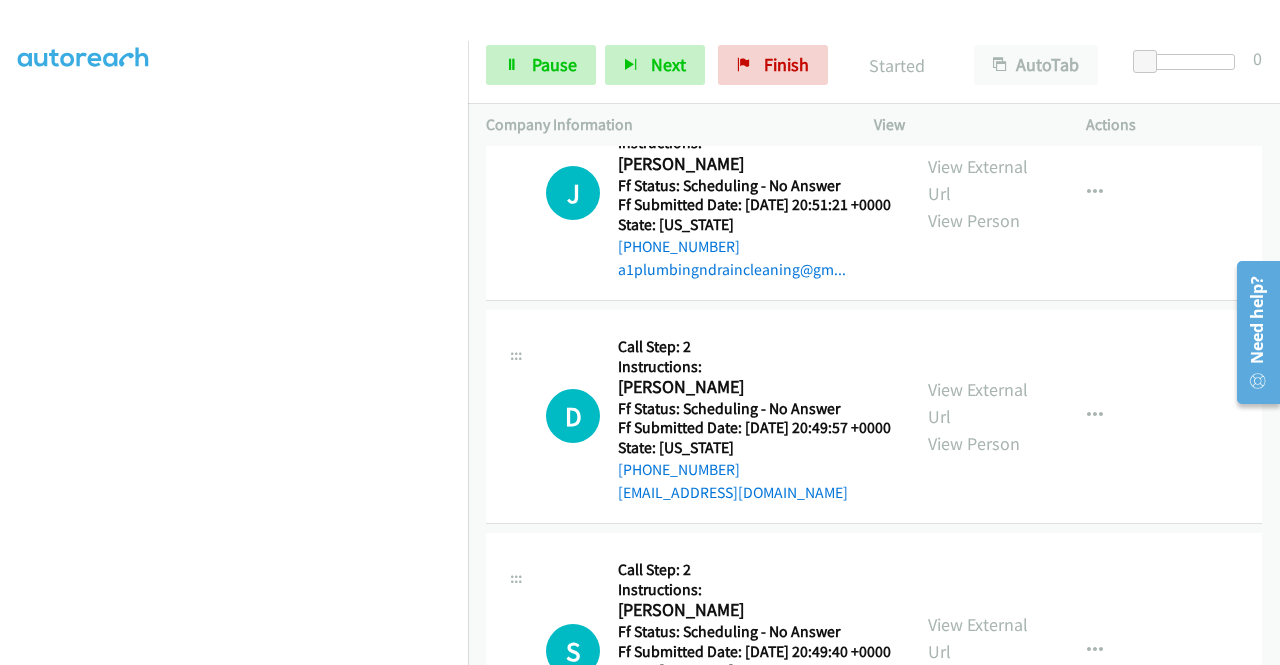 scroll, scrollTop: 20546, scrollLeft: 0, axis: vertical 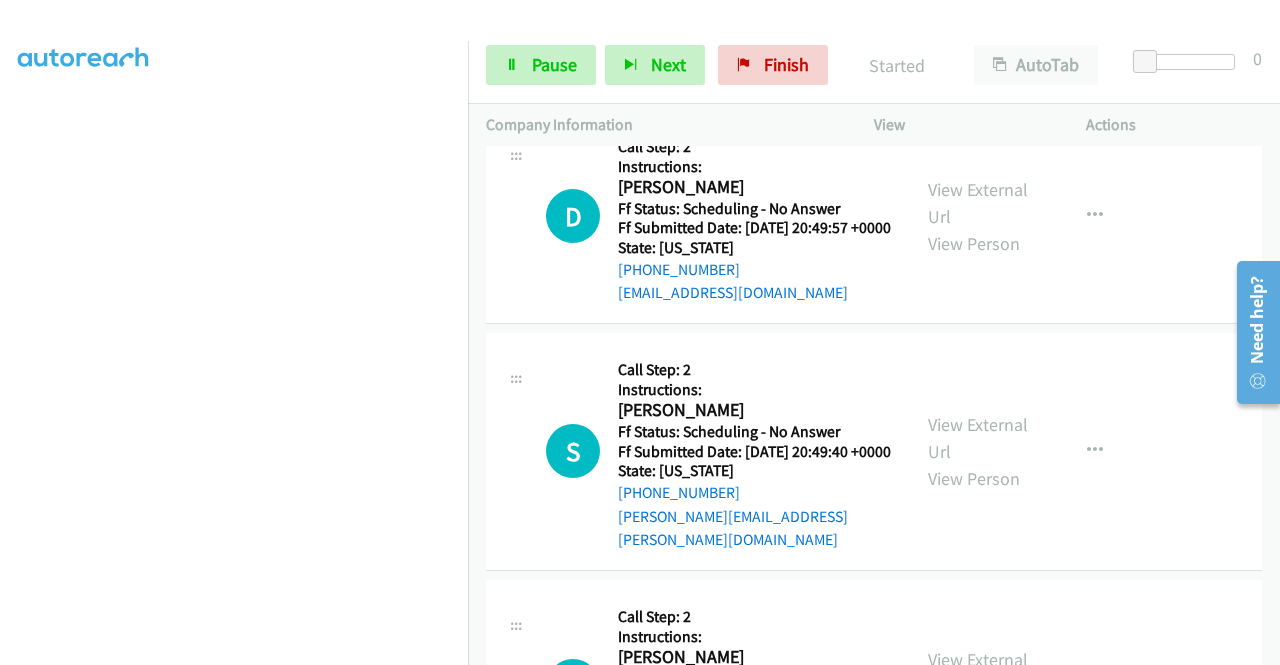 click on "View External Url" at bounding box center [978, -690] 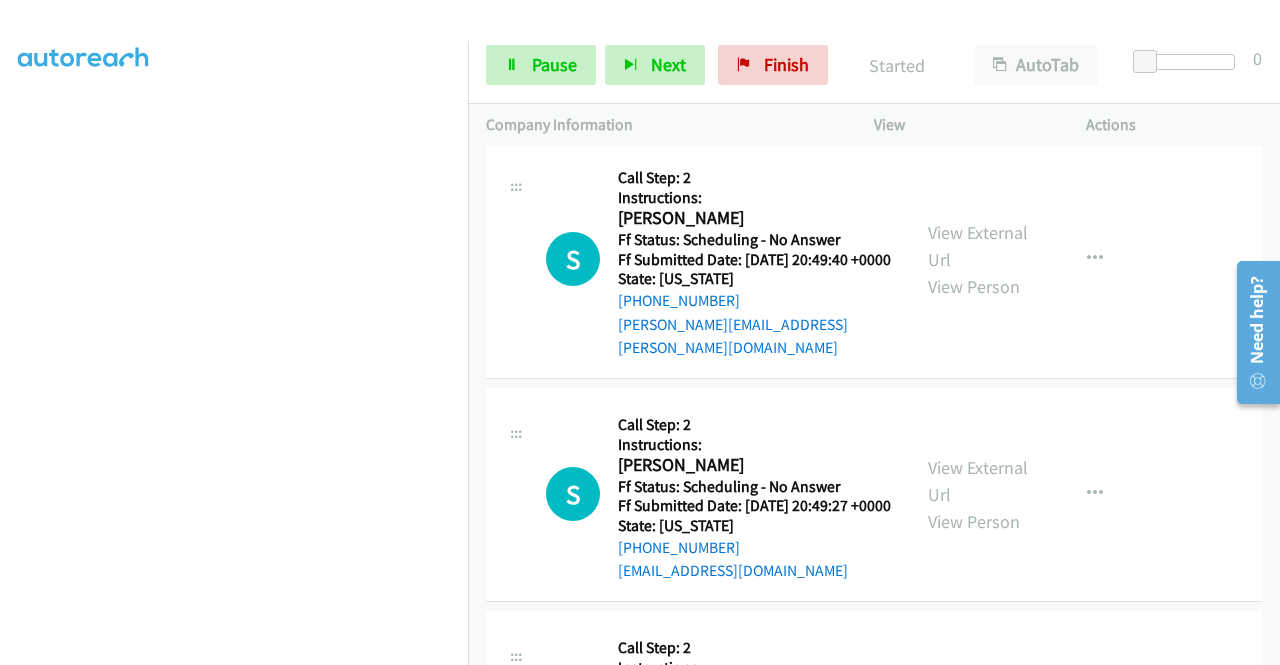 scroll, scrollTop: 20746, scrollLeft: 0, axis: vertical 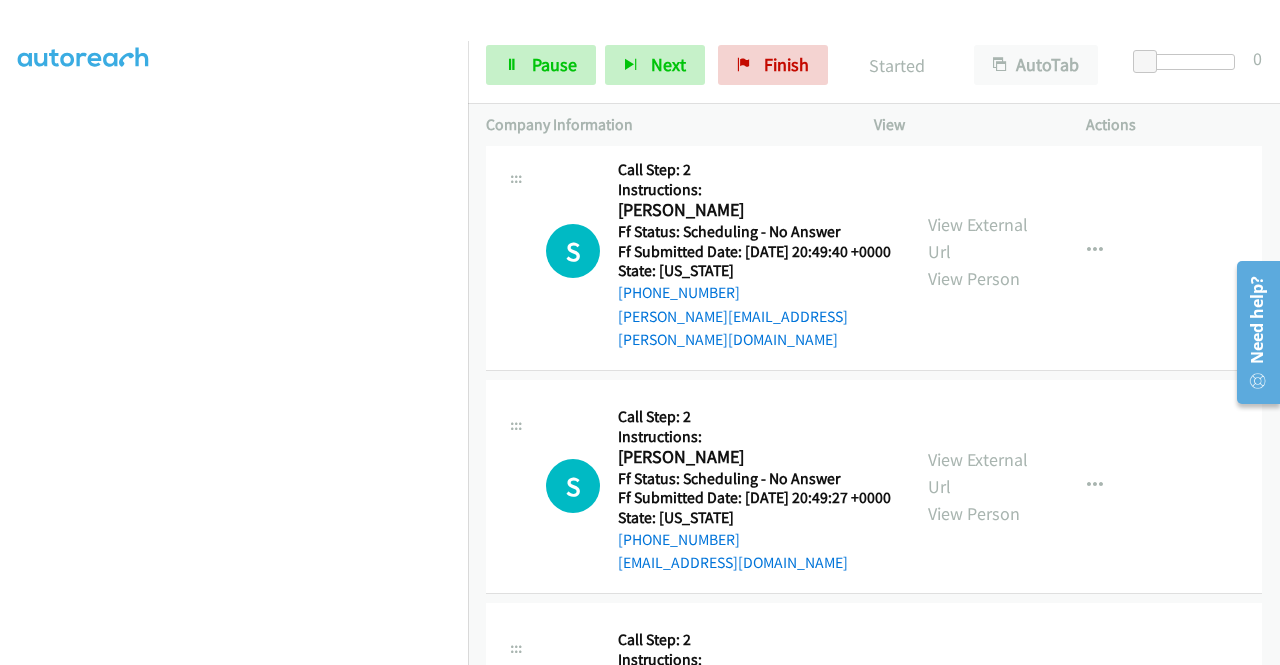 click on "View External Url" at bounding box center [978, -667] 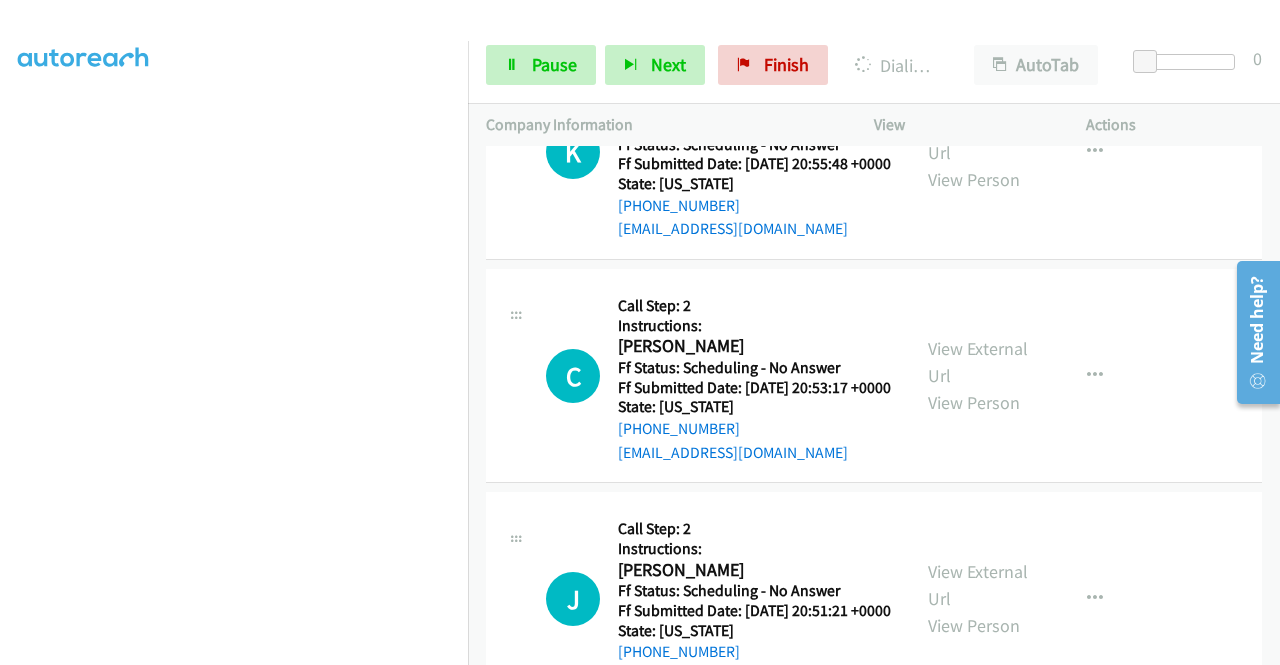 scroll, scrollTop: 20046, scrollLeft: 0, axis: vertical 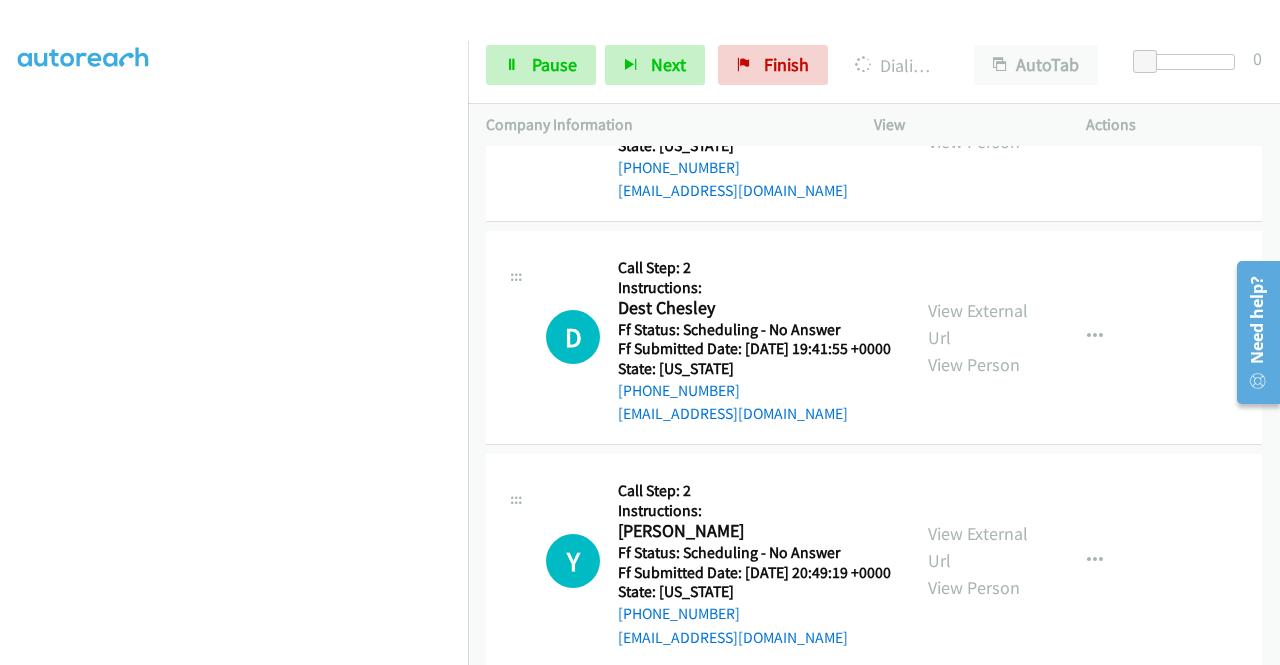 click on "View External Url" at bounding box center [978, -816] 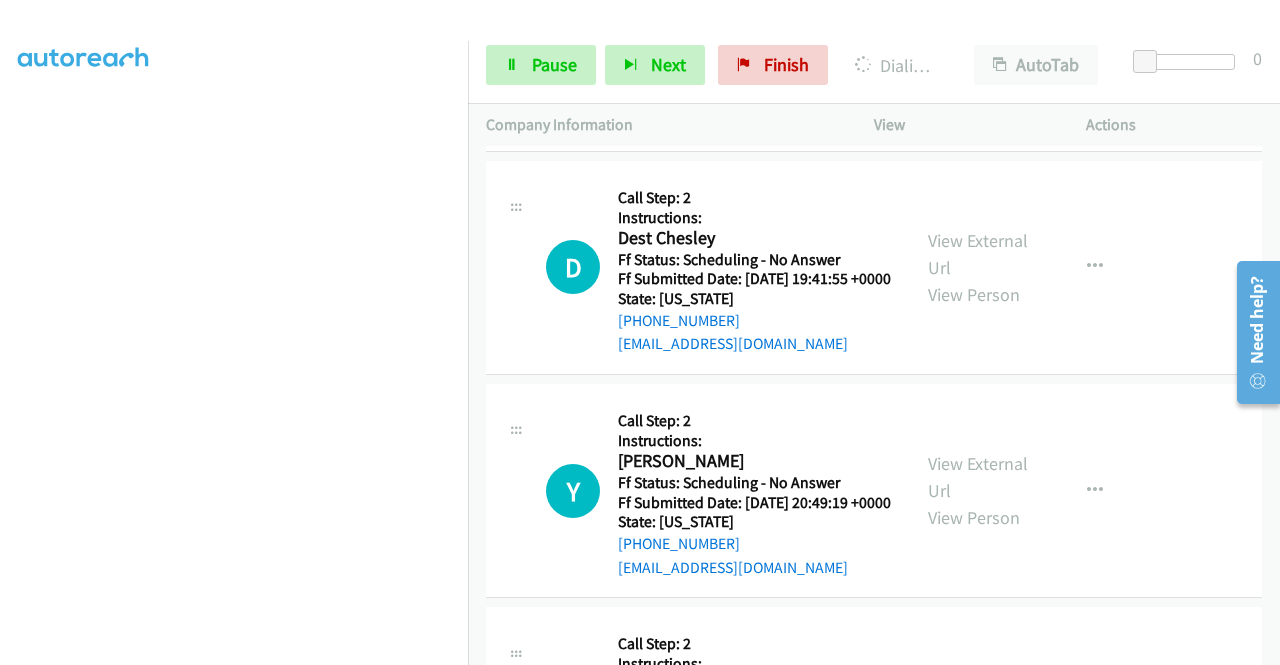 scroll, scrollTop: 21346, scrollLeft: 0, axis: vertical 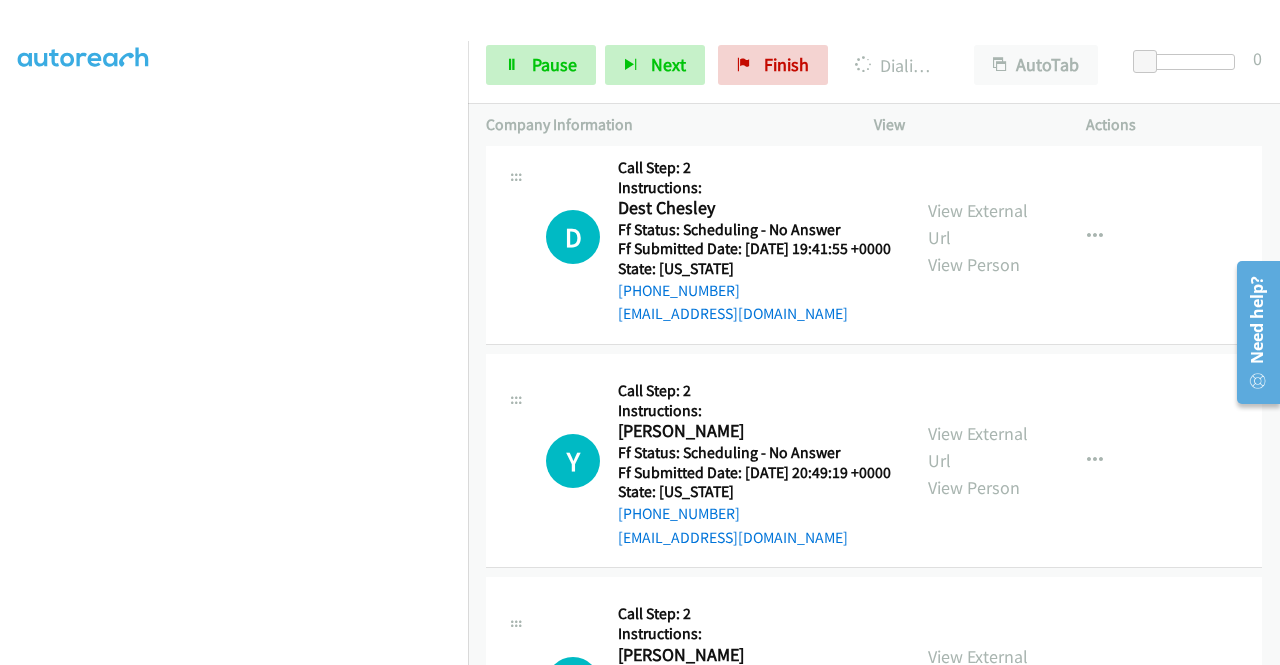 click on "View External Url" at bounding box center [978, -692] 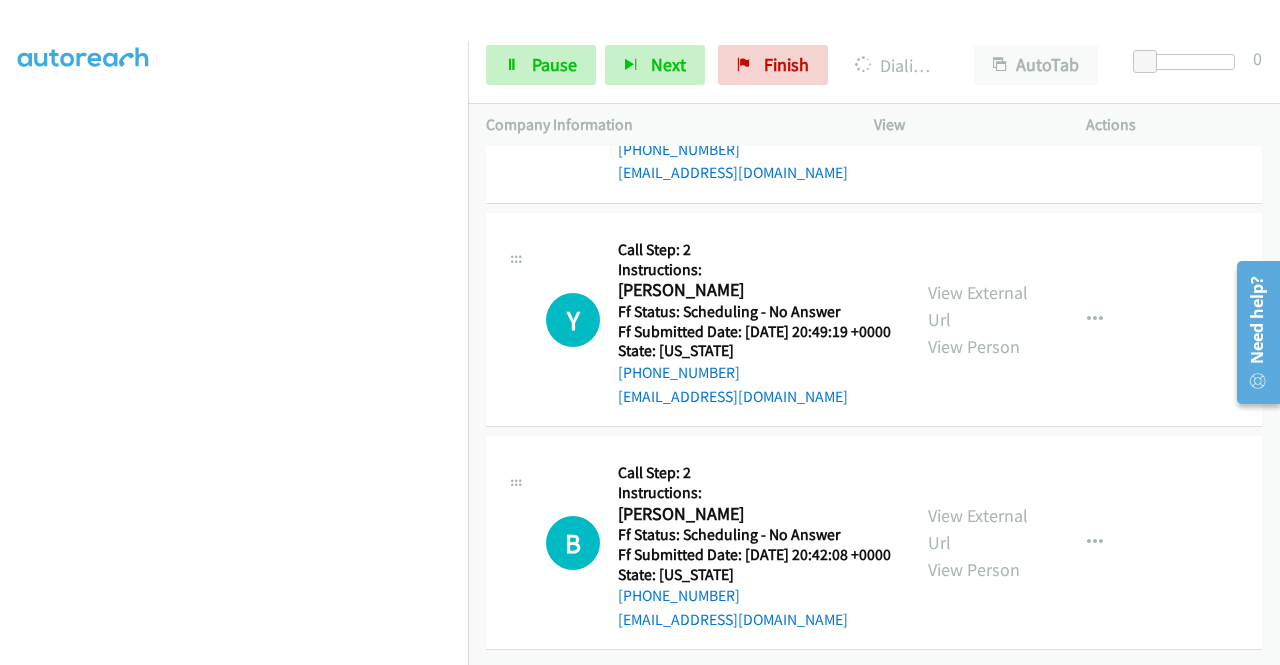 scroll, scrollTop: 21746, scrollLeft: 0, axis: vertical 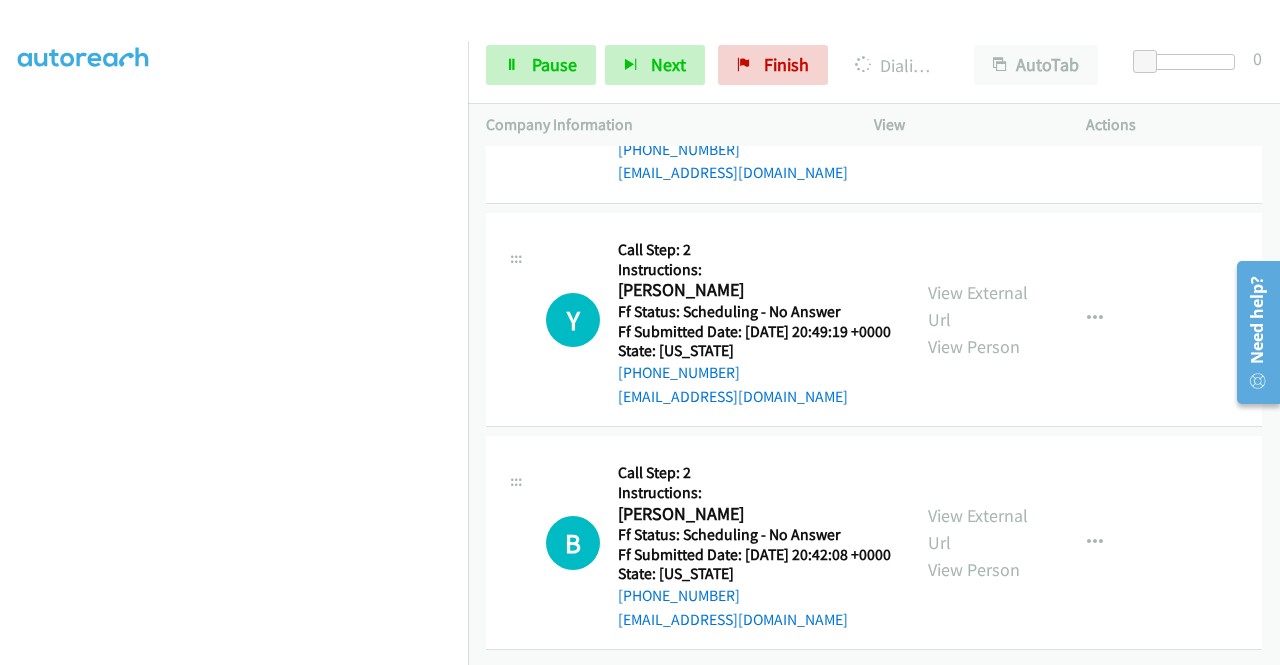 click on "View External Url" at bounding box center (978, -375) 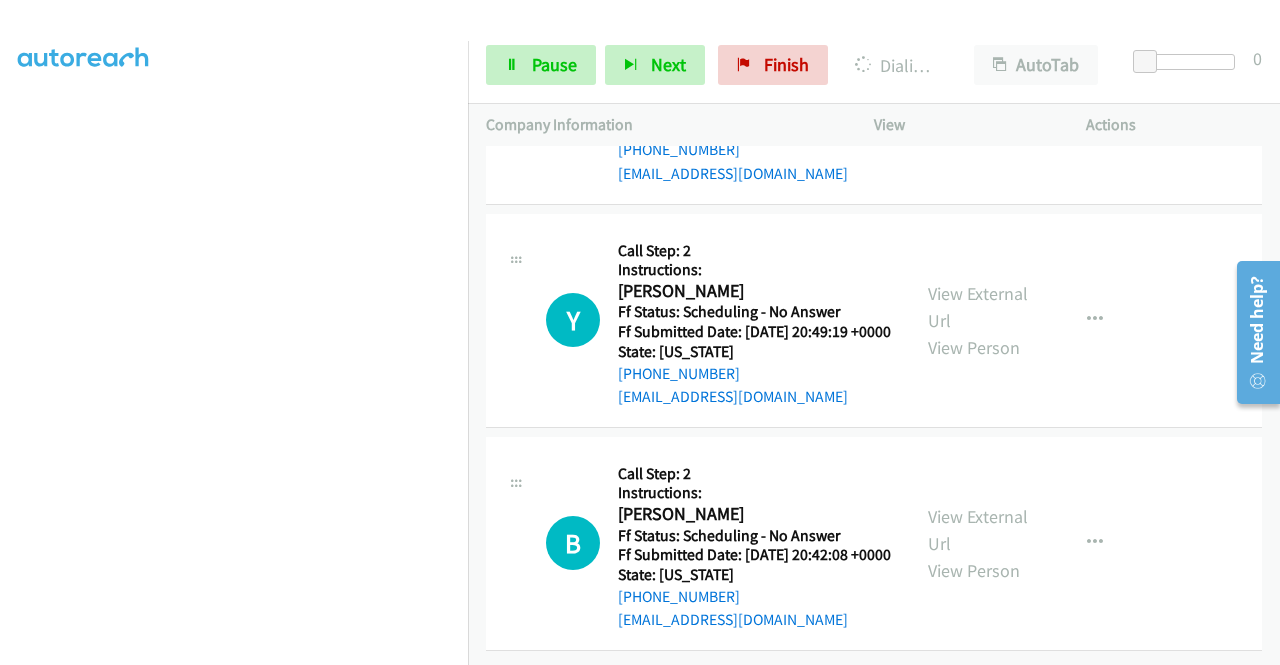 scroll, scrollTop: 22531, scrollLeft: 0, axis: vertical 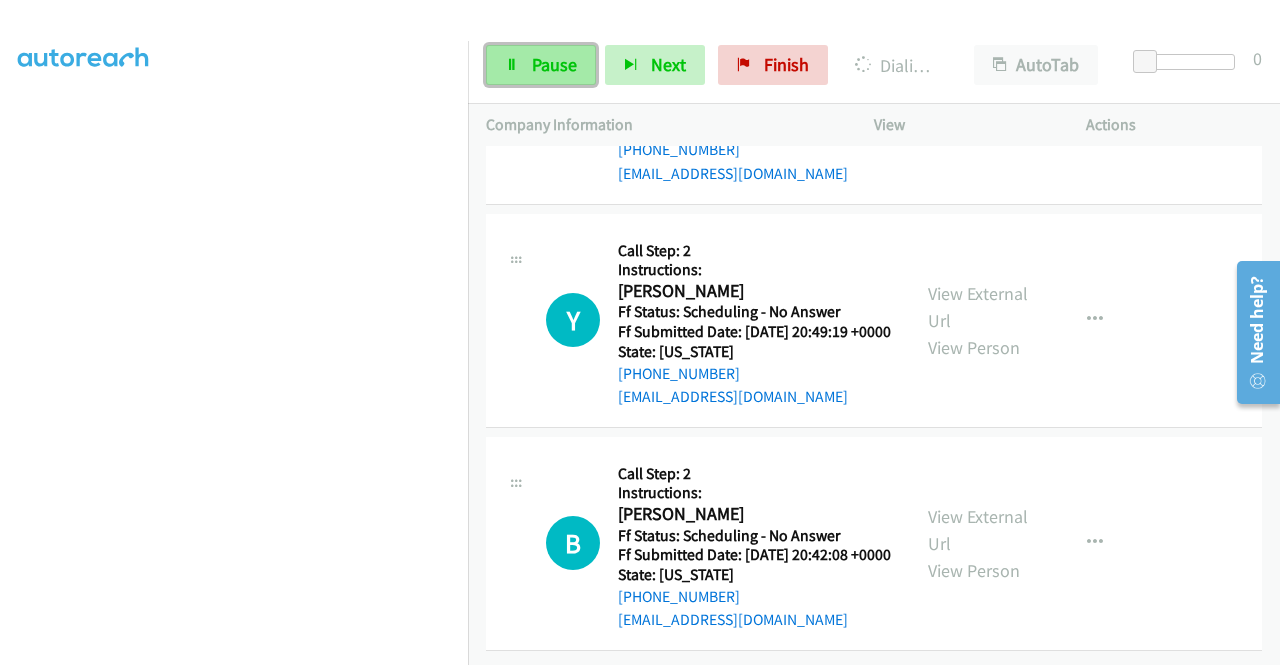 click on "Pause" at bounding box center [554, 64] 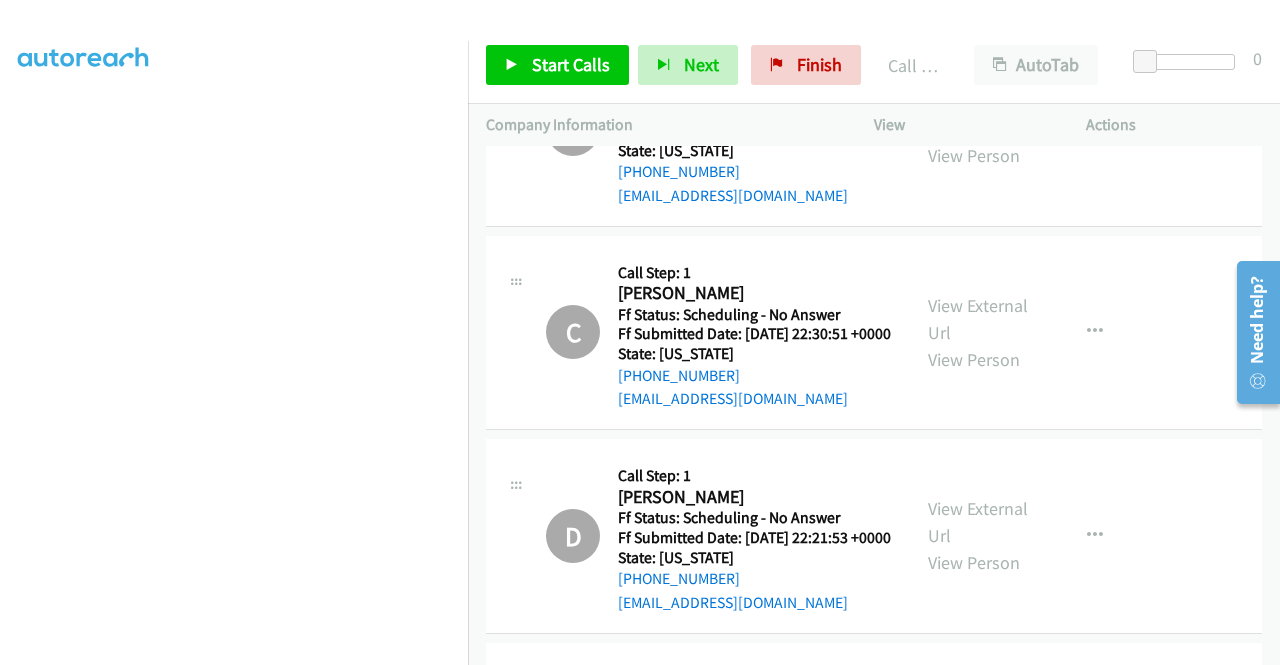scroll, scrollTop: 22574, scrollLeft: 0, axis: vertical 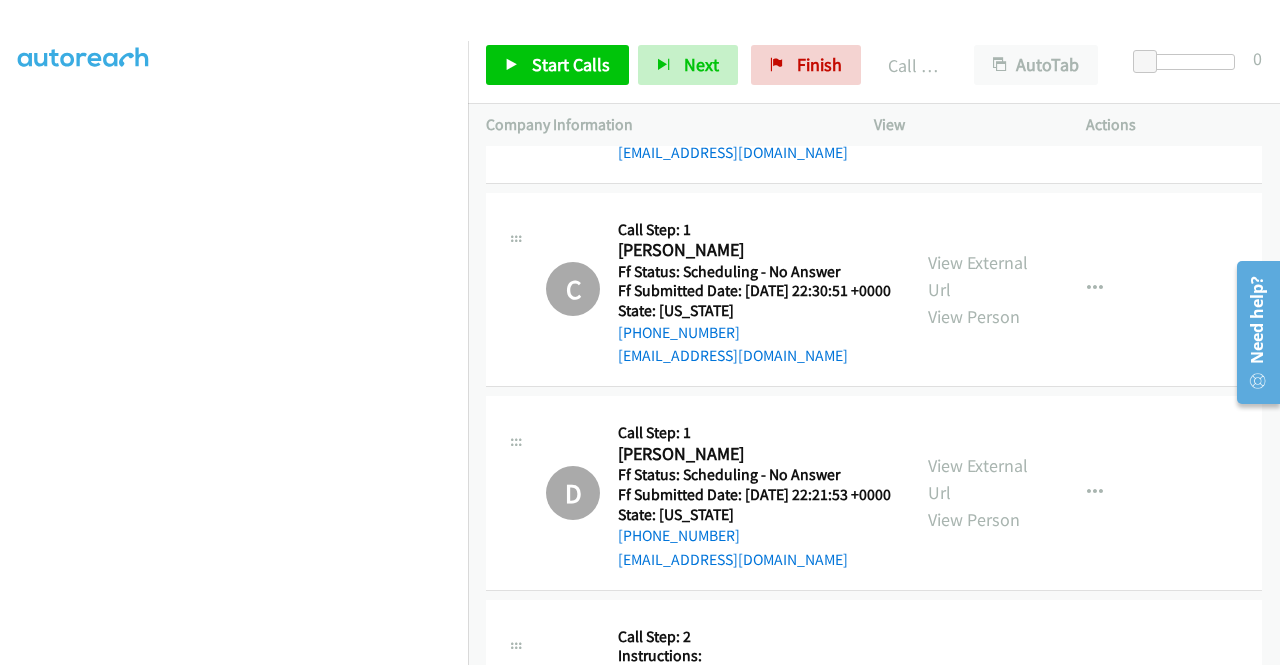 click on "D
Callback Scheduled
Call Step: 2
Instructions:
Dest Chesley
America/New_York
Ff Status: Scheduling - No Answer
Ff Submitted Date: [DATE] 19:41:55 +0000
State: [US_STATE]
[PHONE_NUMBER]
[EMAIL_ADDRESS][DOMAIN_NAME]
Call was successful?
View External Url
View Person
View External Url
Email
Schedule/Manage Callback
Skip Call
Add to do not call list" at bounding box center (874, -777) 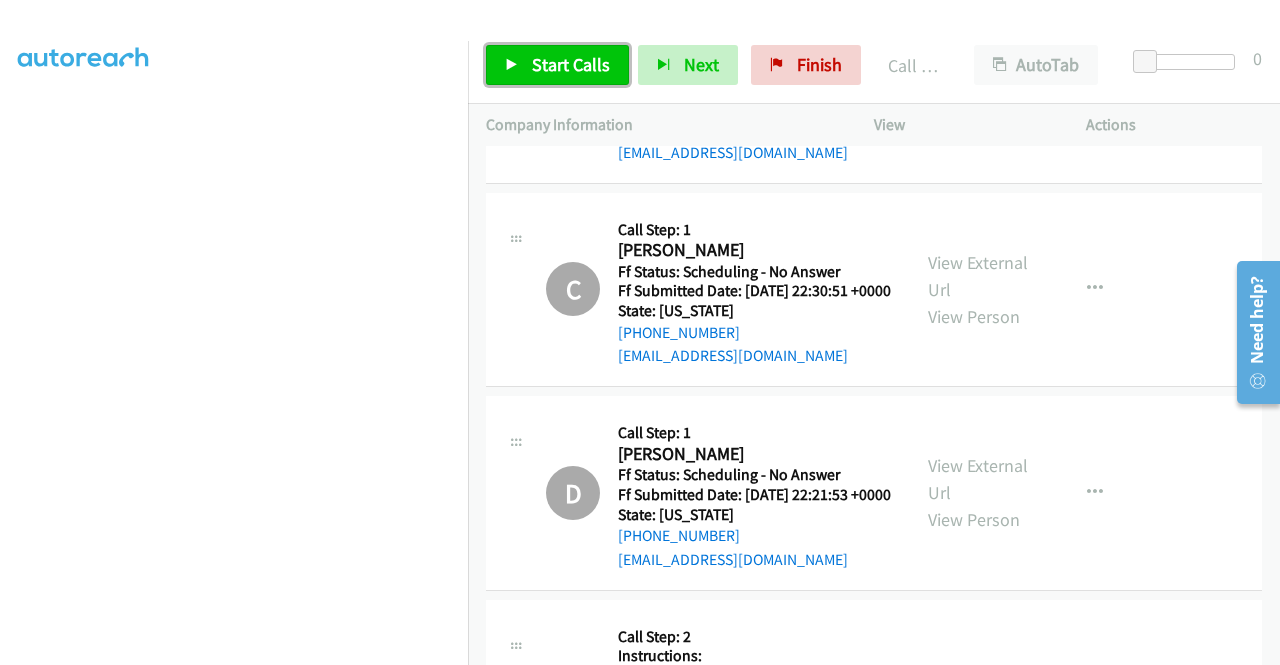 click on "Start Calls" at bounding box center [557, 65] 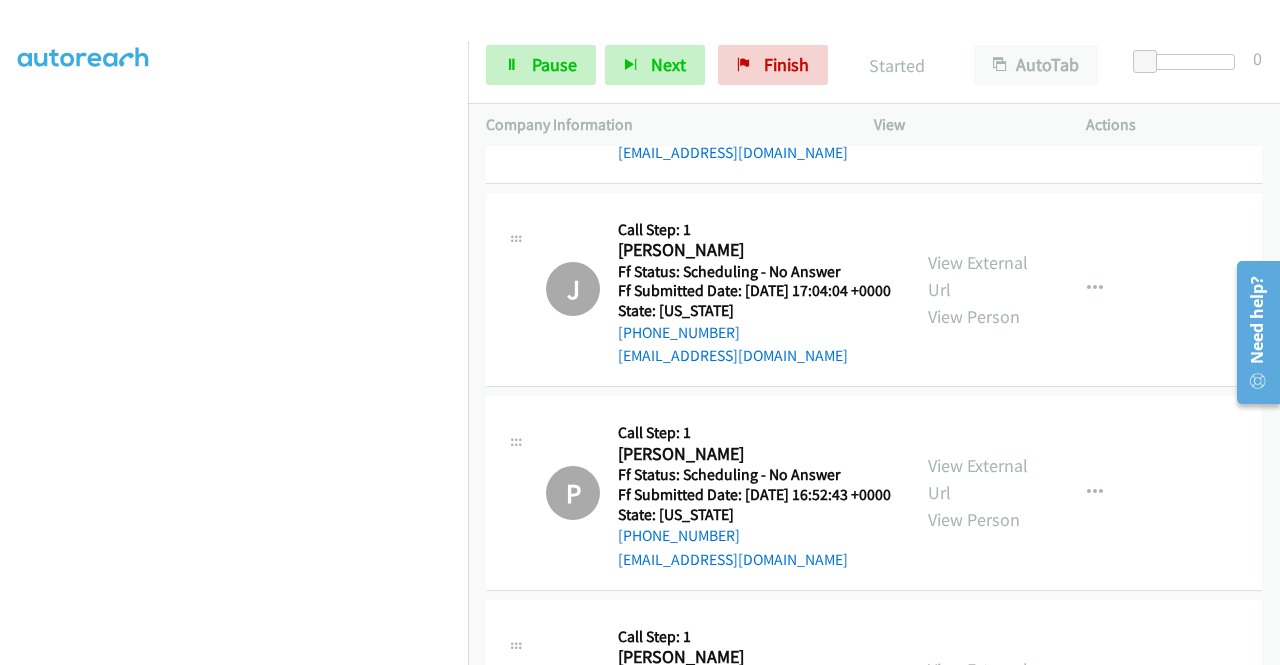 scroll, scrollTop: 22174, scrollLeft: 0, axis: vertical 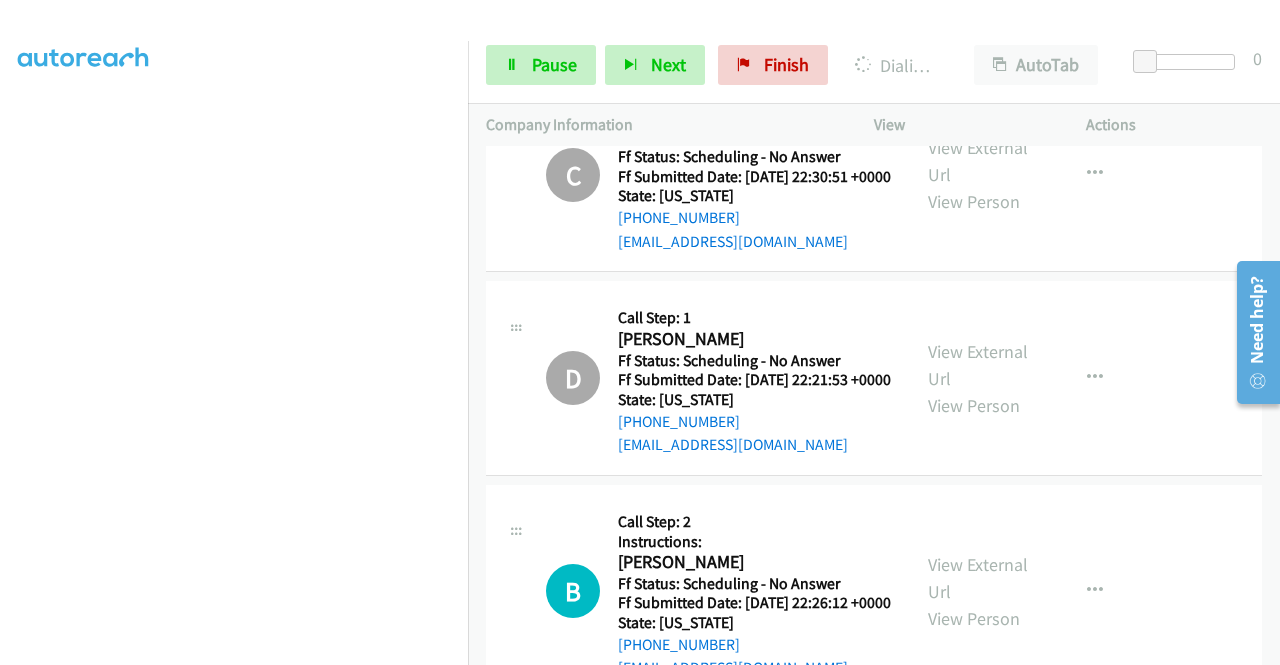 click on "View External Url" at bounding box center (978, -906) 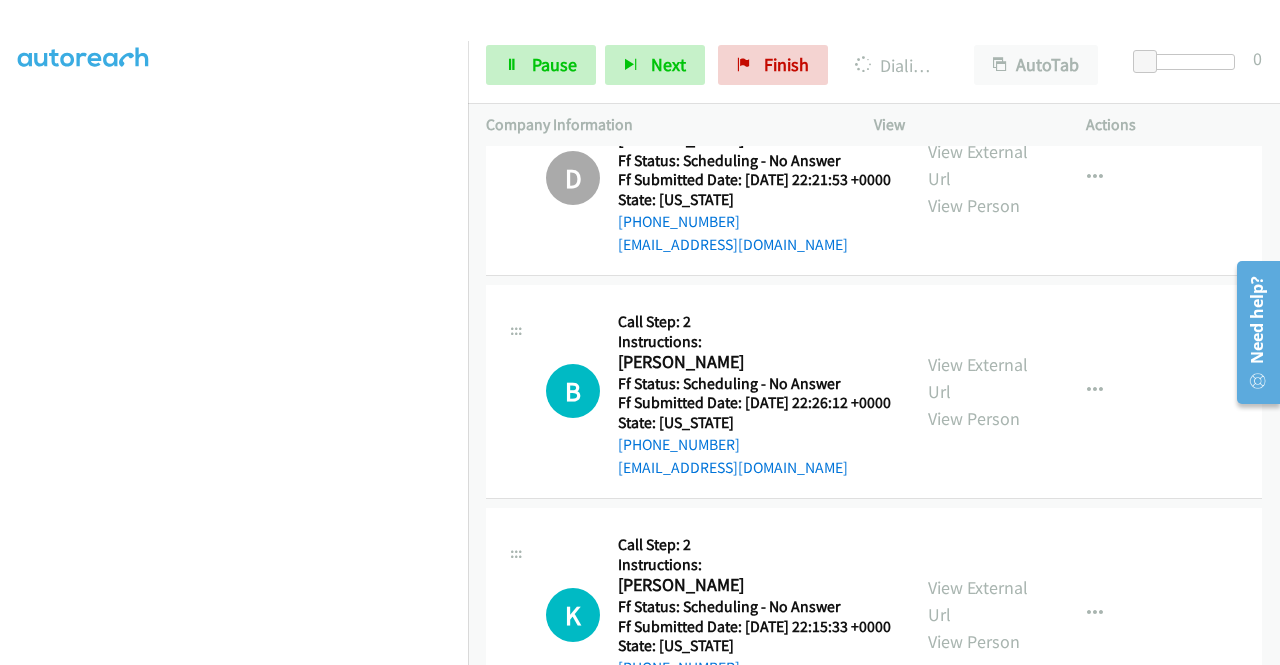 click on "View External Url" at bounding box center [978, -882] 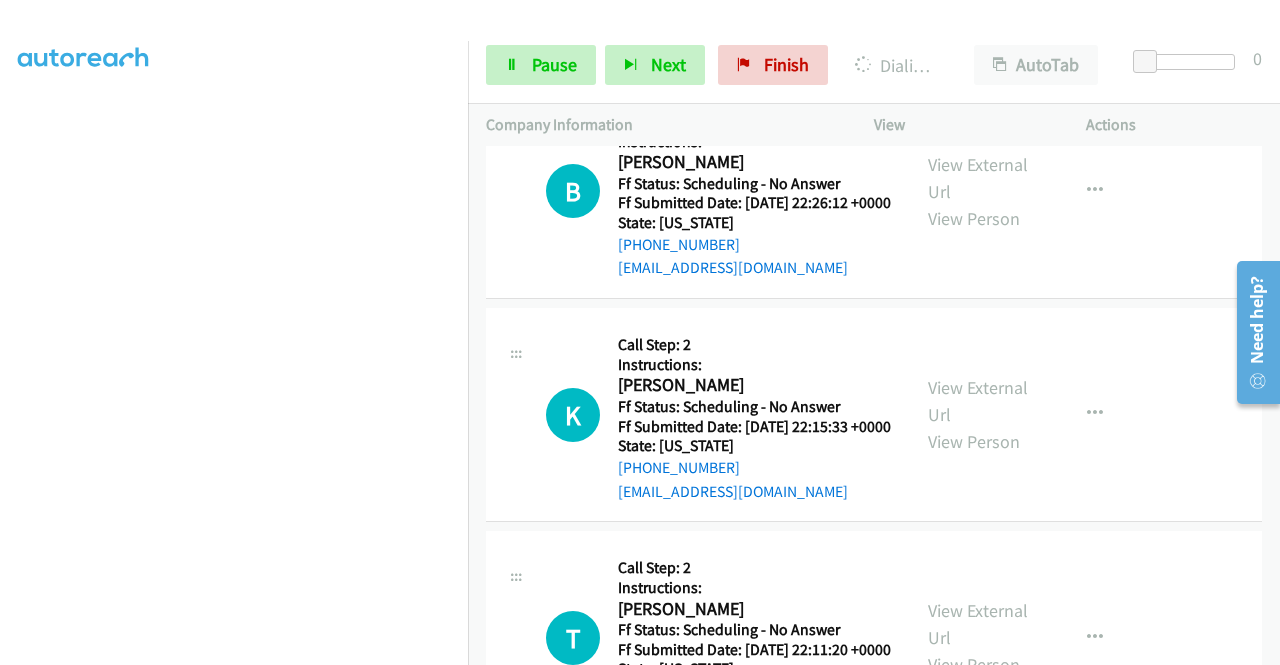 click on "View External Url" at bounding box center [978, -859] 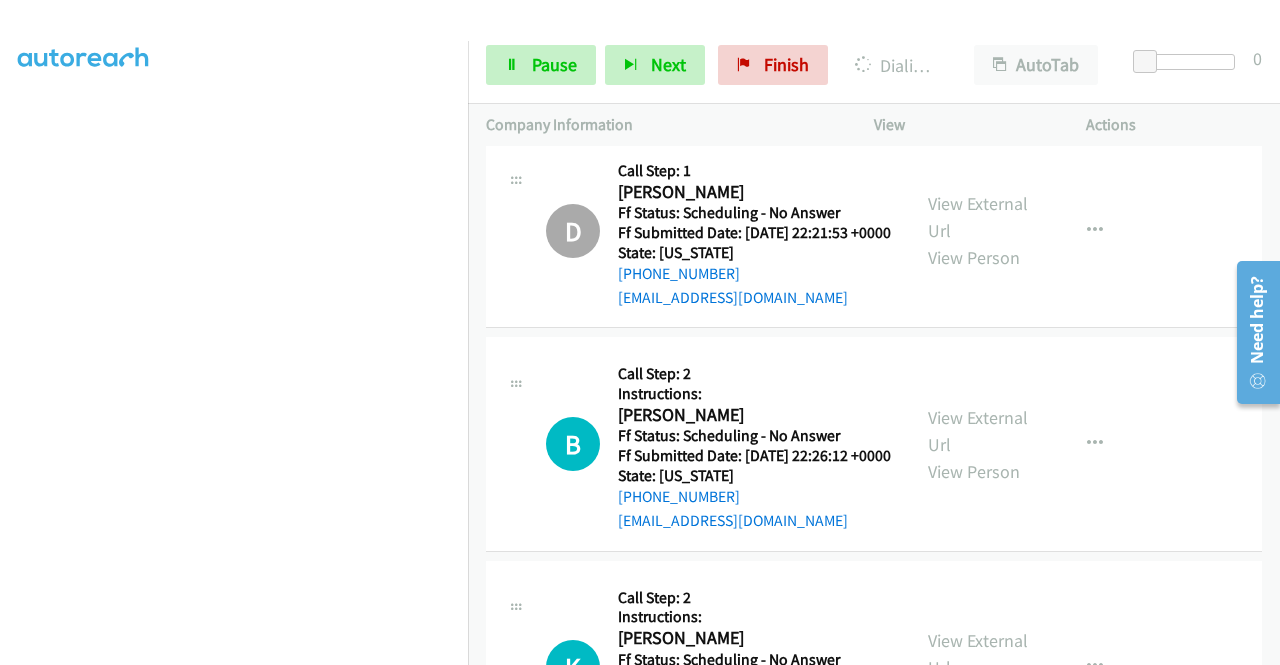 scroll, scrollTop: 22916, scrollLeft: 0, axis: vertical 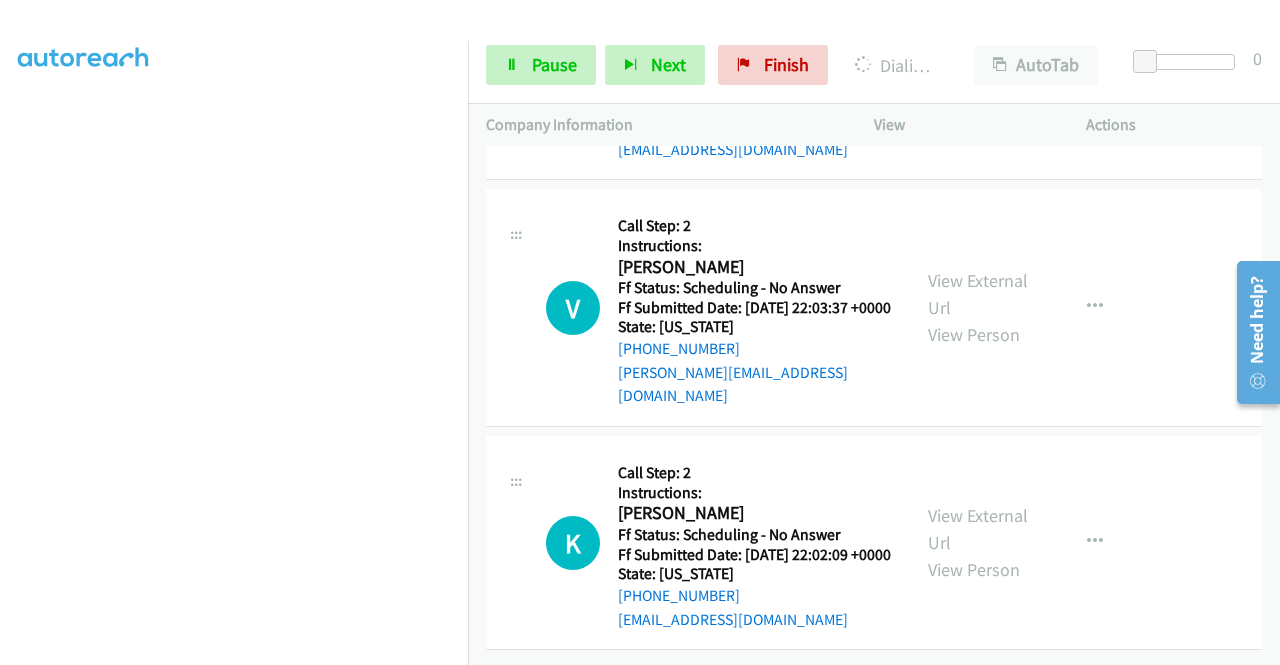 click on "View External Url" at bounding box center [978, -1057] 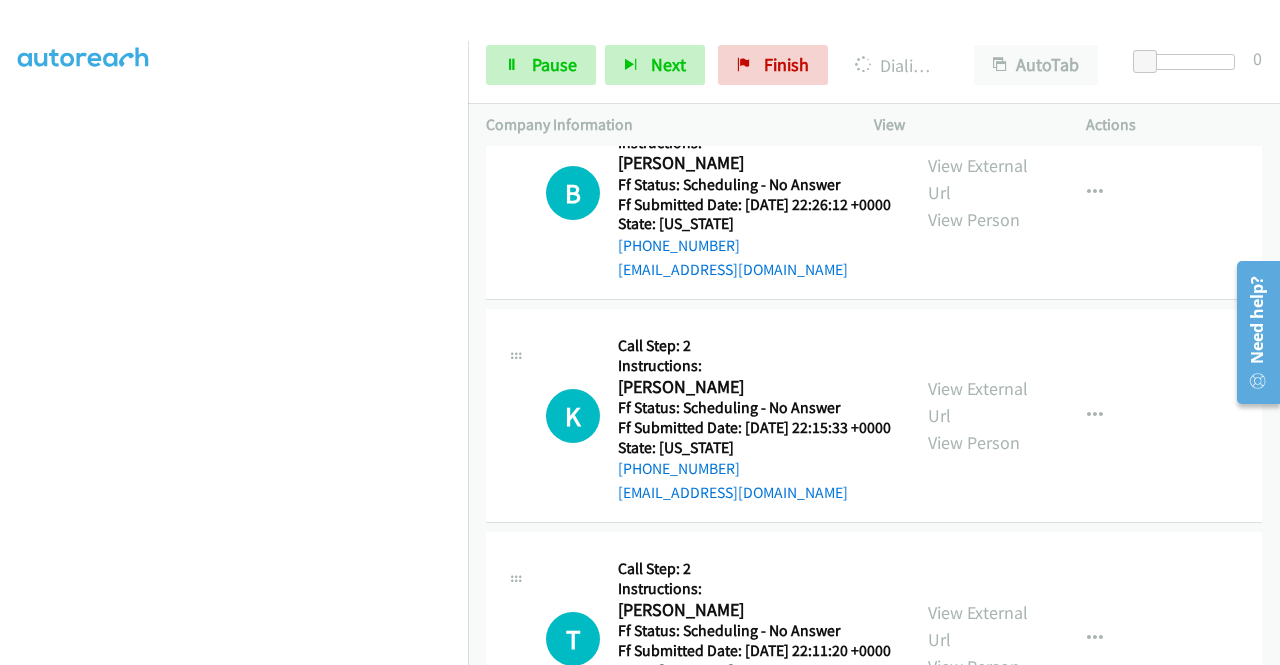scroll, scrollTop: 23116, scrollLeft: 0, axis: vertical 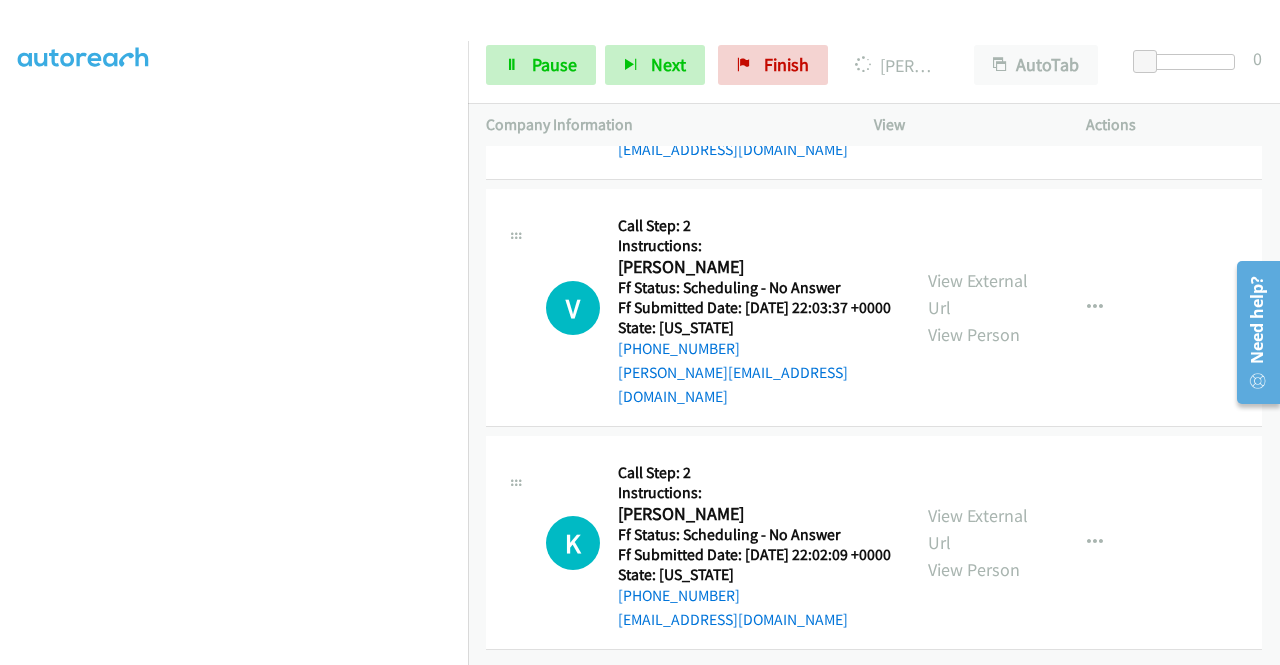 click on "View External Url" at bounding box center (978, -610) 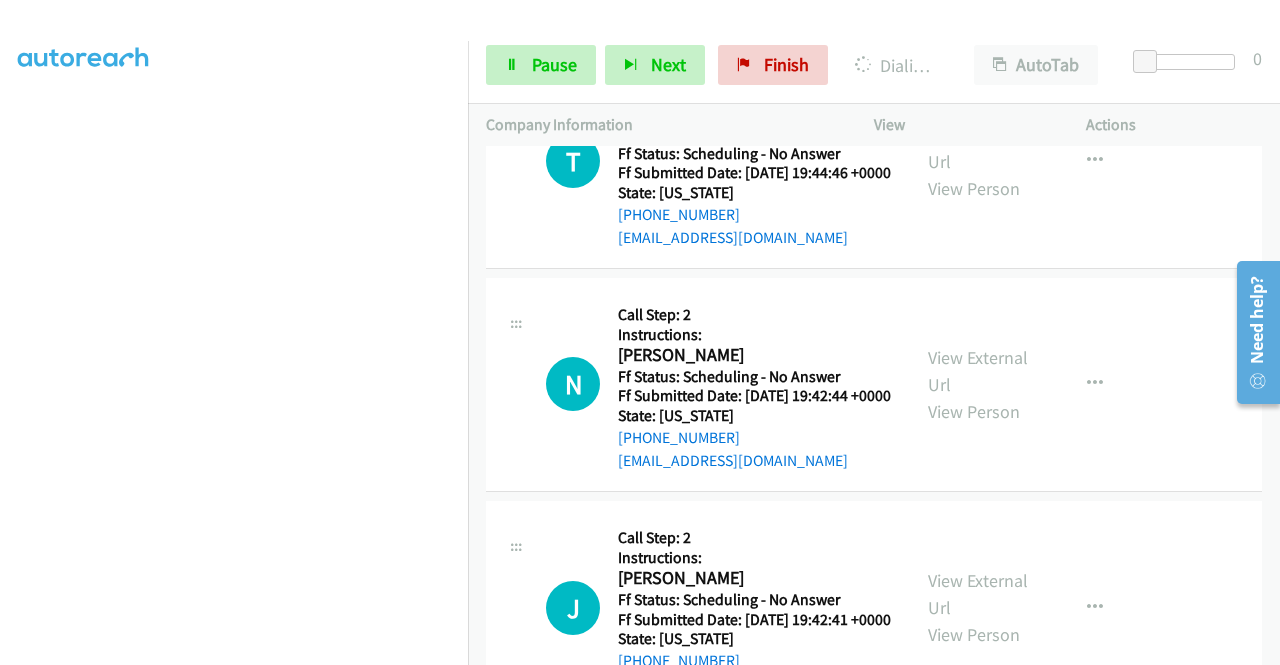 scroll, scrollTop: 26259, scrollLeft: 0, axis: vertical 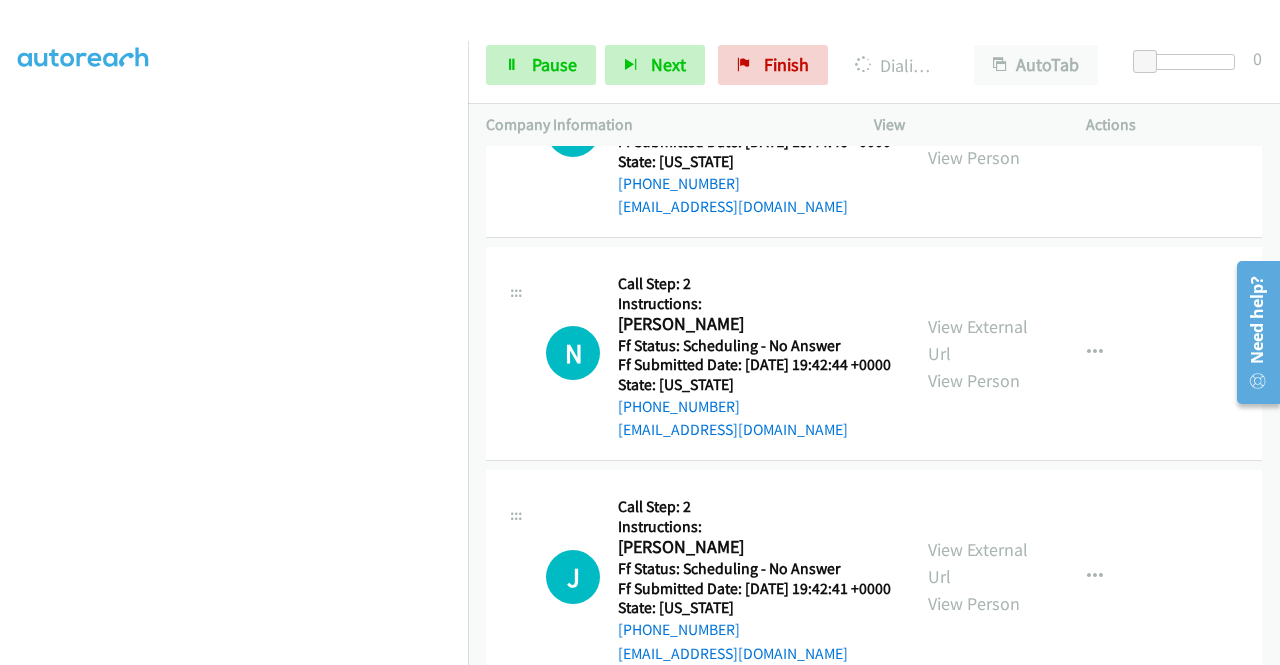 click on "View External Url" at bounding box center [978, -1258] 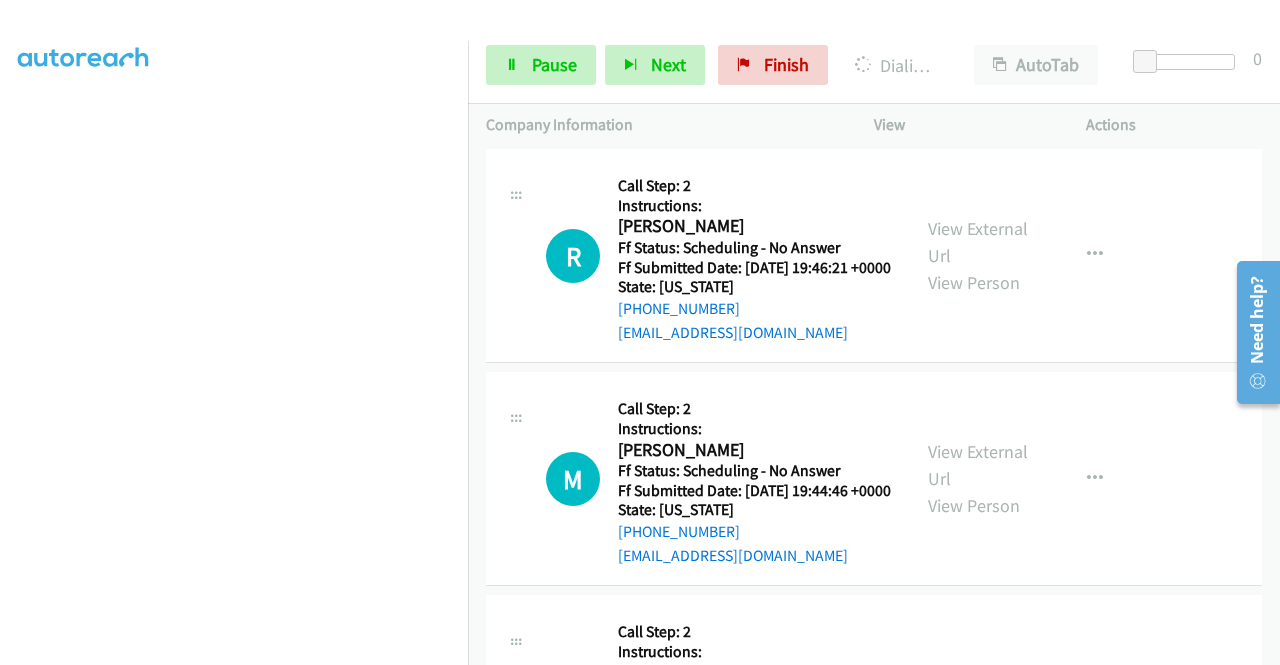scroll, scrollTop: 25602, scrollLeft: 0, axis: vertical 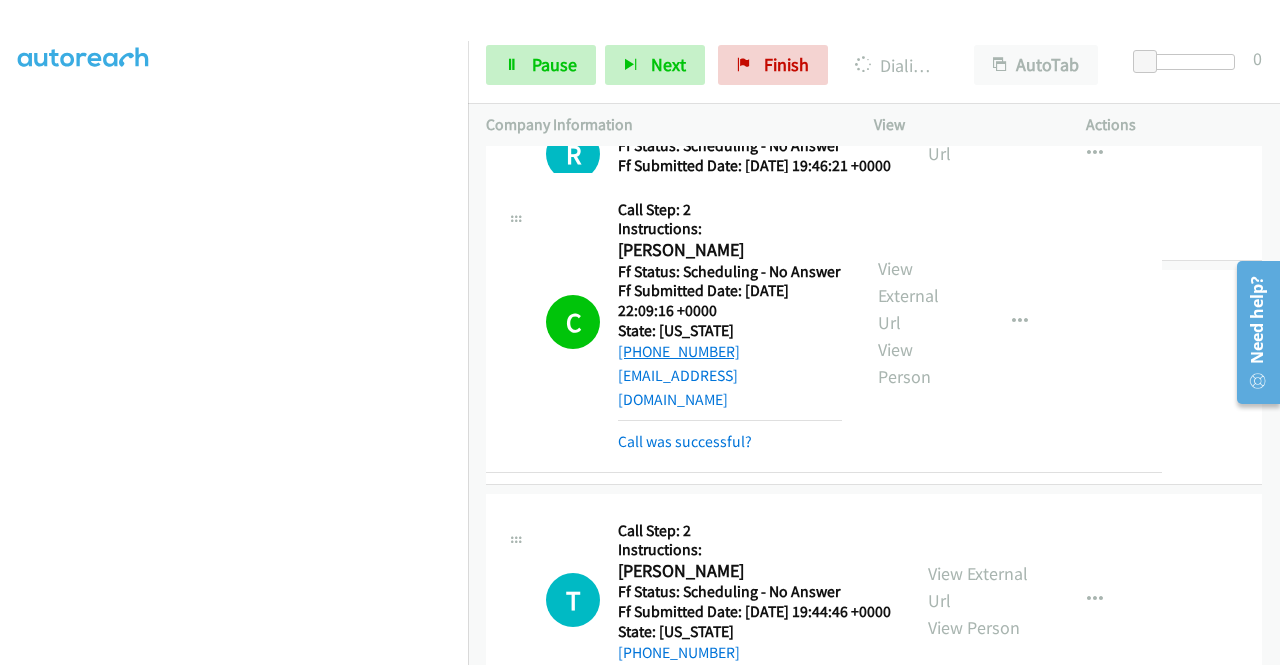 drag, startPoint x: 748, startPoint y: 337, endPoint x: 663, endPoint y: 339, distance: 85.02353 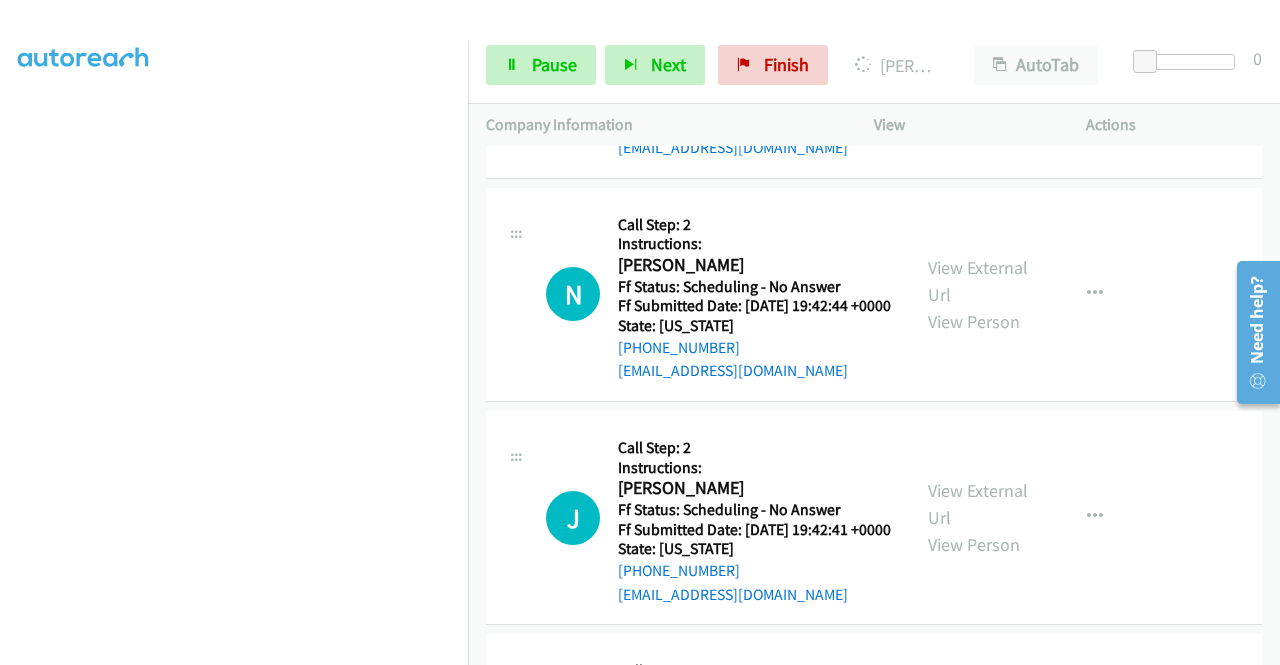 scroll, scrollTop: 26602, scrollLeft: 0, axis: vertical 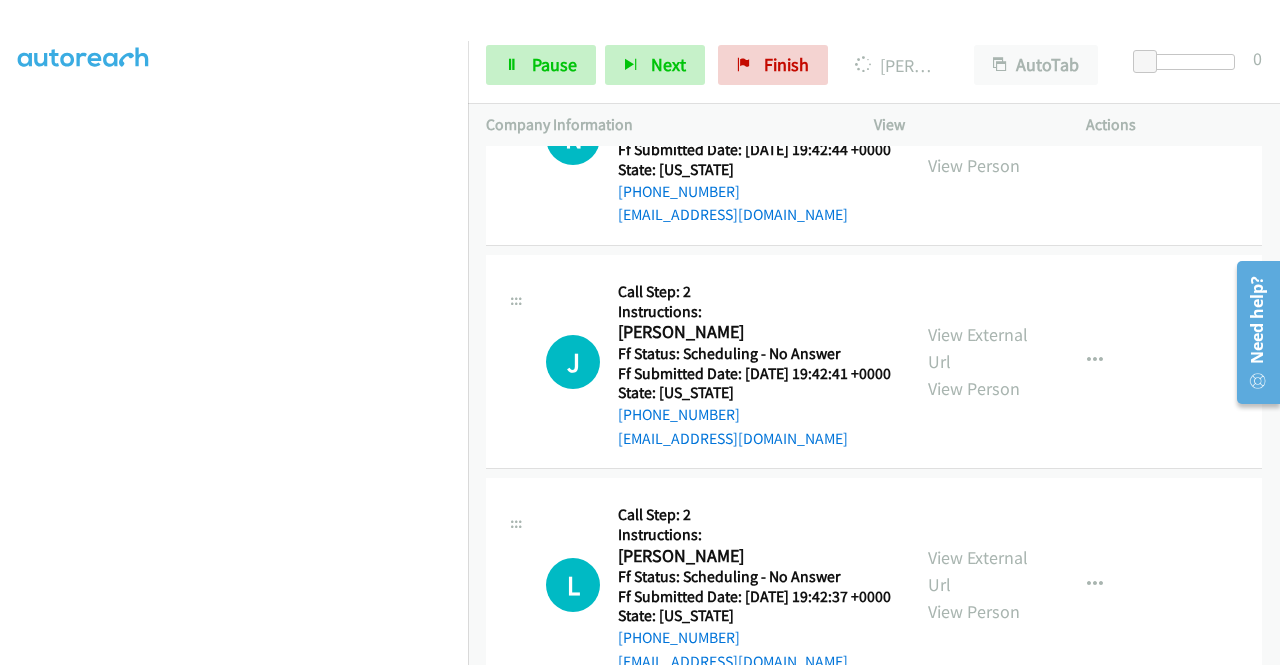 click on "View External Url" at bounding box center (978, -1238) 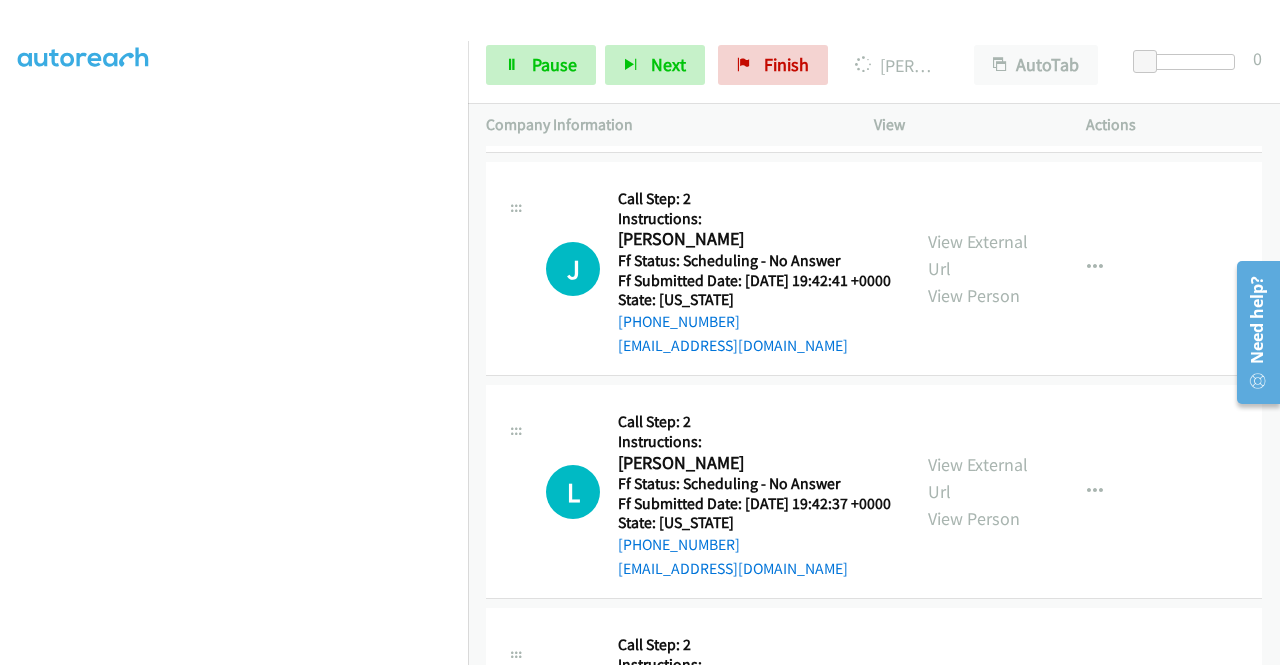 scroll, scrollTop: 26802, scrollLeft: 0, axis: vertical 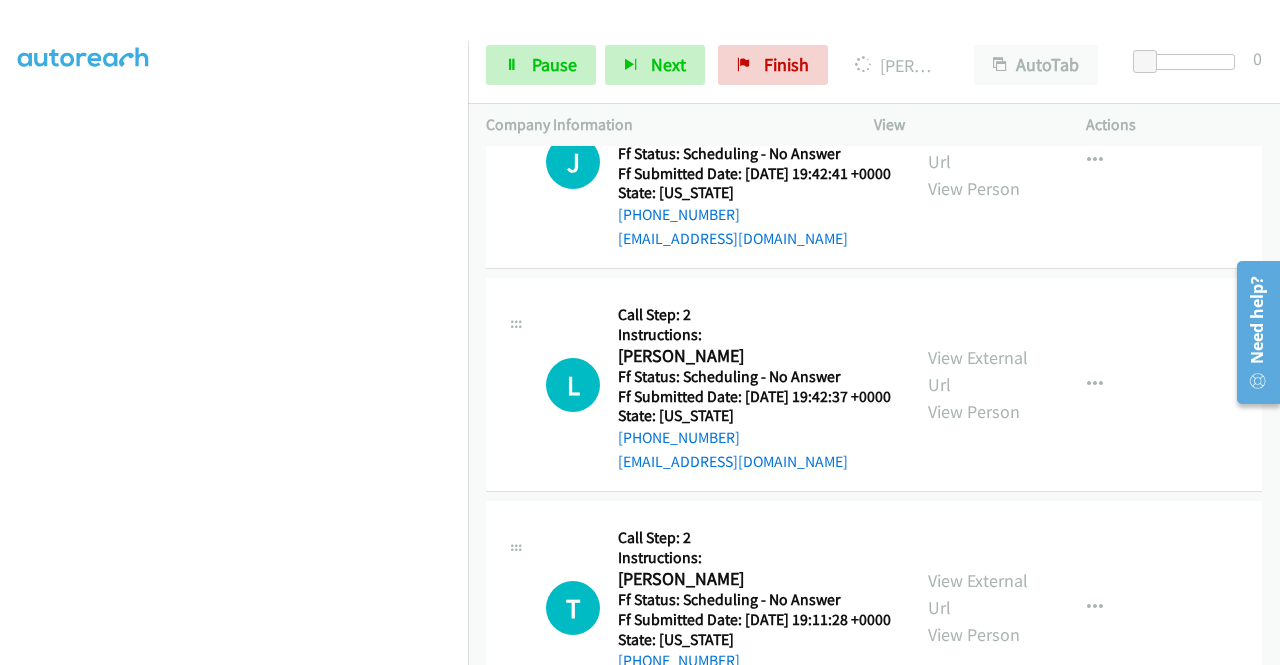 click on "View External Url" at bounding box center [978, -1203] 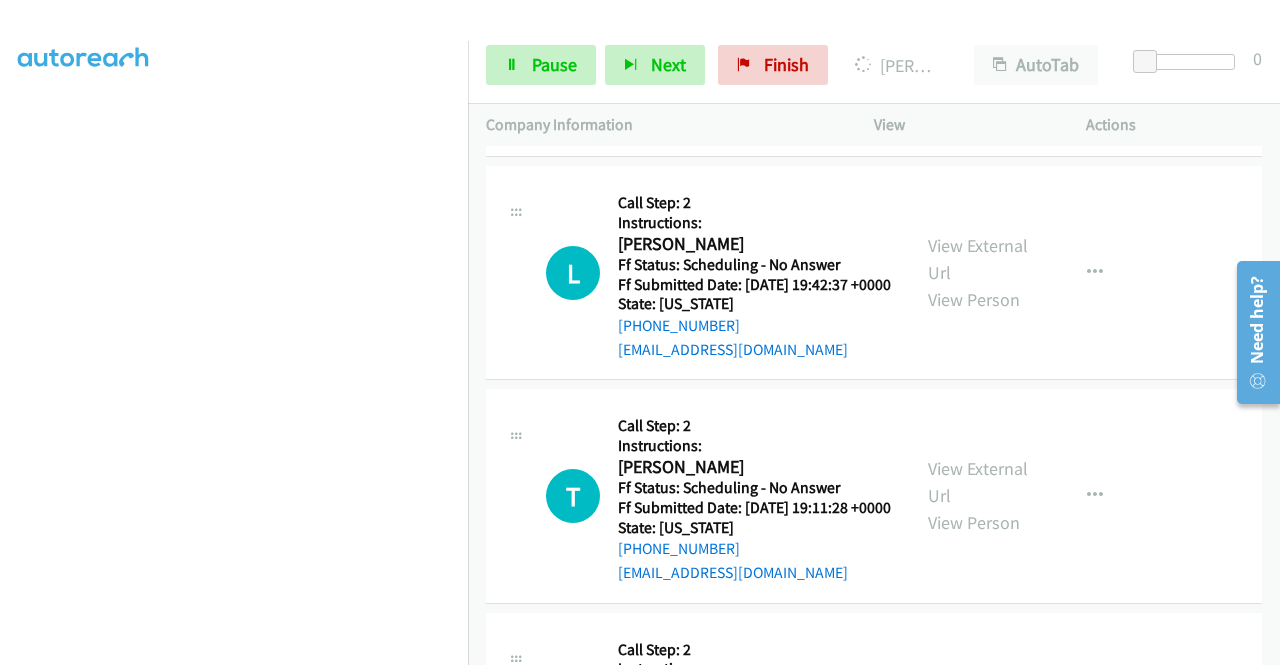 scroll, scrollTop: 27002, scrollLeft: 0, axis: vertical 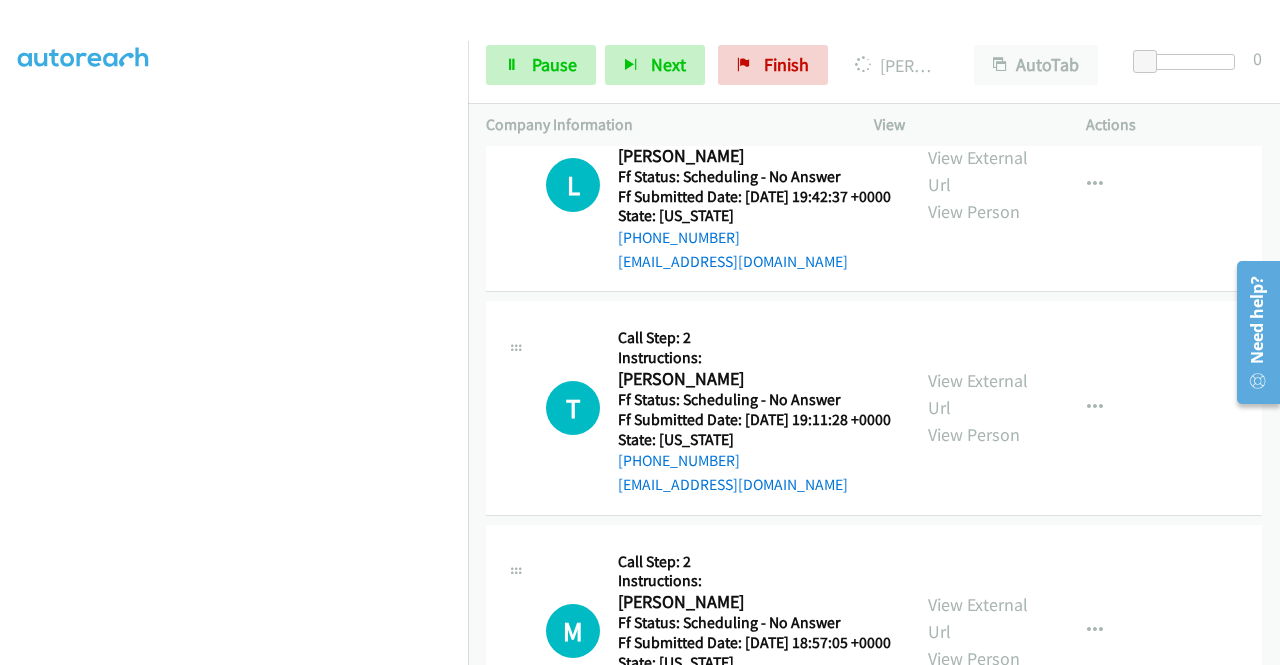 click on "View External Url" at bounding box center [978, -1168] 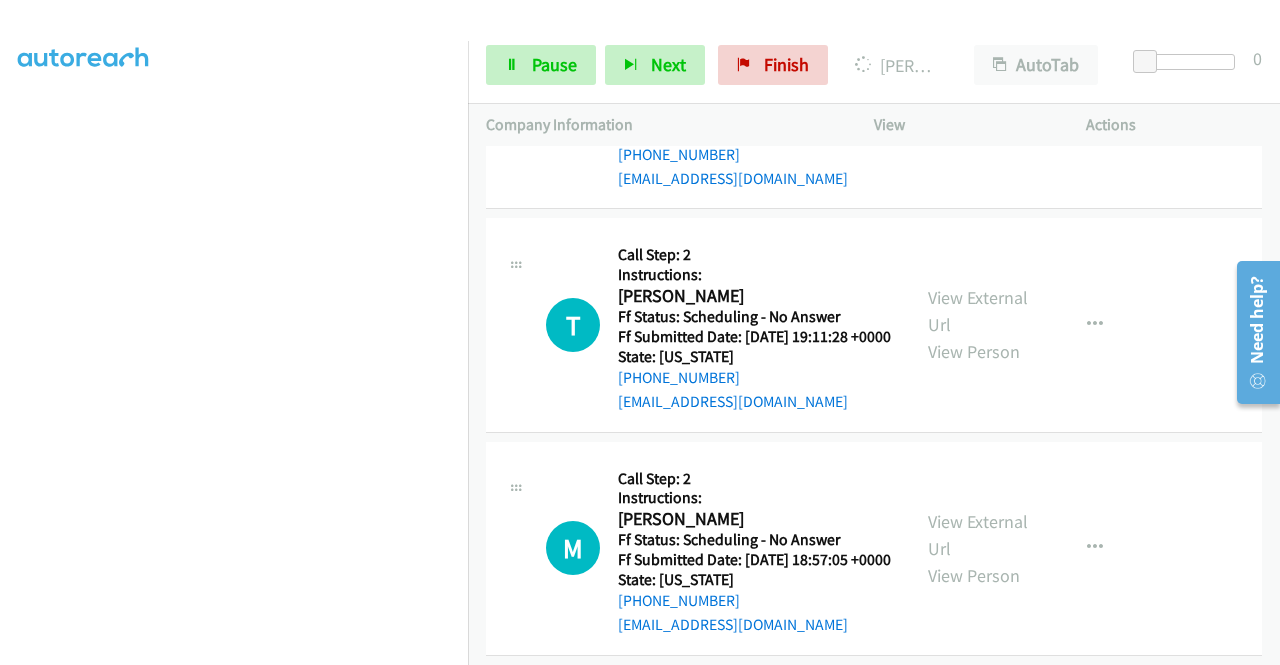 scroll, scrollTop: 27202, scrollLeft: 0, axis: vertical 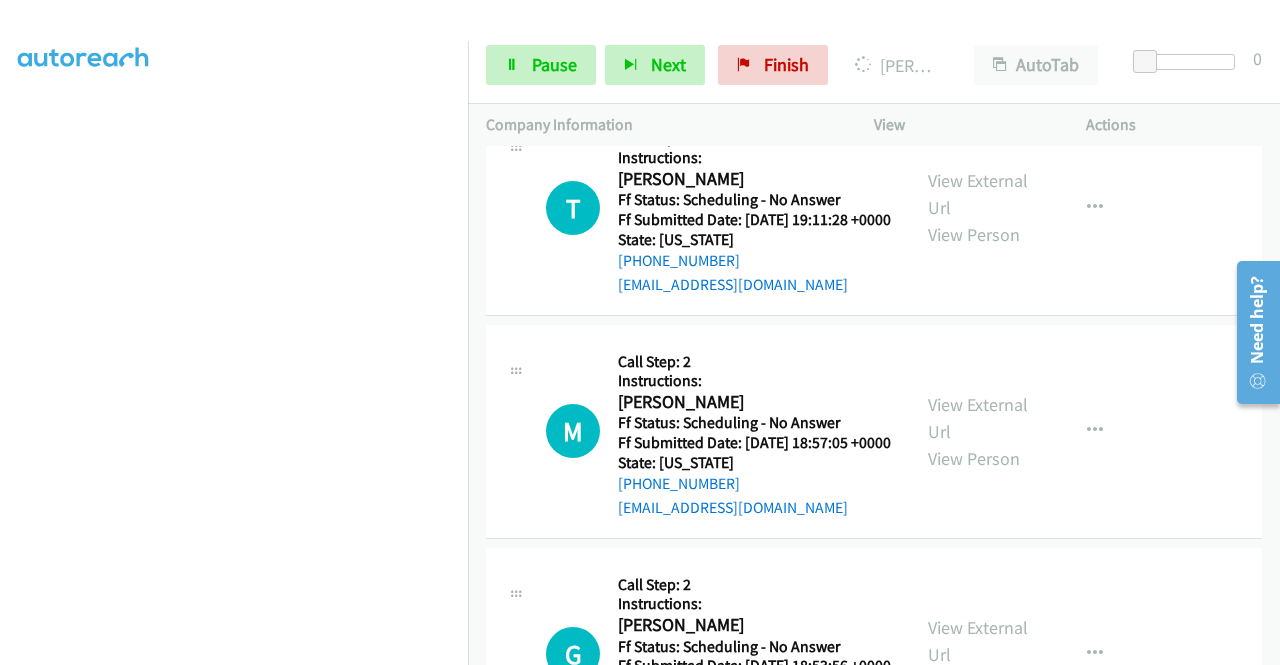 click on "View External Url" at bounding box center (978, -1145) 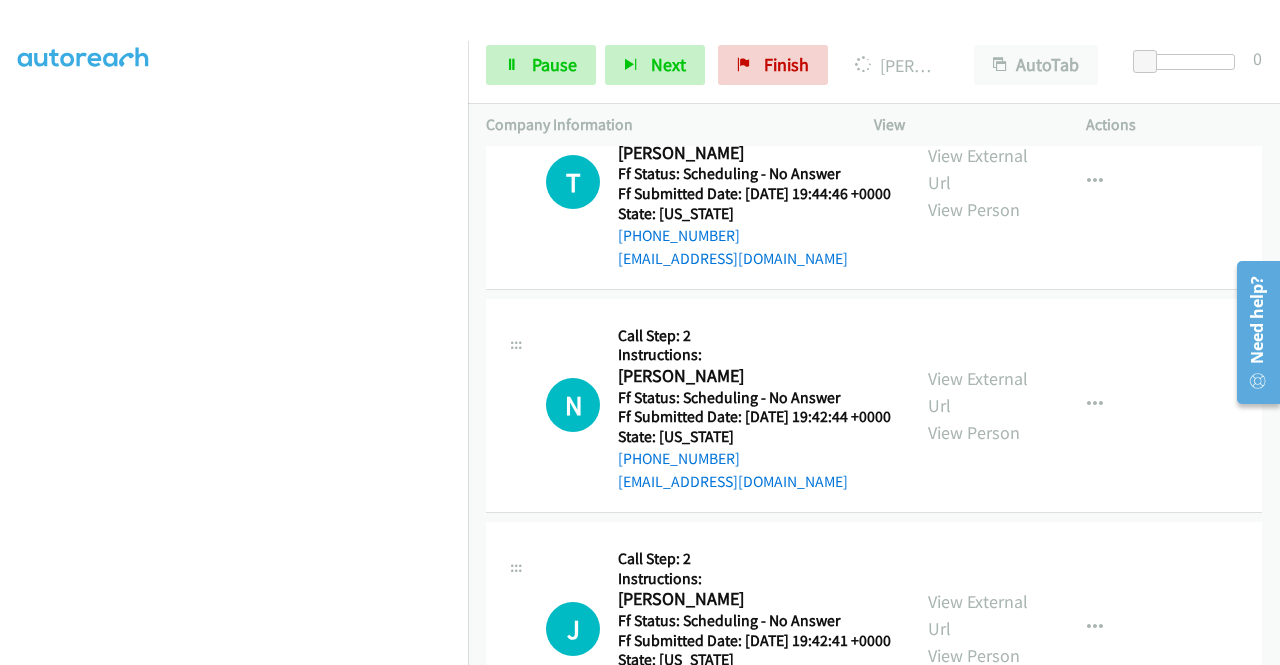 scroll, scrollTop: 26302, scrollLeft: 0, axis: vertical 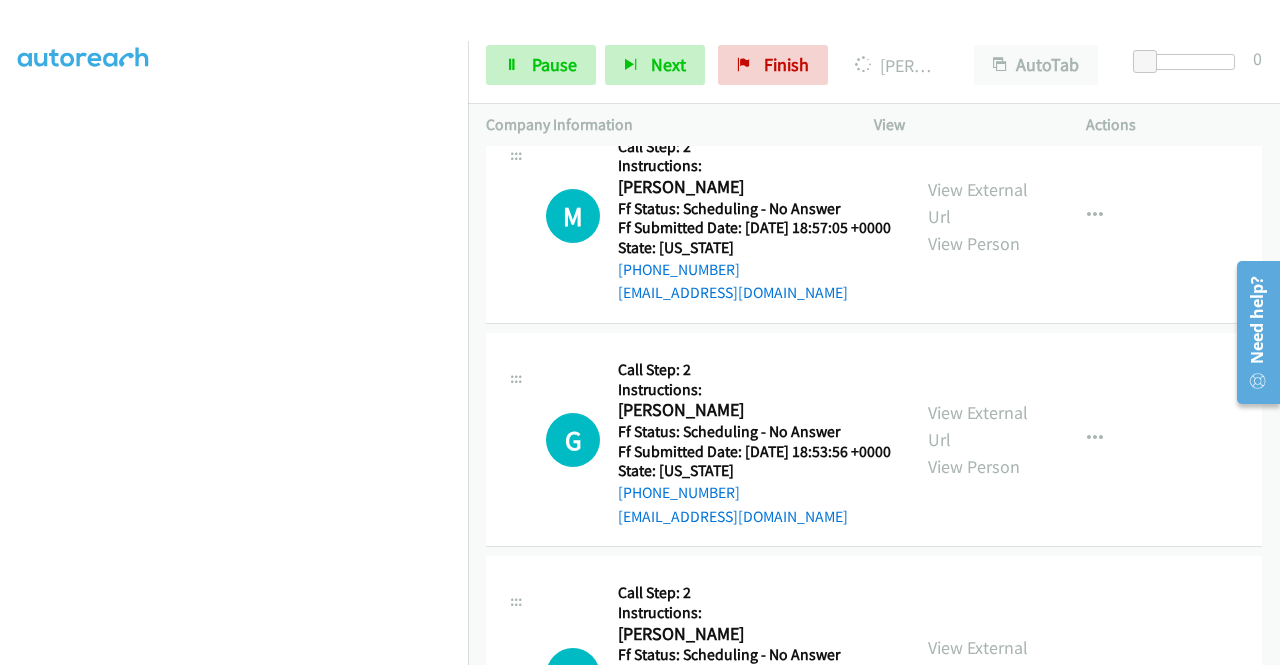 click on "View External Url" at bounding box center [978, -1136] 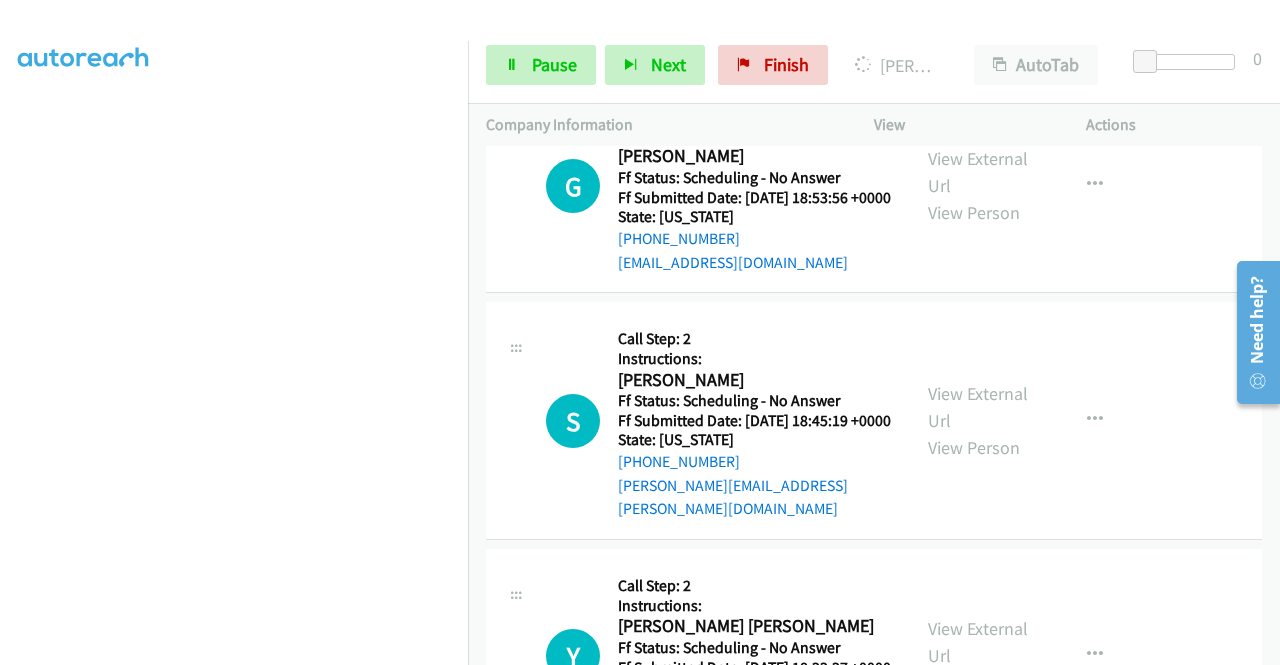 scroll, scrollTop: 27802, scrollLeft: 0, axis: vertical 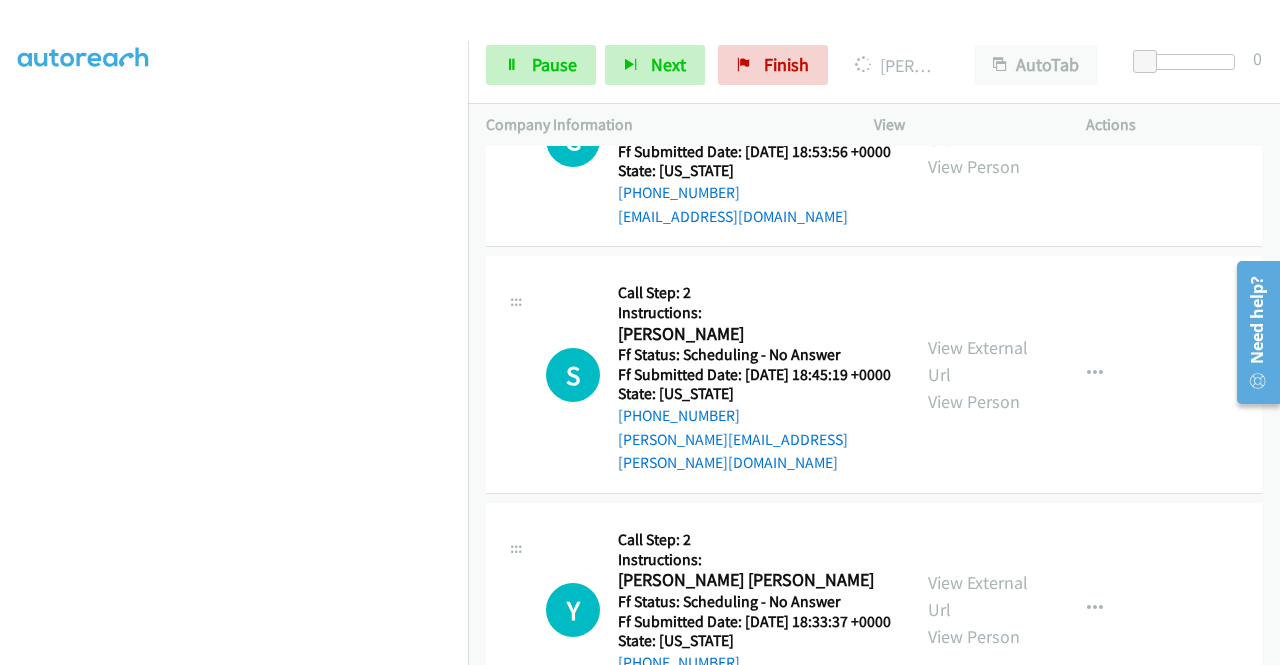 click on "View External Url" at bounding box center [978, -1213] 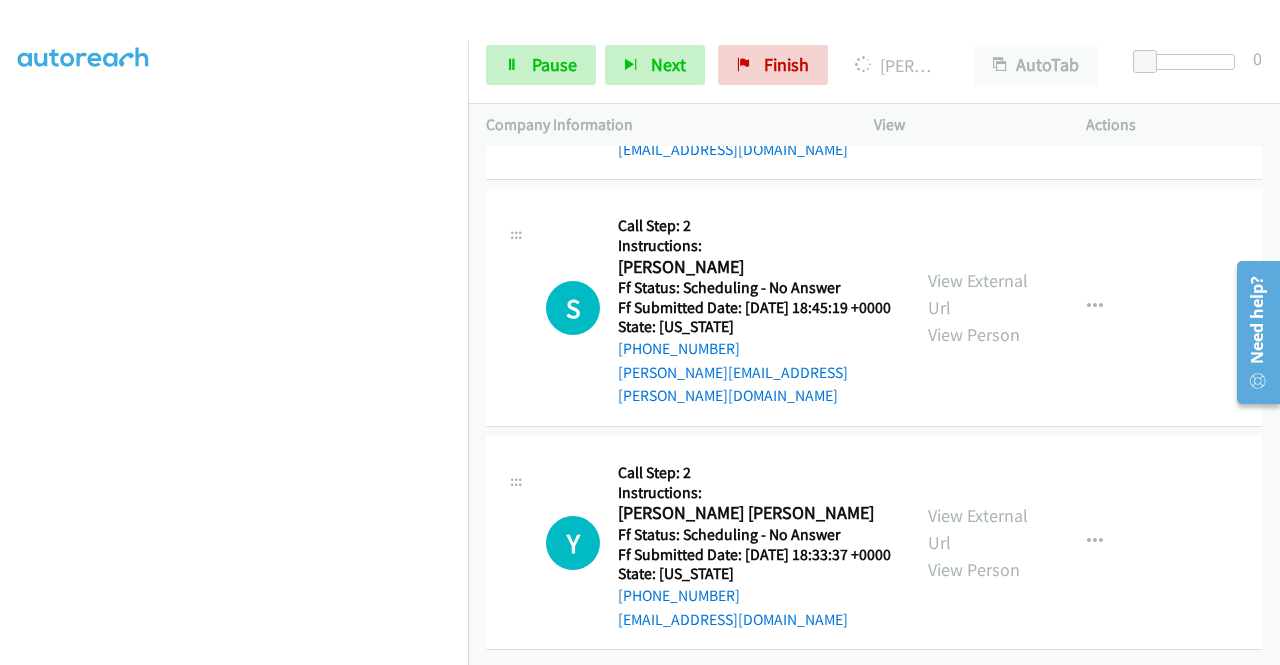 scroll, scrollTop: 28102, scrollLeft: 0, axis: vertical 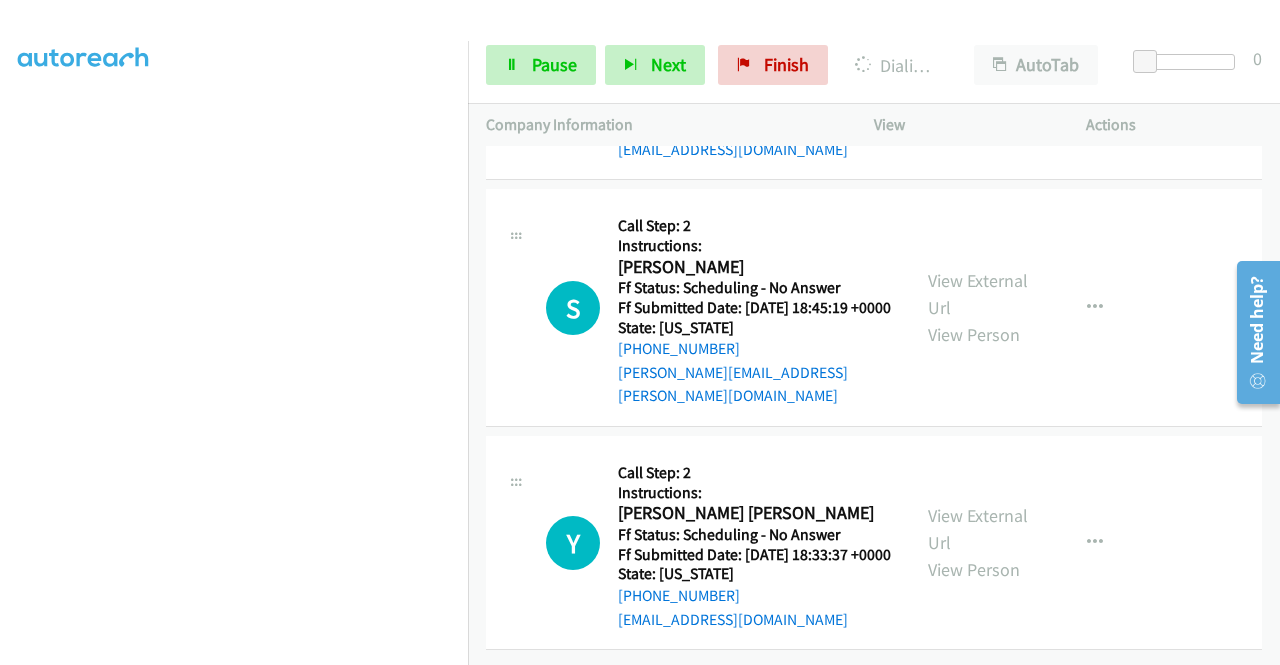 click on "M
Callback Scheduled
Call Step: 2
Instructions:
[PERSON_NAME]
America/New_York
Ff Status: Scheduling - No Answer
Ff Submitted Date: [DATE] 19:44:46 +0000
State: [US_STATE]
[PHONE_NUMBER]
[EMAIL_ADDRESS][DOMAIN_NAME]
Call was successful?
View External Url
View Person
View External Url
Email
Schedule/Manage Callback
Skip Call
Add to do not call list" at bounding box center [874, -1553] 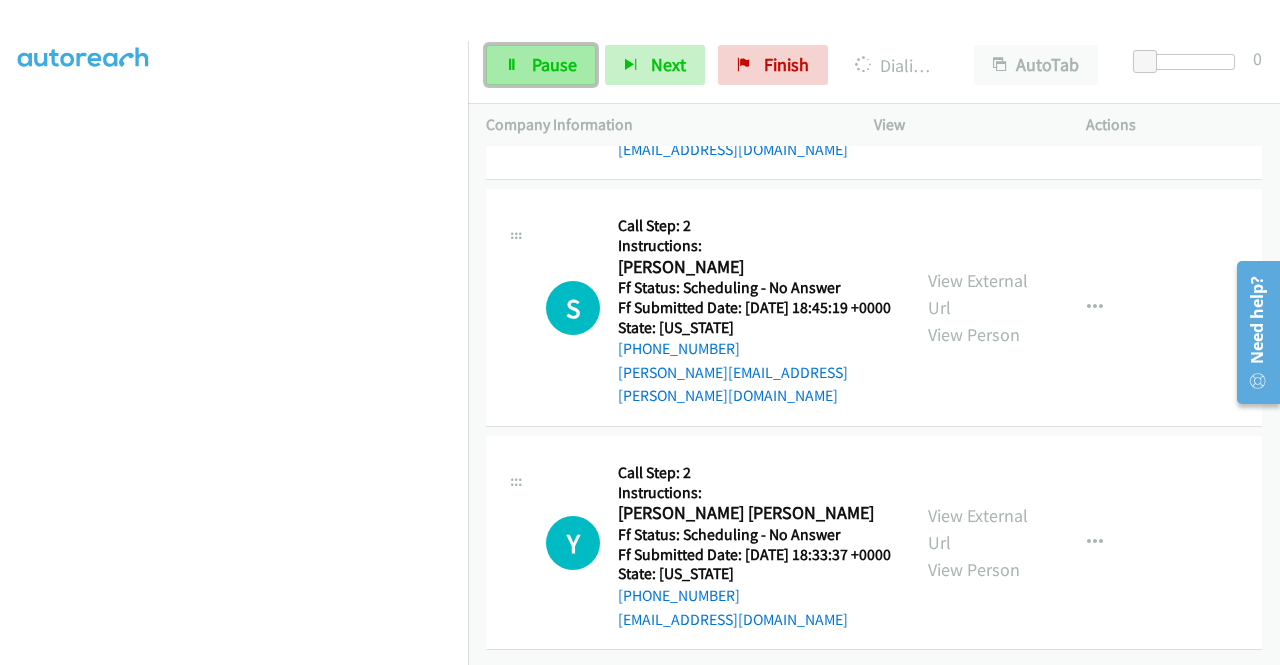 click on "Pause" at bounding box center [554, 64] 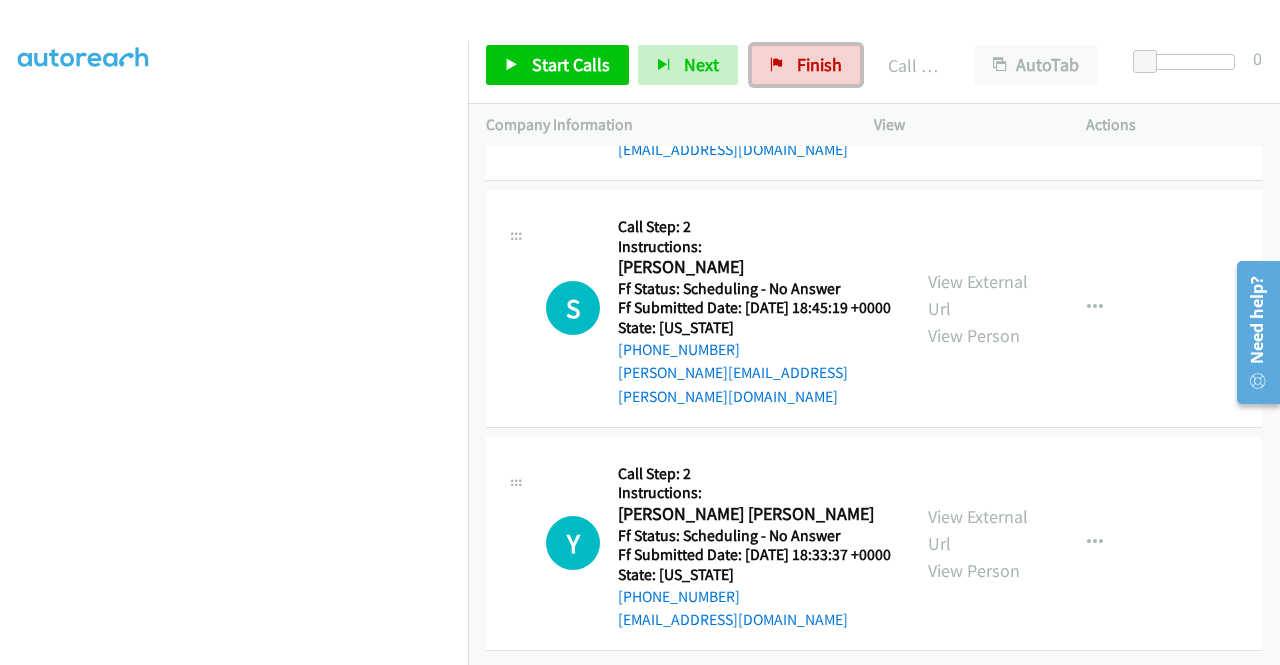 click on "Finish" at bounding box center (819, 64) 